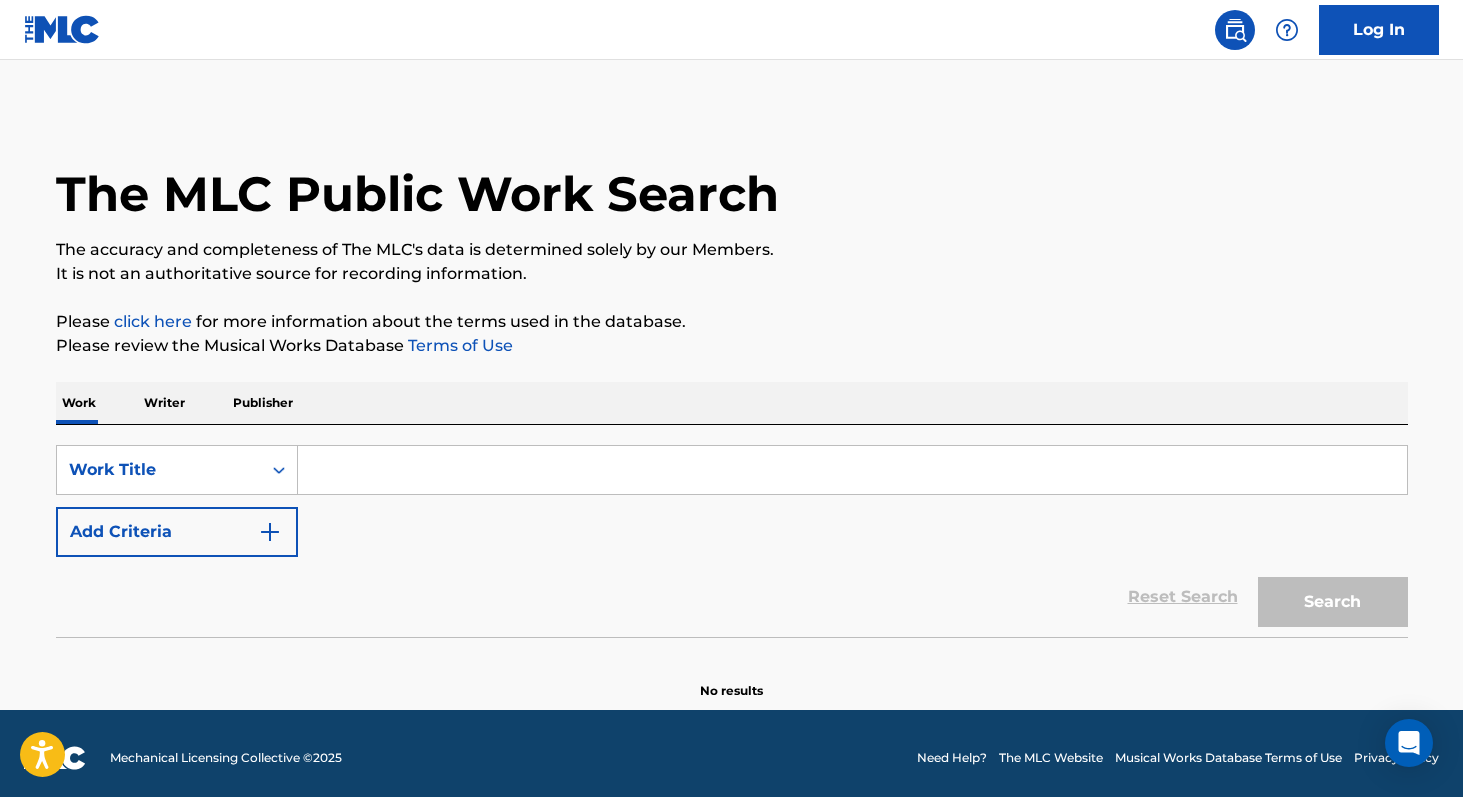 scroll, scrollTop: 0, scrollLeft: 0, axis: both 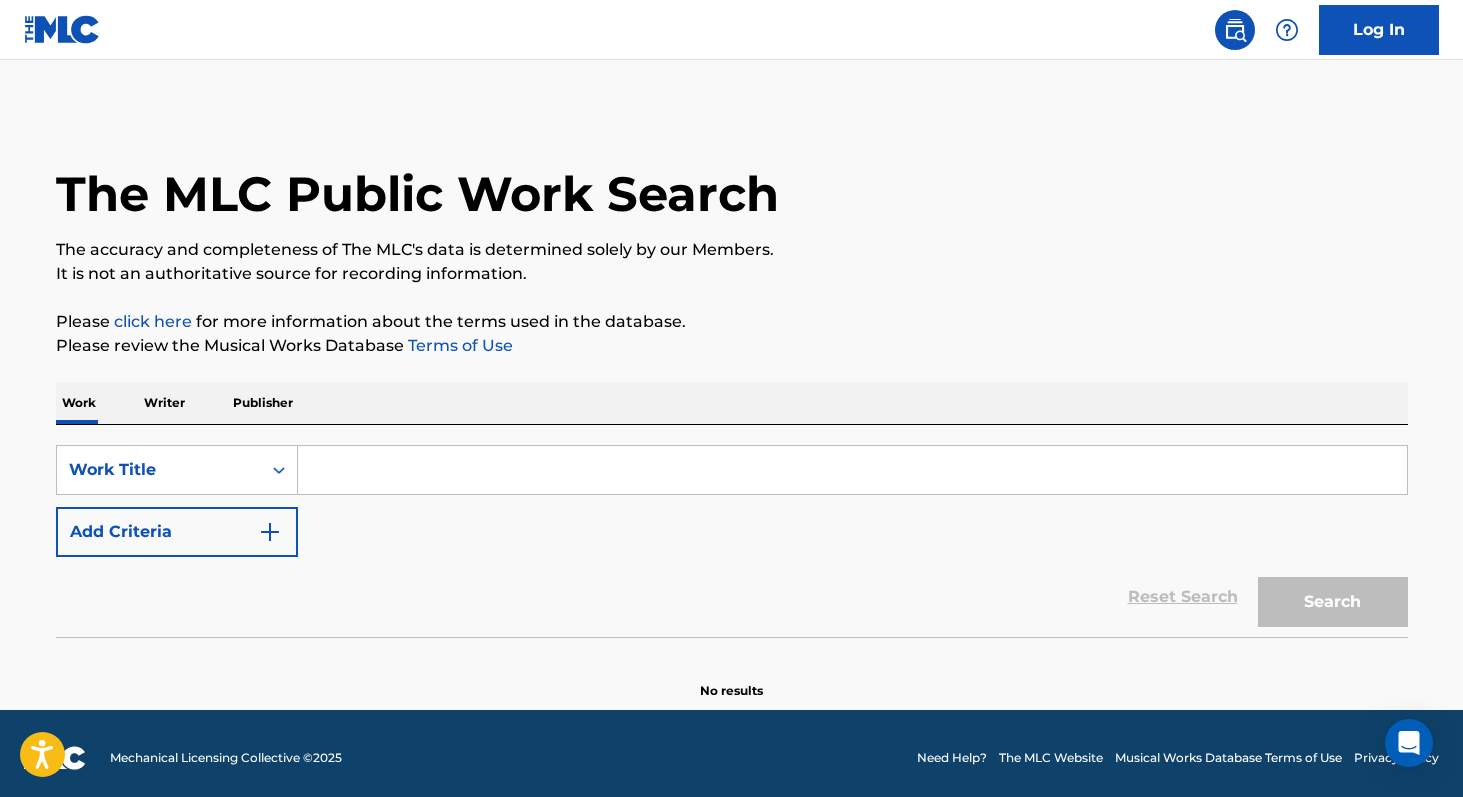 click on "Writer" at bounding box center [164, 403] 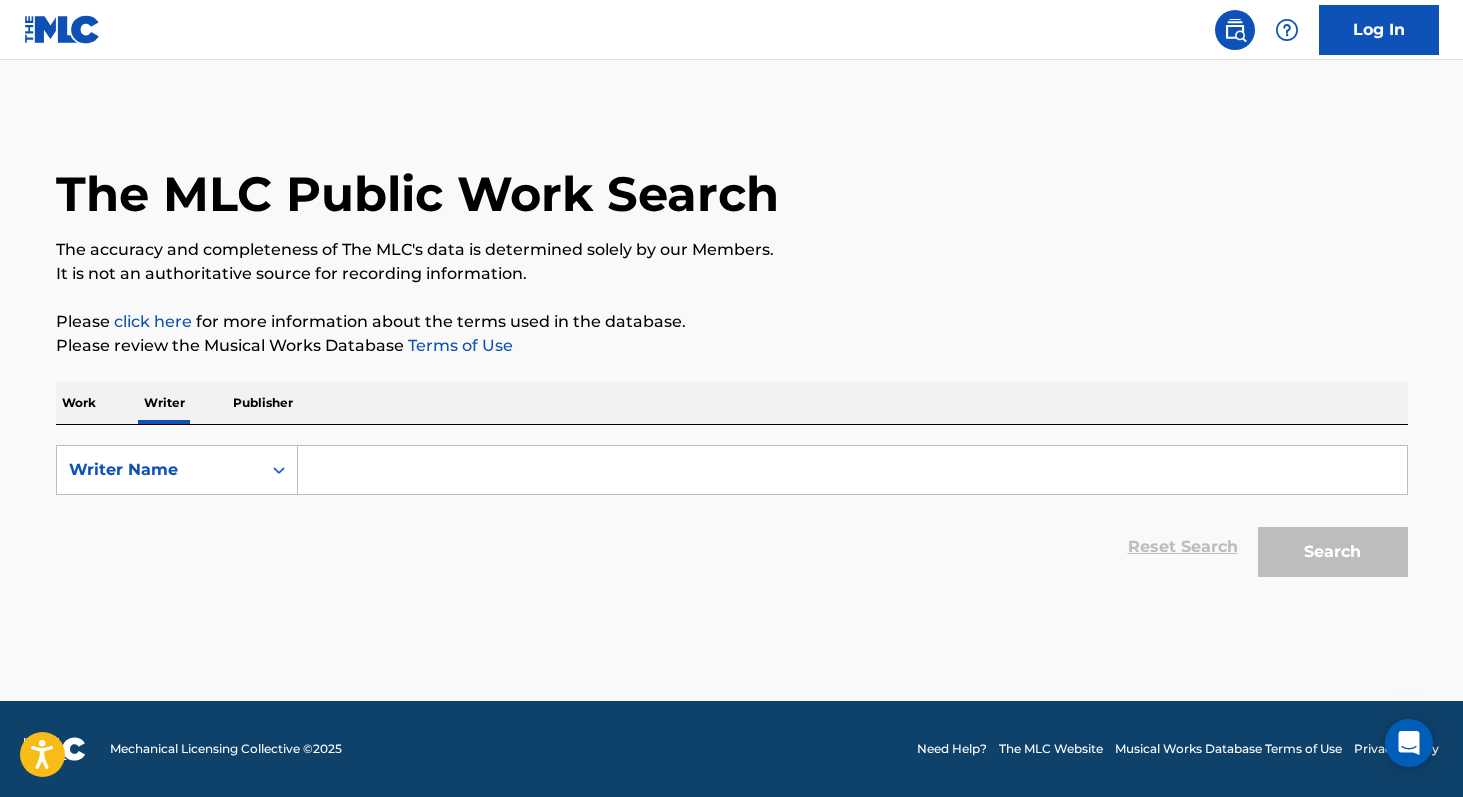 click on "SearchWithCriteria150010d2-d717-423d-baa7-07ba9eed9891 Writer Name Reset Search Search" at bounding box center (732, 516) 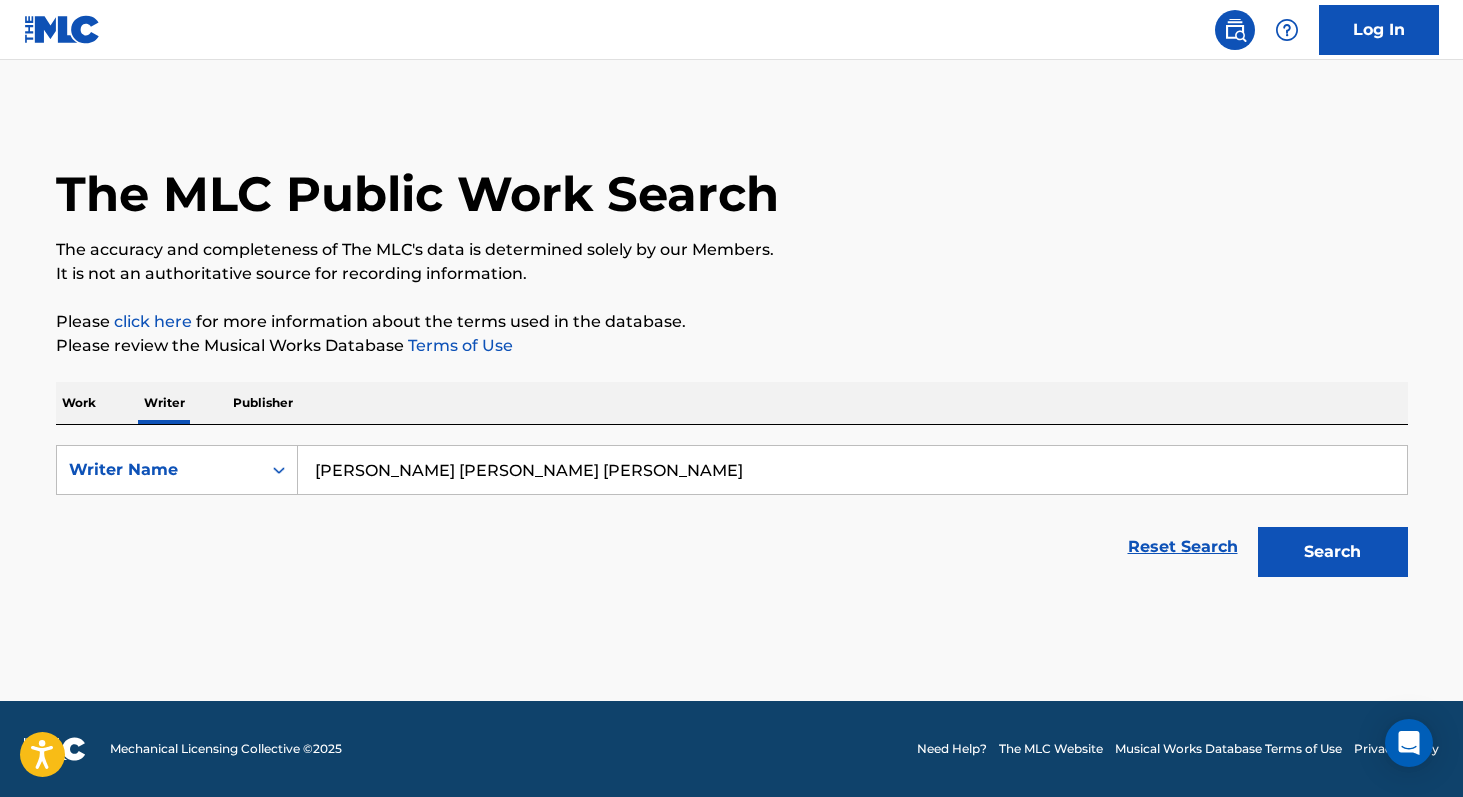 click on "[PERSON_NAME] [PERSON_NAME] [PERSON_NAME]" at bounding box center (852, 470) 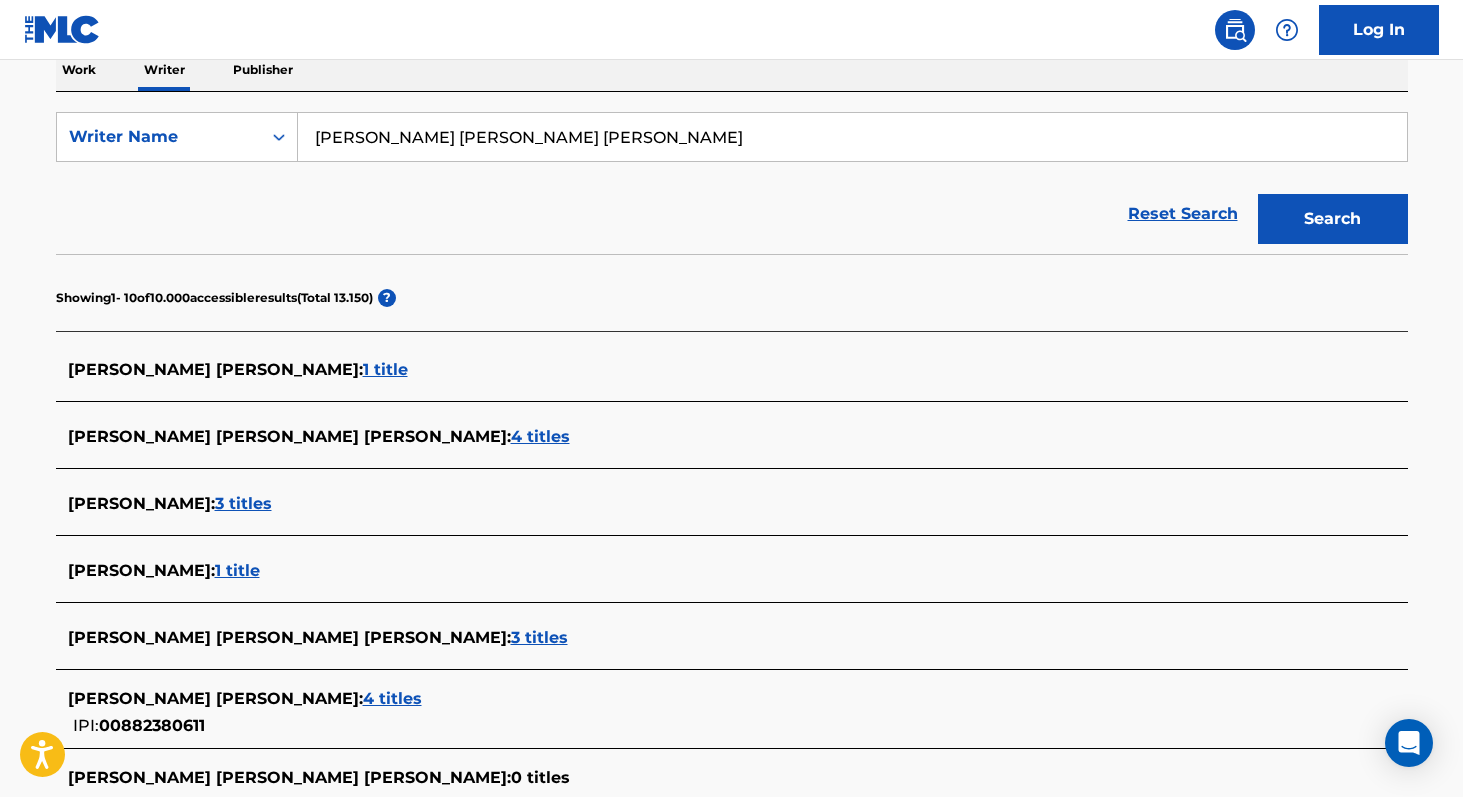 scroll, scrollTop: 344, scrollLeft: 0, axis: vertical 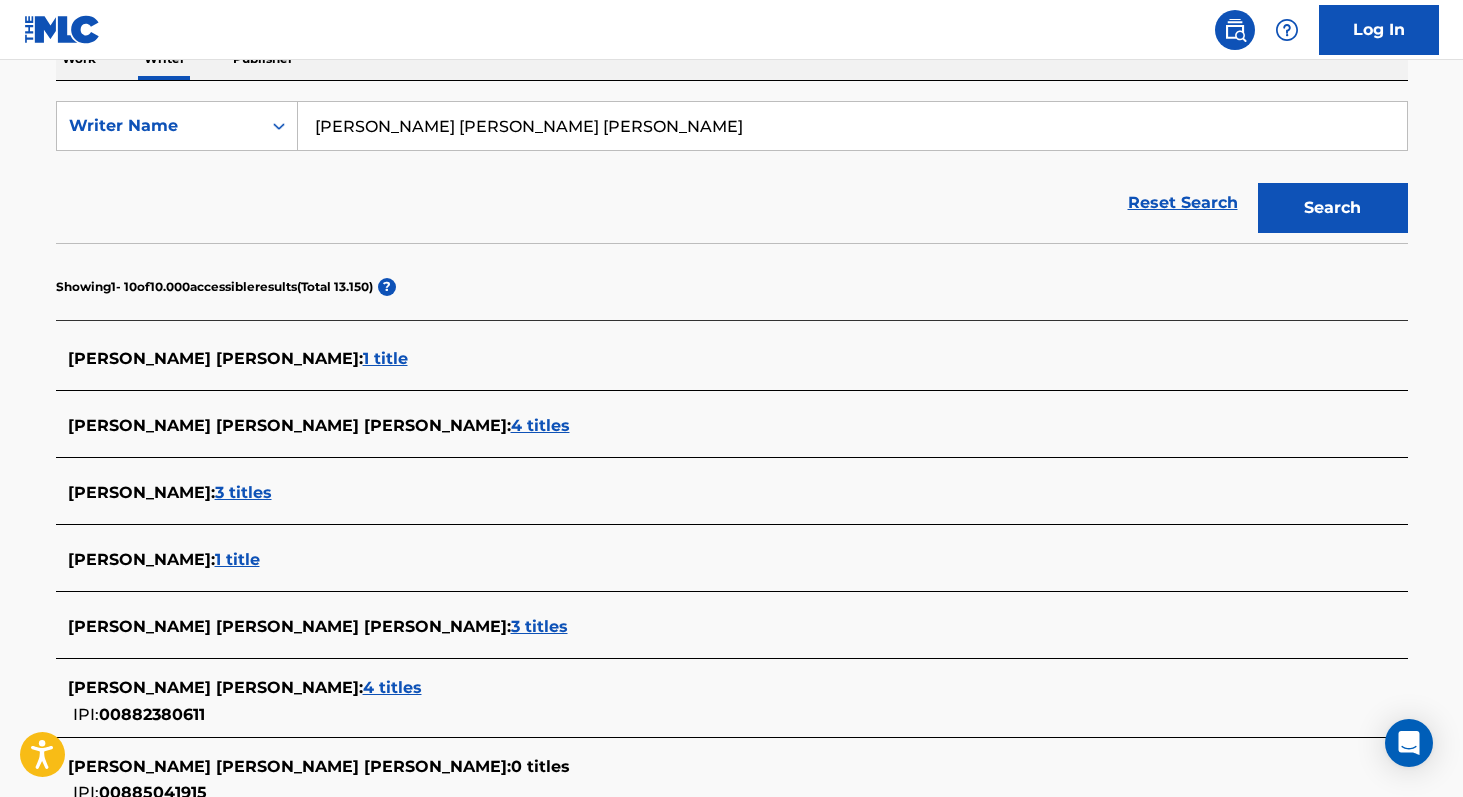 click on "4 titles" at bounding box center (540, 425) 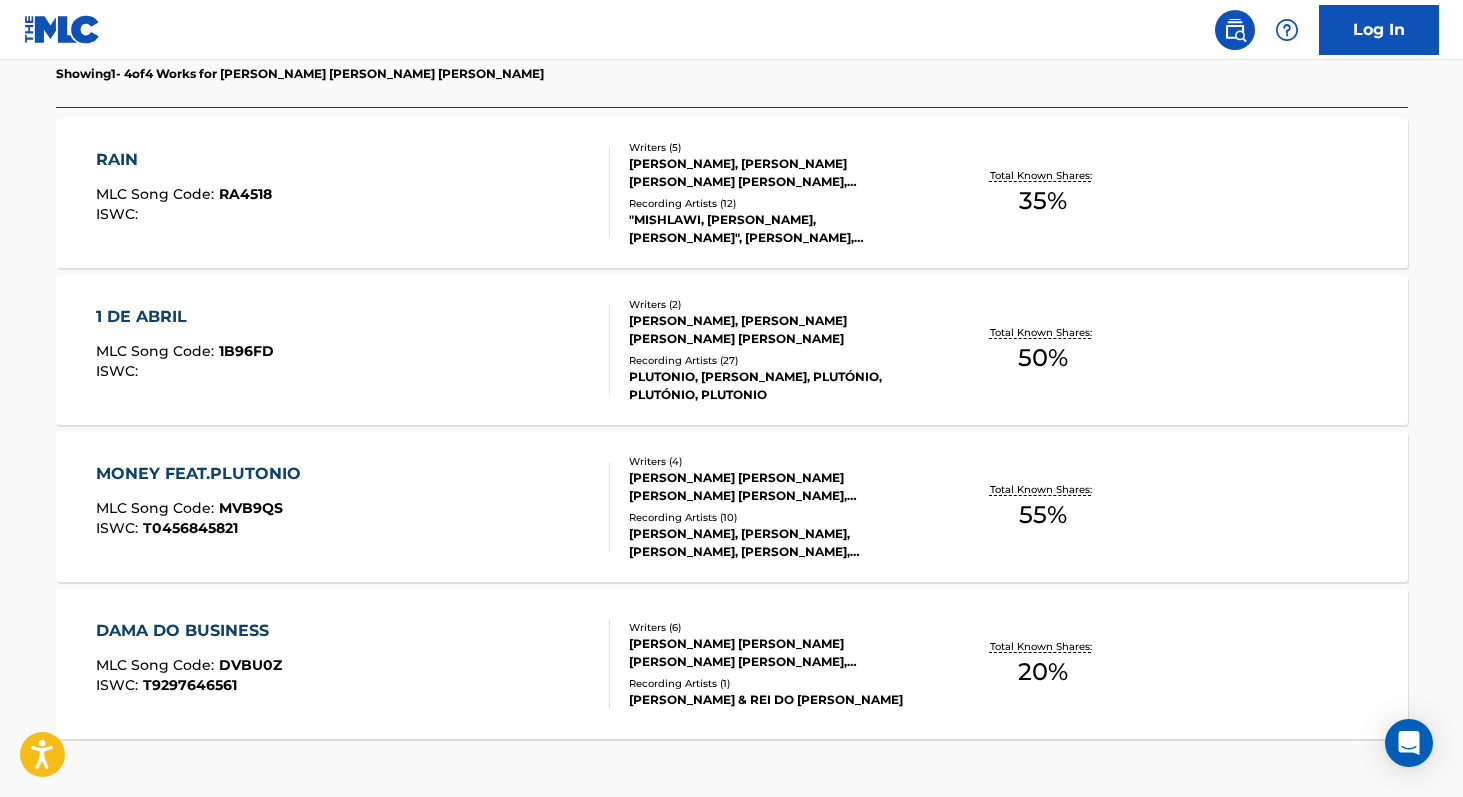 scroll, scrollTop: 605, scrollLeft: 0, axis: vertical 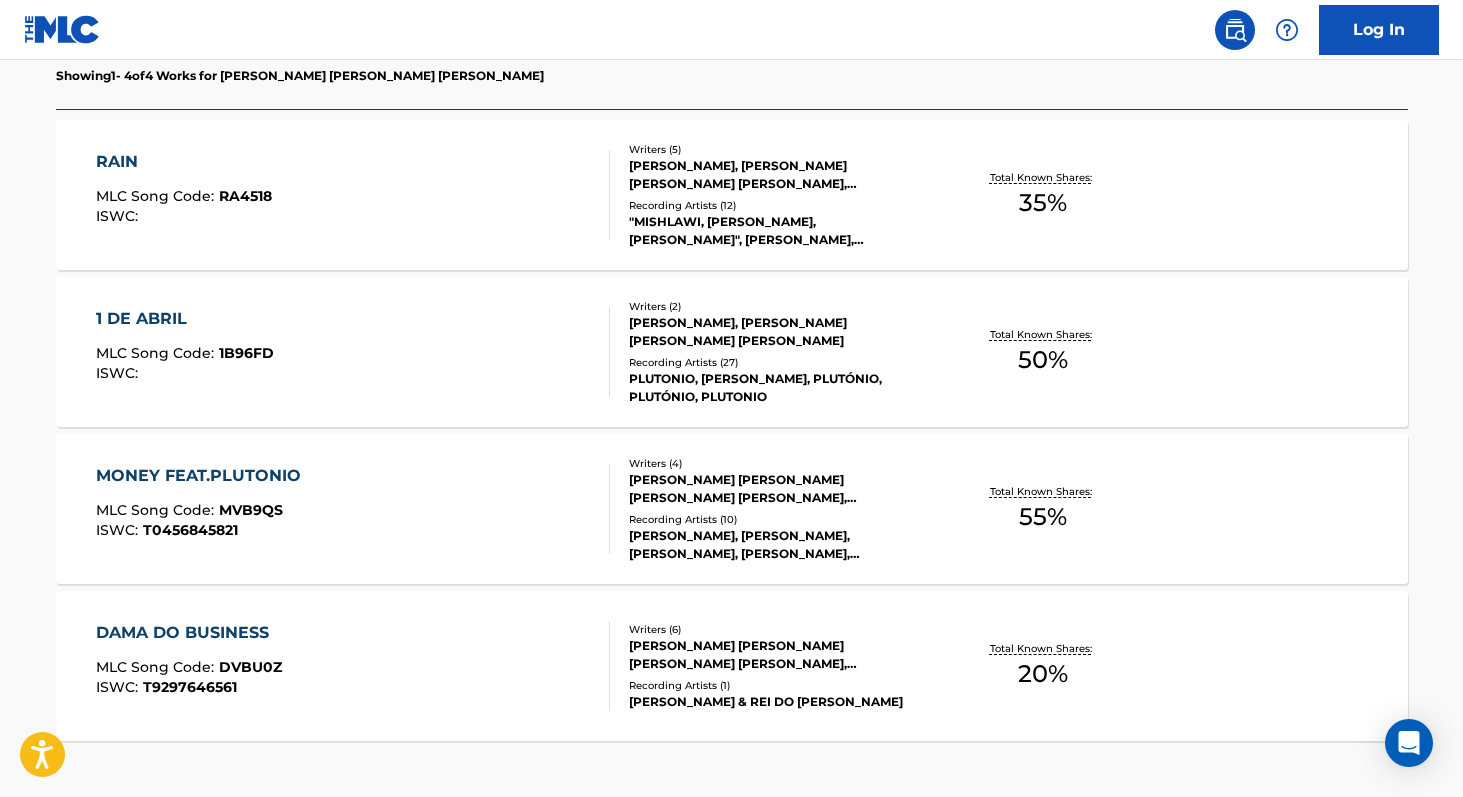click on "50 %" at bounding box center (1043, 360) 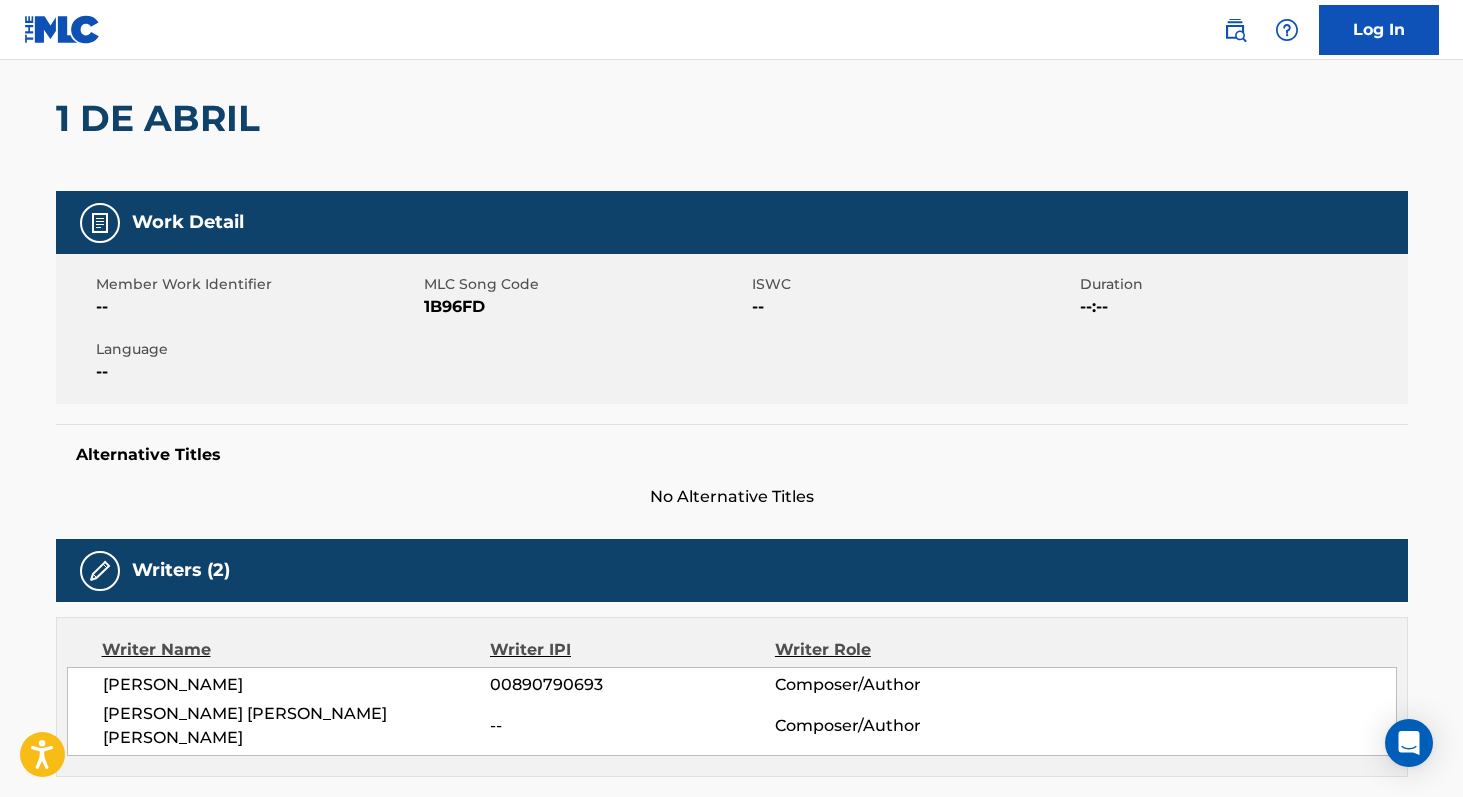 scroll, scrollTop: 0, scrollLeft: 0, axis: both 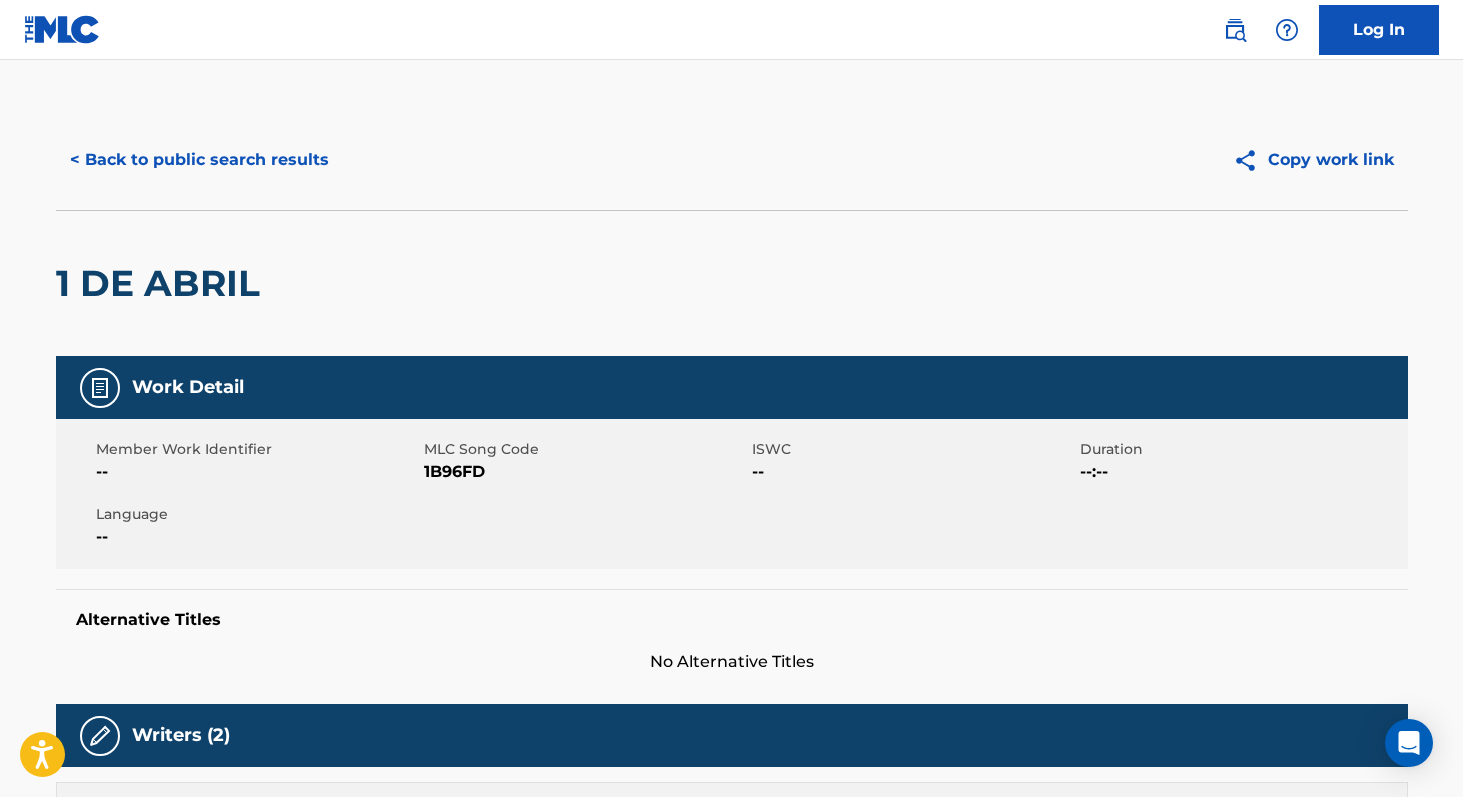 click on "1B96FD" at bounding box center (585, 472) 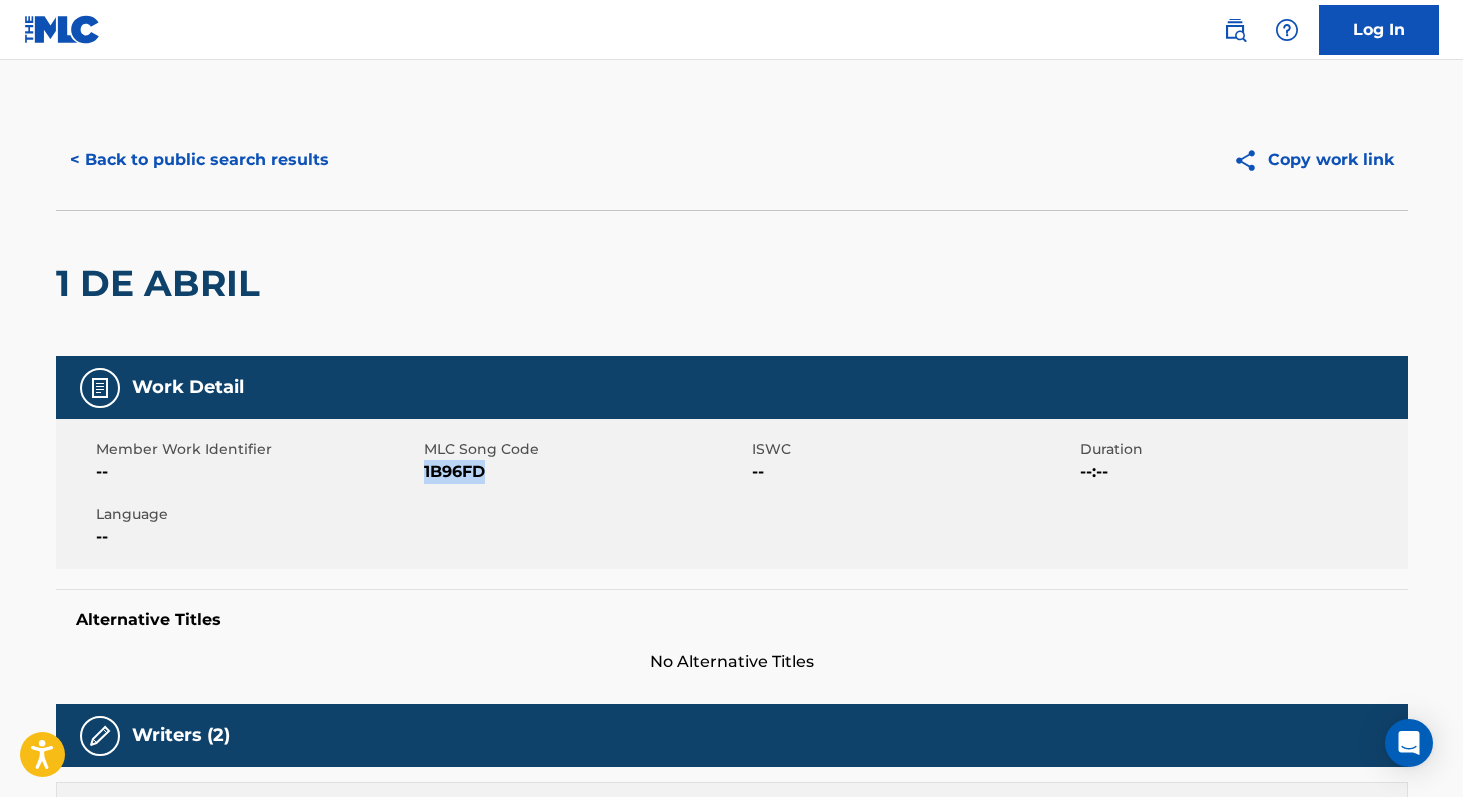 click on "1B96FD" at bounding box center (585, 472) 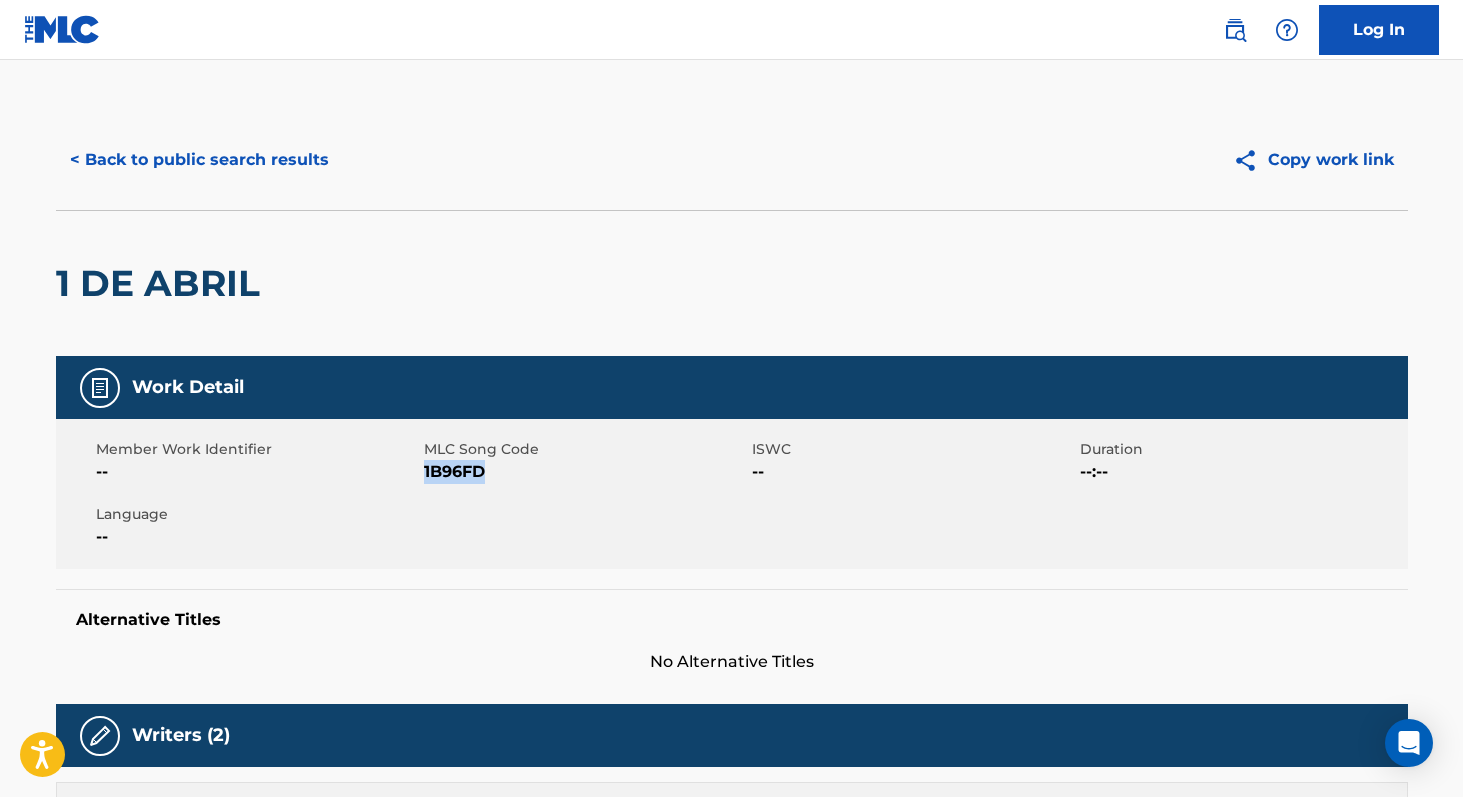 click on "< Back to public search results" at bounding box center (199, 160) 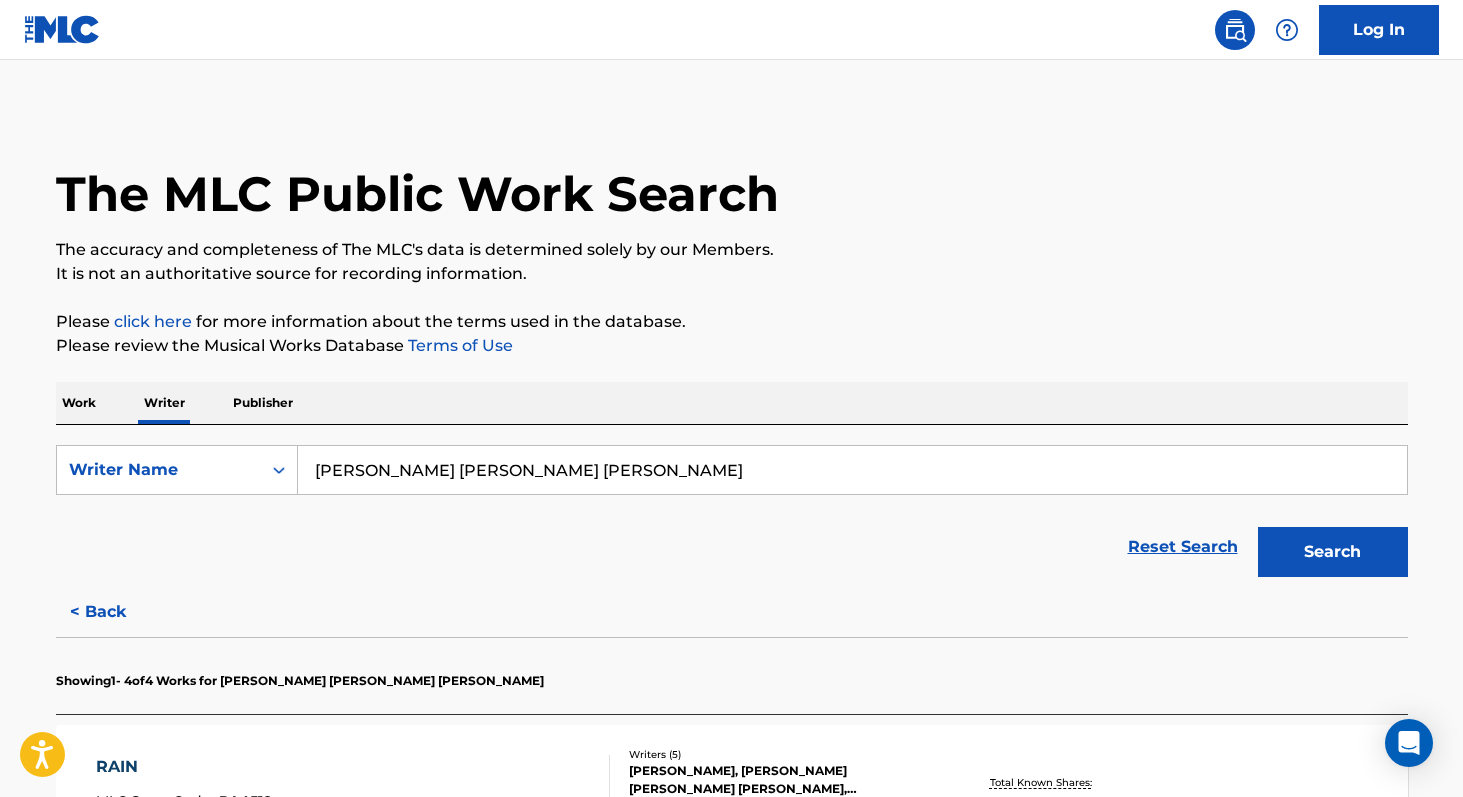 click on "Work" at bounding box center [79, 403] 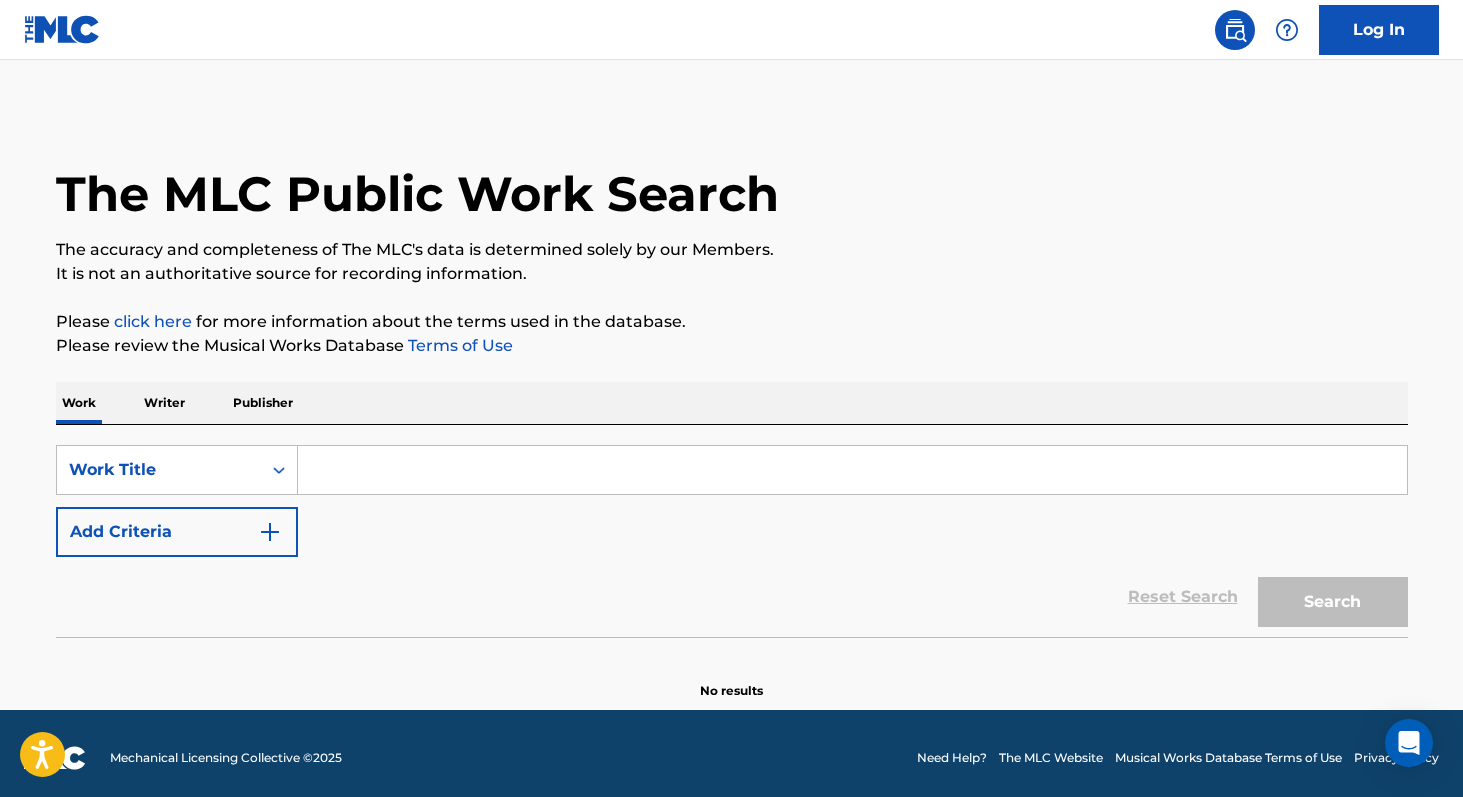 click at bounding box center (852, 470) 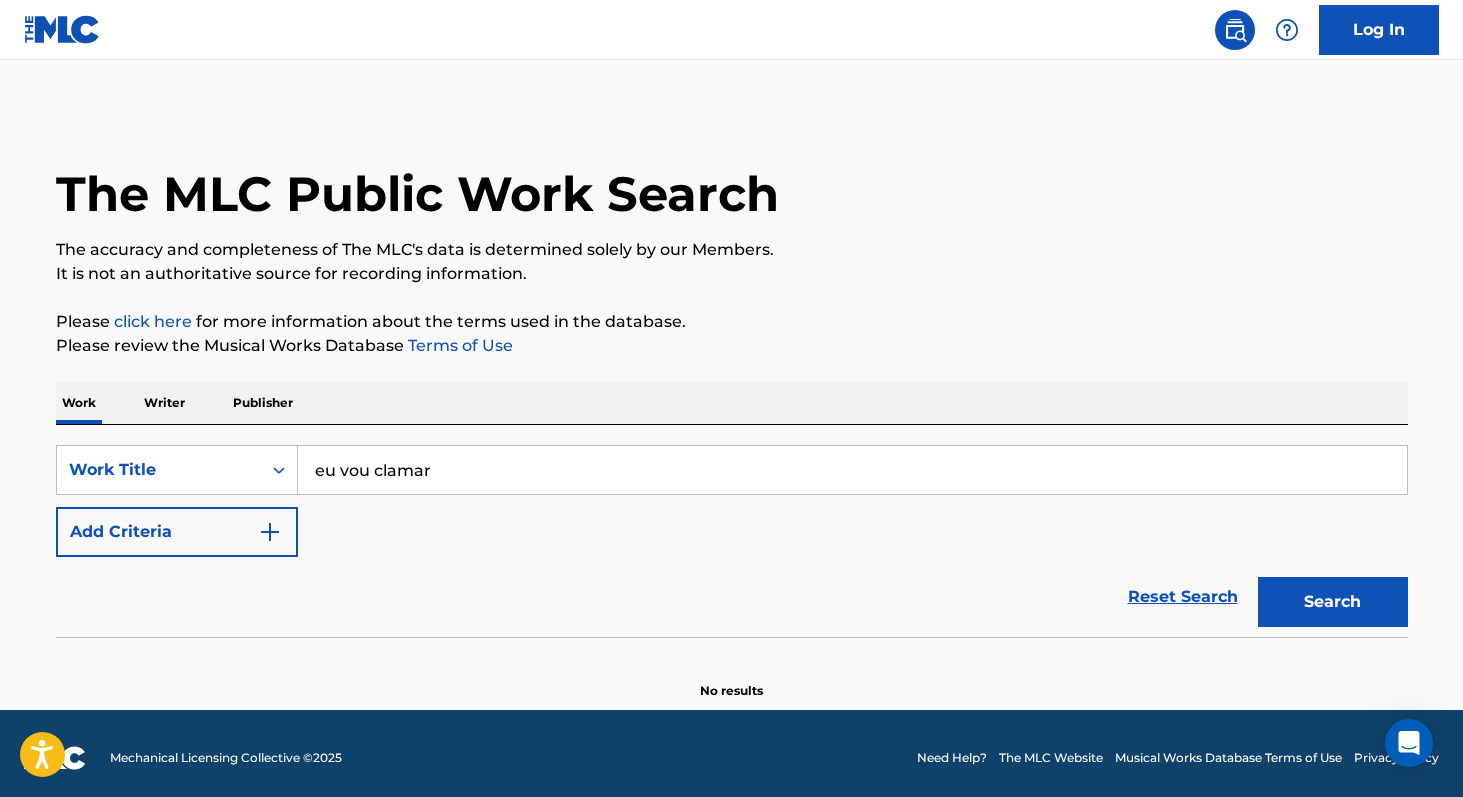 type on "eu vou clamar" 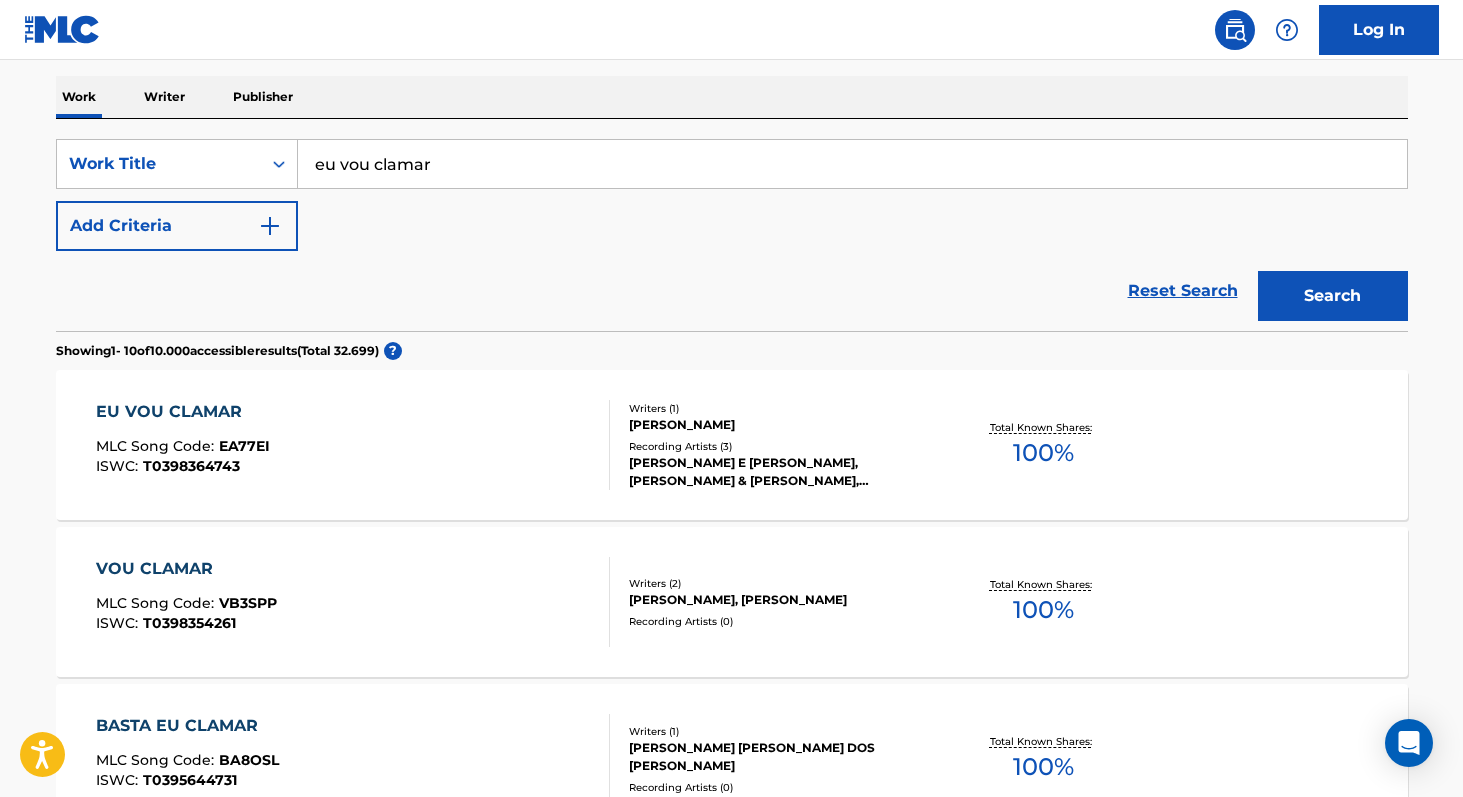 scroll, scrollTop: 301, scrollLeft: 0, axis: vertical 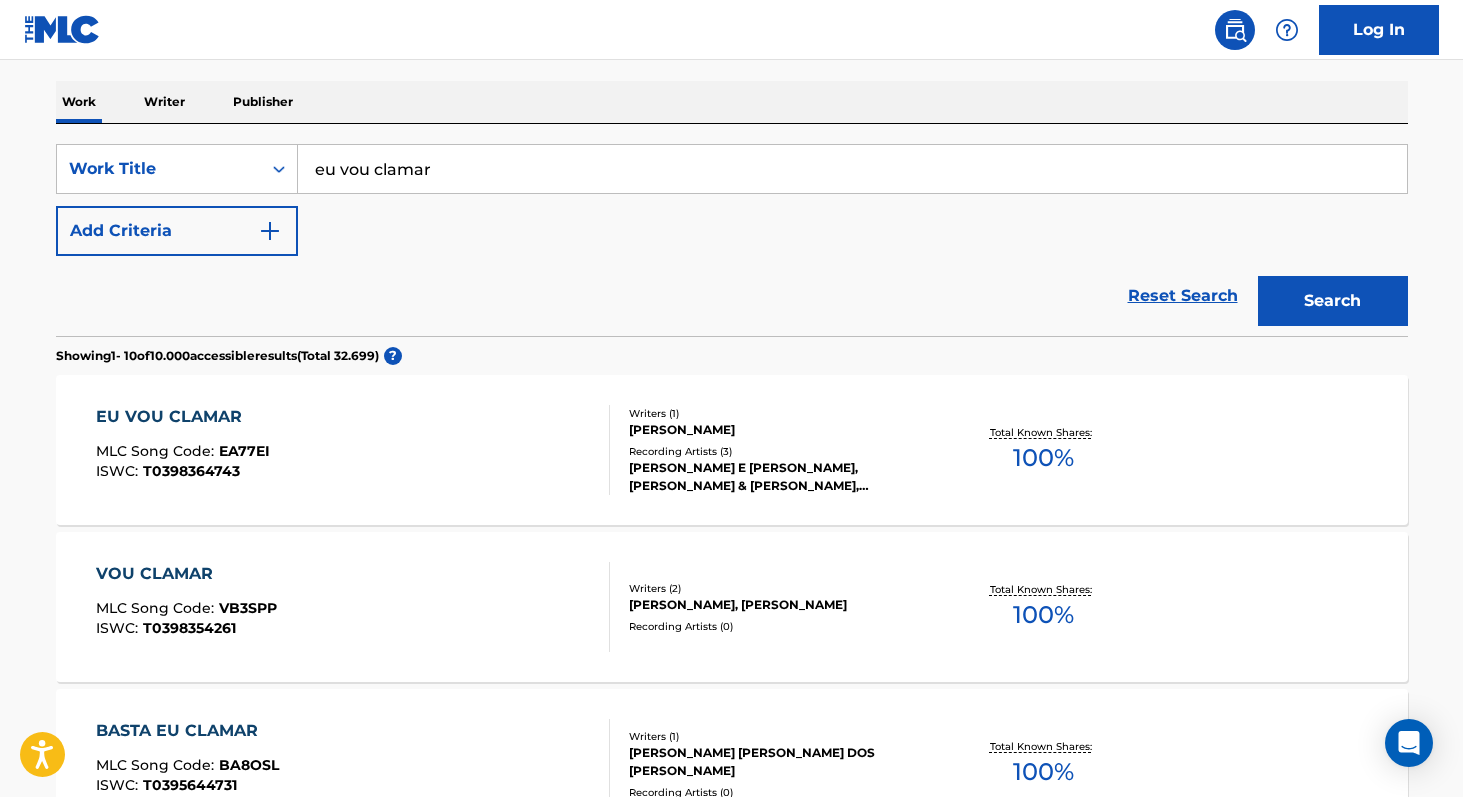 click on "100 %" at bounding box center (1043, 458) 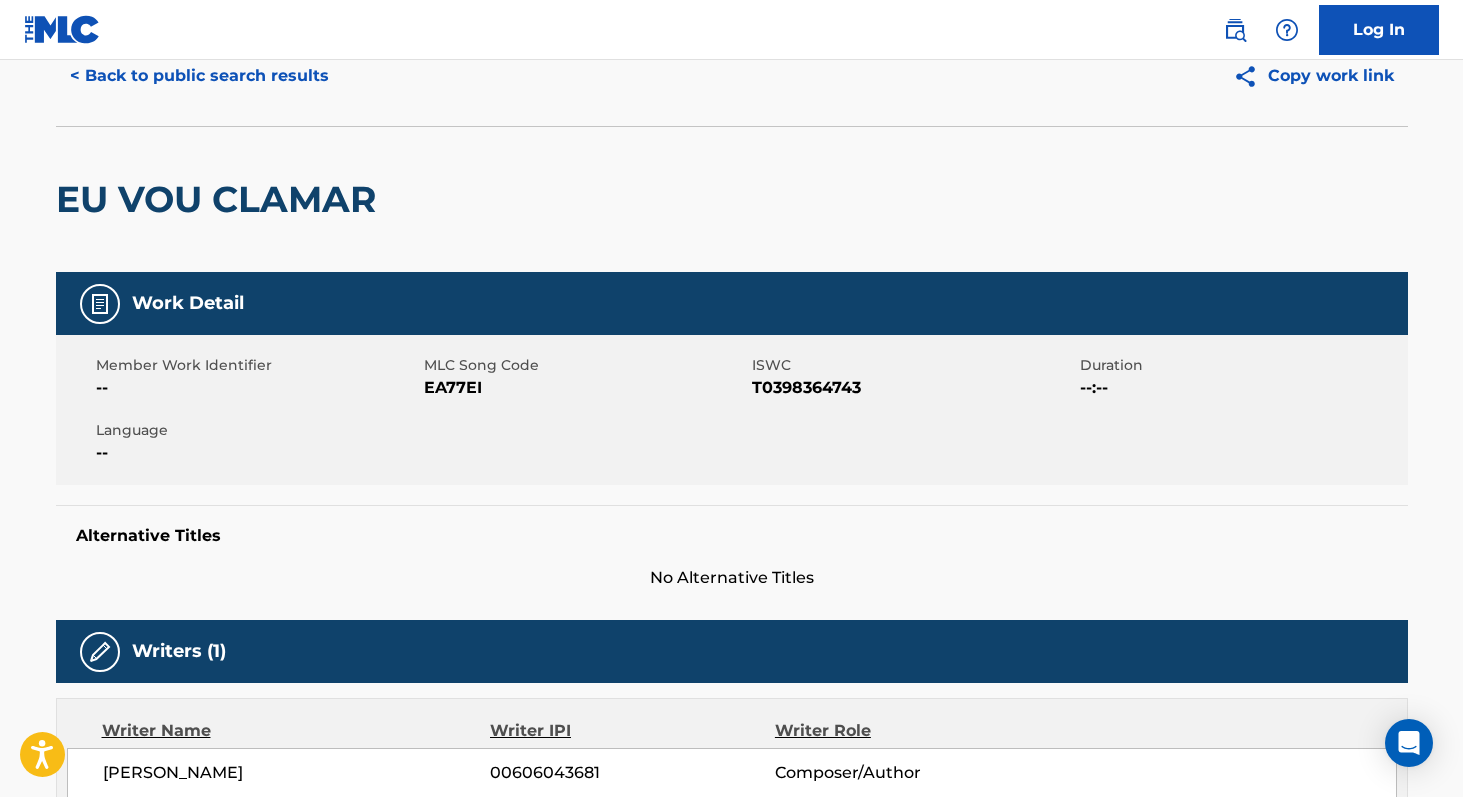 scroll, scrollTop: 0, scrollLeft: 0, axis: both 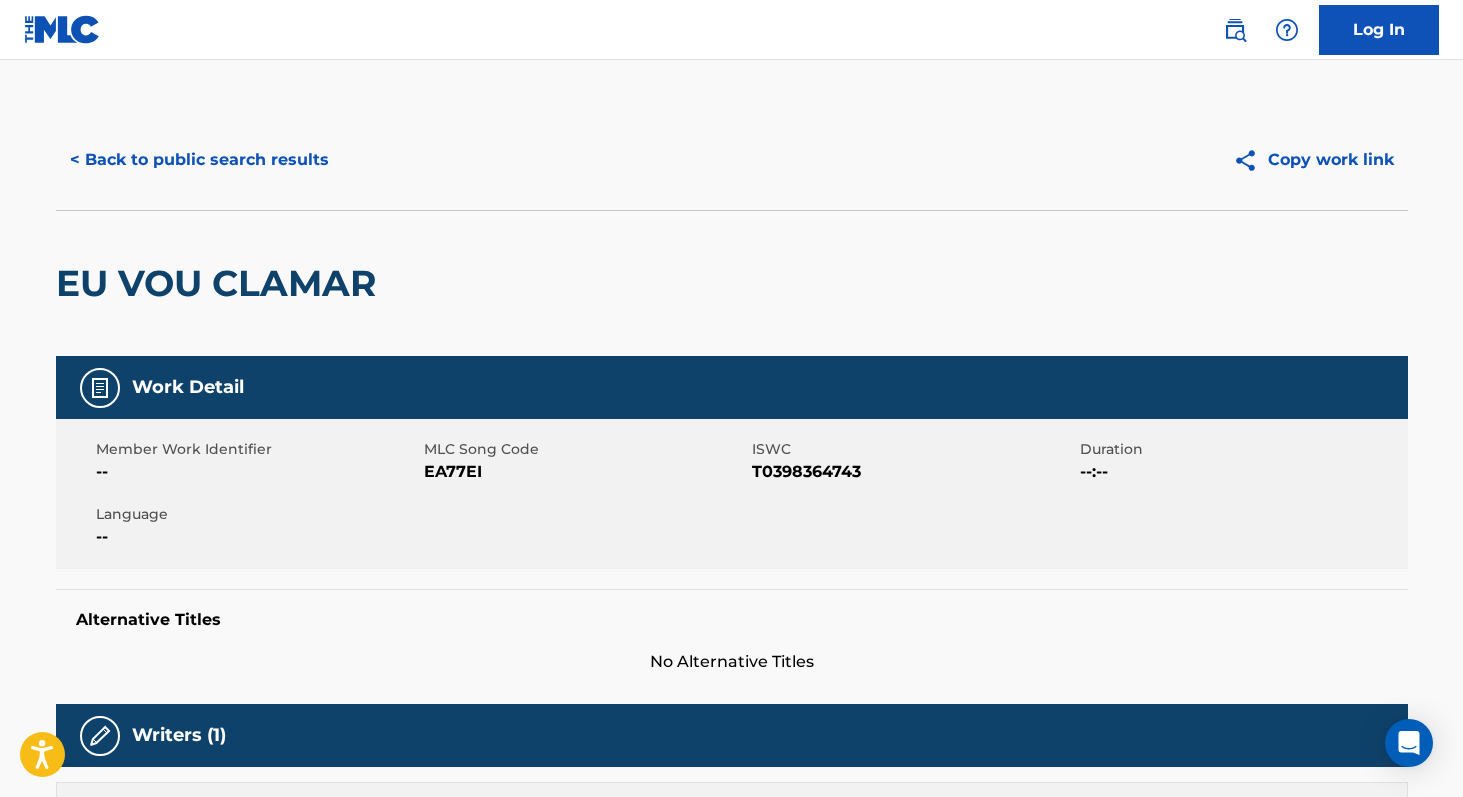 click on "< Back to public search results" at bounding box center [199, 160] 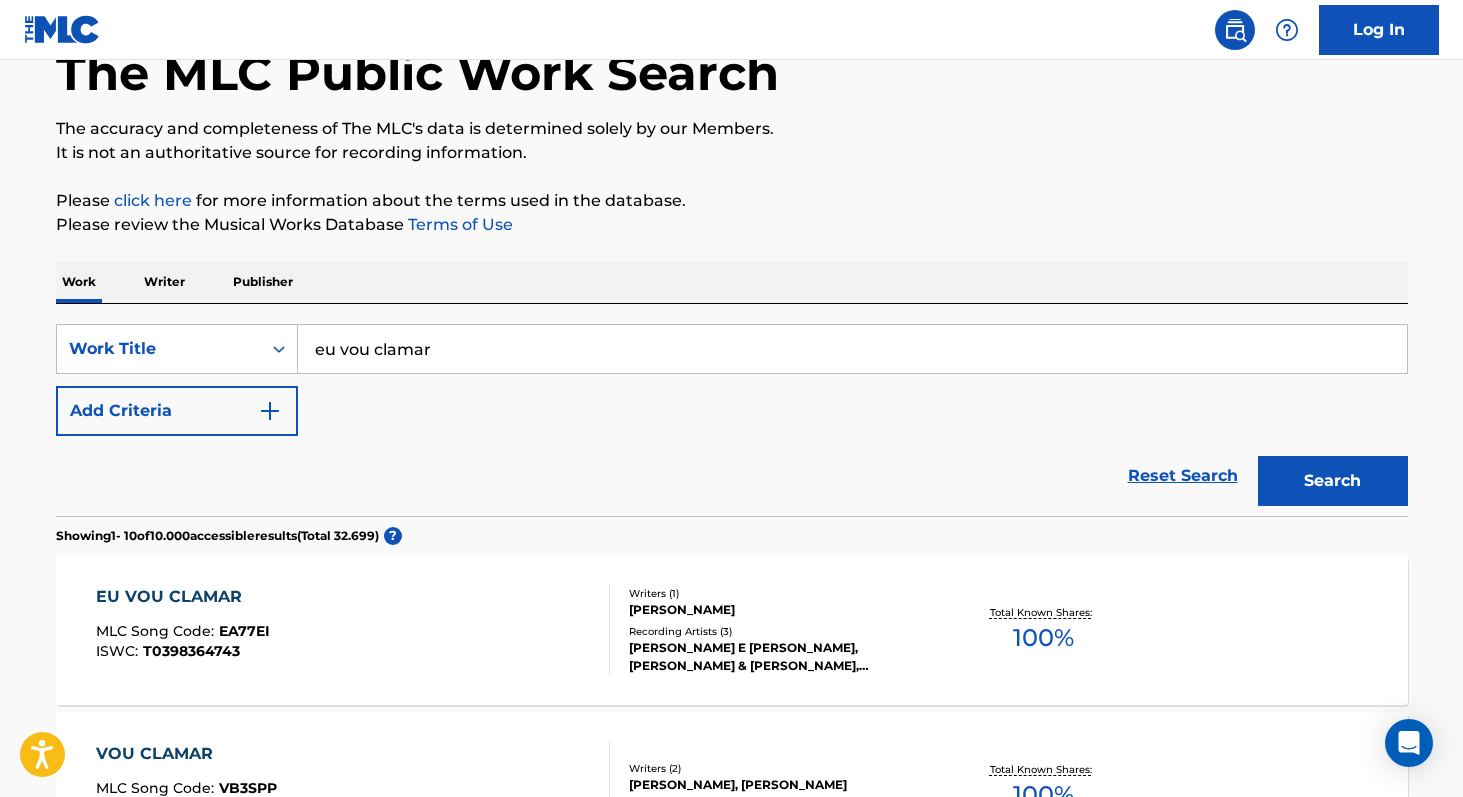 scroll, scrollTop: 0, scrollLeft: 0, axis: both 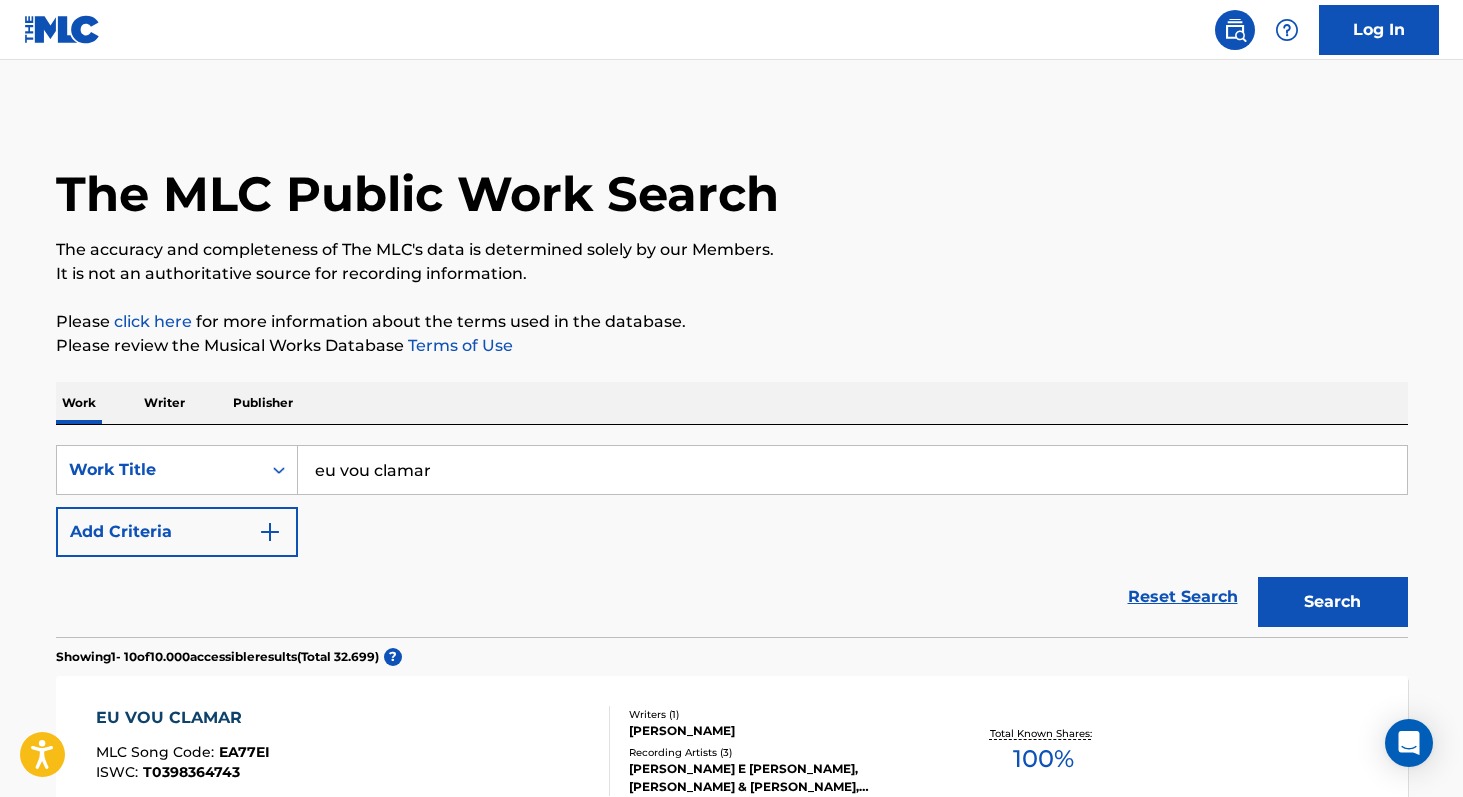 click on "Writer" at bounding box center [164, 403] 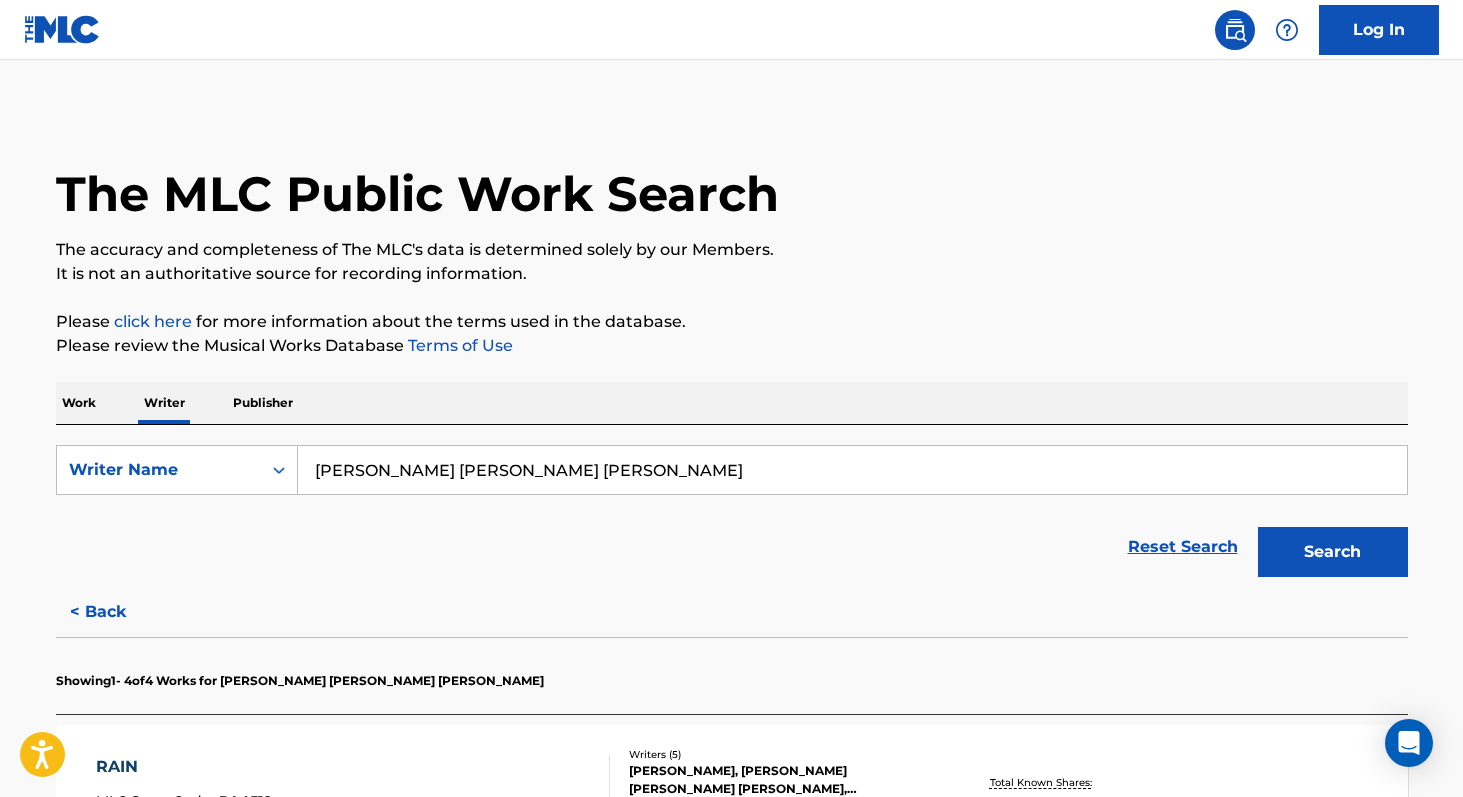 click on "[PERSON_NAME] [PERSON_NAME] [PERSON_NAME]" at bounding box center (852, 470) 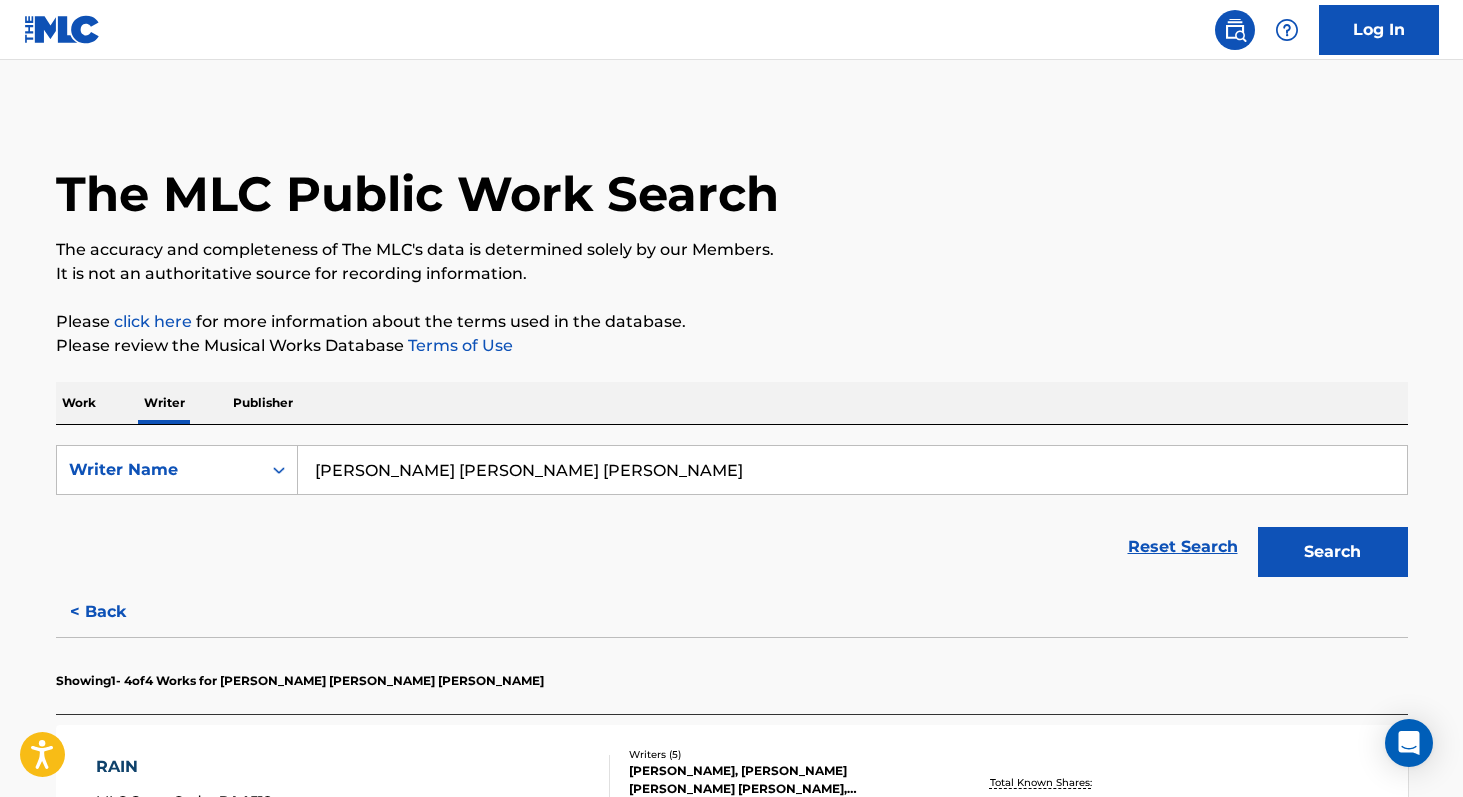 paste on "[PERSON_NAME]" 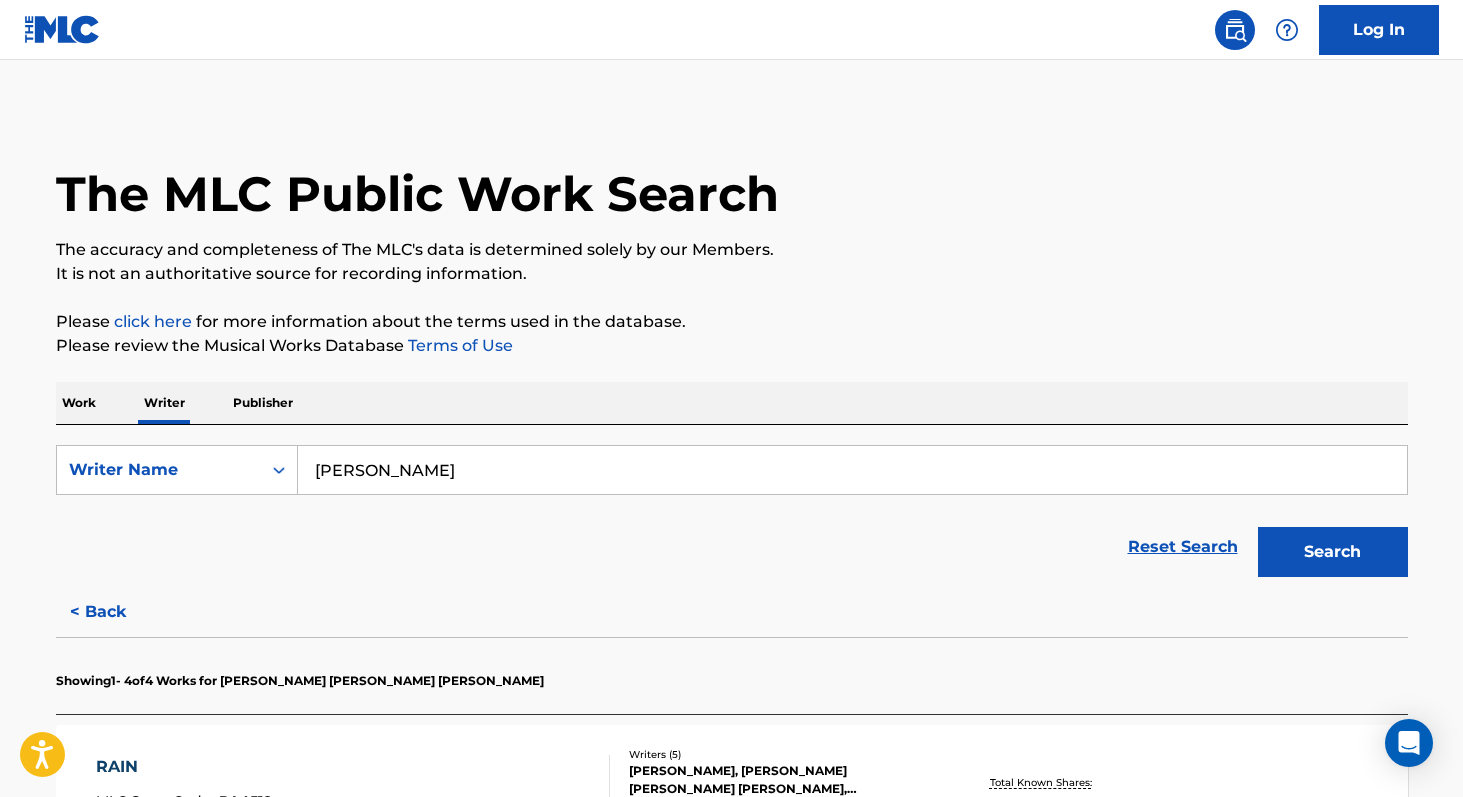type on "[PERSON_NAME]" 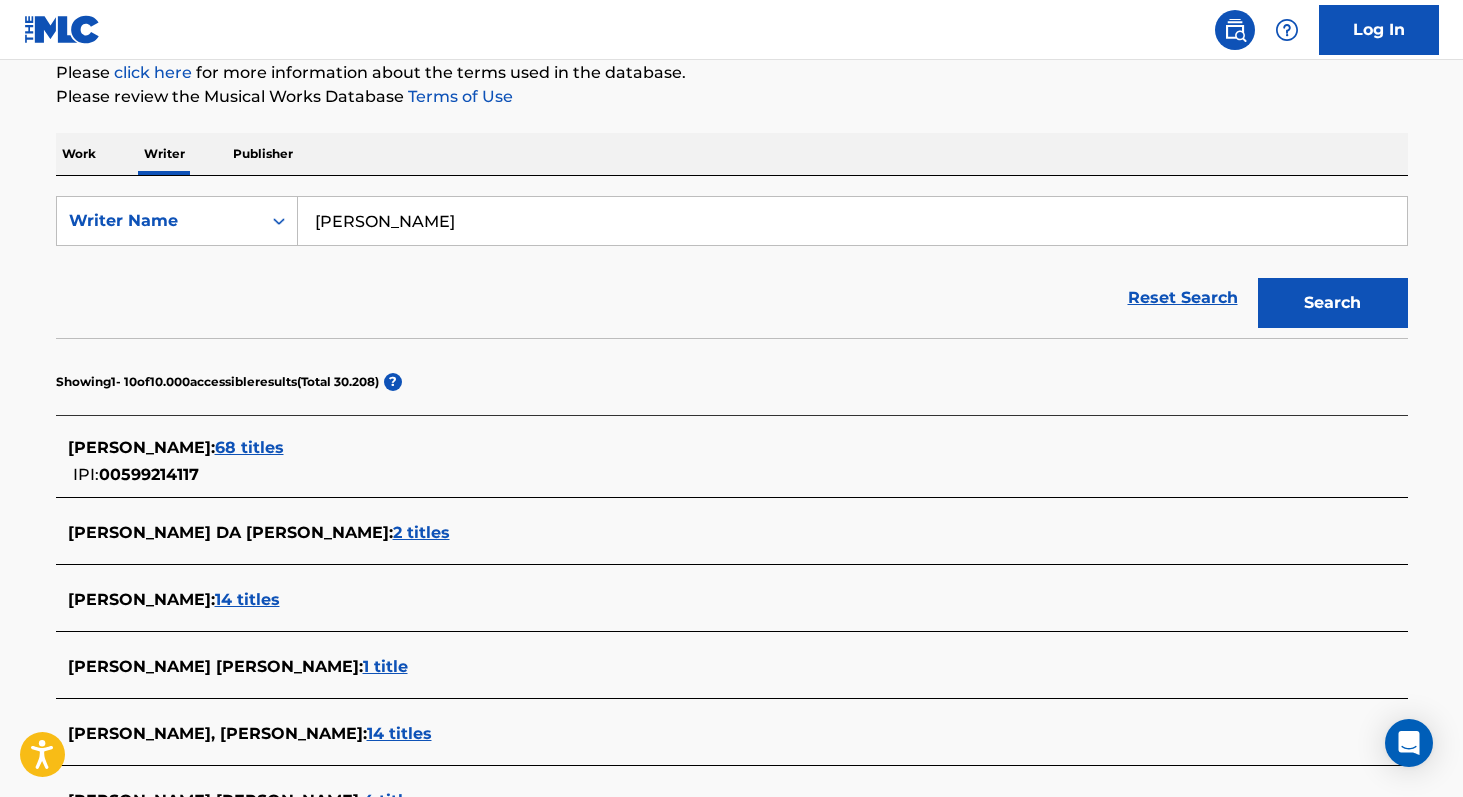 scroll, scrollTop: 257, scrollLeft: 0, axis: vertical 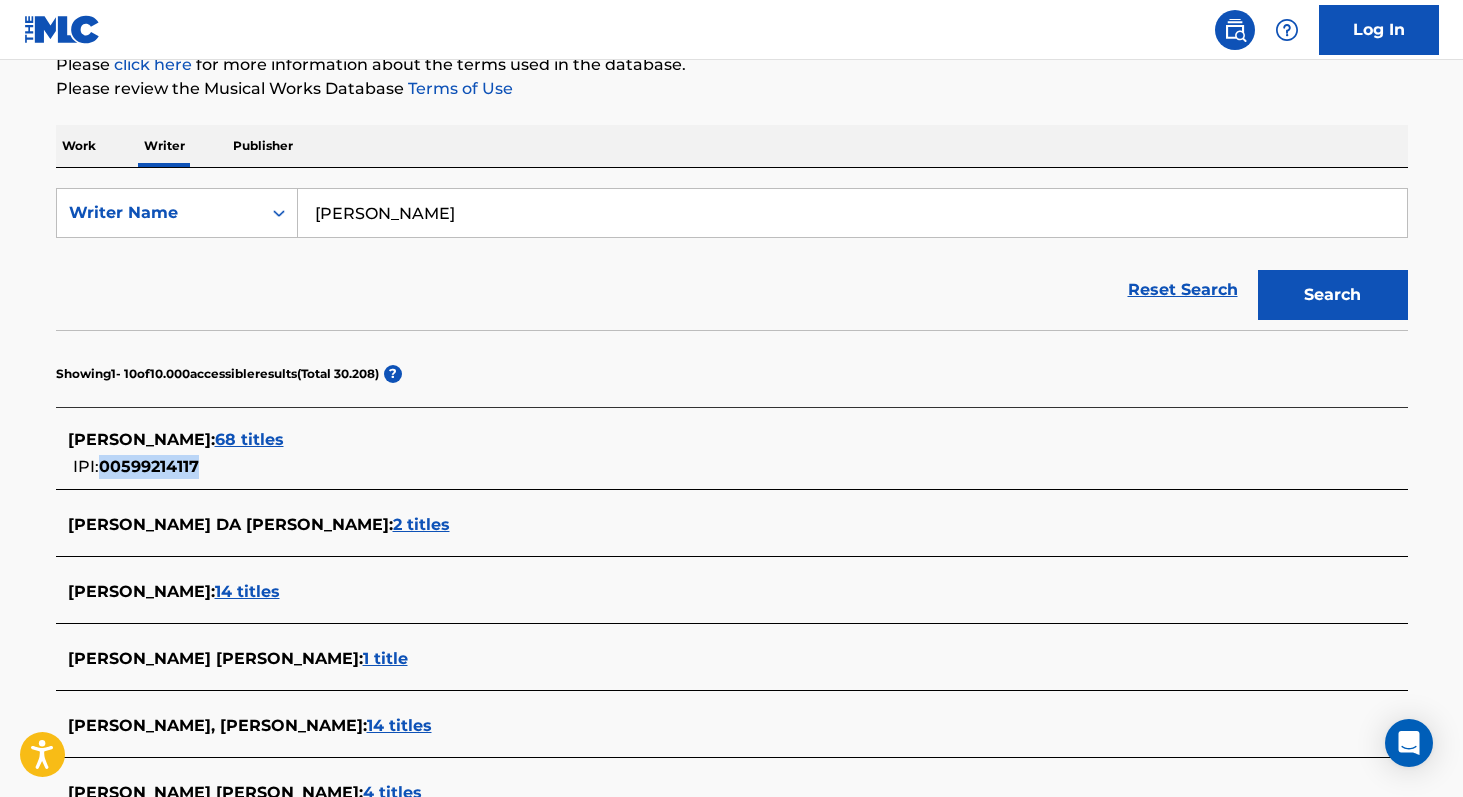copy on "00599214117" 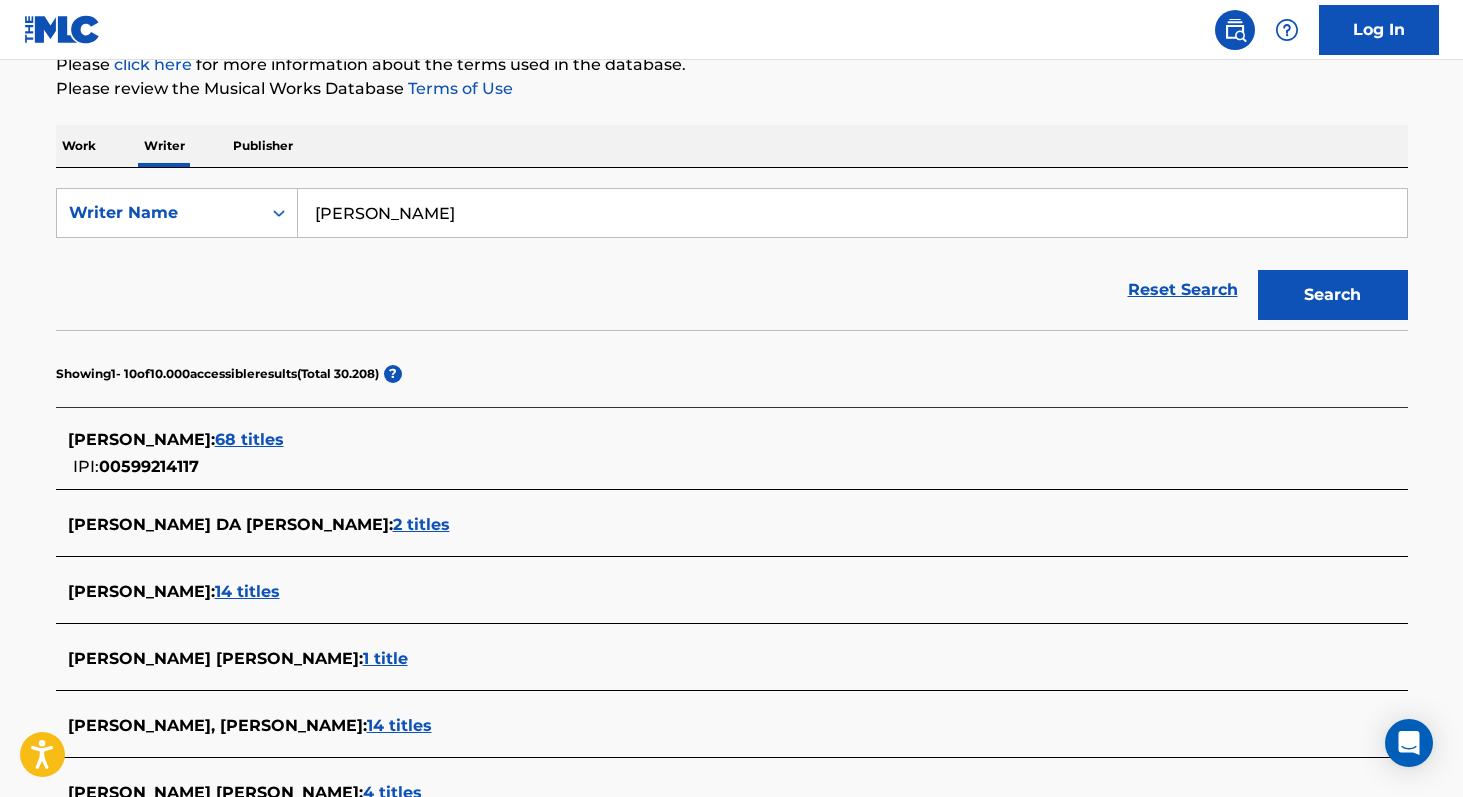 click on "68 titles" at bounding box center (249, 439) 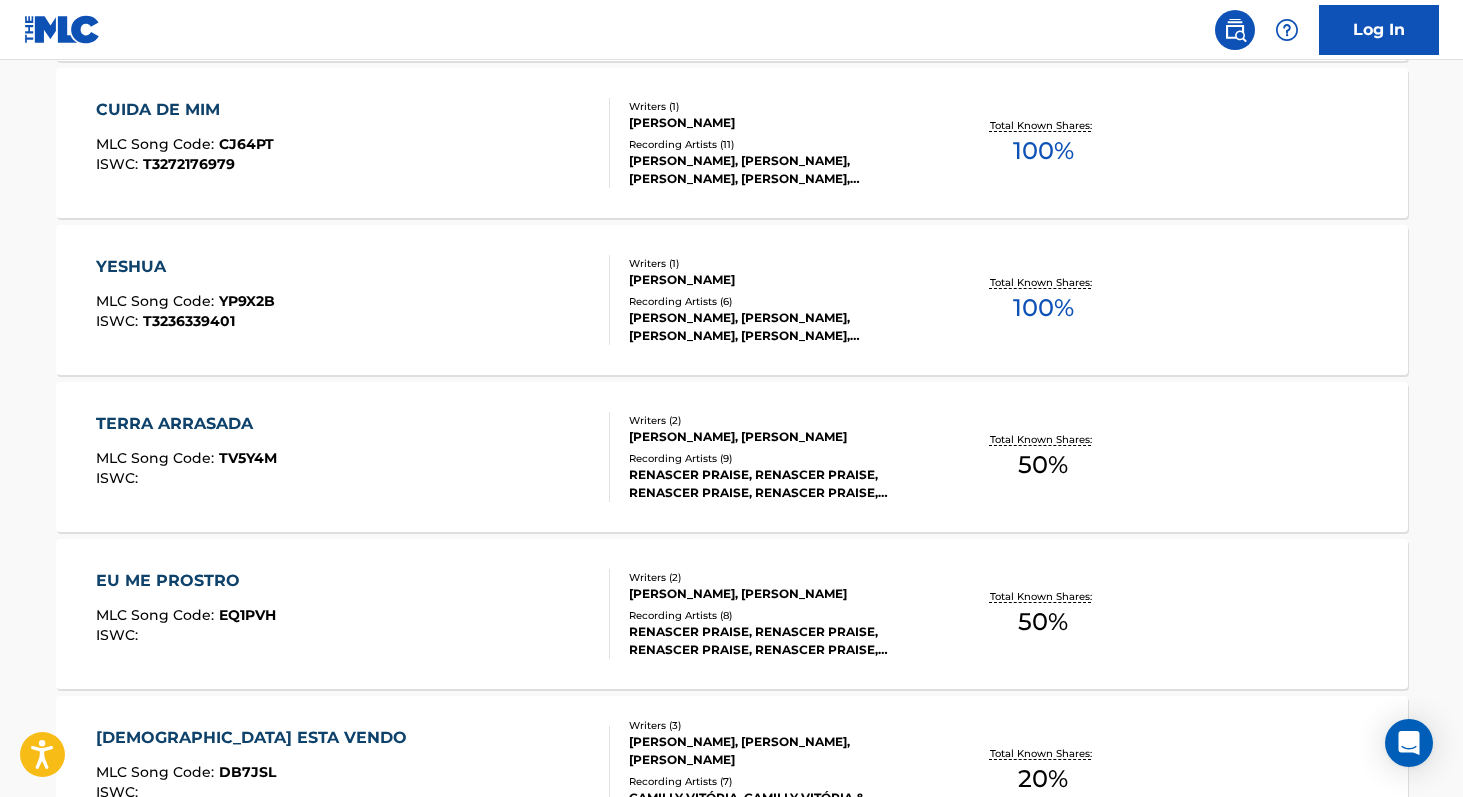 scroll, scrollTop: 1732, scrollLeft: 0, axis: vertical 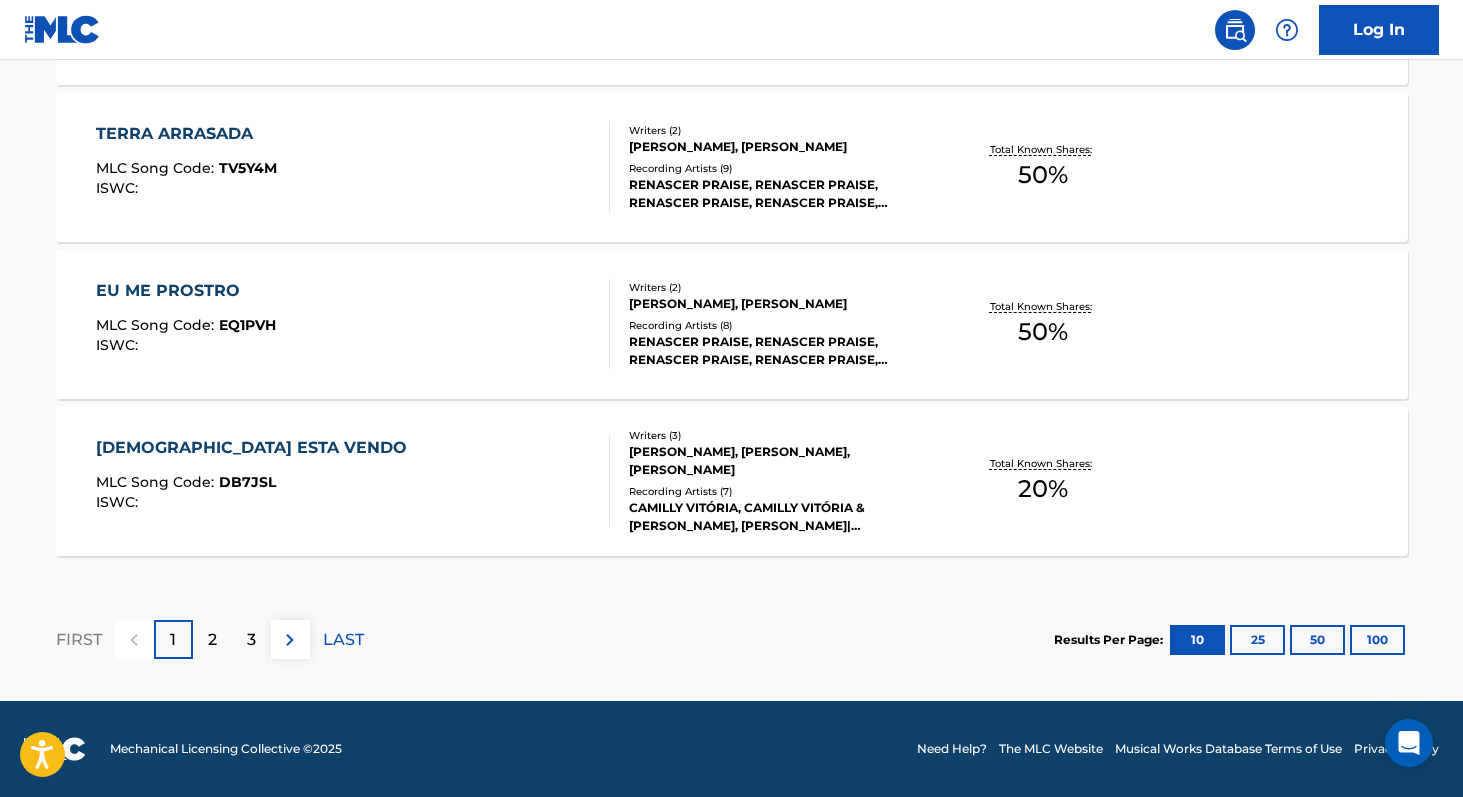 click on "100" at bounding box center (1377, 640) 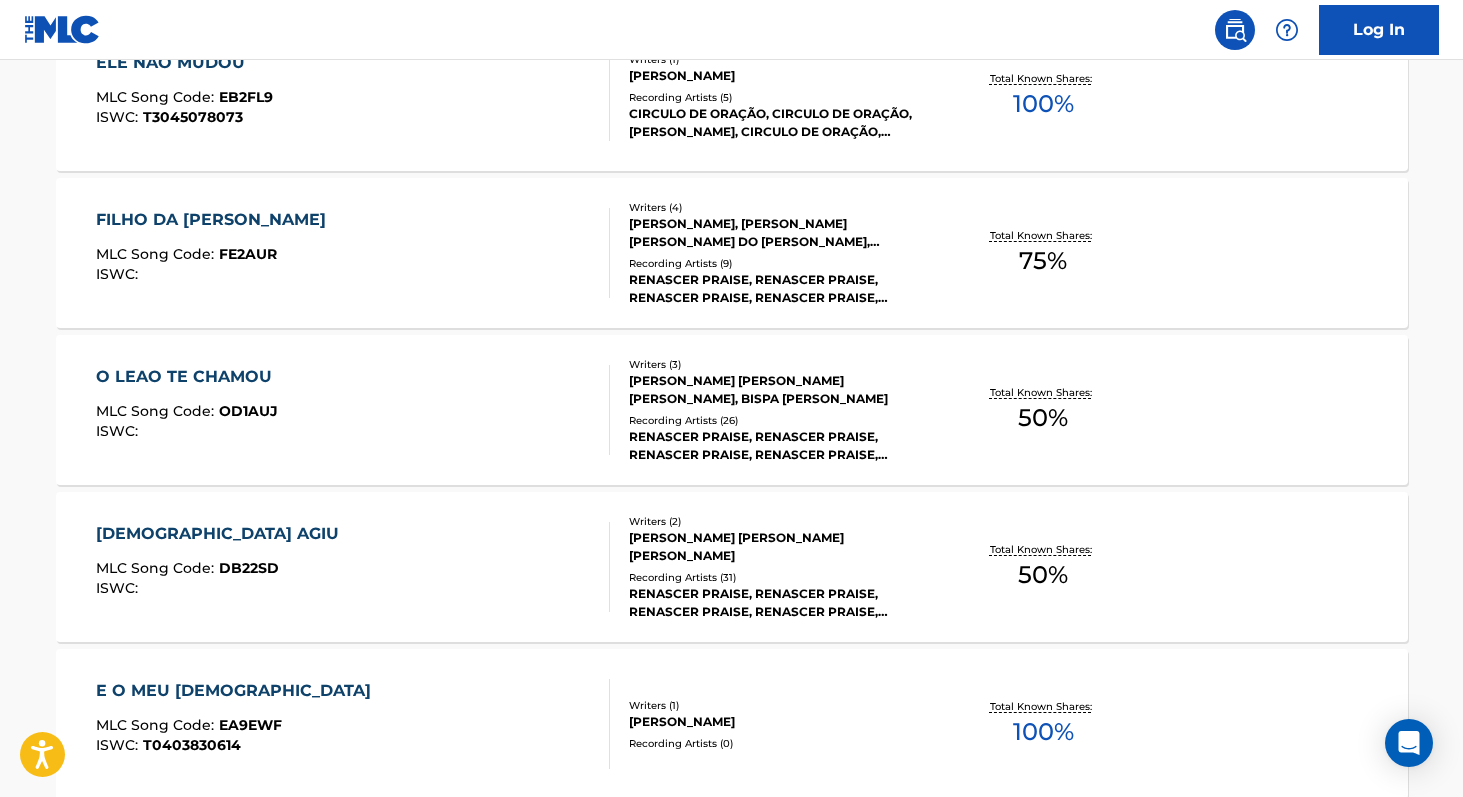 scroll, scrollTop: 4030, scrollLeft: 0, axis: vertical 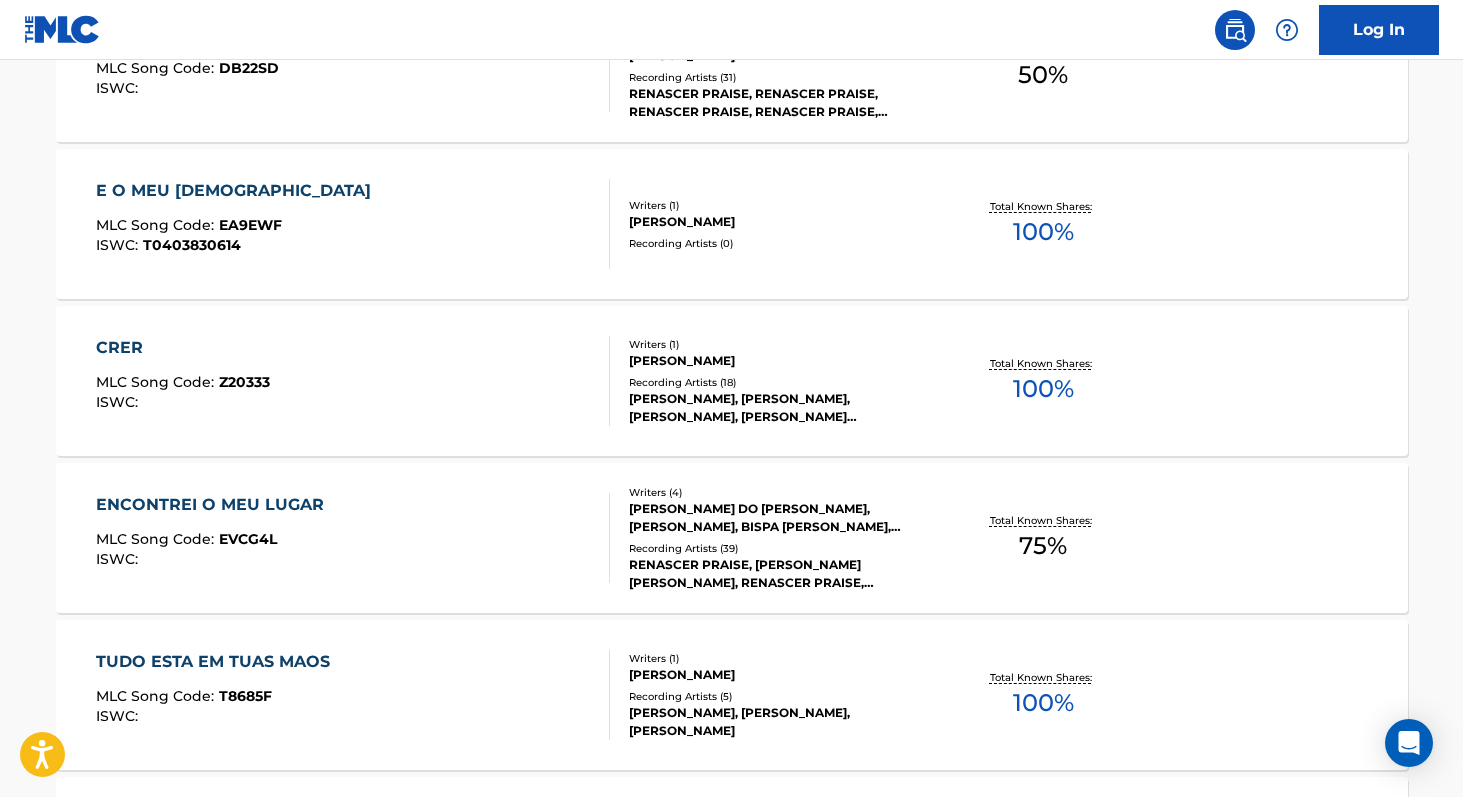 click on "75 %" at bounding box center [1043, 546] 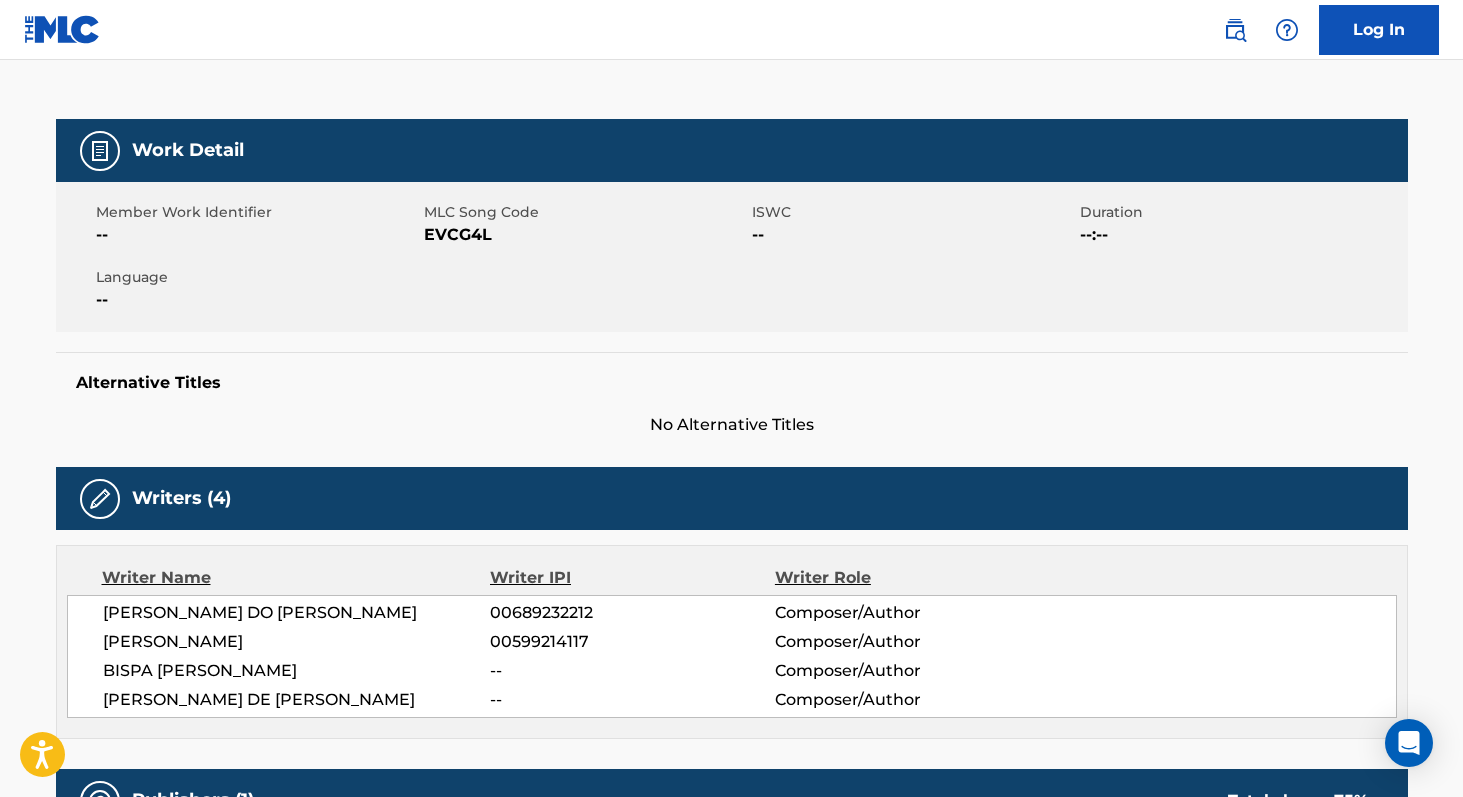 scroll, scrollTop: 173, scrollLeft: 0, axis: vertical 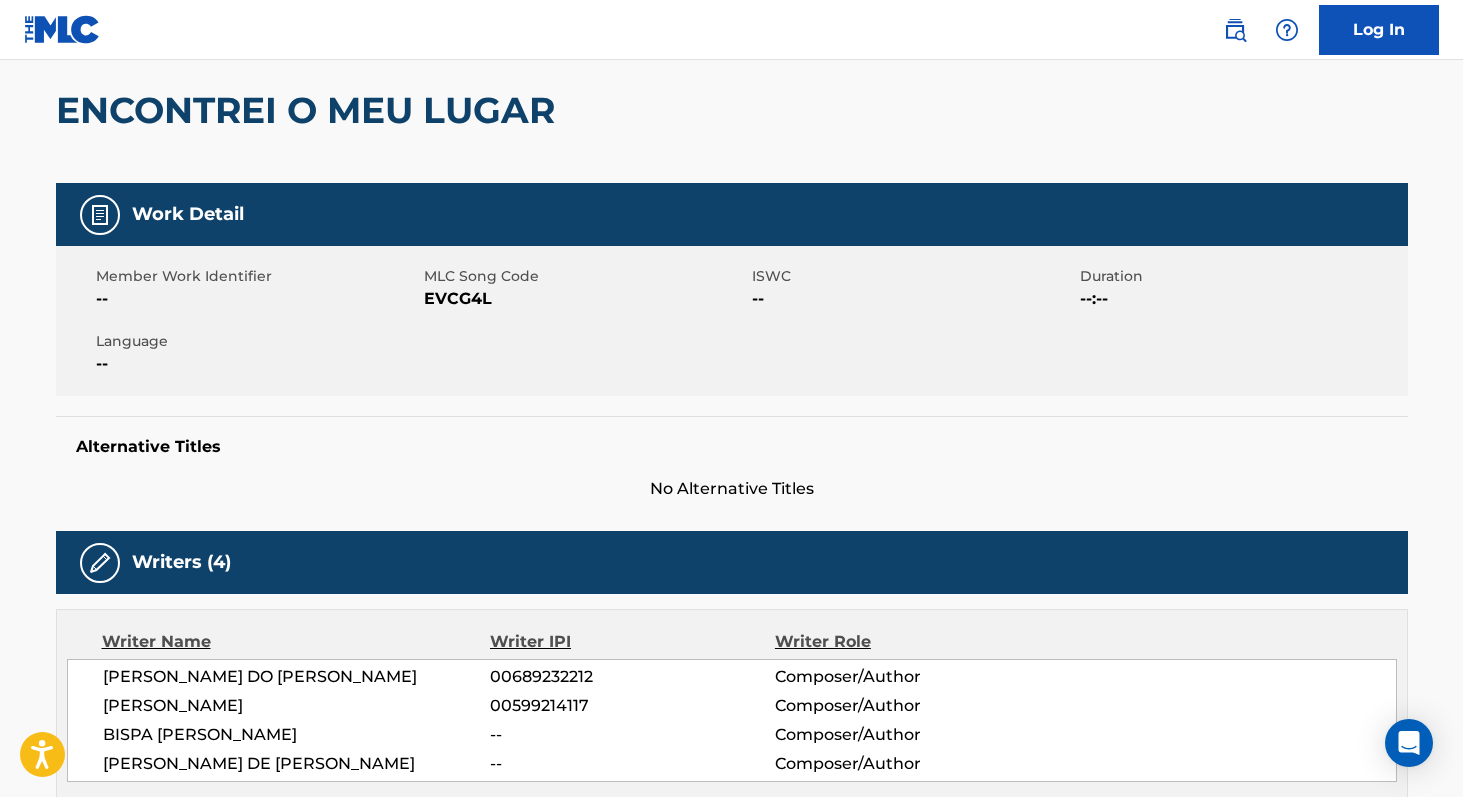 click on "EVCG4L" at bounding box center [585, 299] 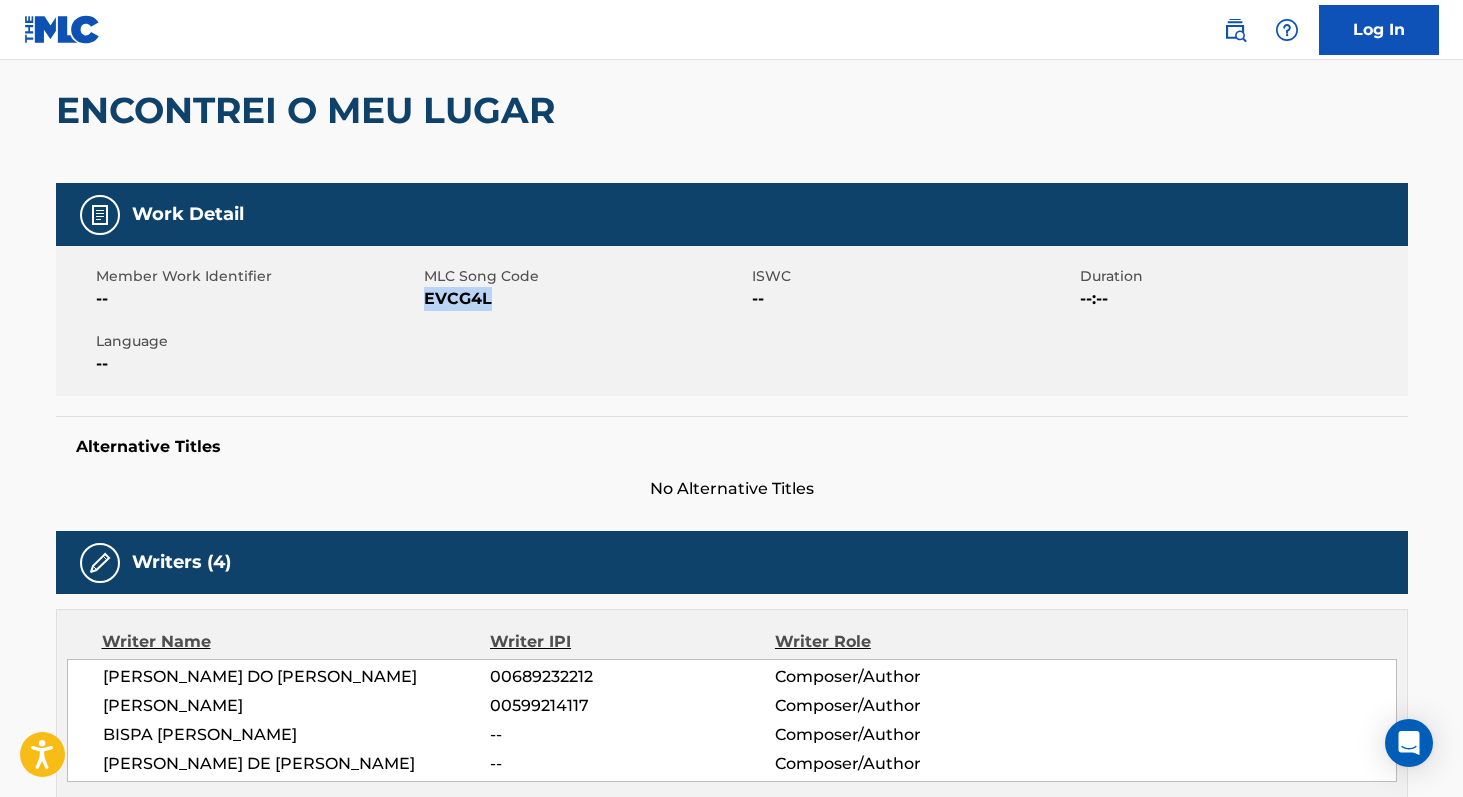 click on "EVCG4L" at bounding box center (585, 299) 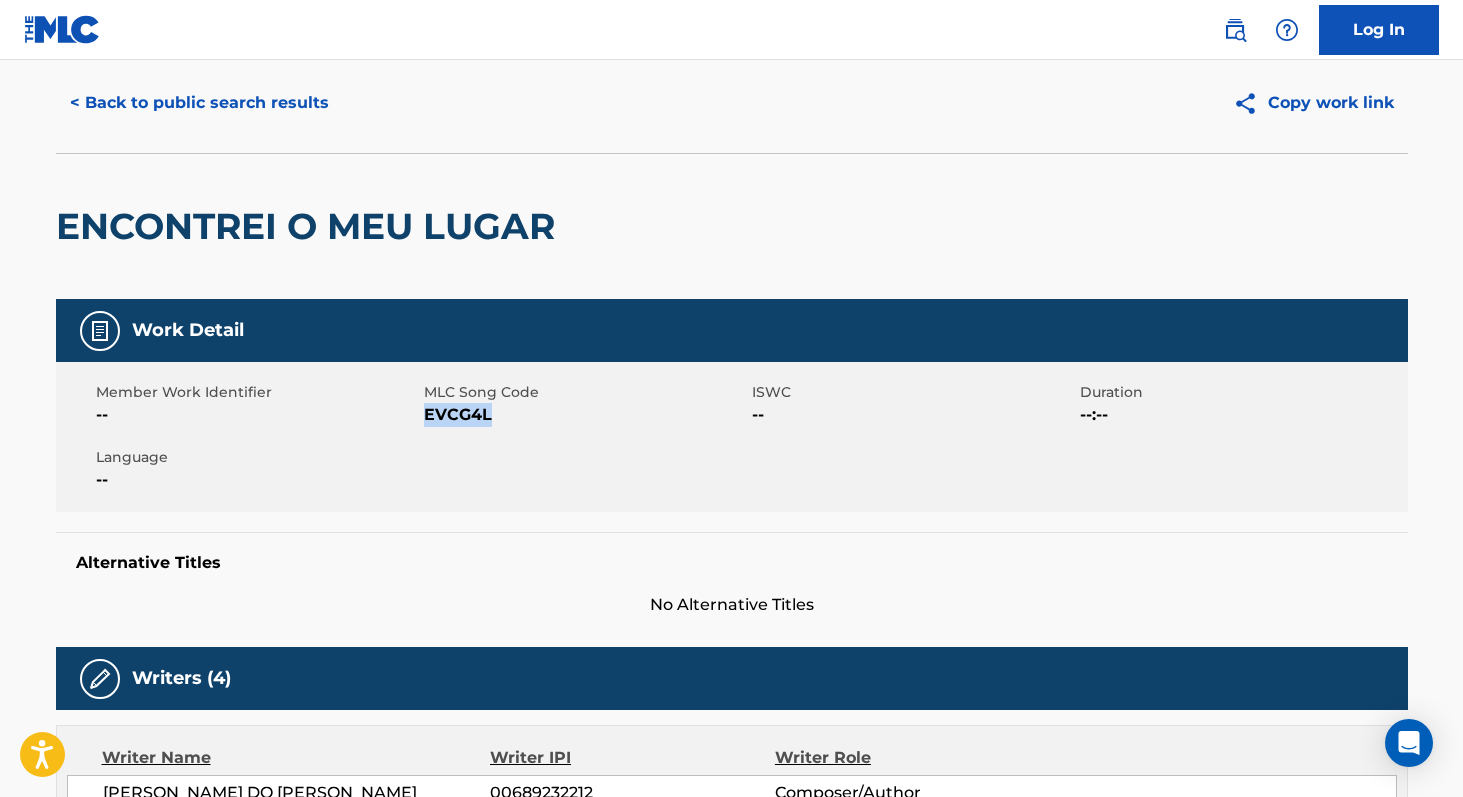 scroll, scrollTop: 0, scrollLeft: 0, axis: both 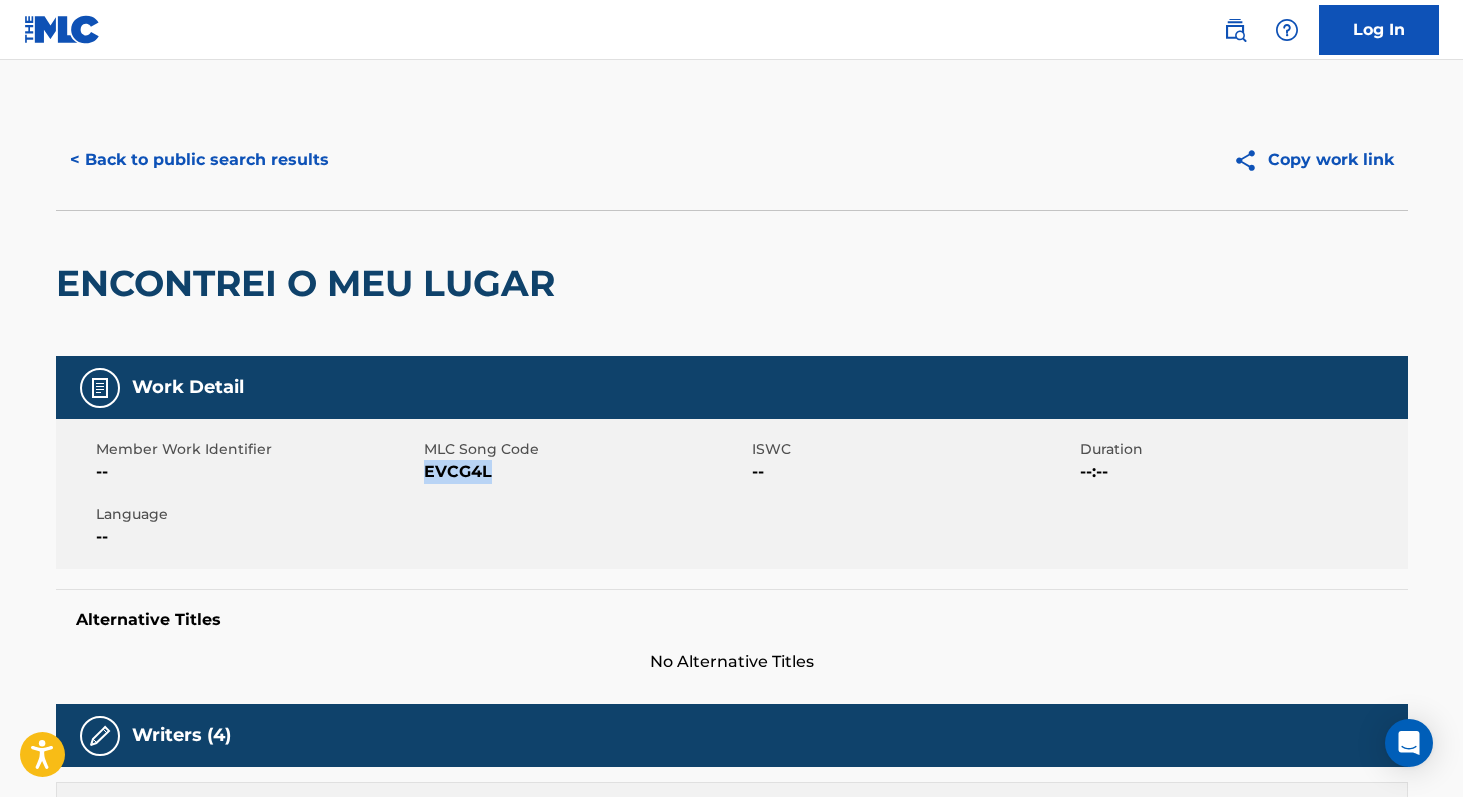 click on "< Back to public search results" at bounding box center (199, 160) 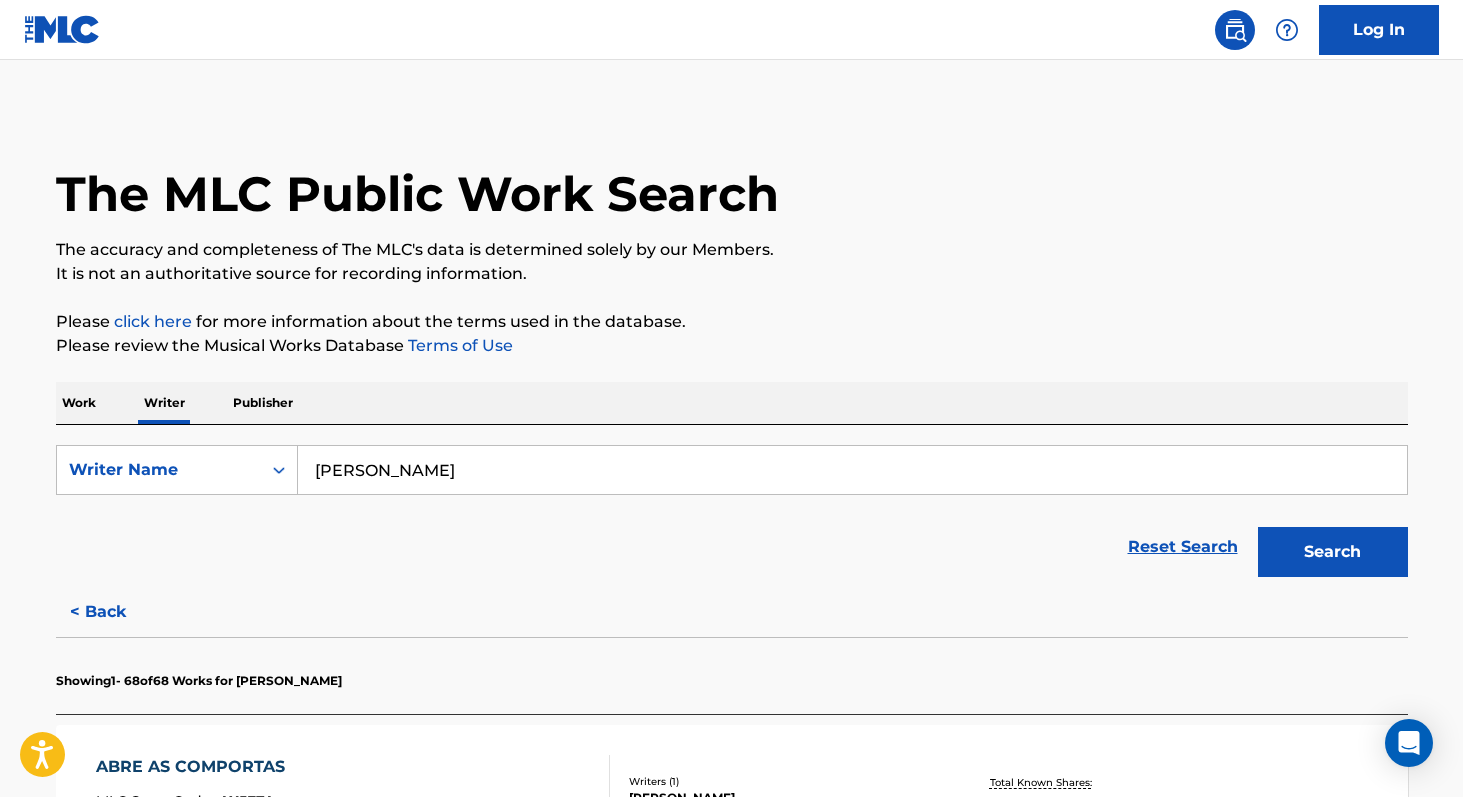 click on "[PERSON_NAME]" at bounding box center [852, 470] 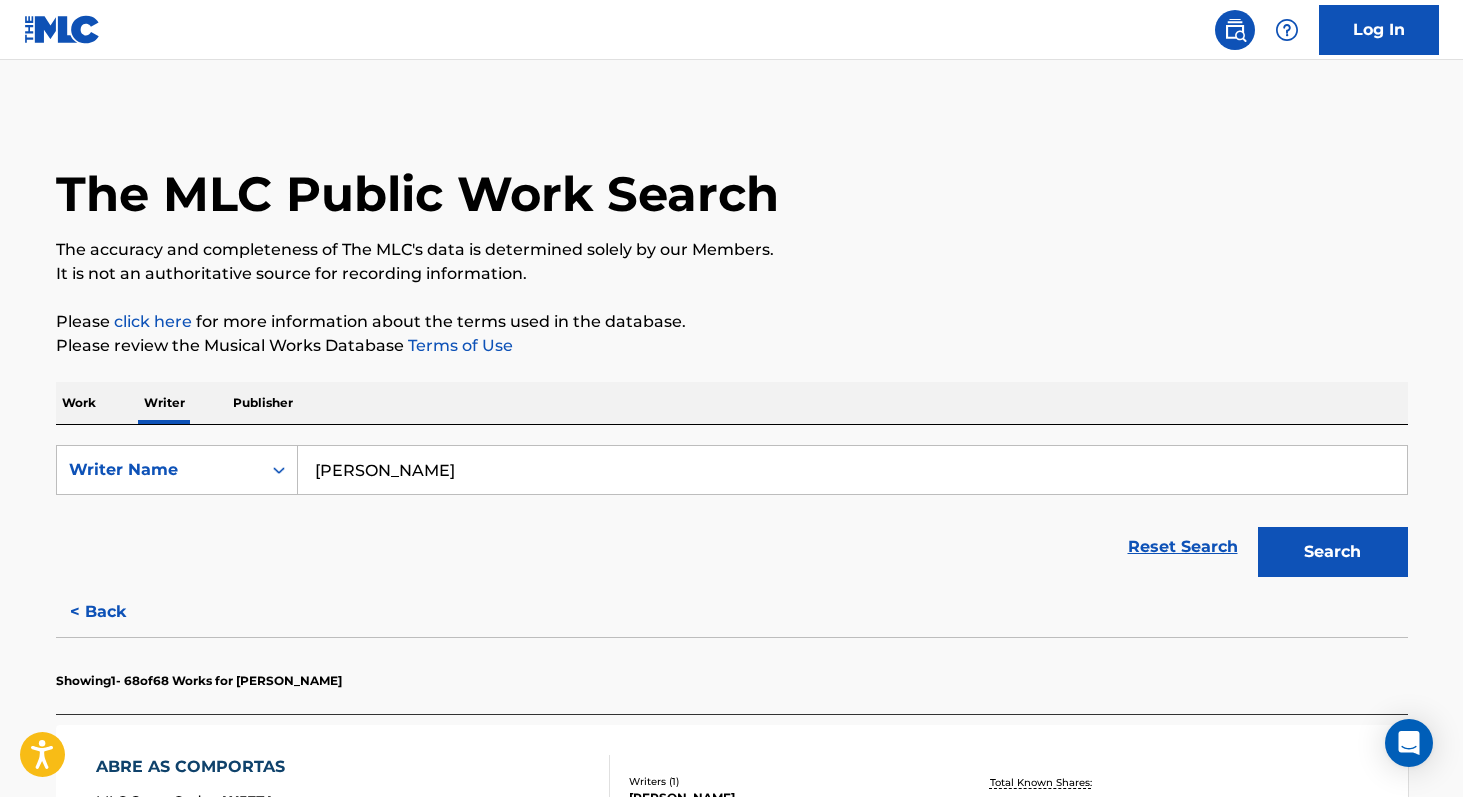 paste on "[PERSON_NAME] [PERSON_NAME] d" 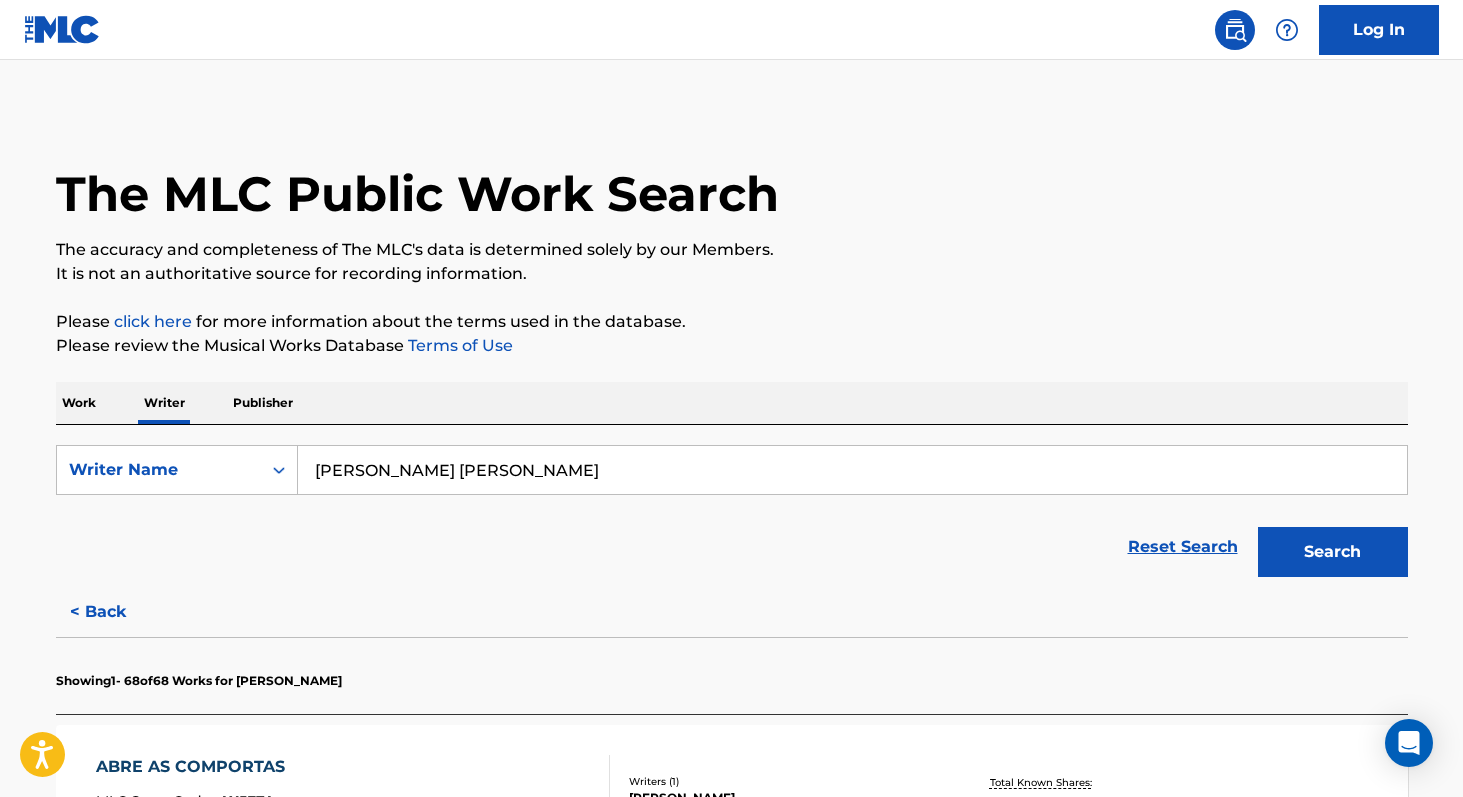 click on "Search" at bounding box center (1333, 552) 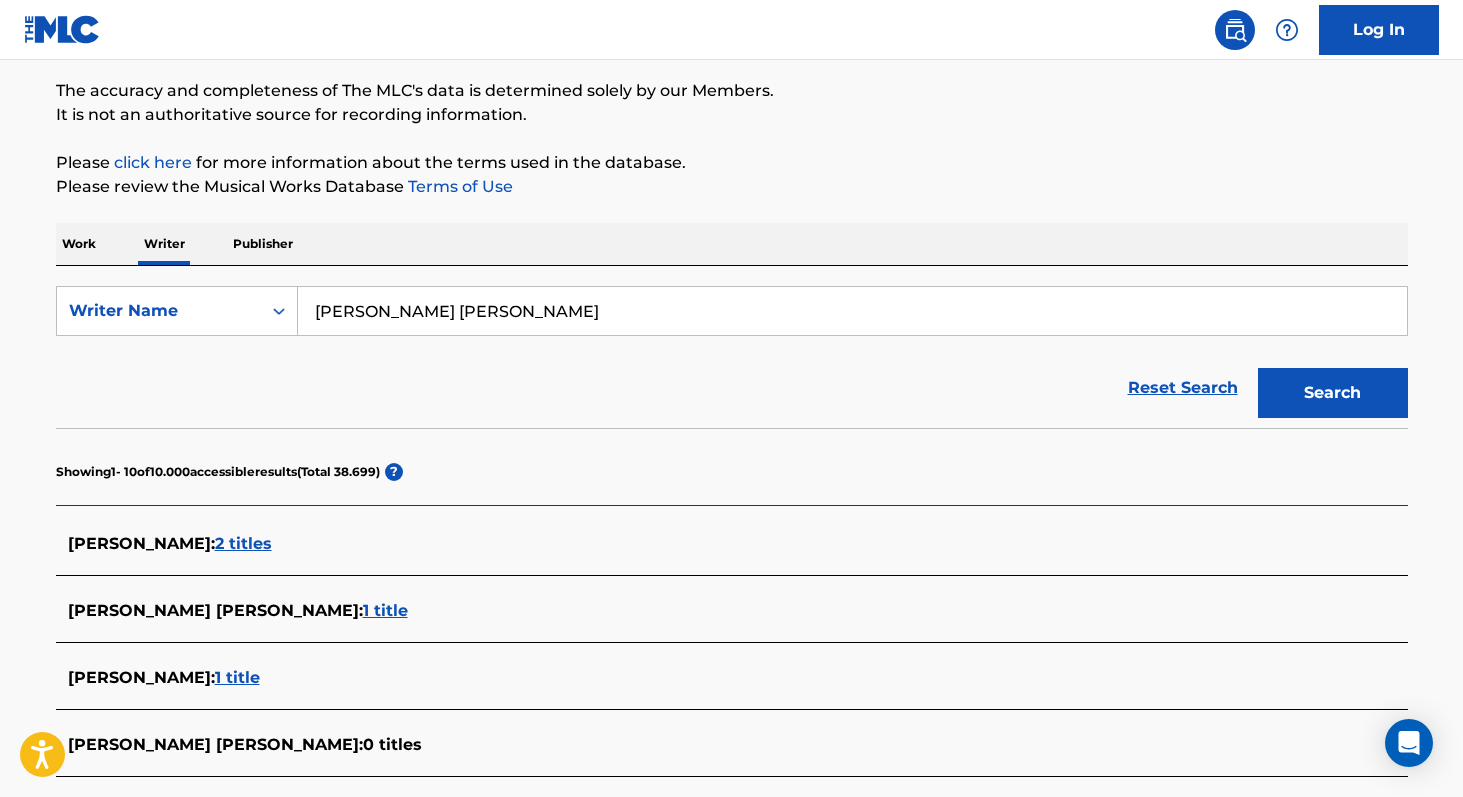scroll, scrollTop: 0, scrollLeft: 0, axis: both 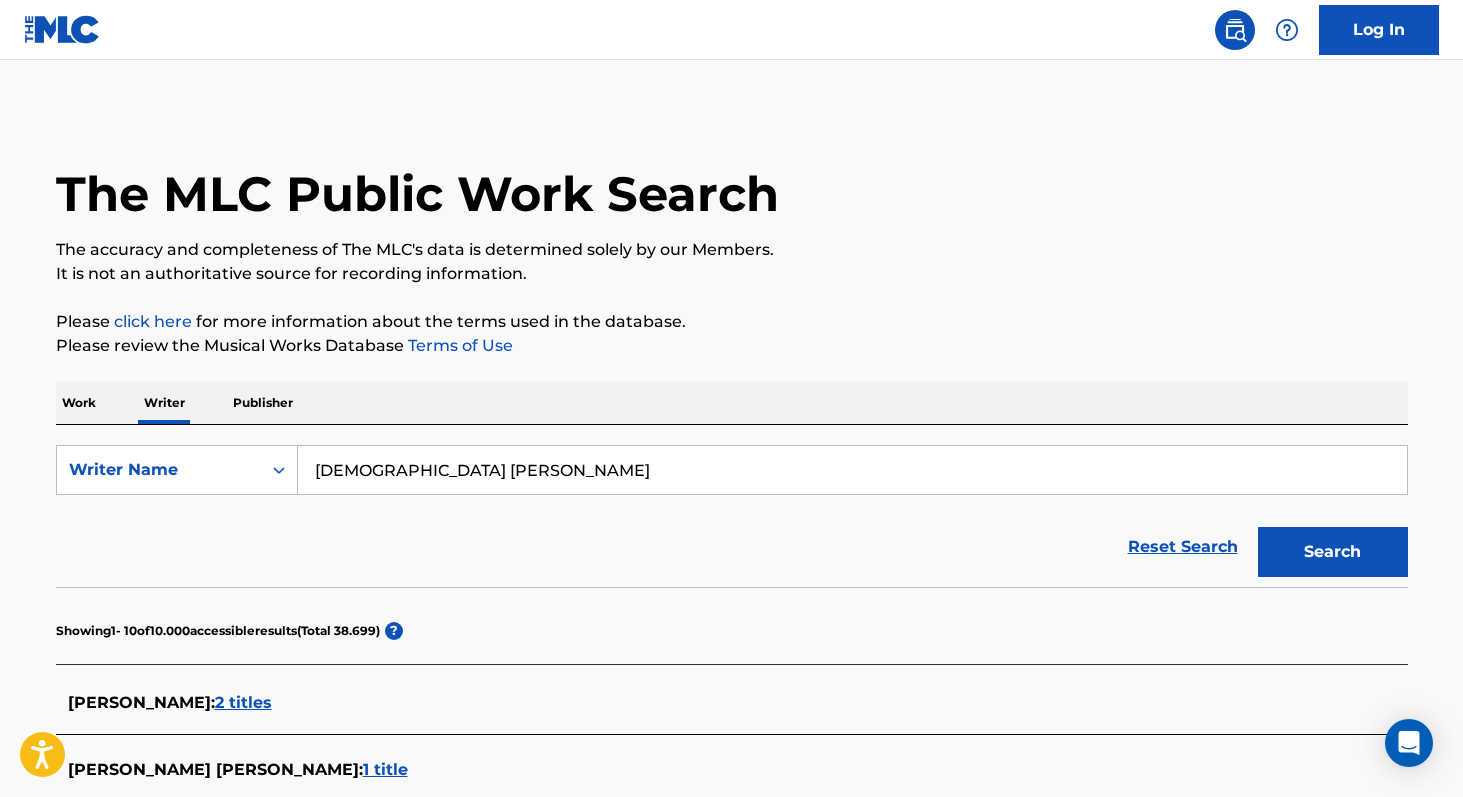 type on "[DEMOGRAPHIC_DATA] [PERSON_NAME]" 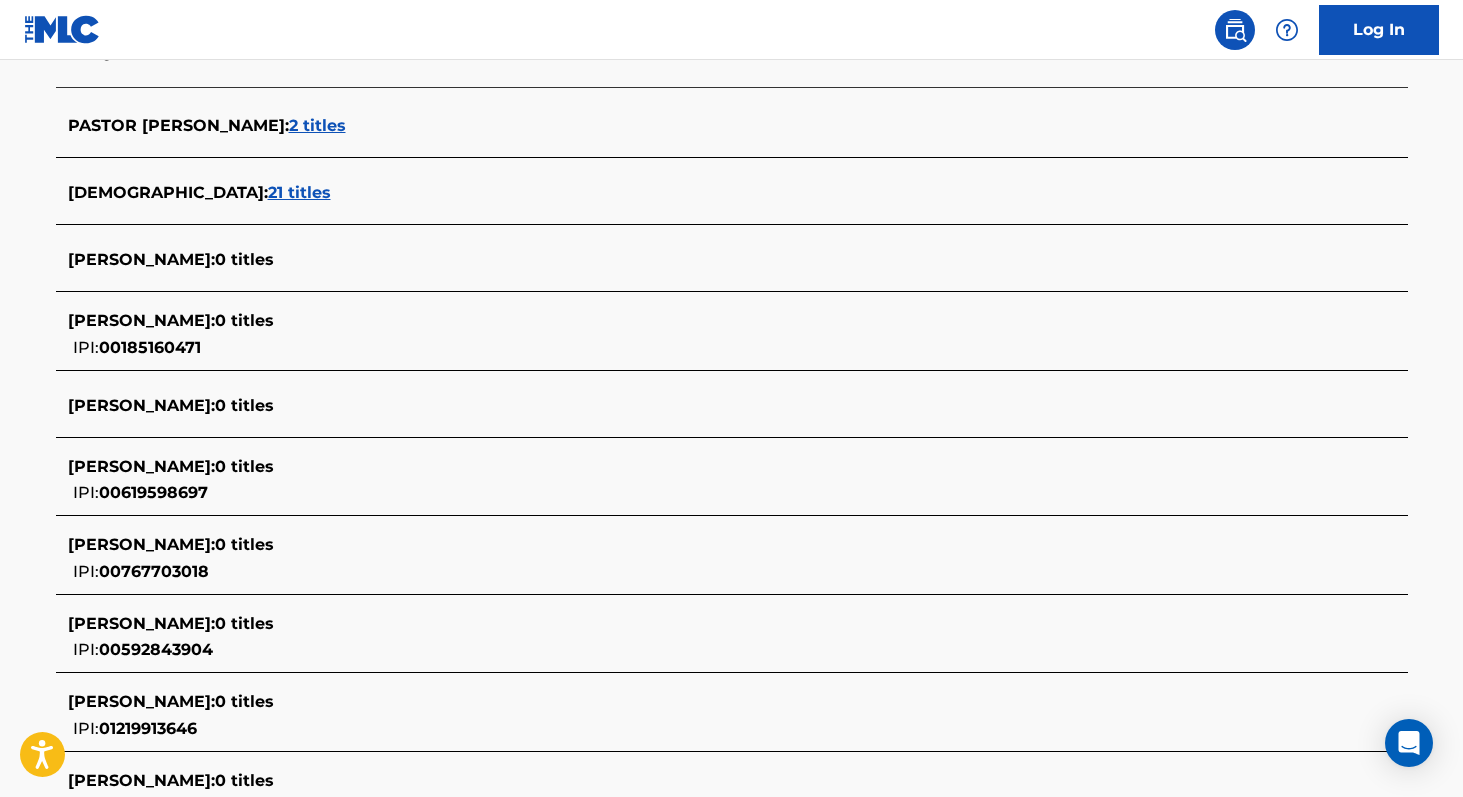 scroll, scrollTop: 575, scrollLeft: 0, axis: vertical 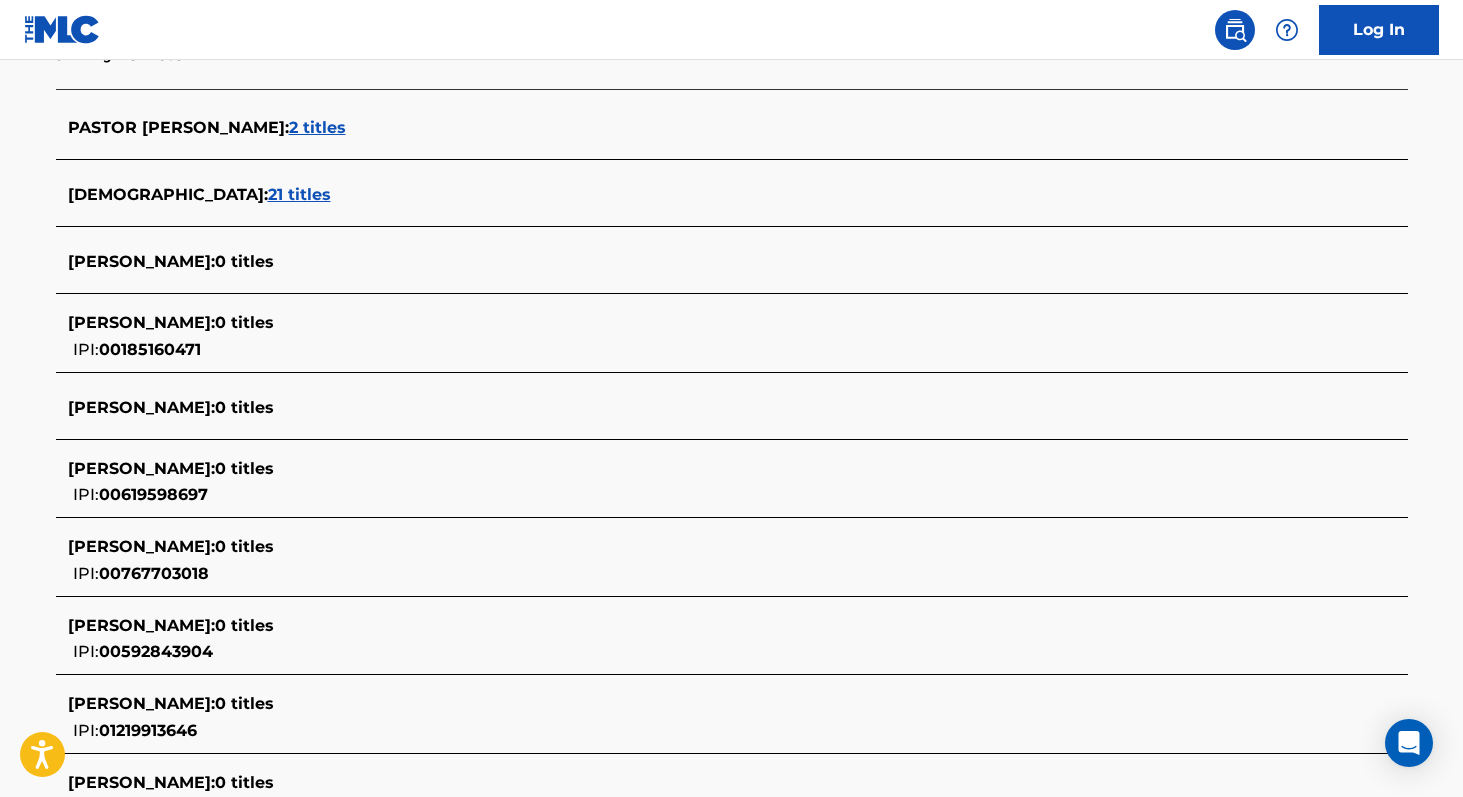 click on "2 titles" at bounding box center (317, 127) 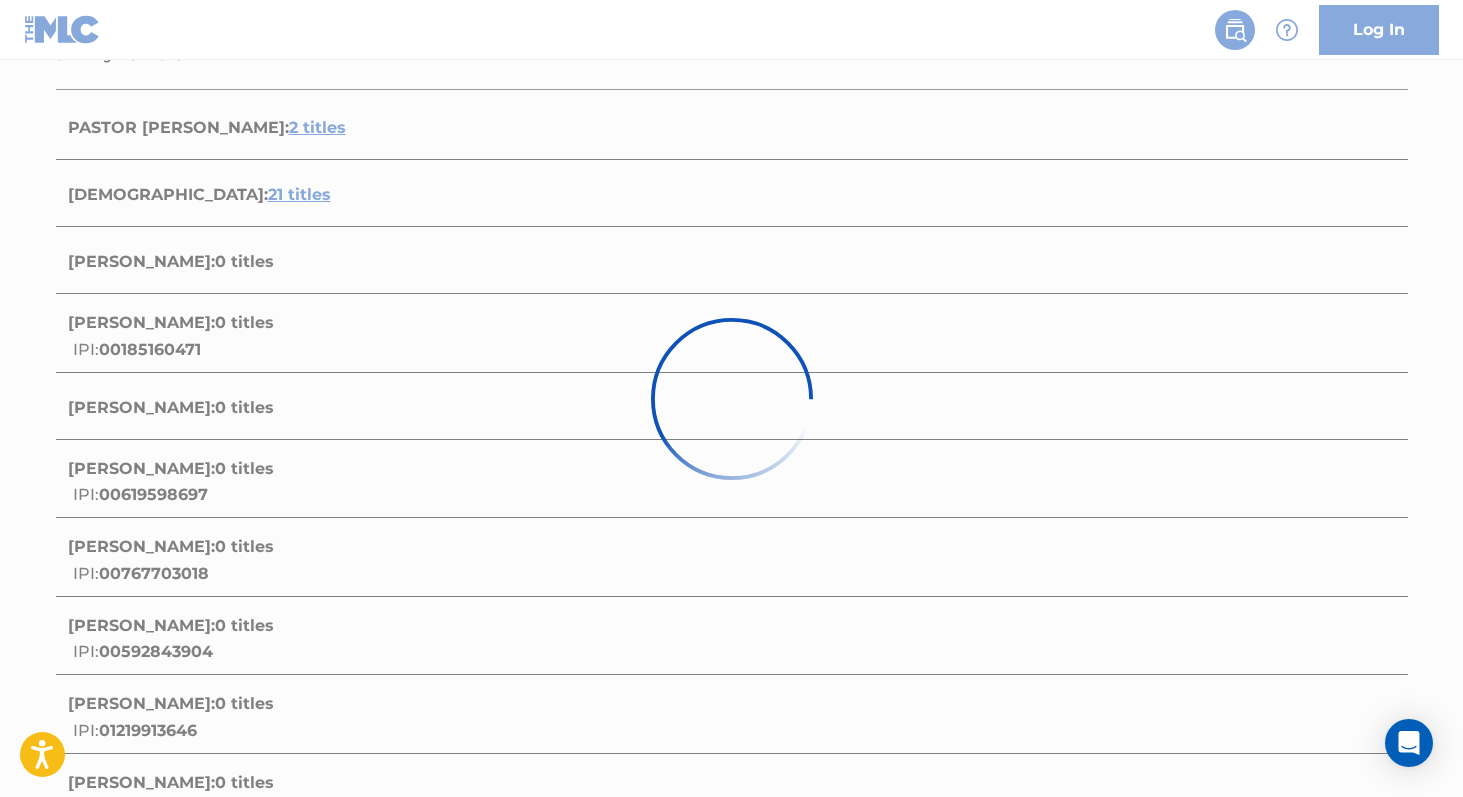scroll, scrollTop: 467, scrollLeft: 0, axis: vertical 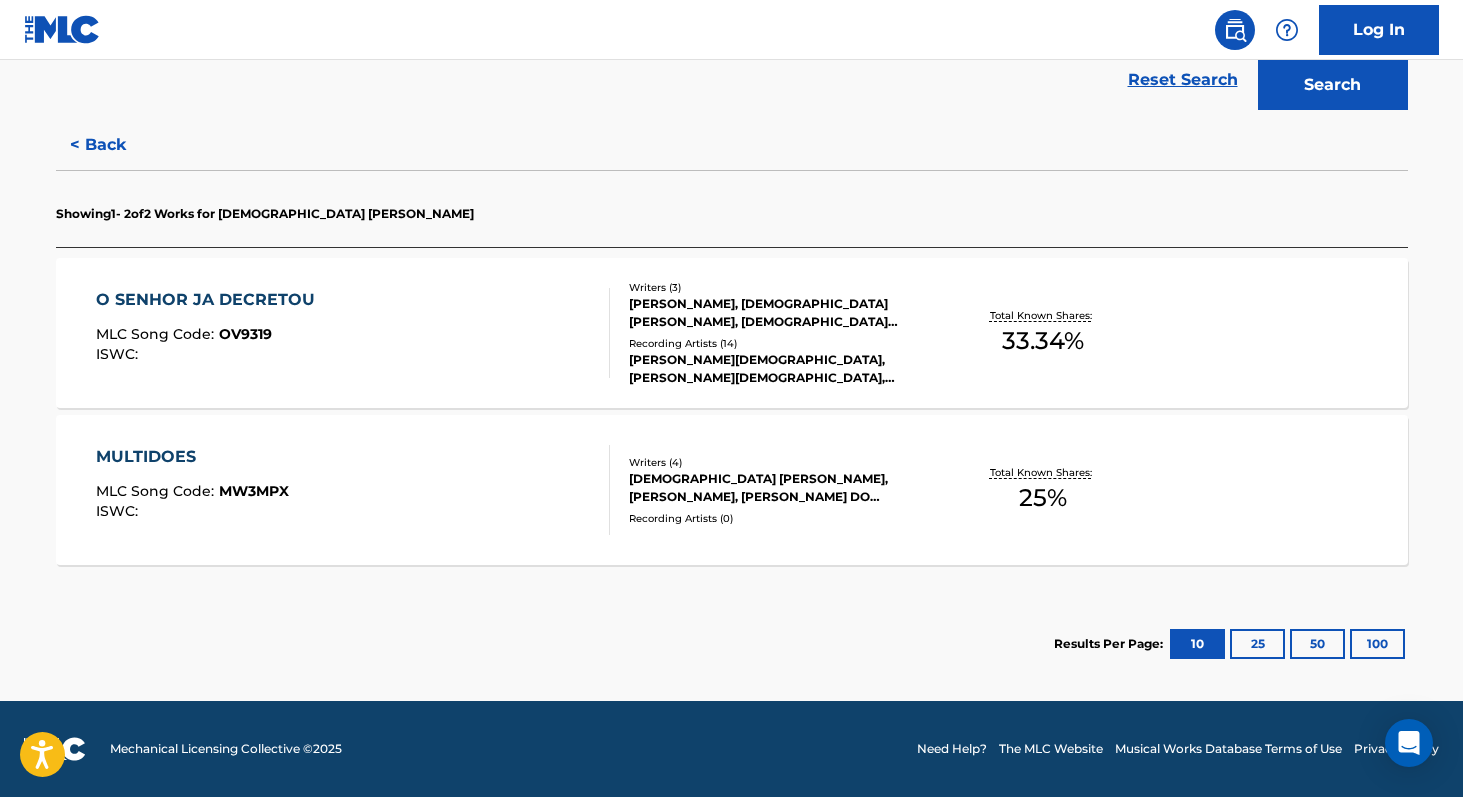 click on "33.34 %" at bounding box center [1043, 341] 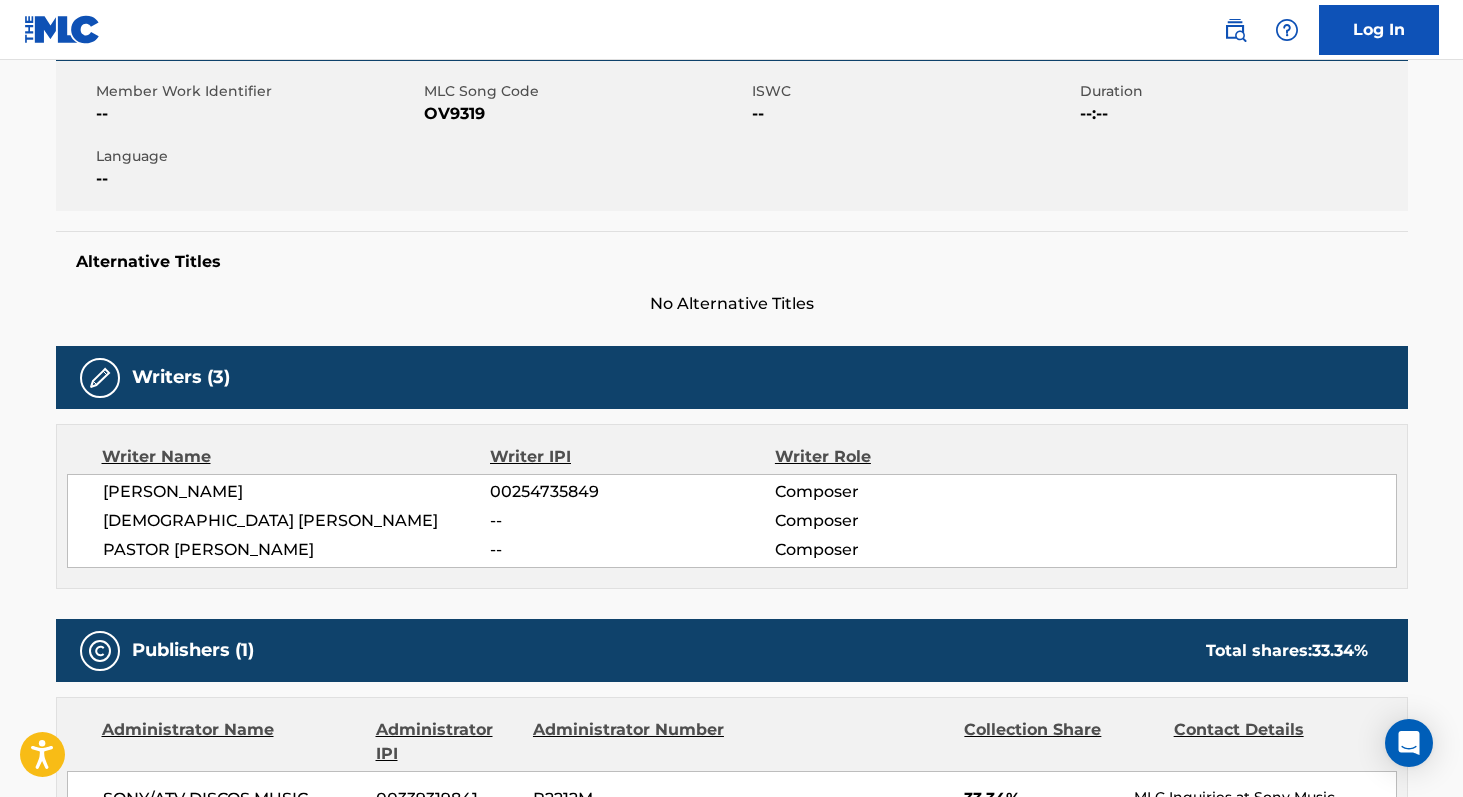 scroll, scrollTop: 0, scrollLeft: 0, axis: both 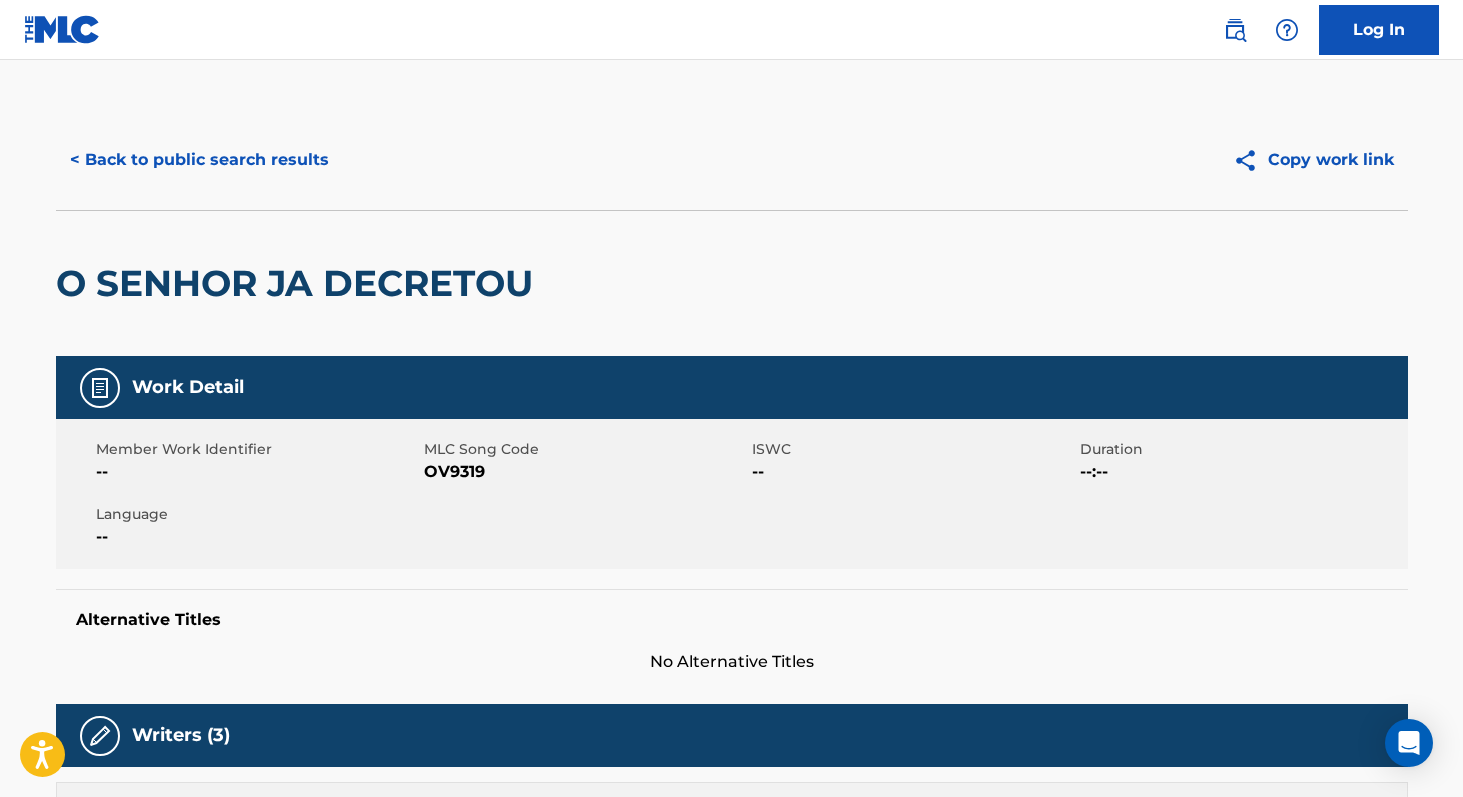 click on "< Back to public search results" at bounding box center [199, 160] 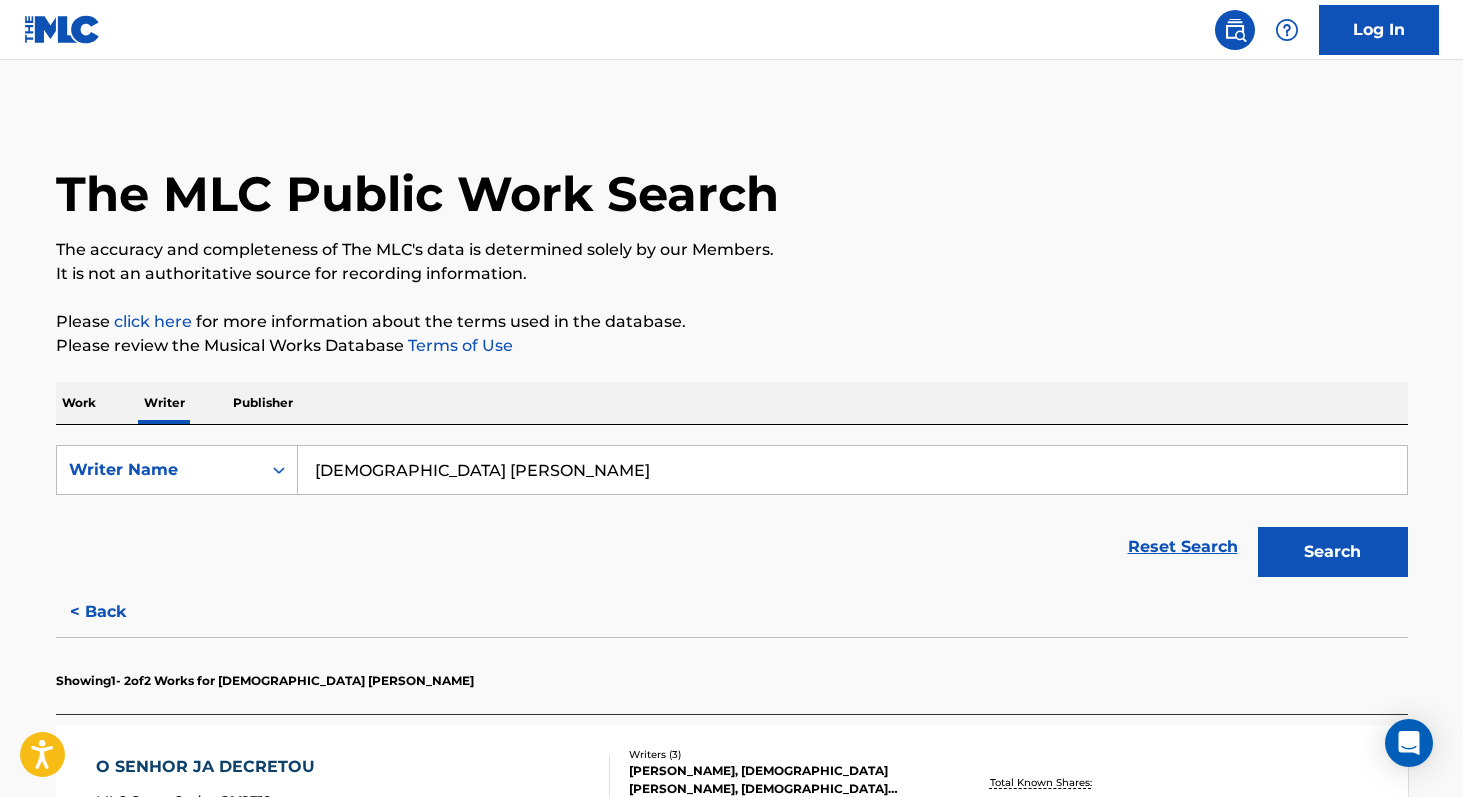 click on "Work" at bounding box center (79, 403) 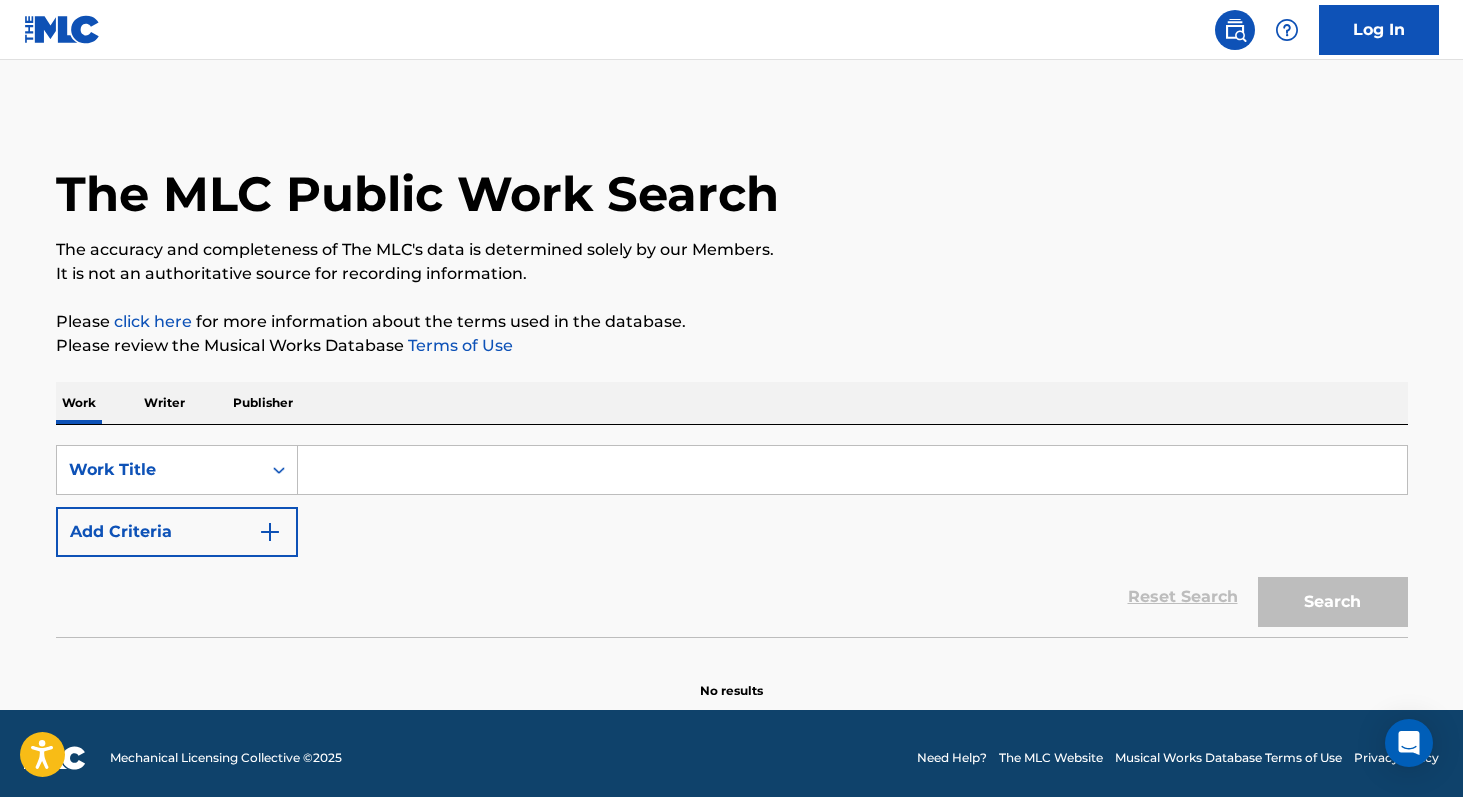 click at bounding box center (852, 470) 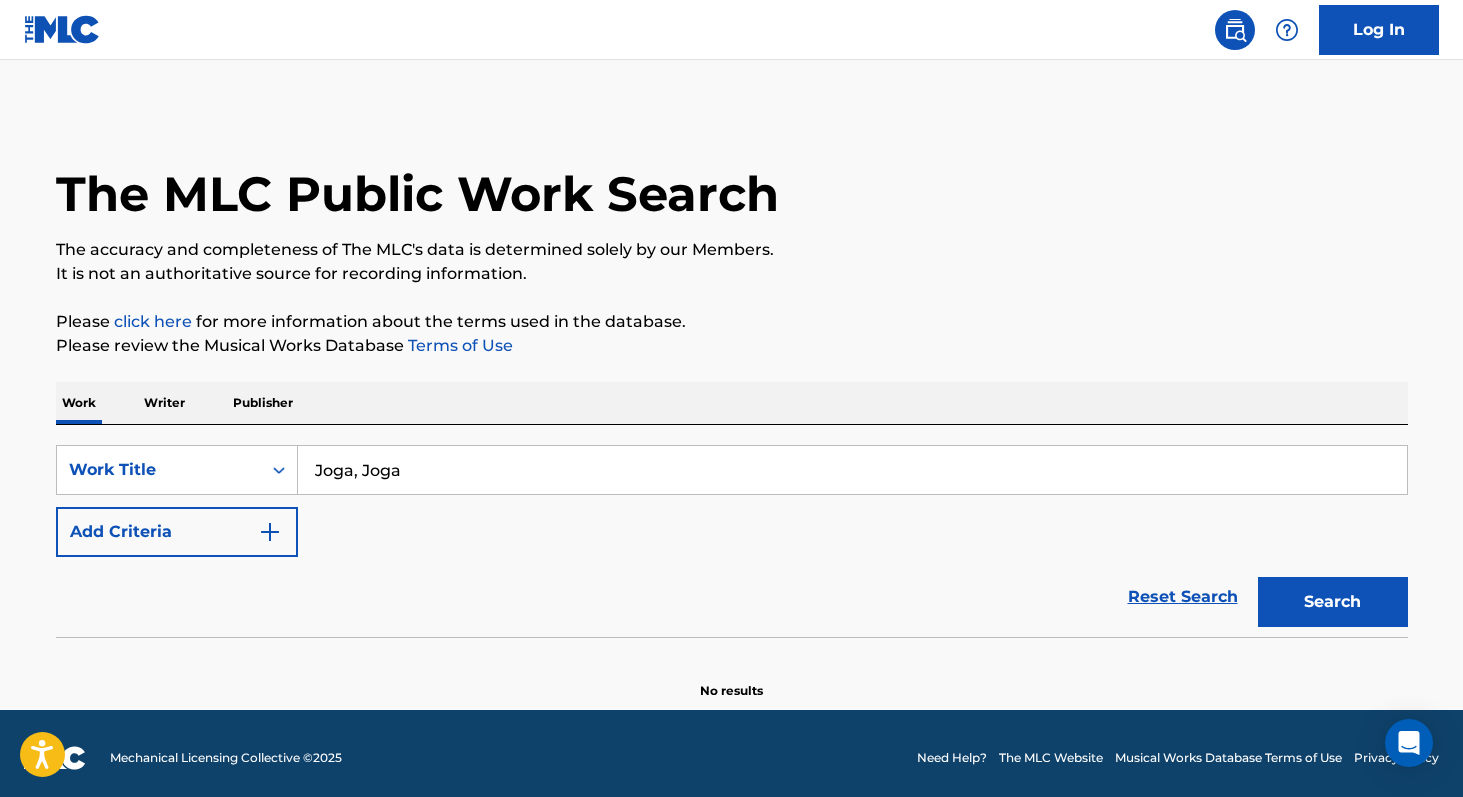 type on "Joga, Joga" 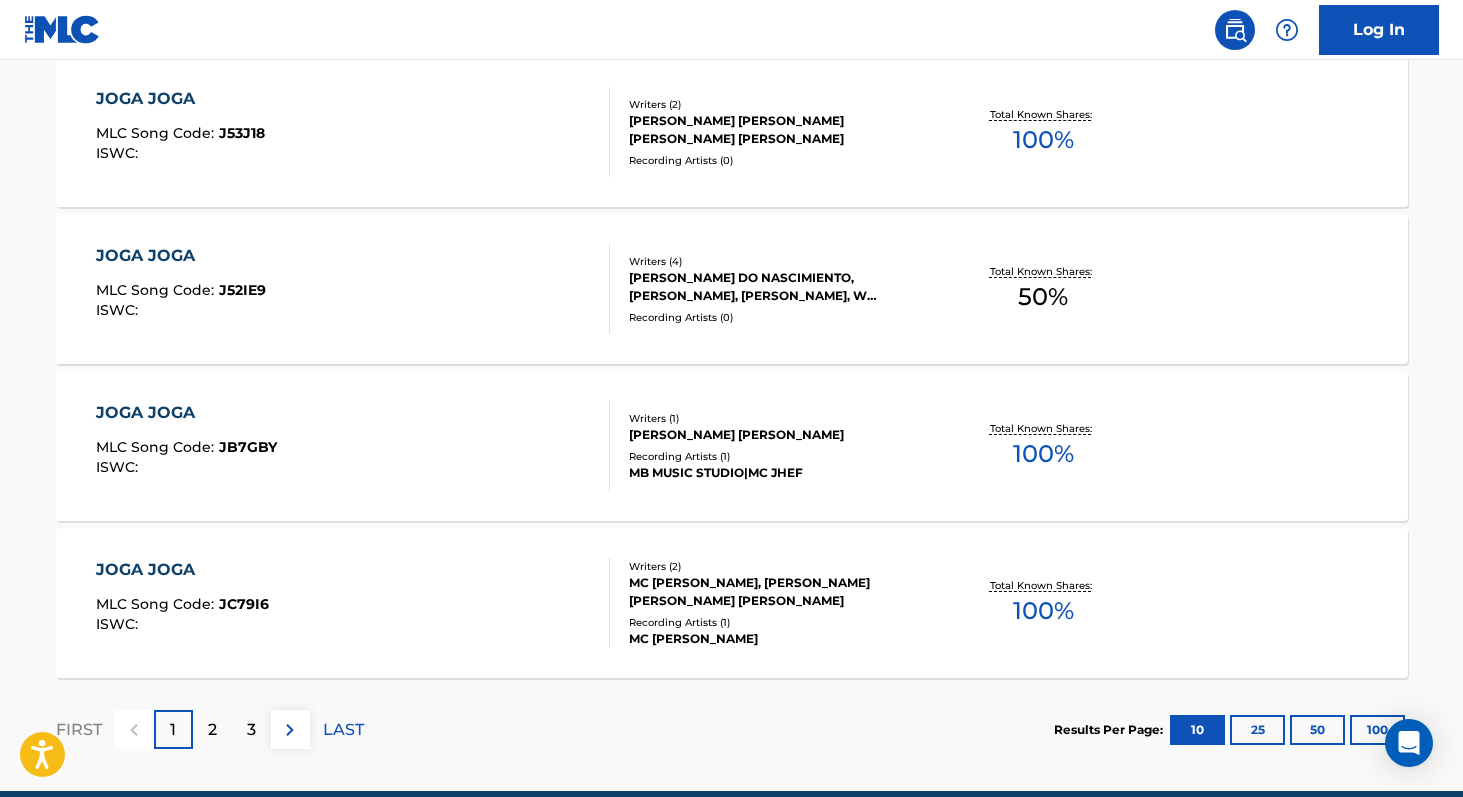 scroll, scrollTop: 1560, scrollLeft: 0, axis: vertical 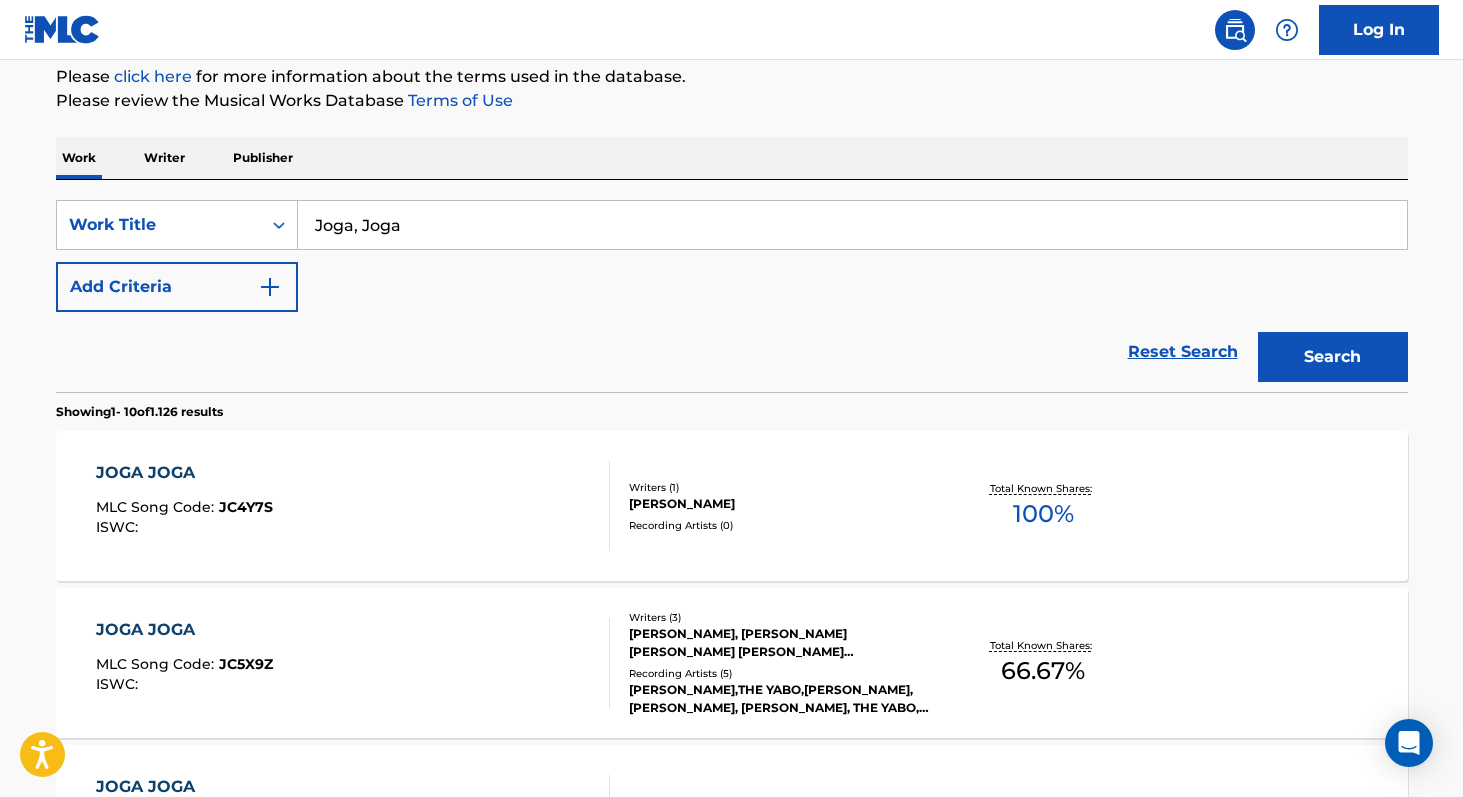 click at bounding box center (270, 287) 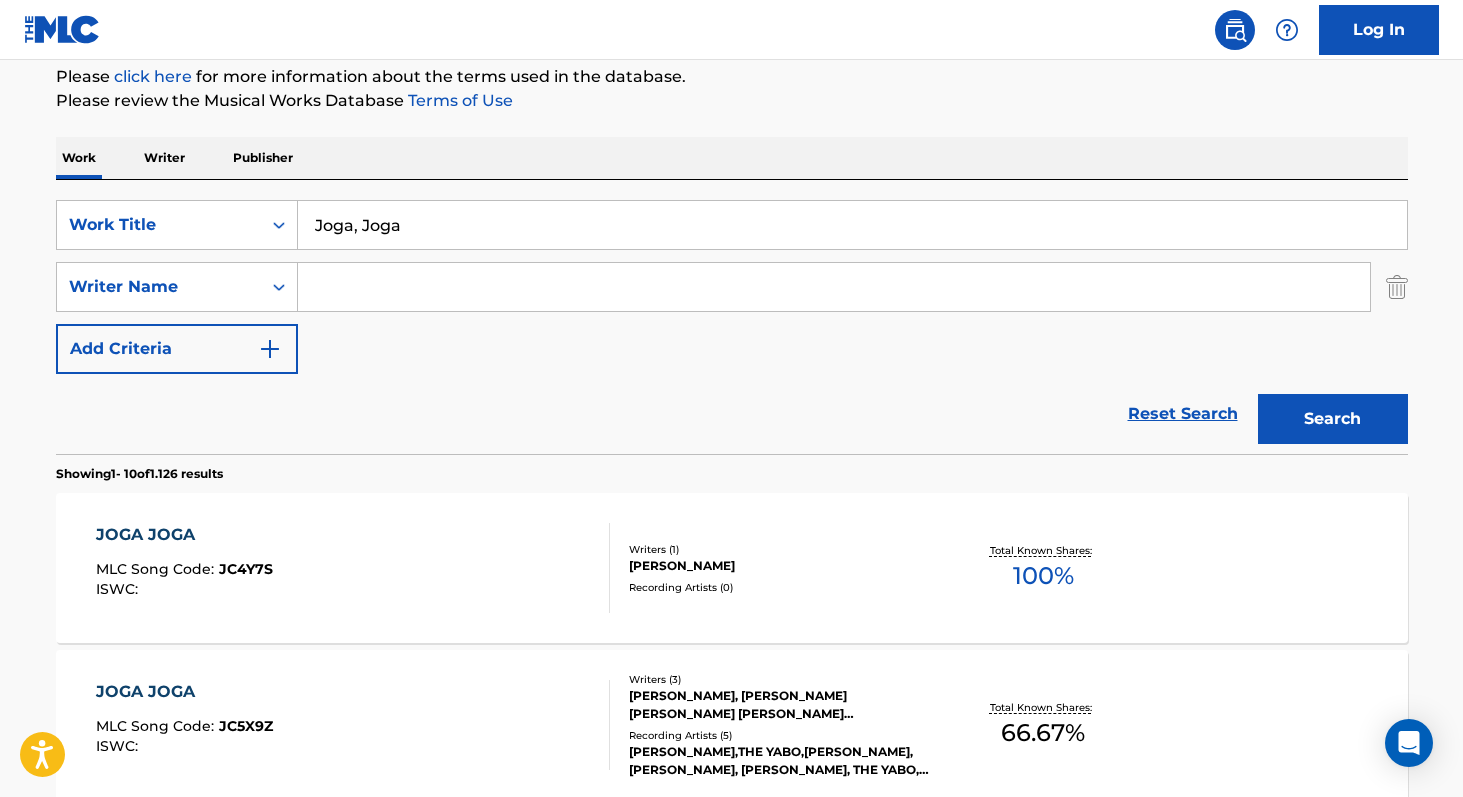 click at bounding box center [834, 287] 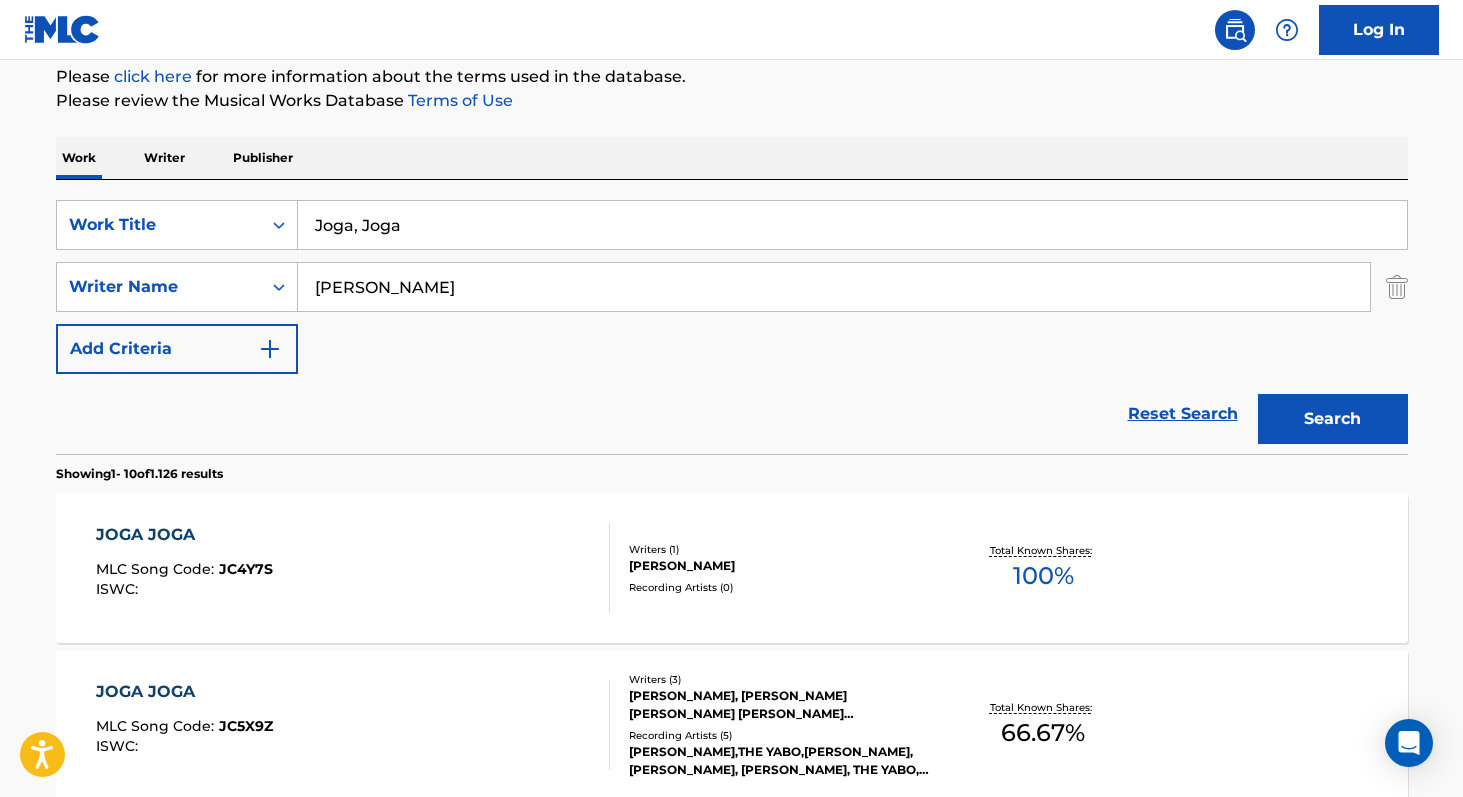 type on "[PERSON_NAME]" 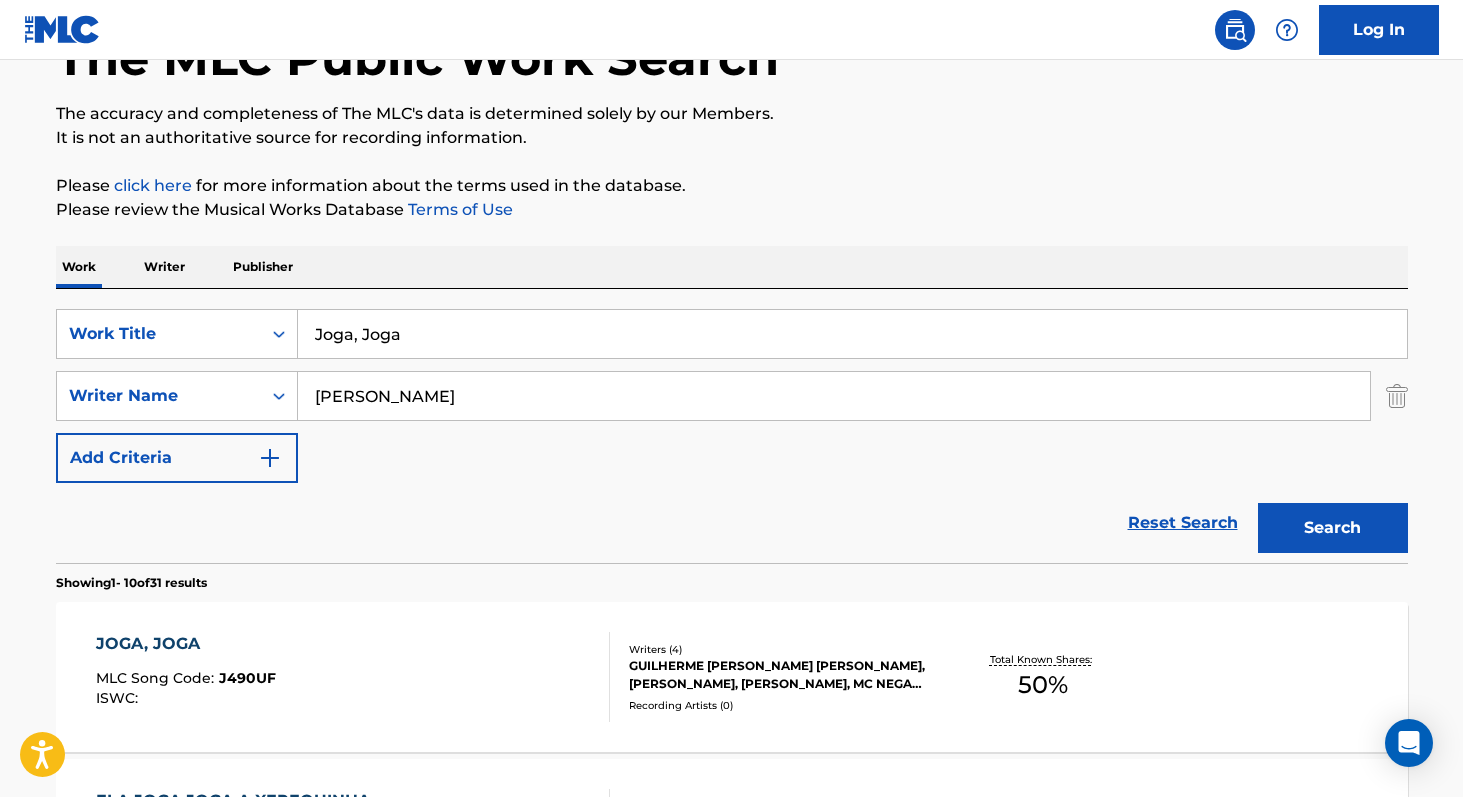 scroll, scrollTop: 245, scrollLeft: 0, axis: vertical 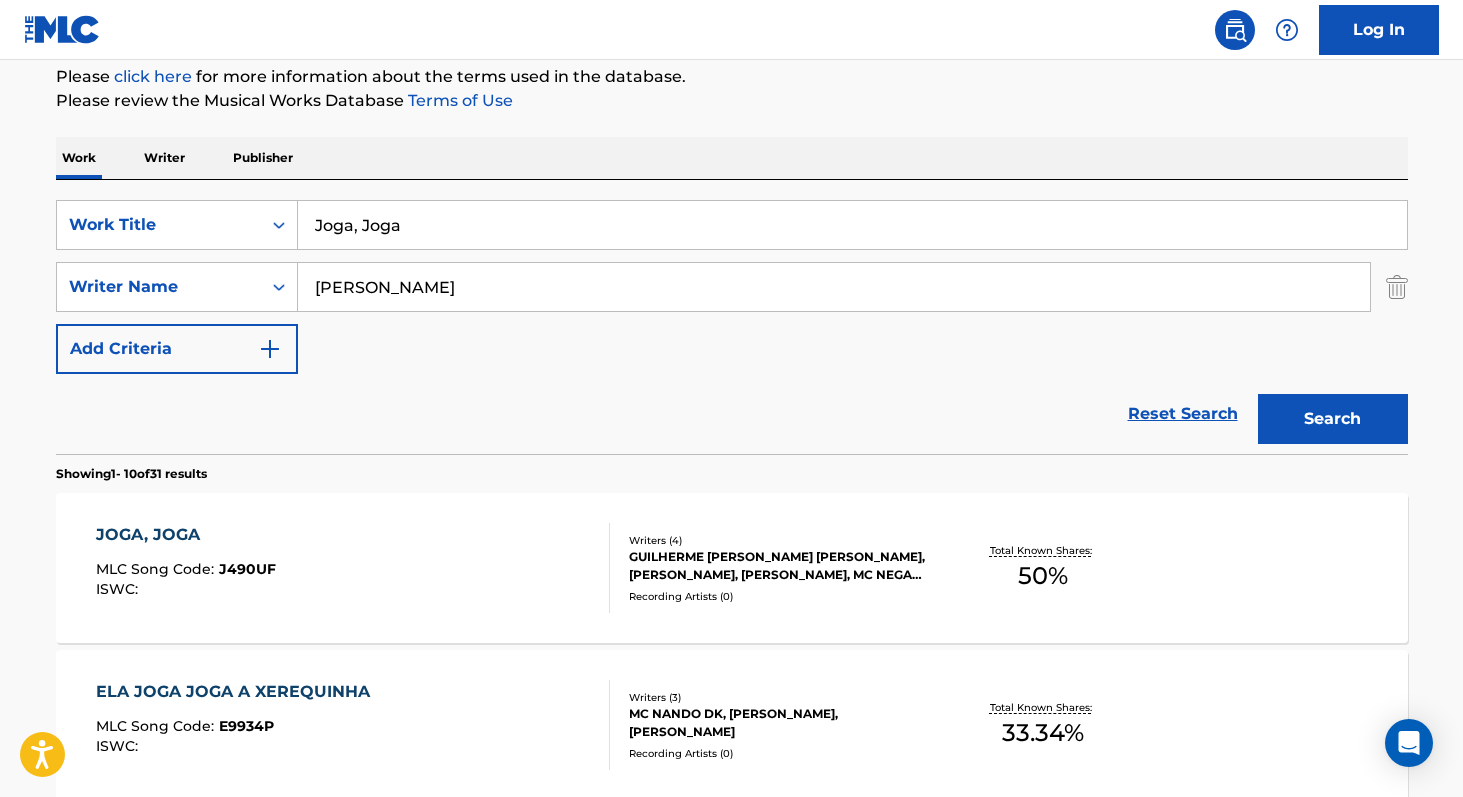 click on "Total Known Shares: 50 %" at bounding box center [1043, 568] 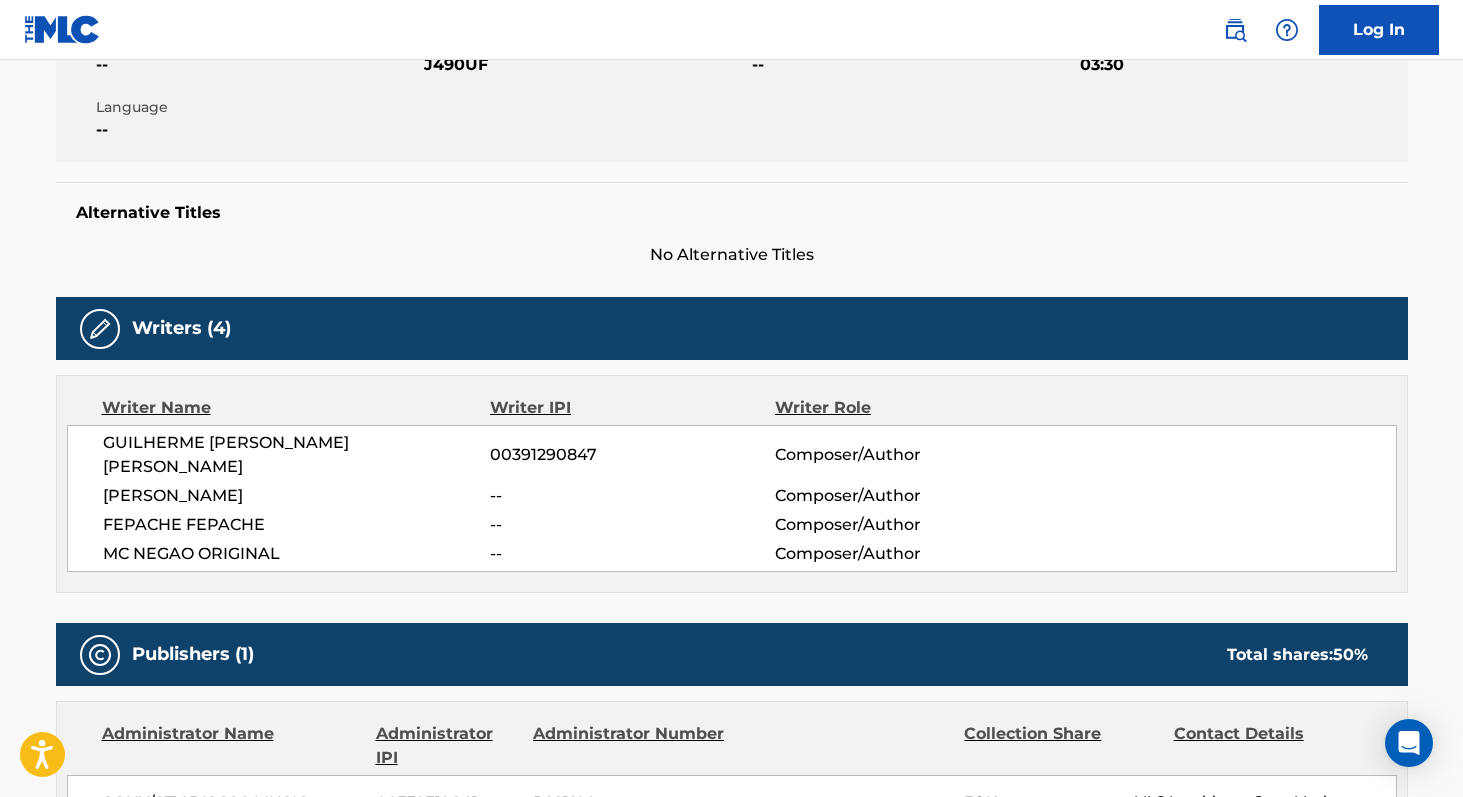 scroll, scrollTop: 411, scrollLeft: 0, axis: vertical 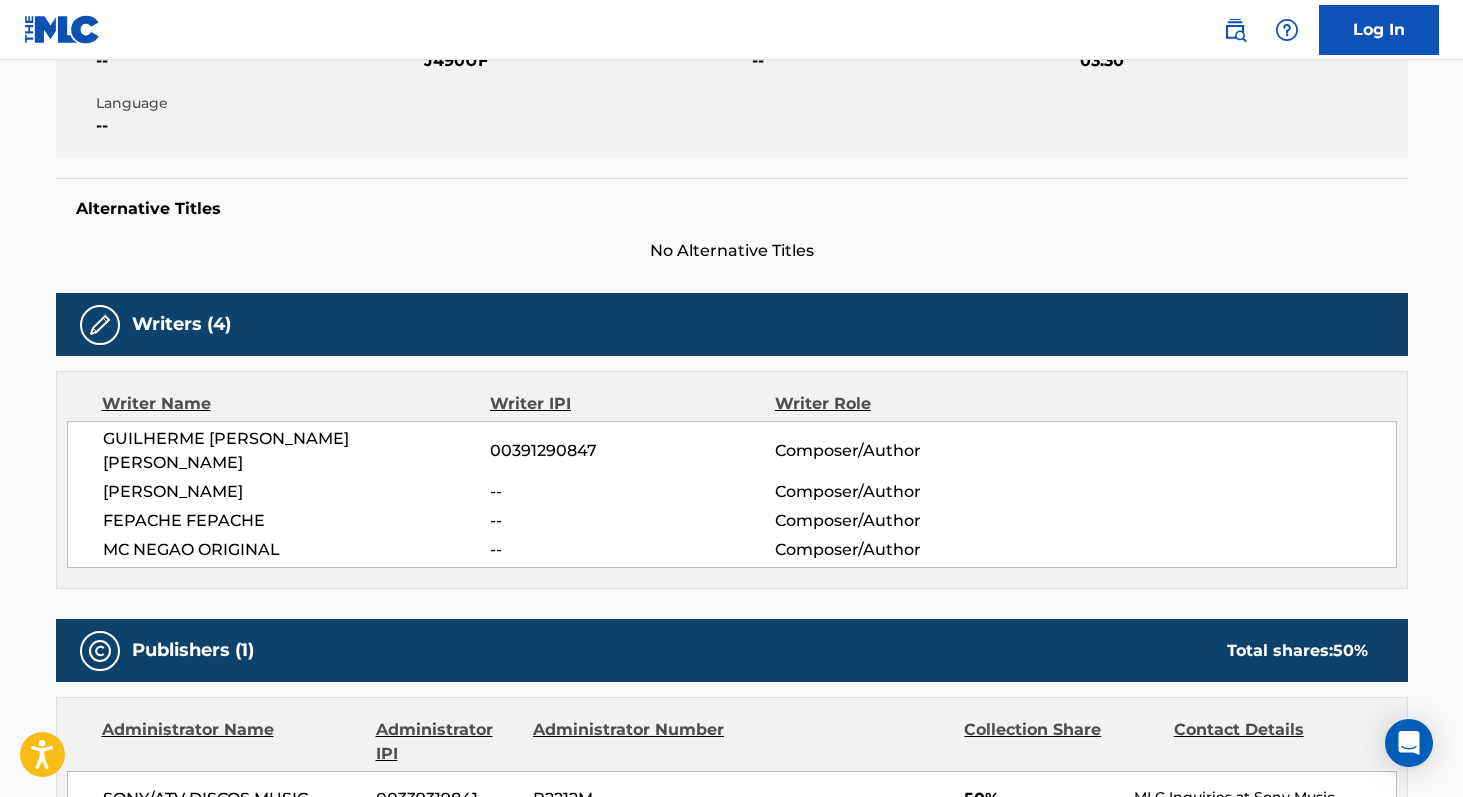 click on "GUILHERME [PERSON_NAME] [PERSON_NAME]" at bounding box center [297, 451] 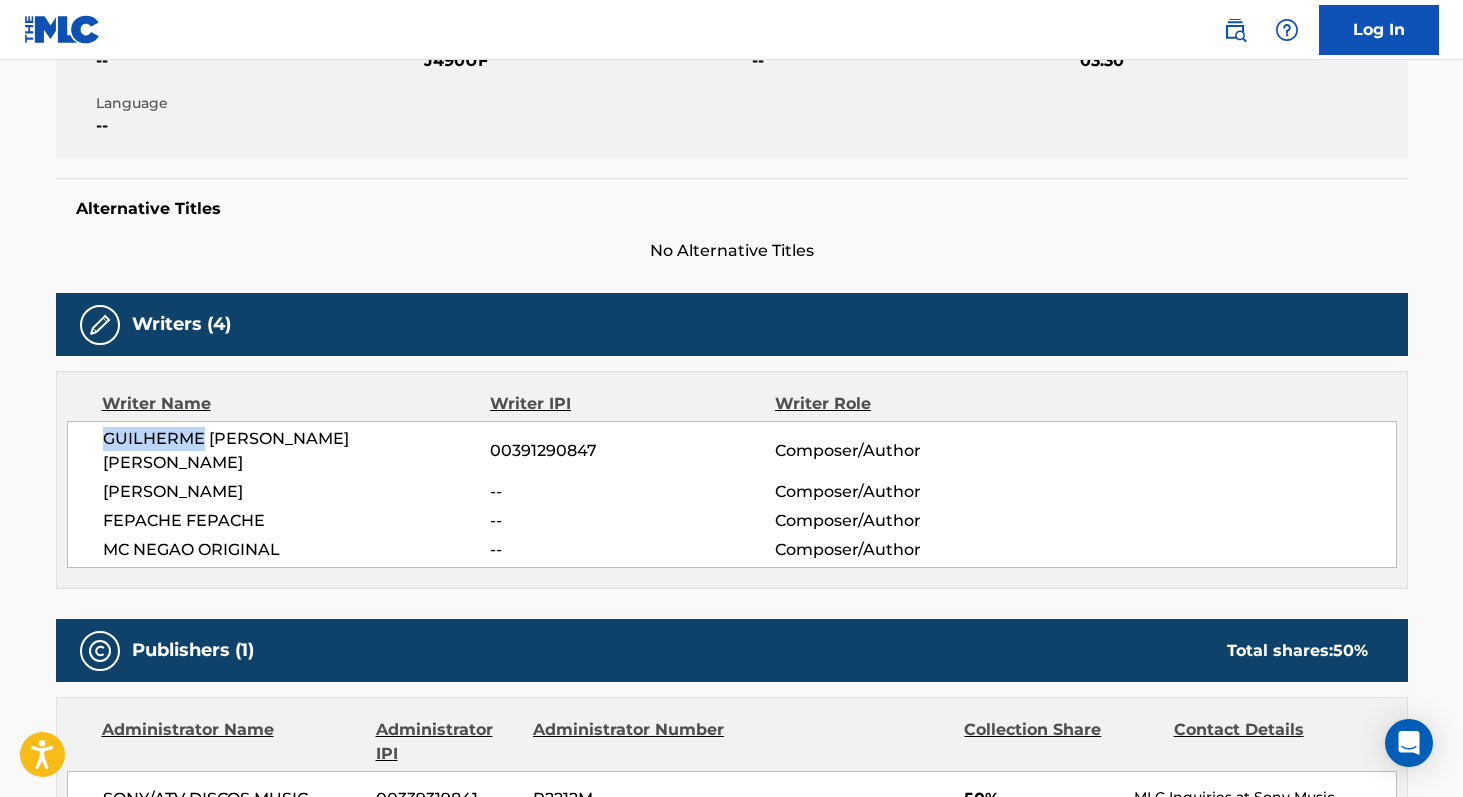 click on "GUILHERME [PERSON_NAME] [PERSON_NAME]" at bounding box center (297, 451) 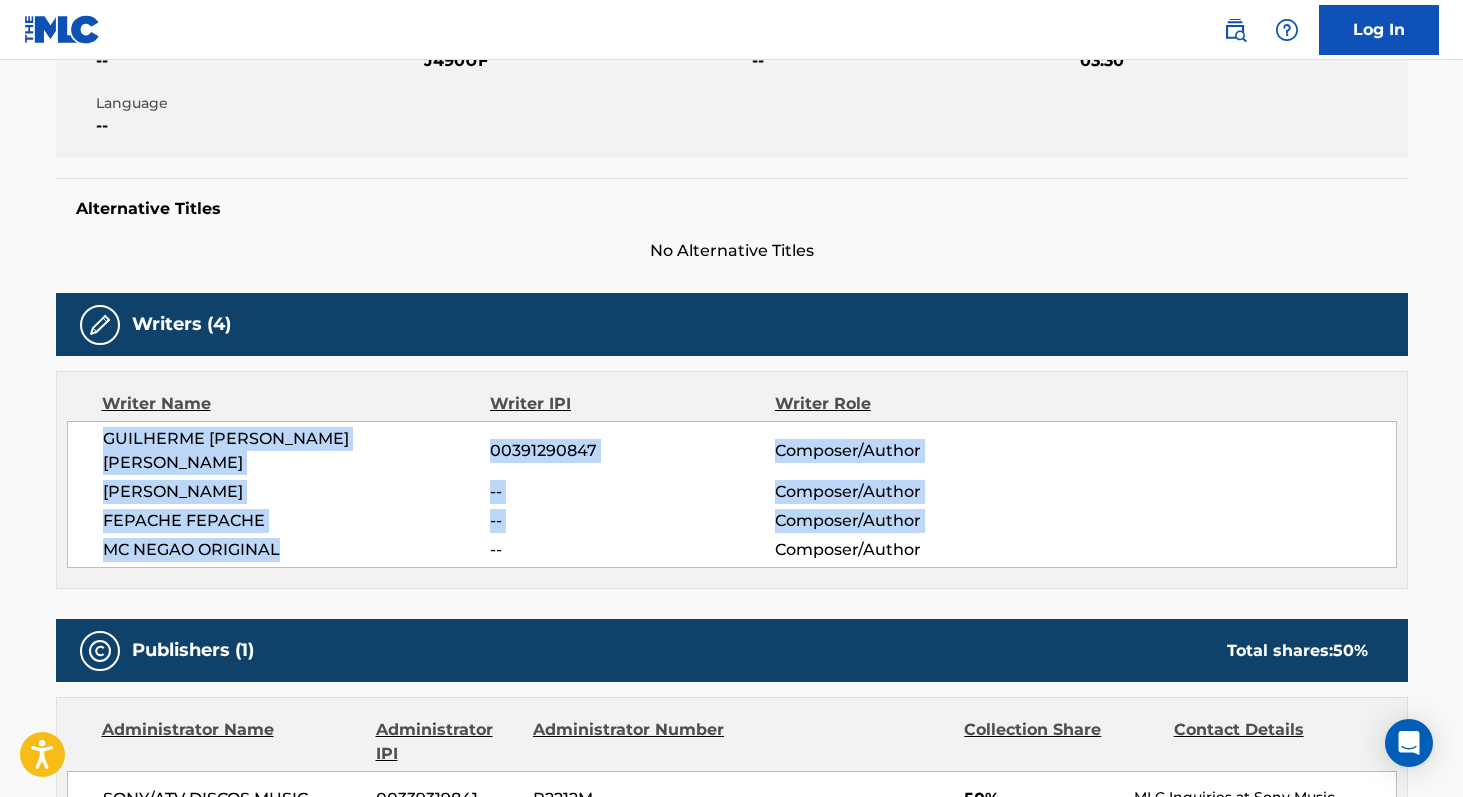 copy on "GUILHERME [PERSON_NAME] [PERSON_NAME] 00391290847 Composer/Author [PERSON_NAME] -- Composer/Author [PERSON_NAME] FEPACHE -- Composer/Author MC [PERSON_NAME] ORIGINAL" 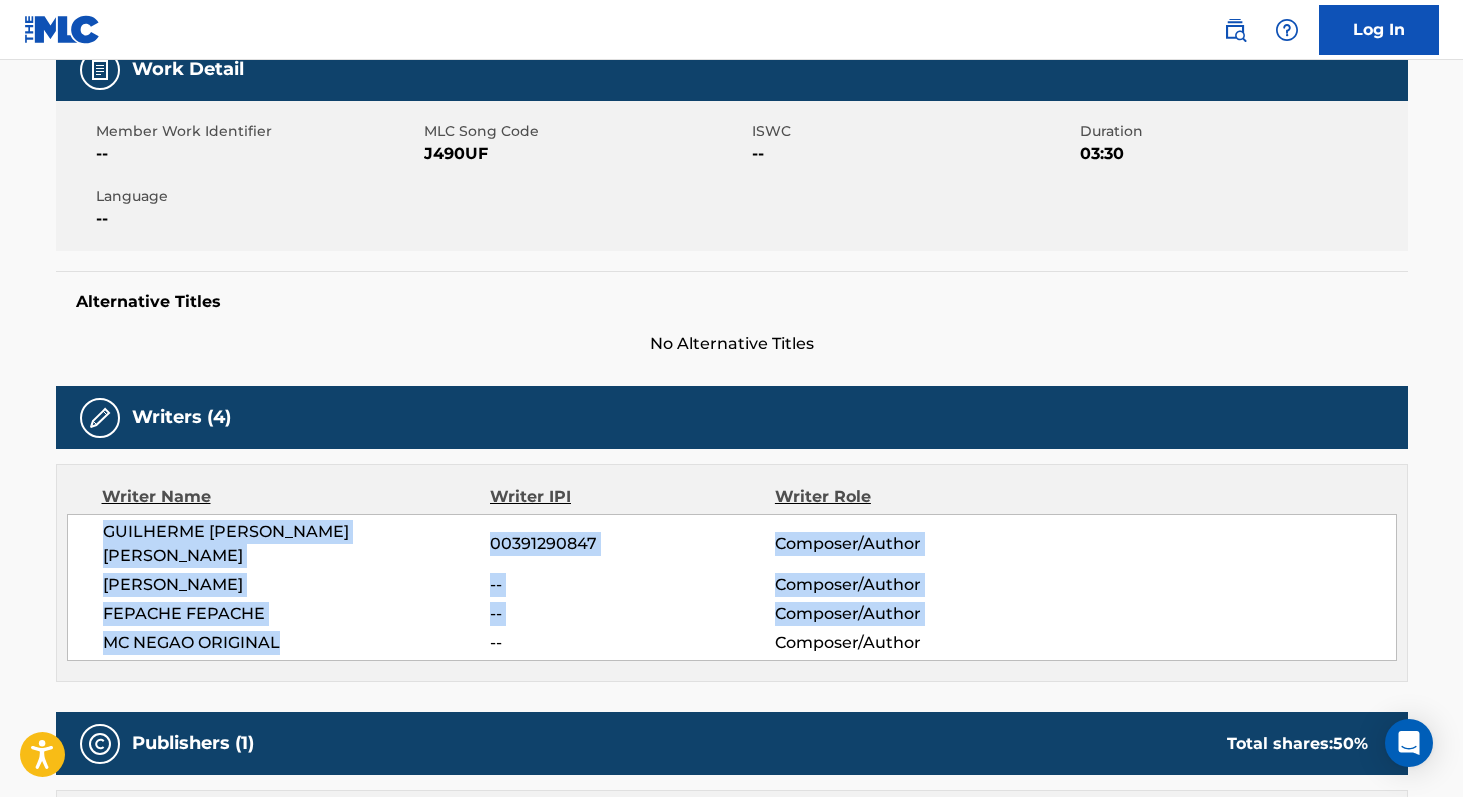 scroll, scrollTop: 318, scrollLeft: 0, axis: vertical 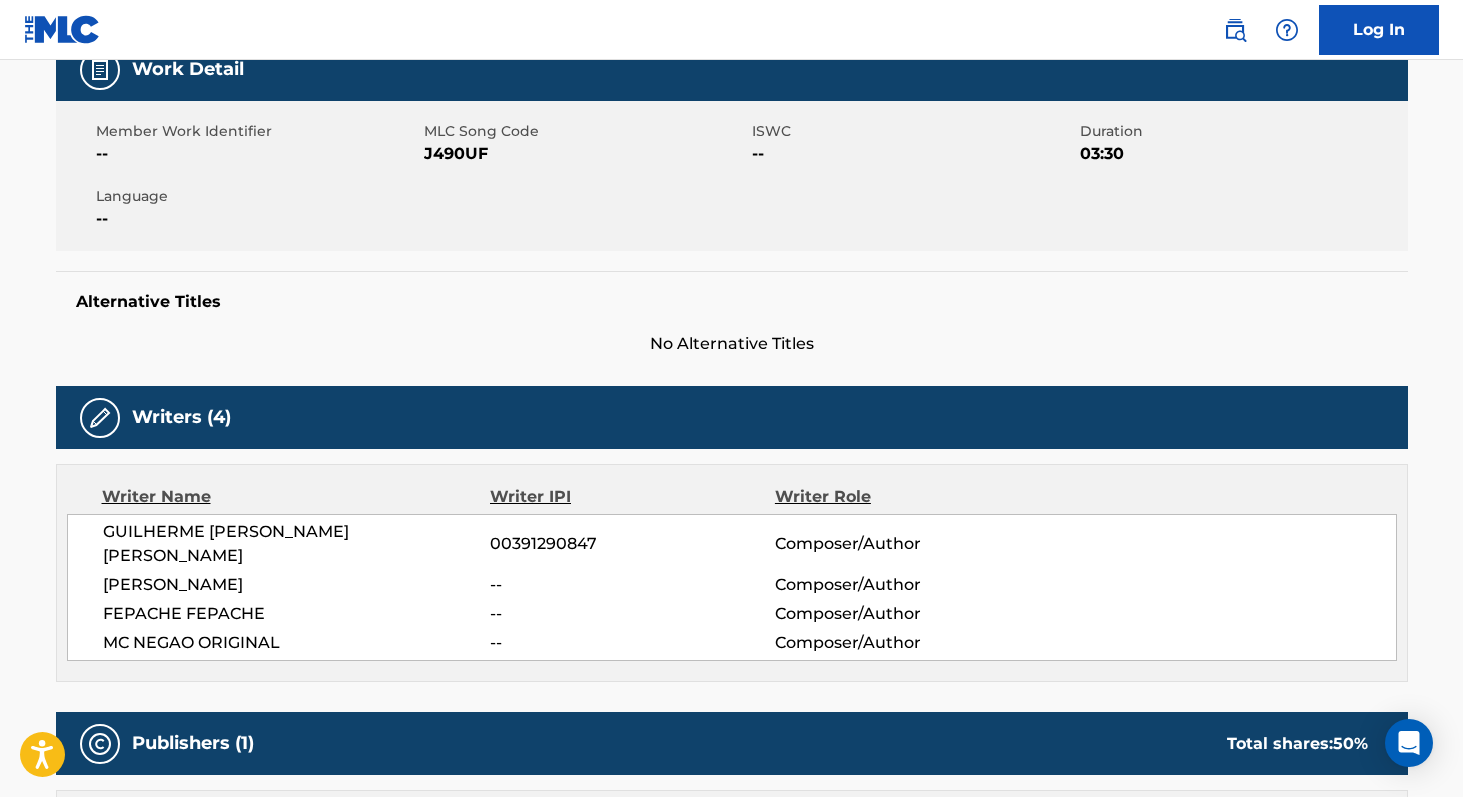 click on "J490UF" at bounding box center (585, 154) 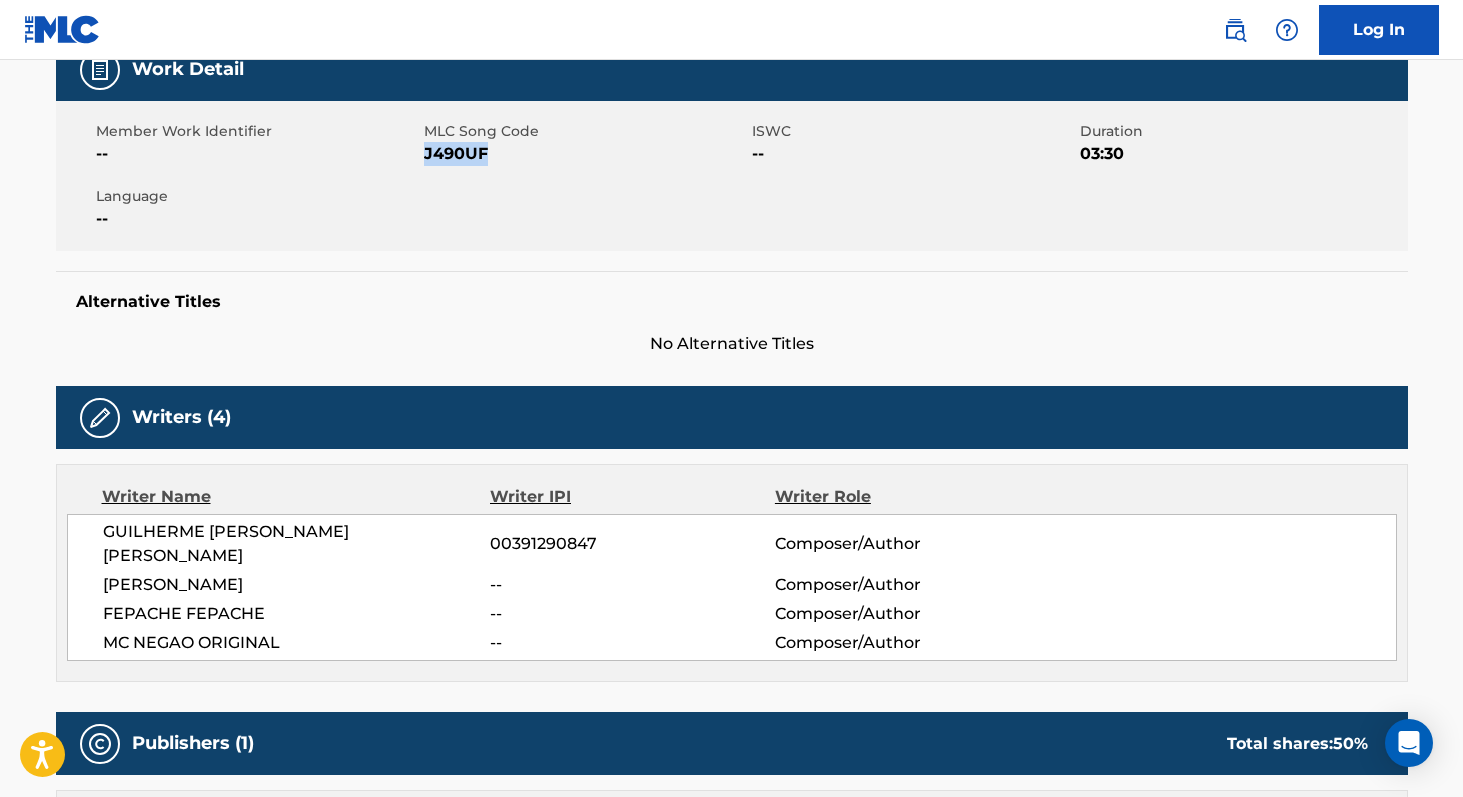 click on "J490UF" at bounding box center (585, 154) 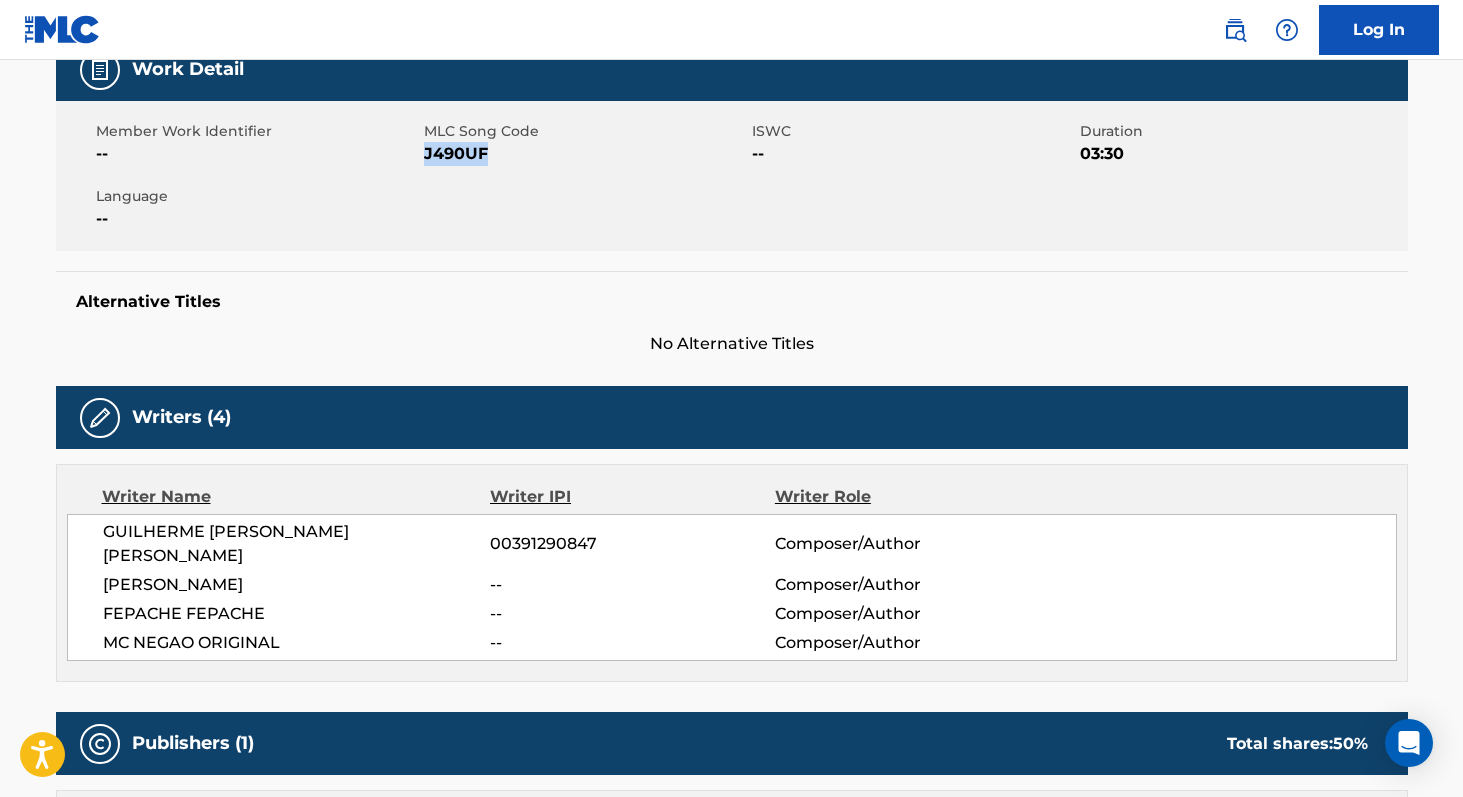 copy on "J490UF" 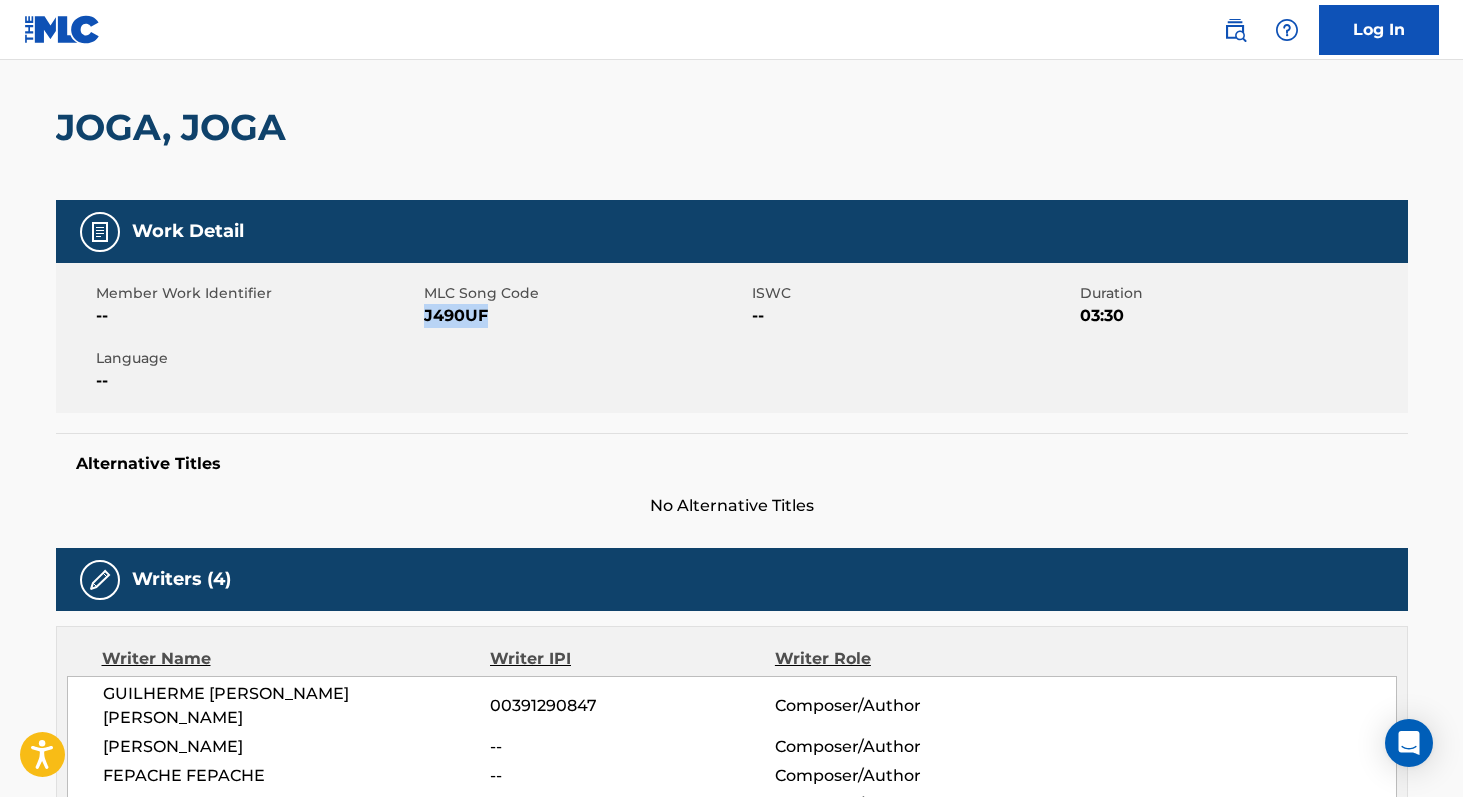 scroll, scrollTop: 0, scrollLeft: 0, axis: both 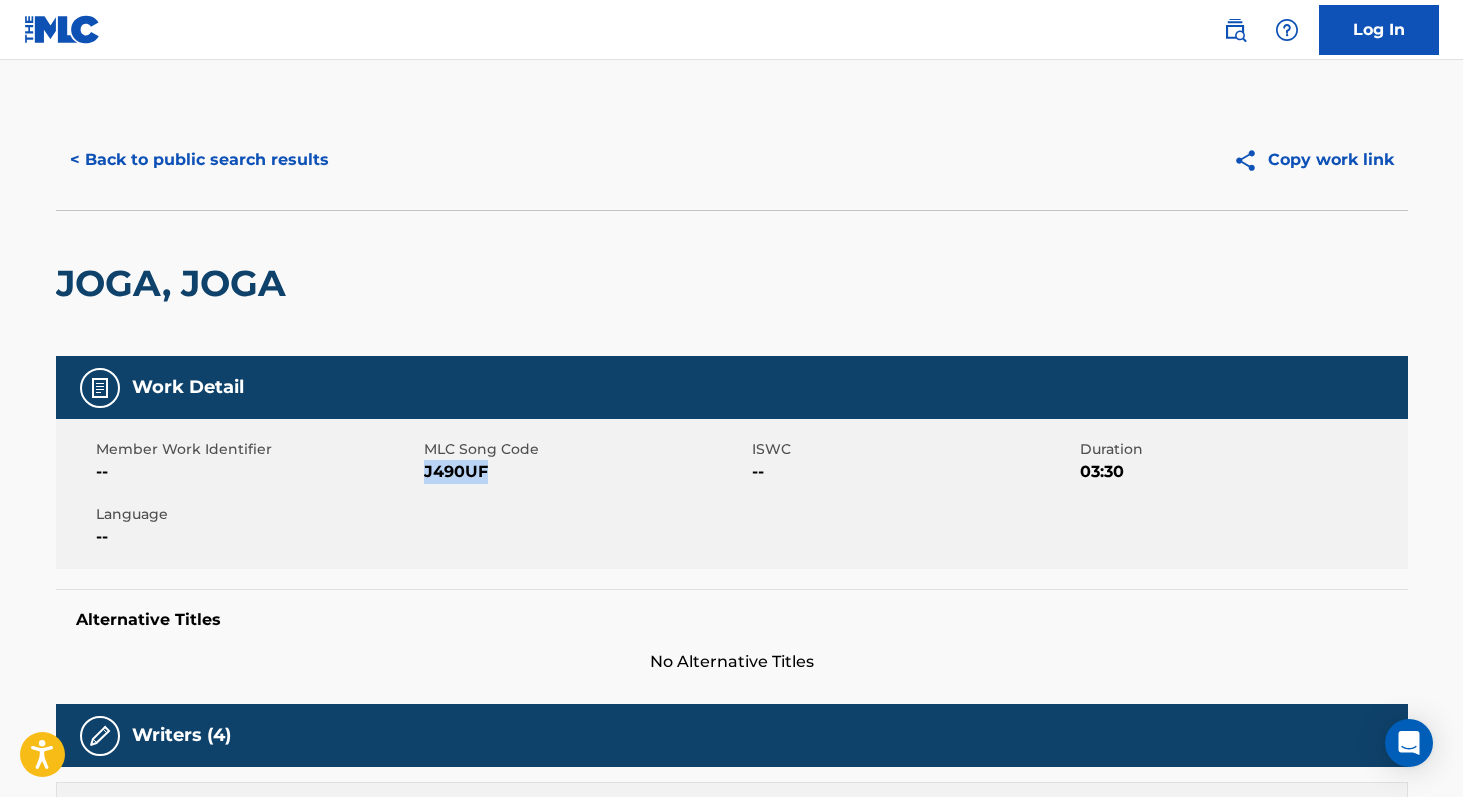 click on "< Back to public search results" at bounding box center [199, 160] 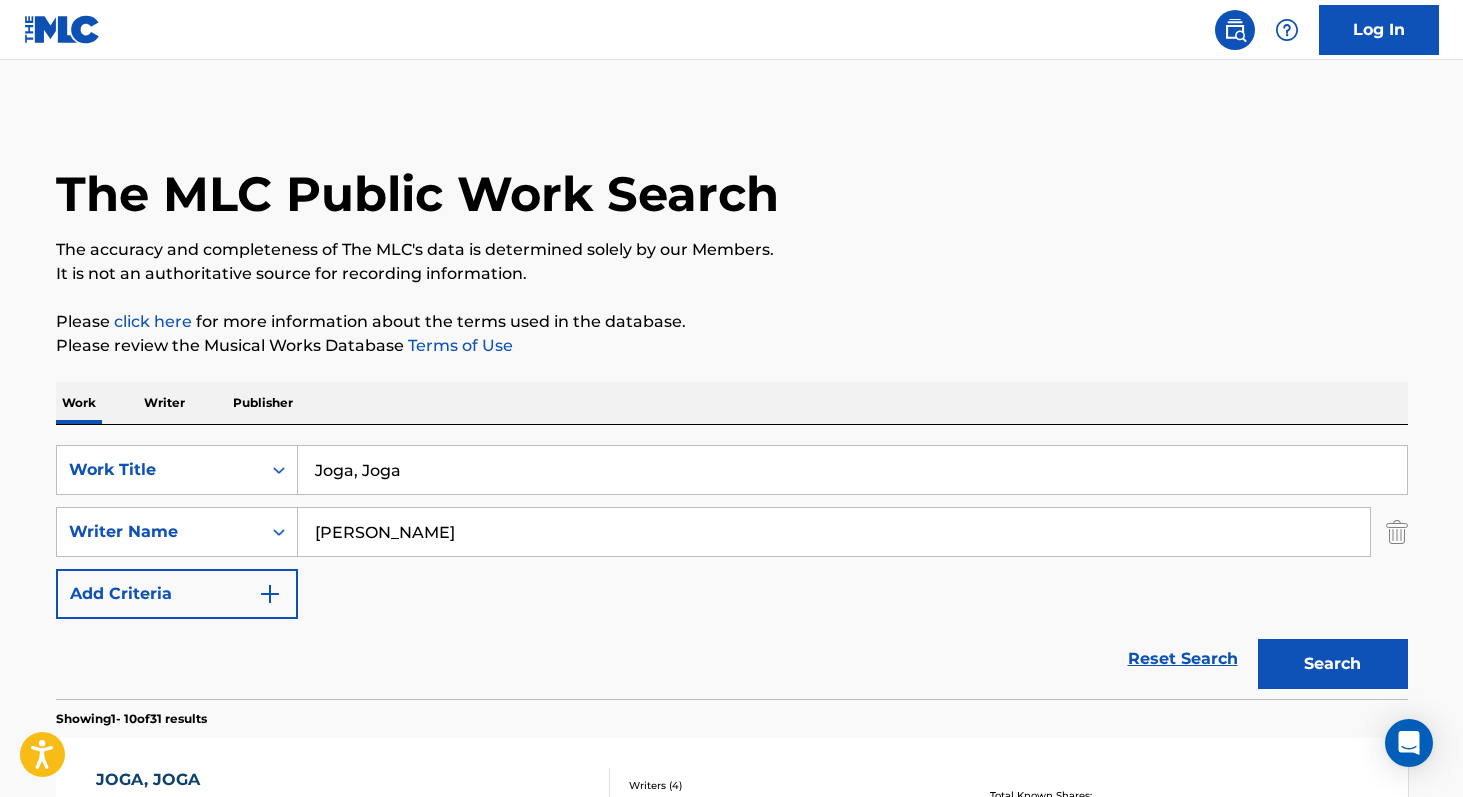 scroll, scrollTop: 245, scrollLeft: 0, axis: vertical 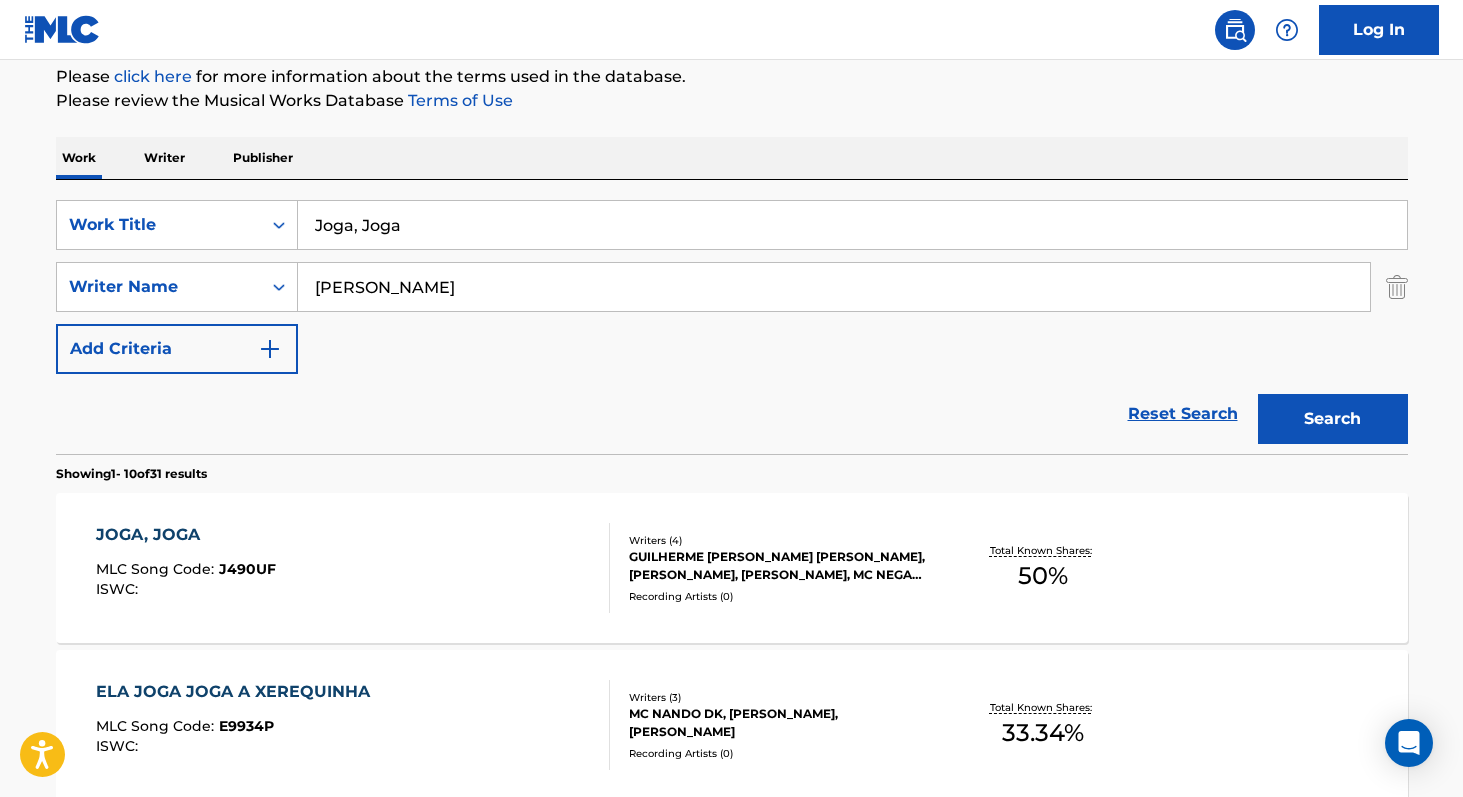 click on "[PERSON_NAME]" at bounding box center (834, 287) 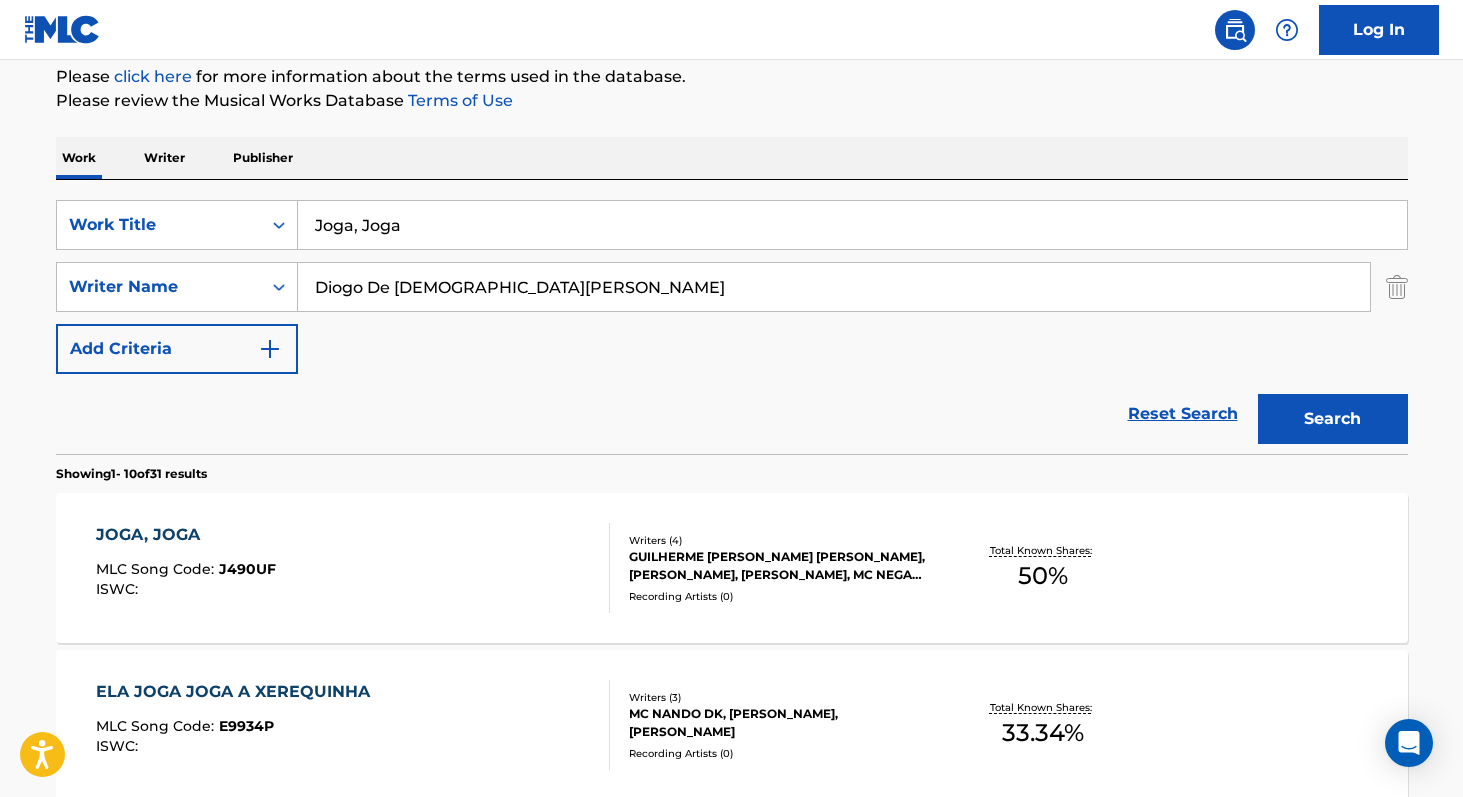 type on "Diogo De [DEMOGRAPHIC_DATA][PERSON_NAME]" 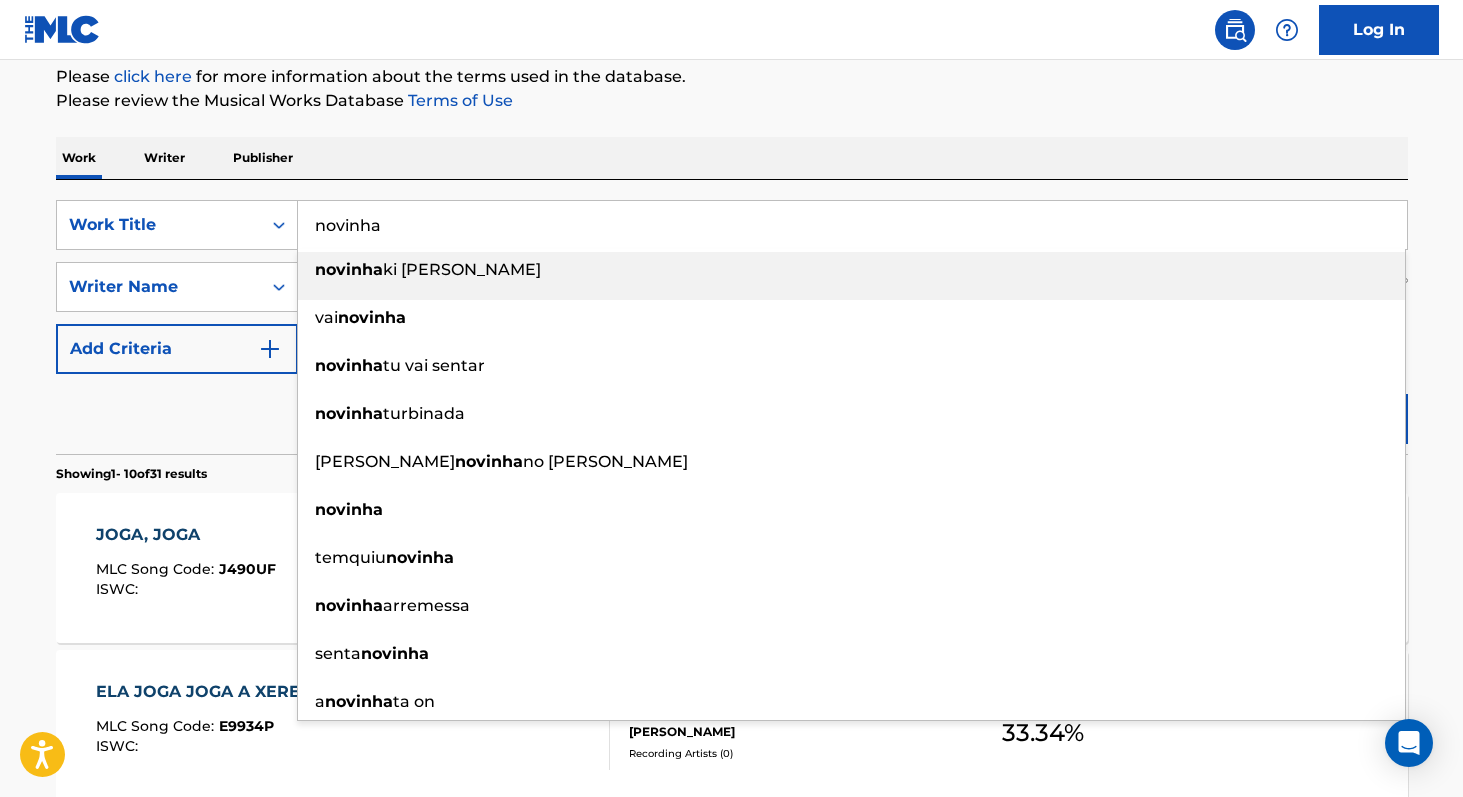 type on "novinha" 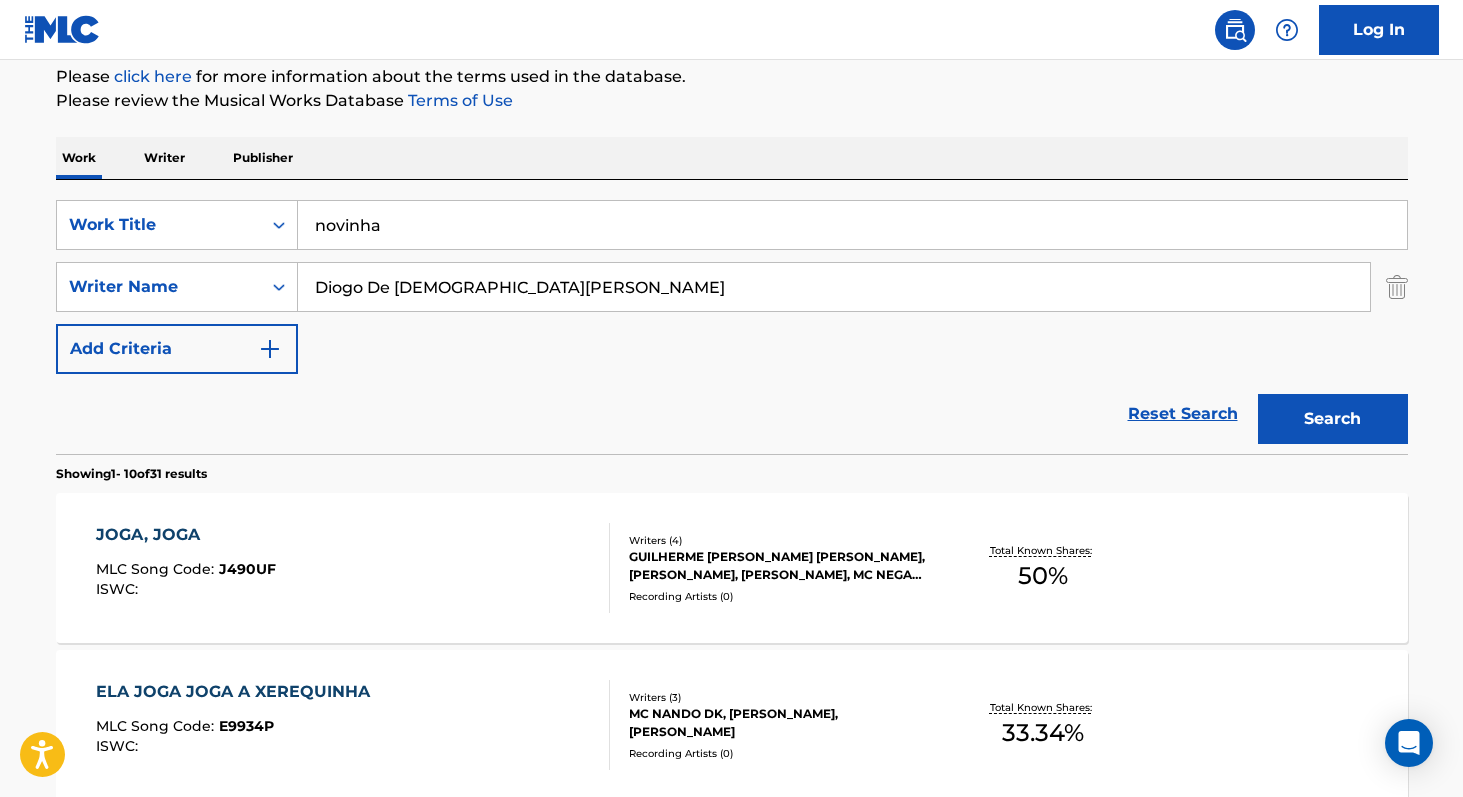 click on "The MLC Public Work Search The accuracy and completeness of The MLC's data is determined solely by our Members. It is not an authoritative source for recording information. Please   click here   for more information about the terms used in the database. Please review the Musical Works Database   Terms of Use Work Writer Publisher SearchWithCriteria73b13be2-64fc-46c2-b929-5c049d5fa68b Work Title novinha SearchWithCriteria952538ca-8104-4a1d-8440-bd651f115531 Writer Name Diogo De [PERSON_NAME] Add Criteria Reset Search Search Showing  1  -   10  of  31   results   JOGA, JOGA MLC Song Code : J490UF ISWC : Writers ( 4 ) GUILHERME [PERSON_NAME] [PERSON_NAME], [PERSON_NAME], FEPACHE FEPACHE, MC NEGAO ORIGINAL Recording Artists ( 0 ) Total Known Shares: 50 % ELA JOGA JOGA A XEREQUINHA MLC Song Code : E9934P ISWC : Writers ( 3 ) MC [PERSON_NAME] DK, [PERSON_NAME], [PERSON_NAME] Recording Artists ( 0 ) Total Known Shares: 33.34 % JOGA MLC Song Code : JB7GA5 ISWC : Writers ( 3 ) Recording Artists (" at bounding box center [732, 1012] 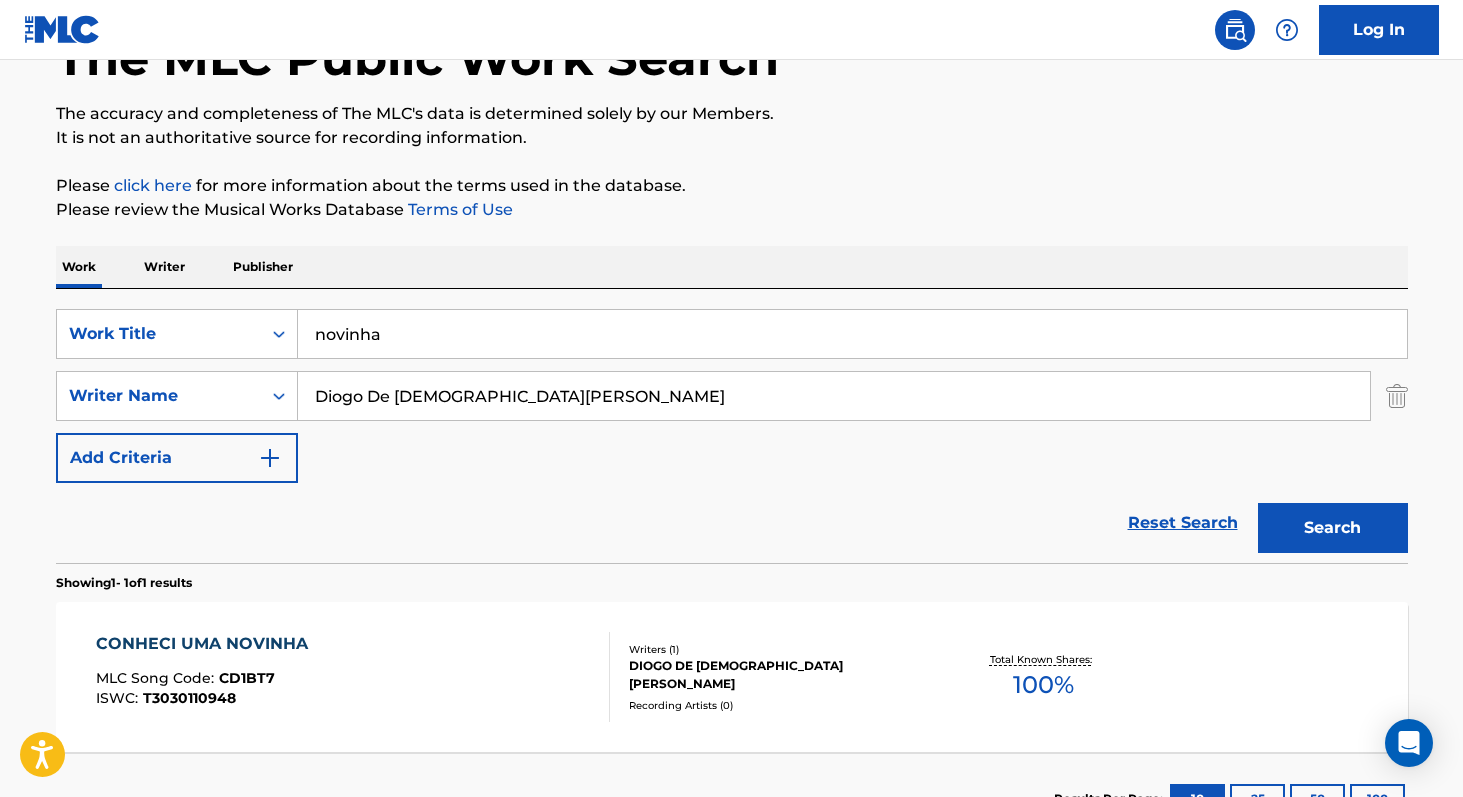 scroll, scrollTop: 245, scrollLeft: 0, axis: vertical 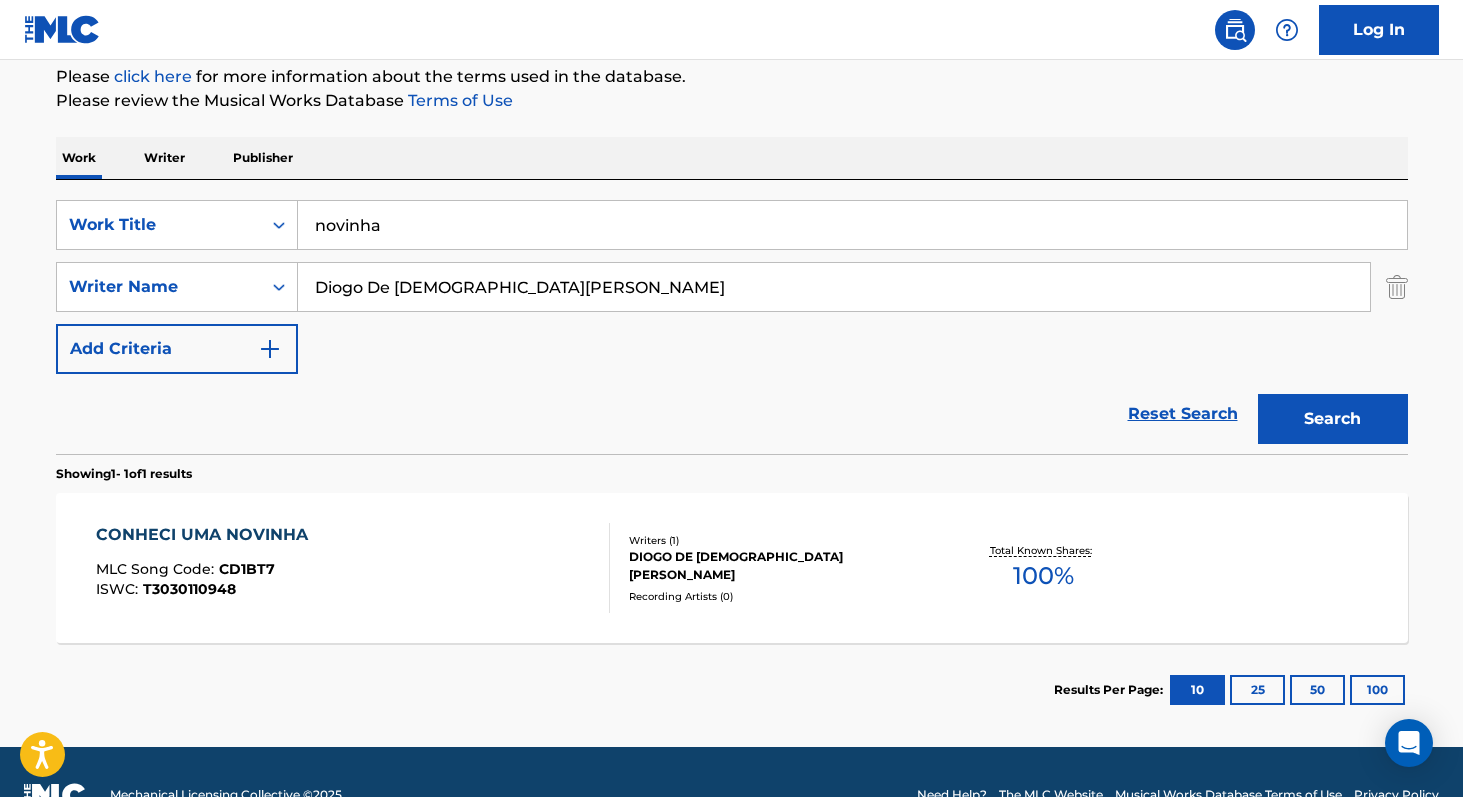 click on "100 %" at bounding box center (1043, 576) 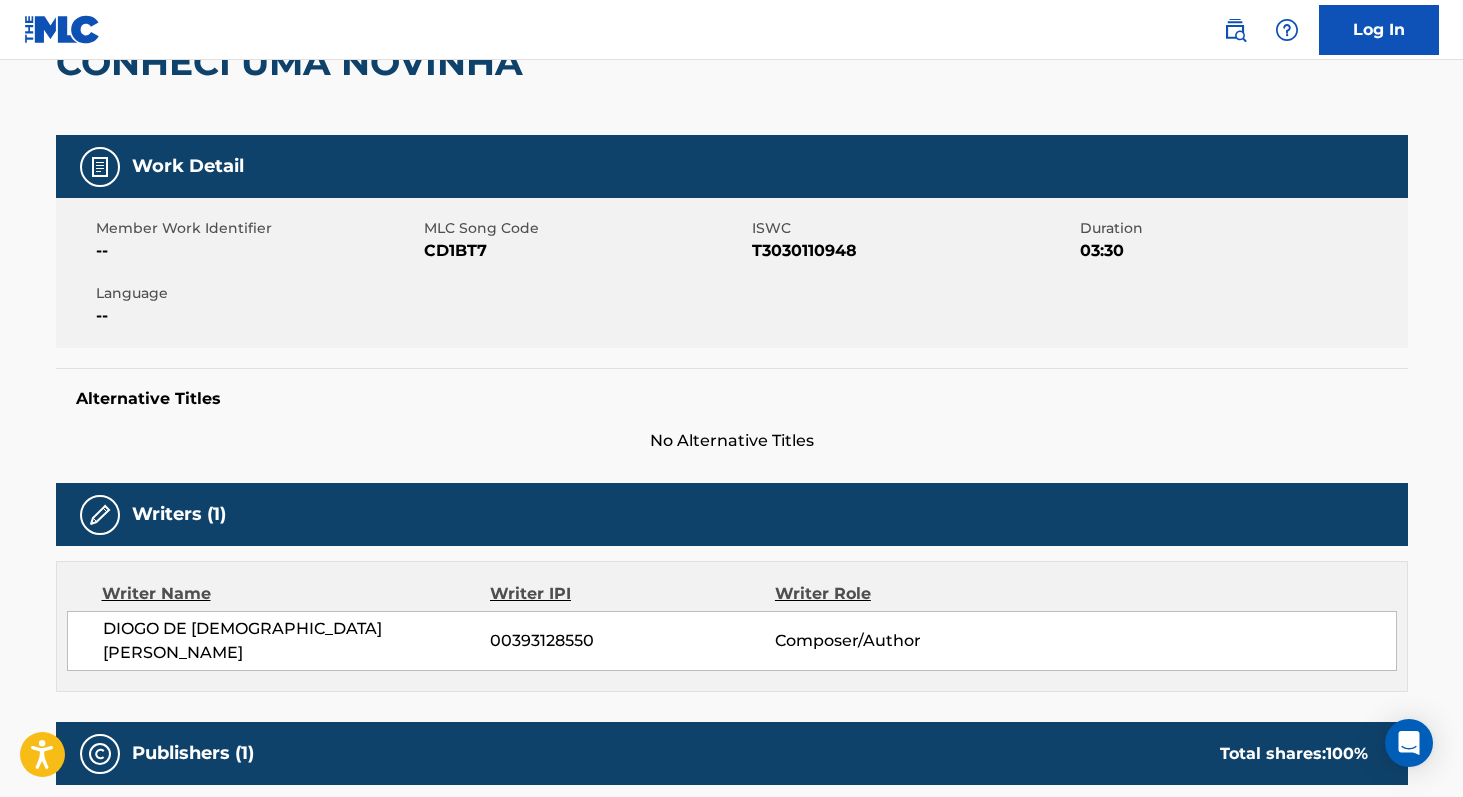 scroll, scrollTop: 217, scrollLeft: 0, axis: vertical 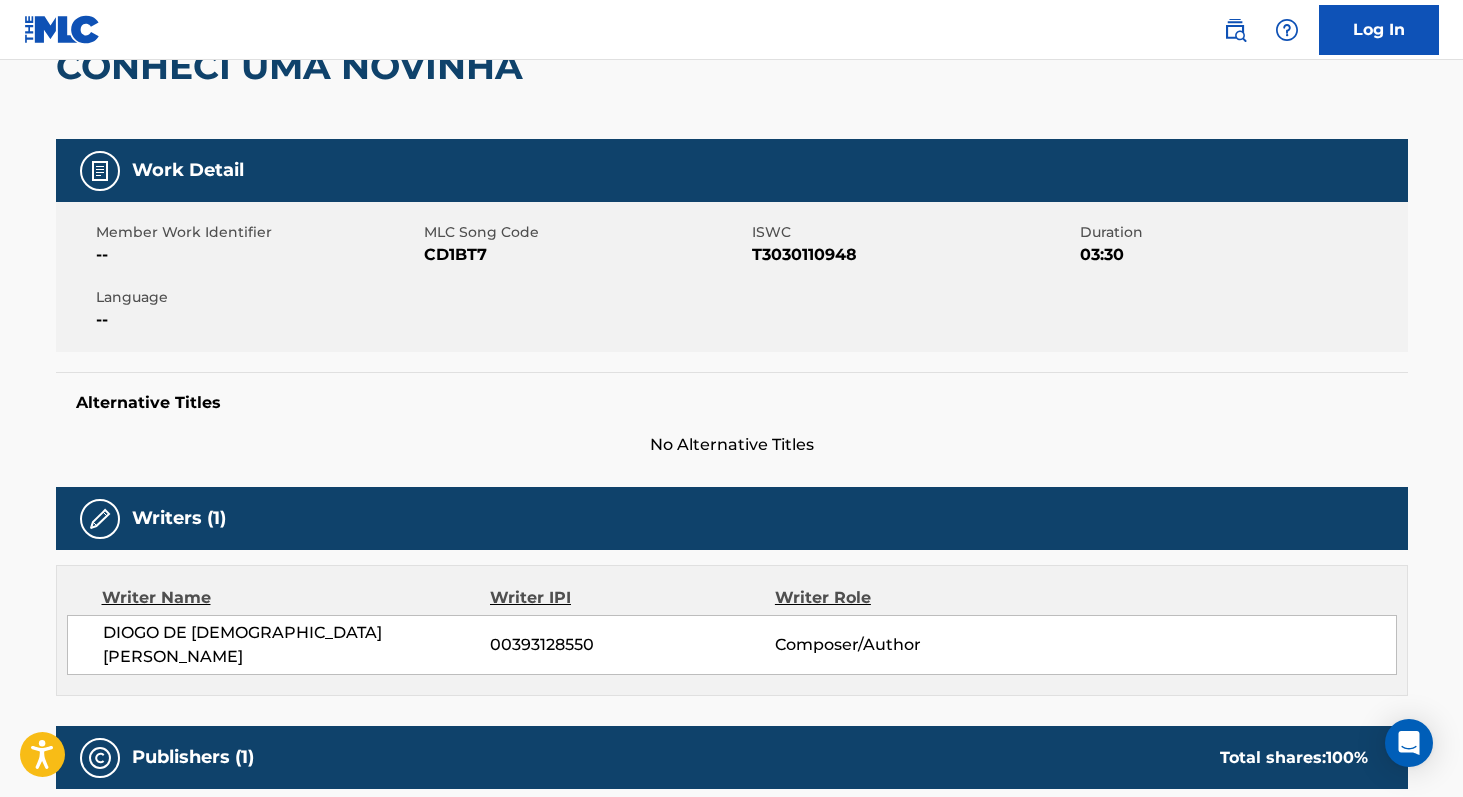 click on "T3030110948" at bounding box center (913, 255) 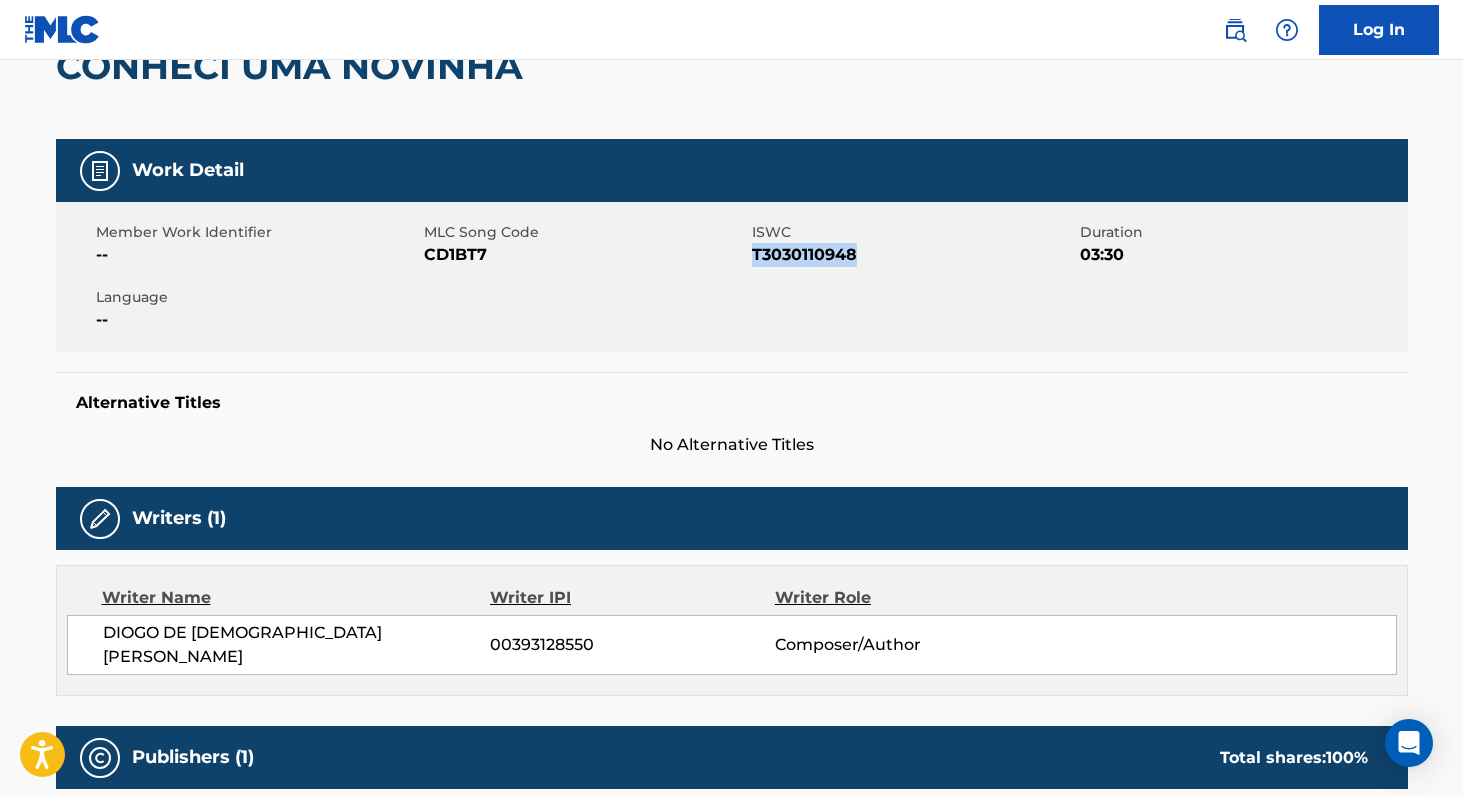 click on "T3030110948" at bounding box center [913, 255] 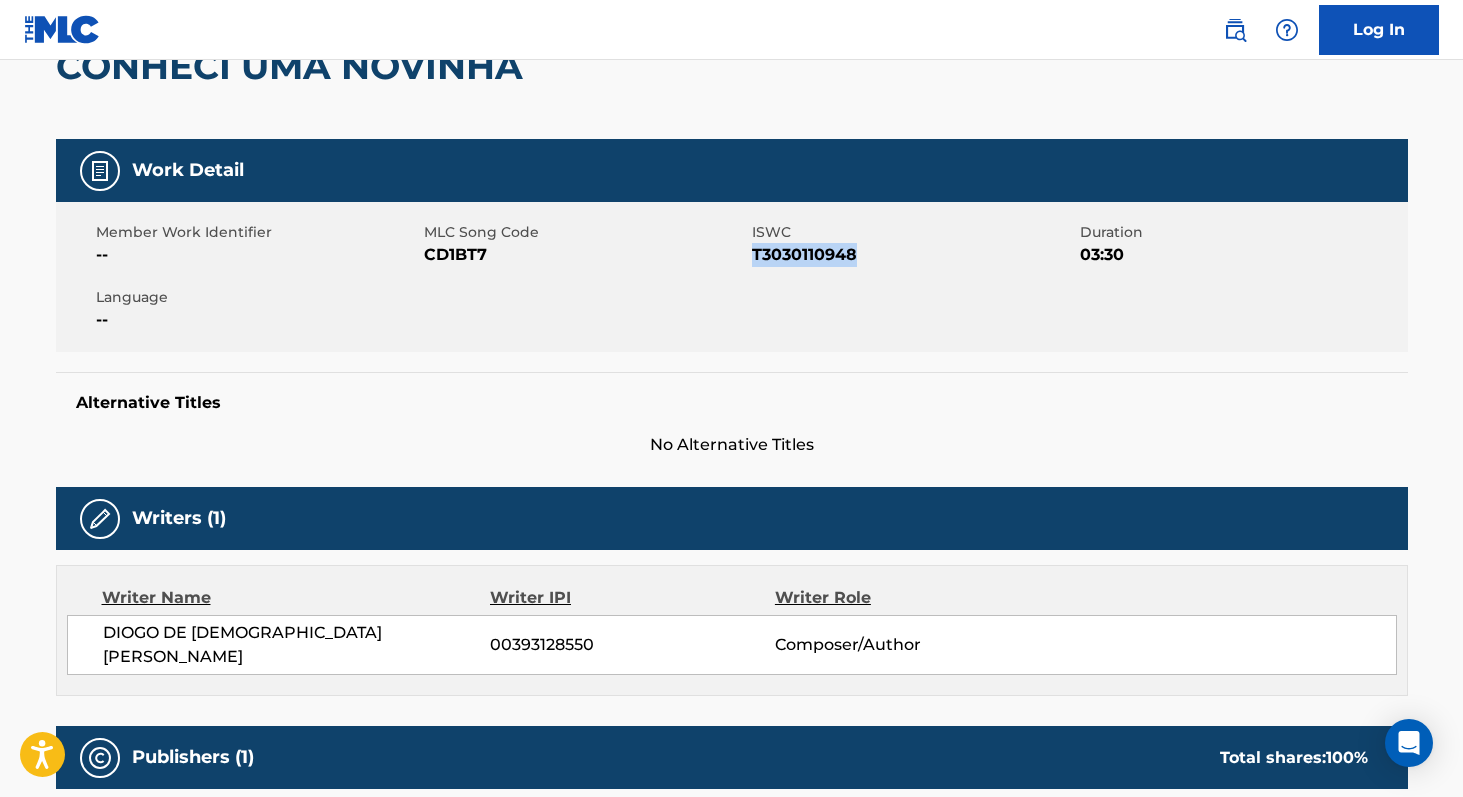 copy on "T3030110948" 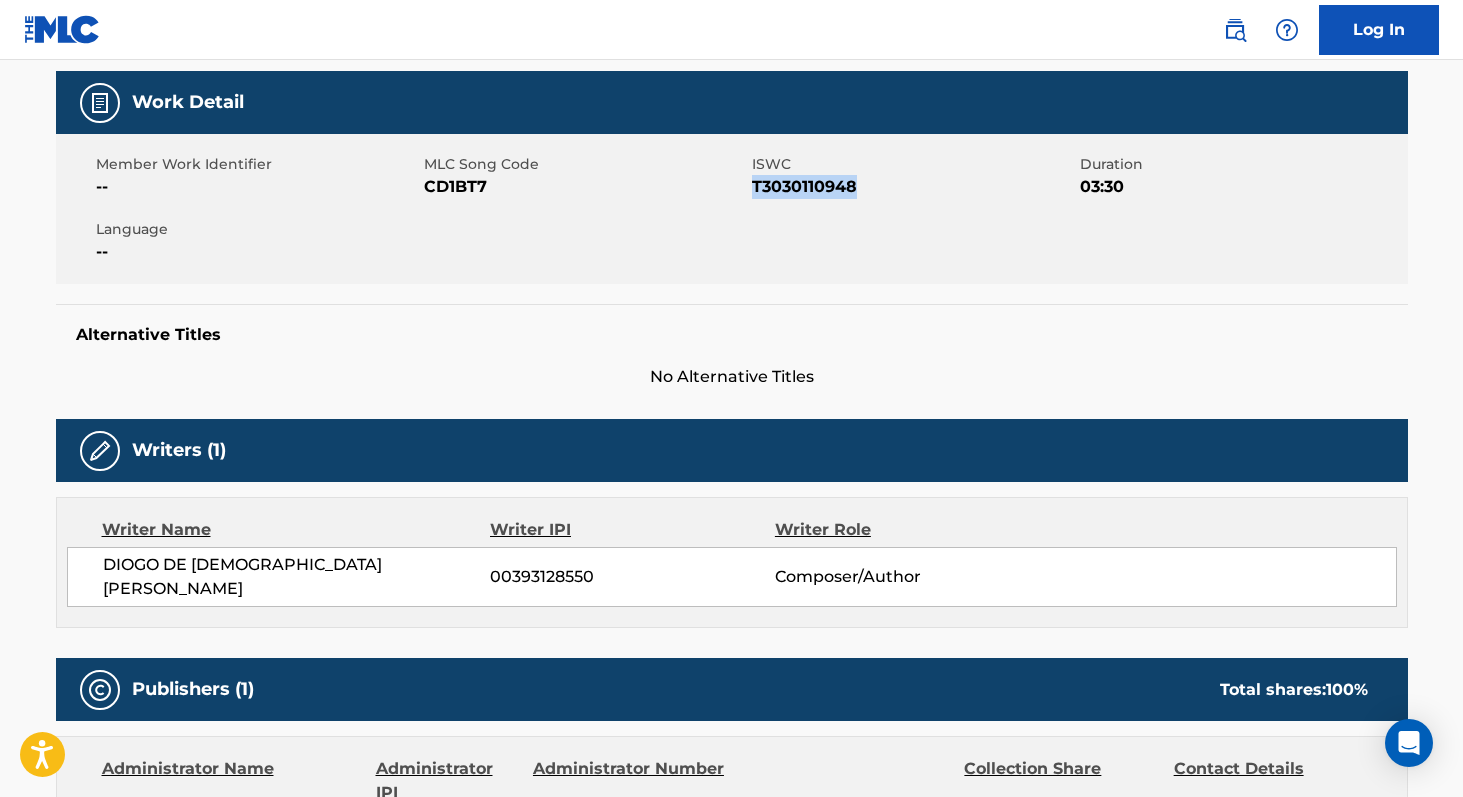 scroll, scrollTop: 280, scrollLeft: 0, axis: vertical 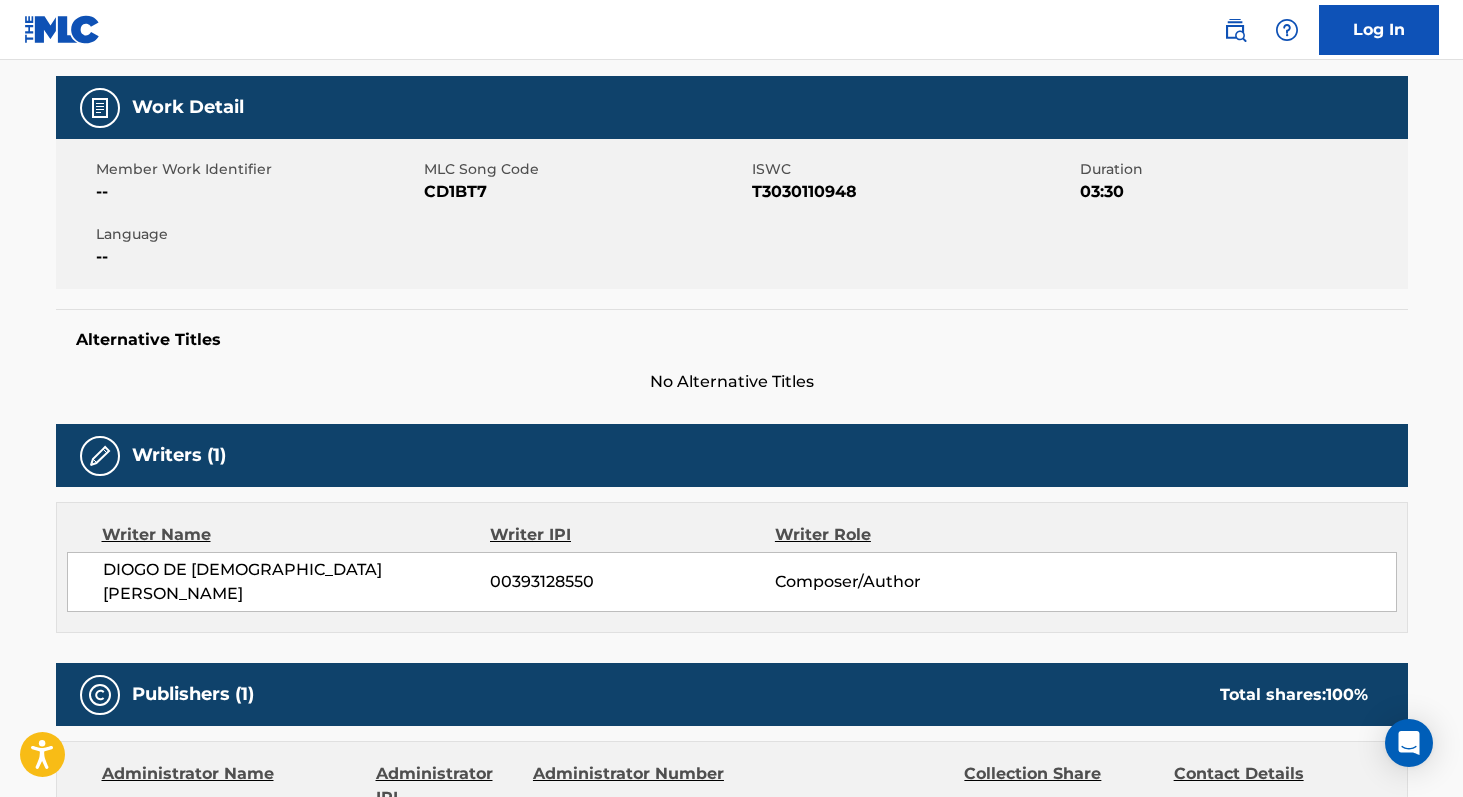 click on "00393128550" at bounding box center (632, 582) 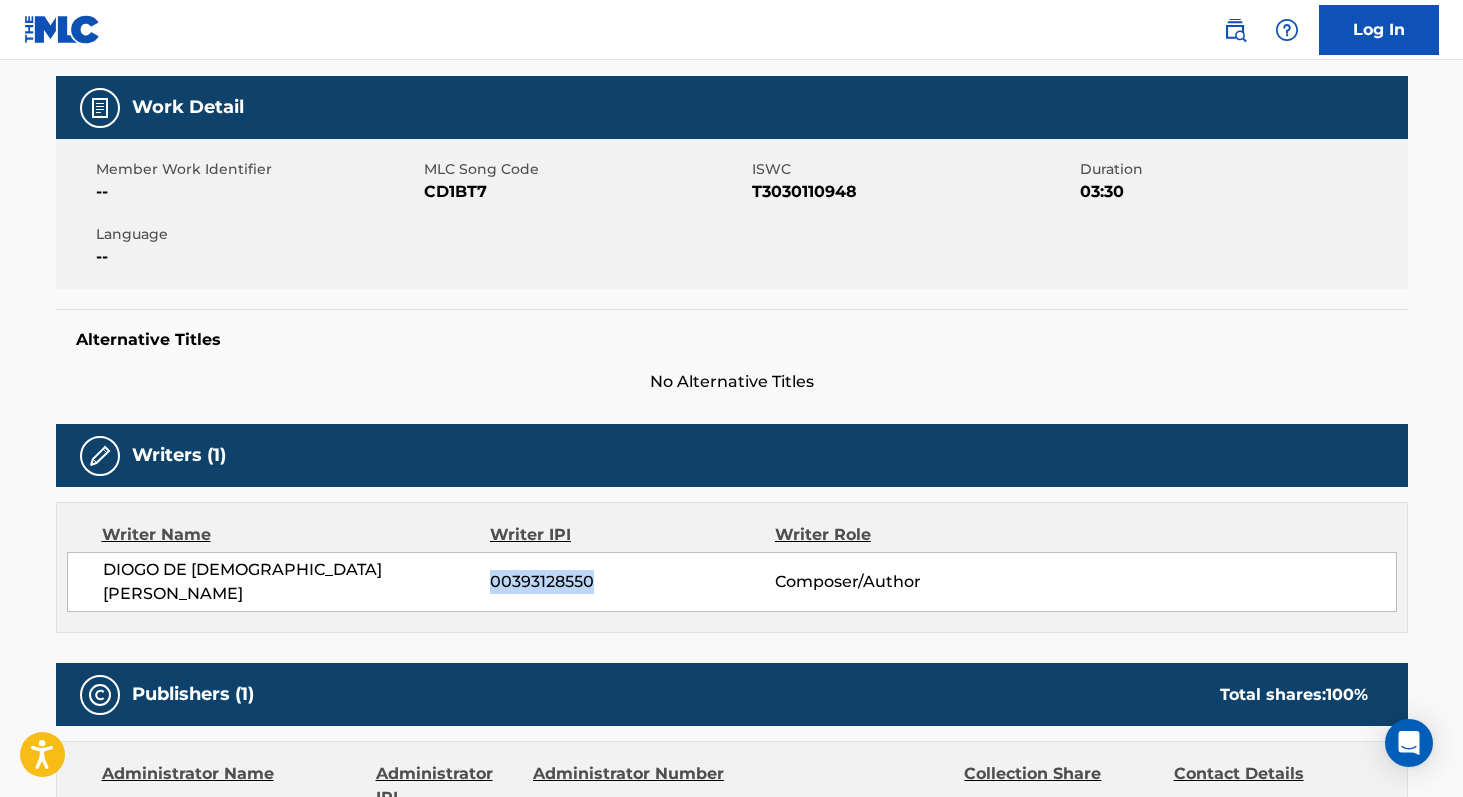click on "00393128550" at bounding box center (632, 582) 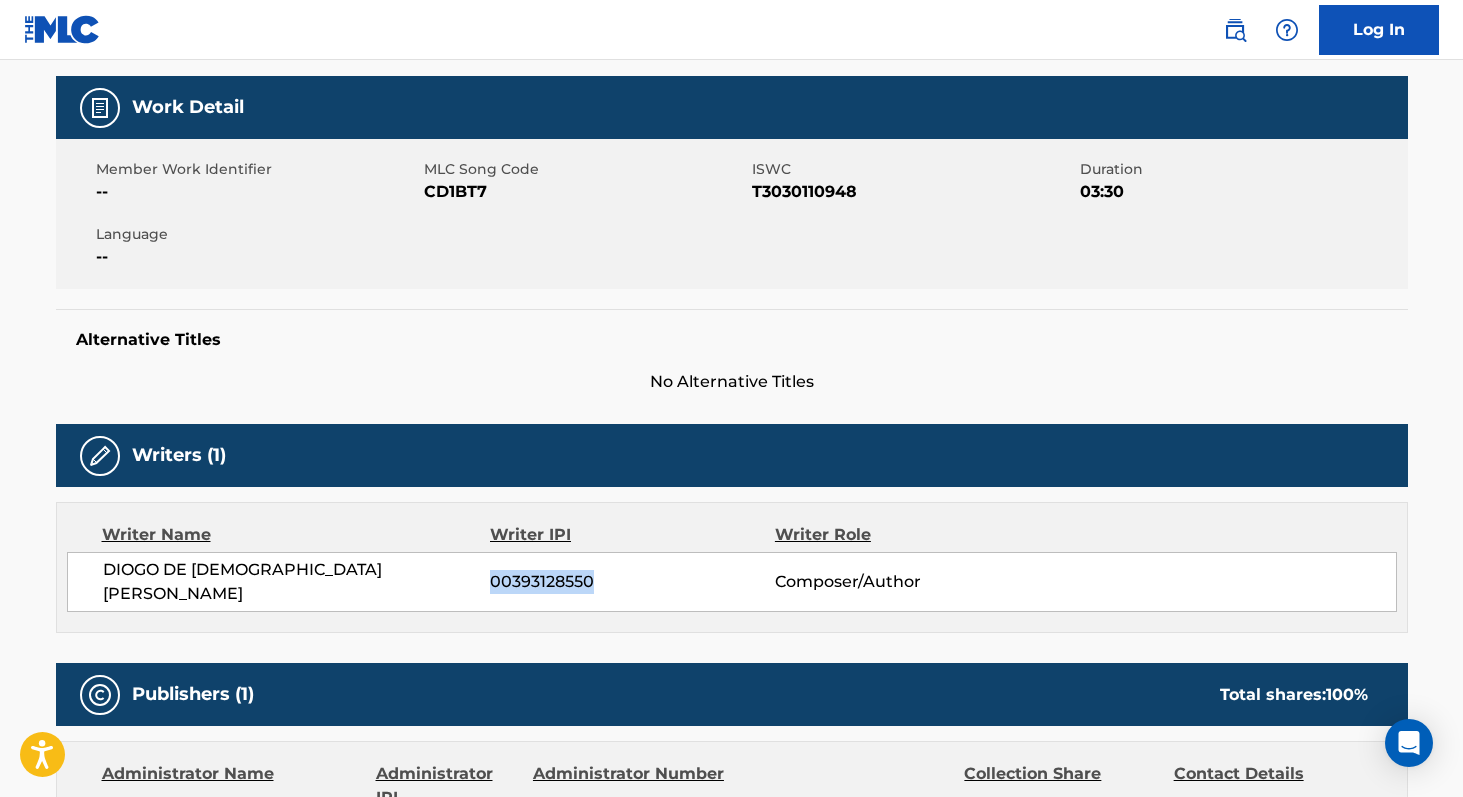 copy on "00393128550" 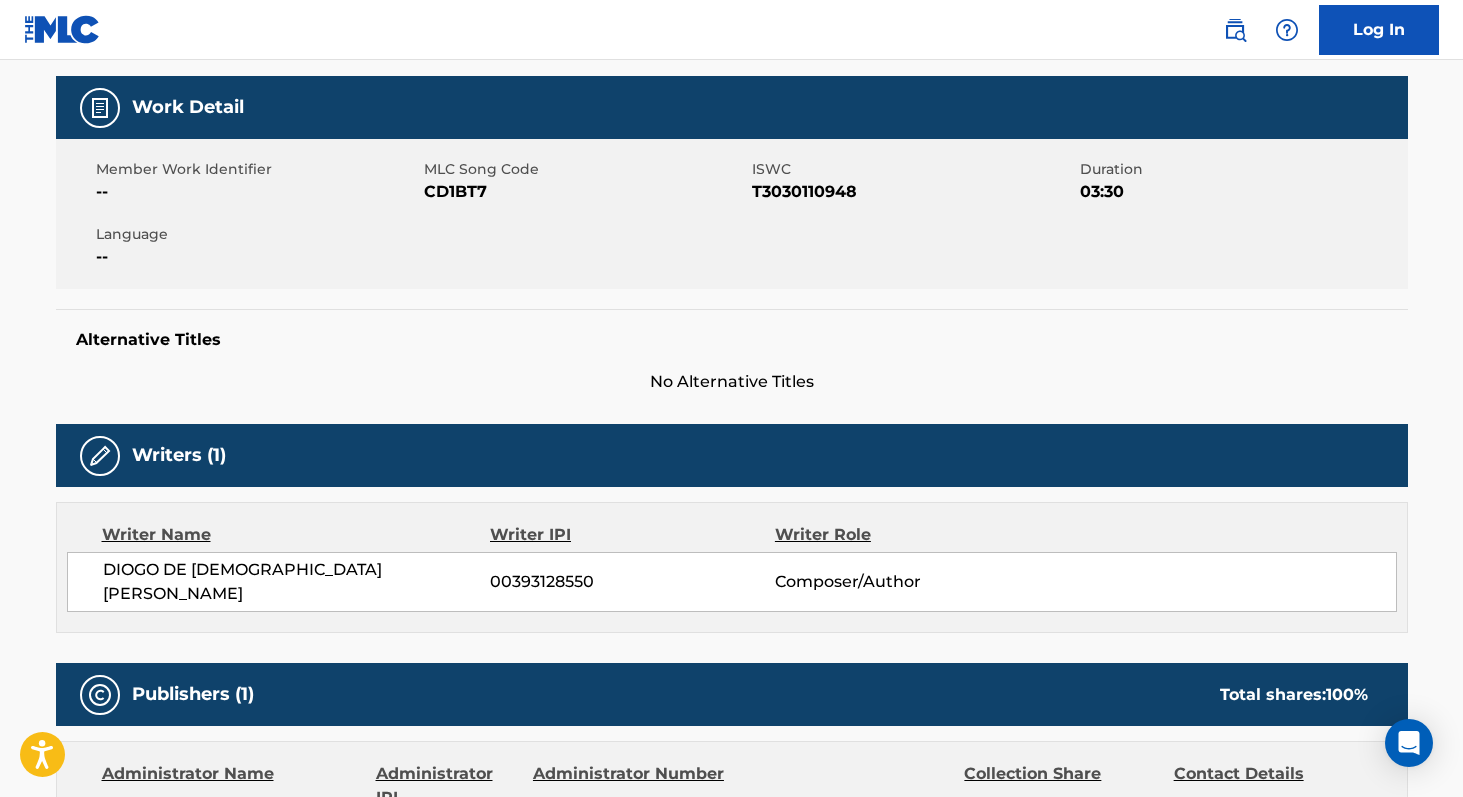 click on "CD1BT7" at bounding box center [585, 192] 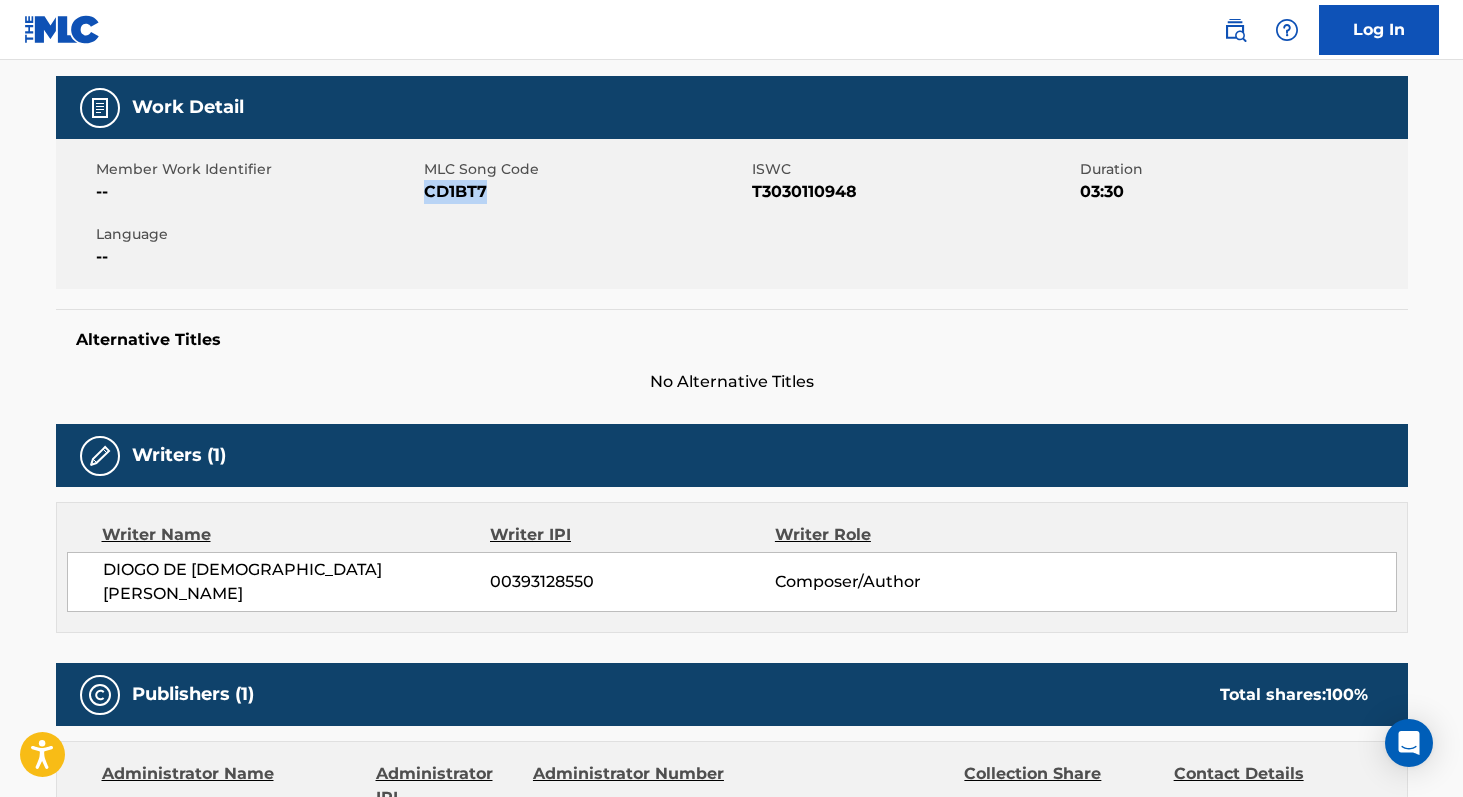 click on "CD1BT7" at bounding box center [585, 192] 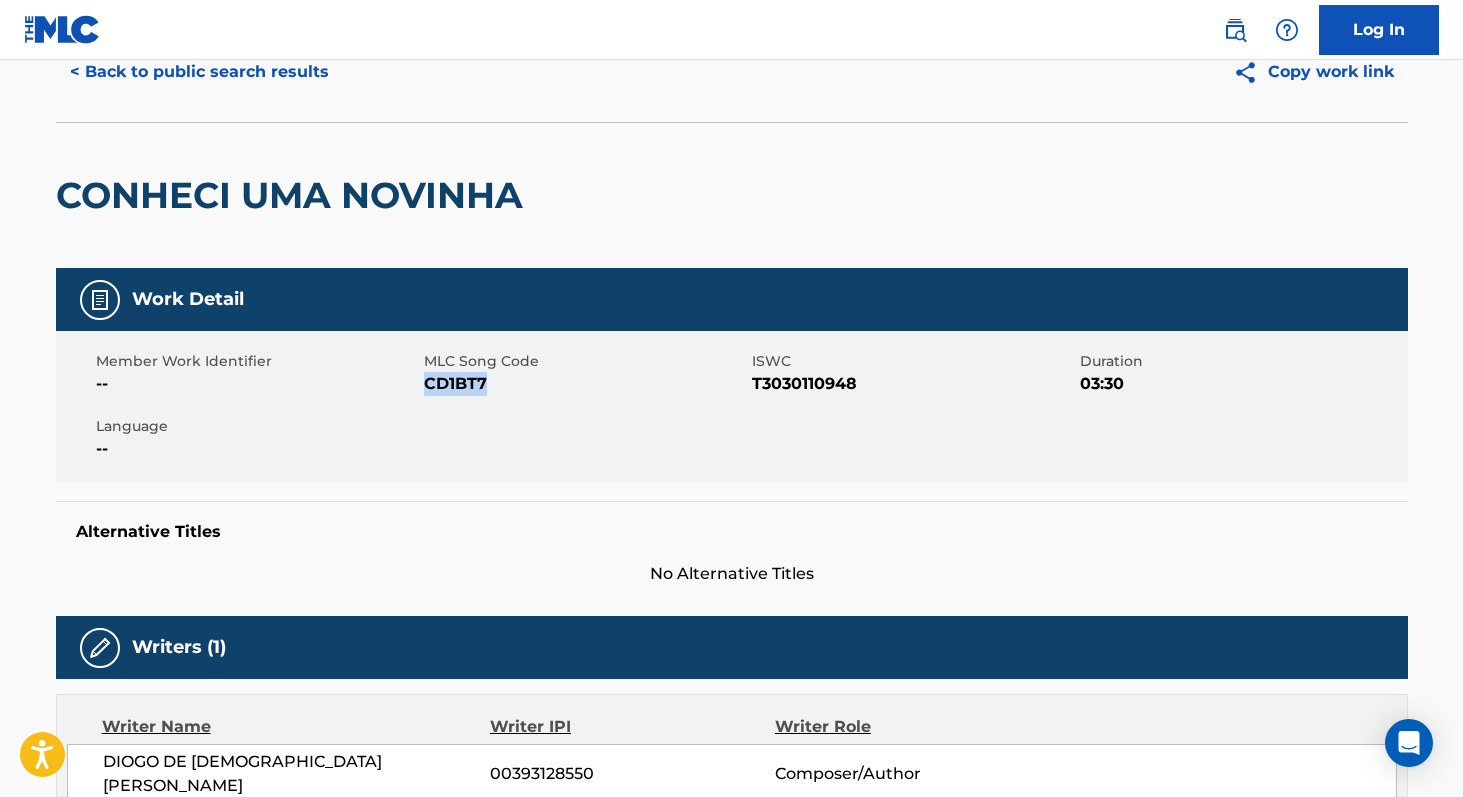 scroll, scrollTop: 0, scrollLeft: 0, axis: both 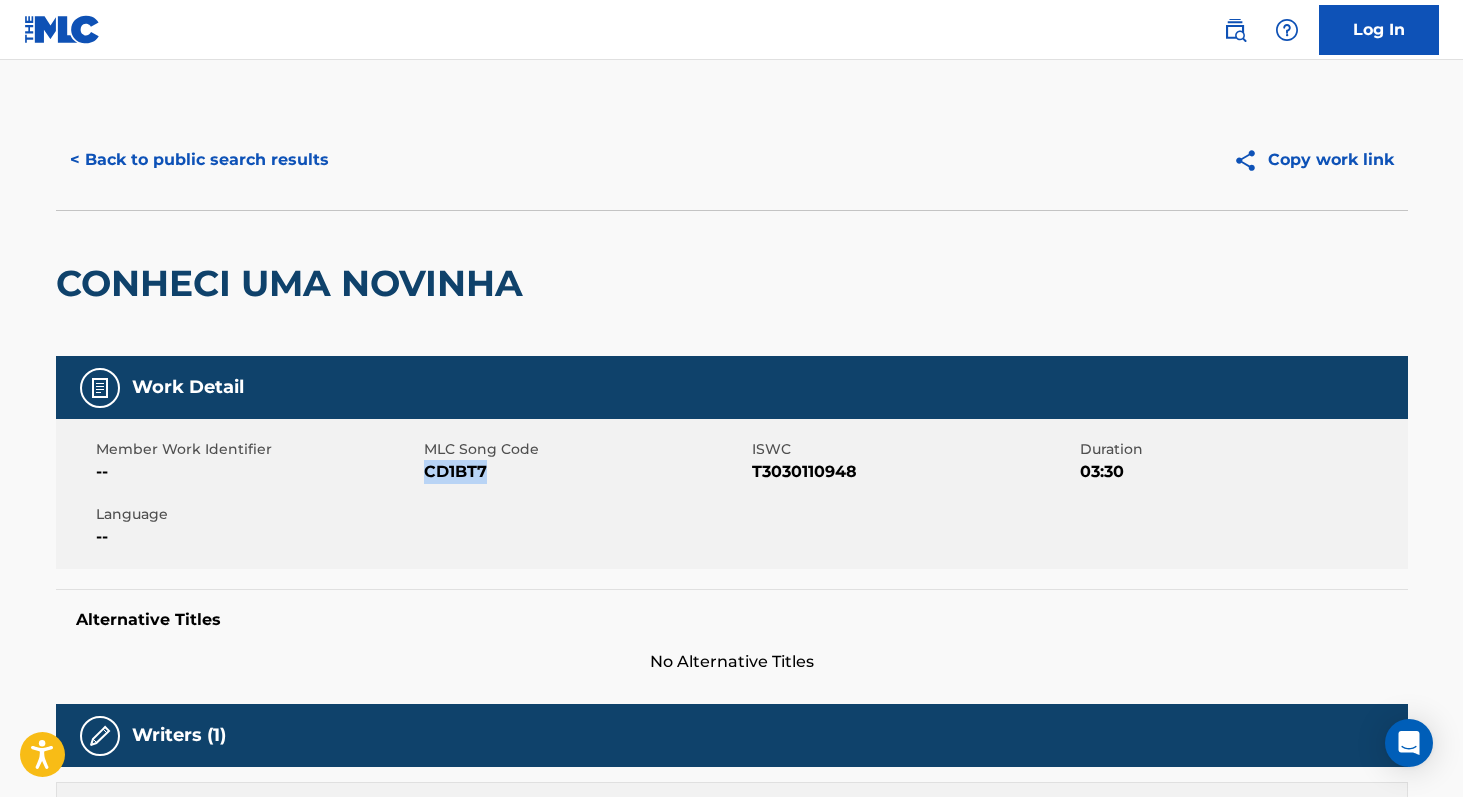 click on "< Back to public search results" at bounding box center [199, 160] 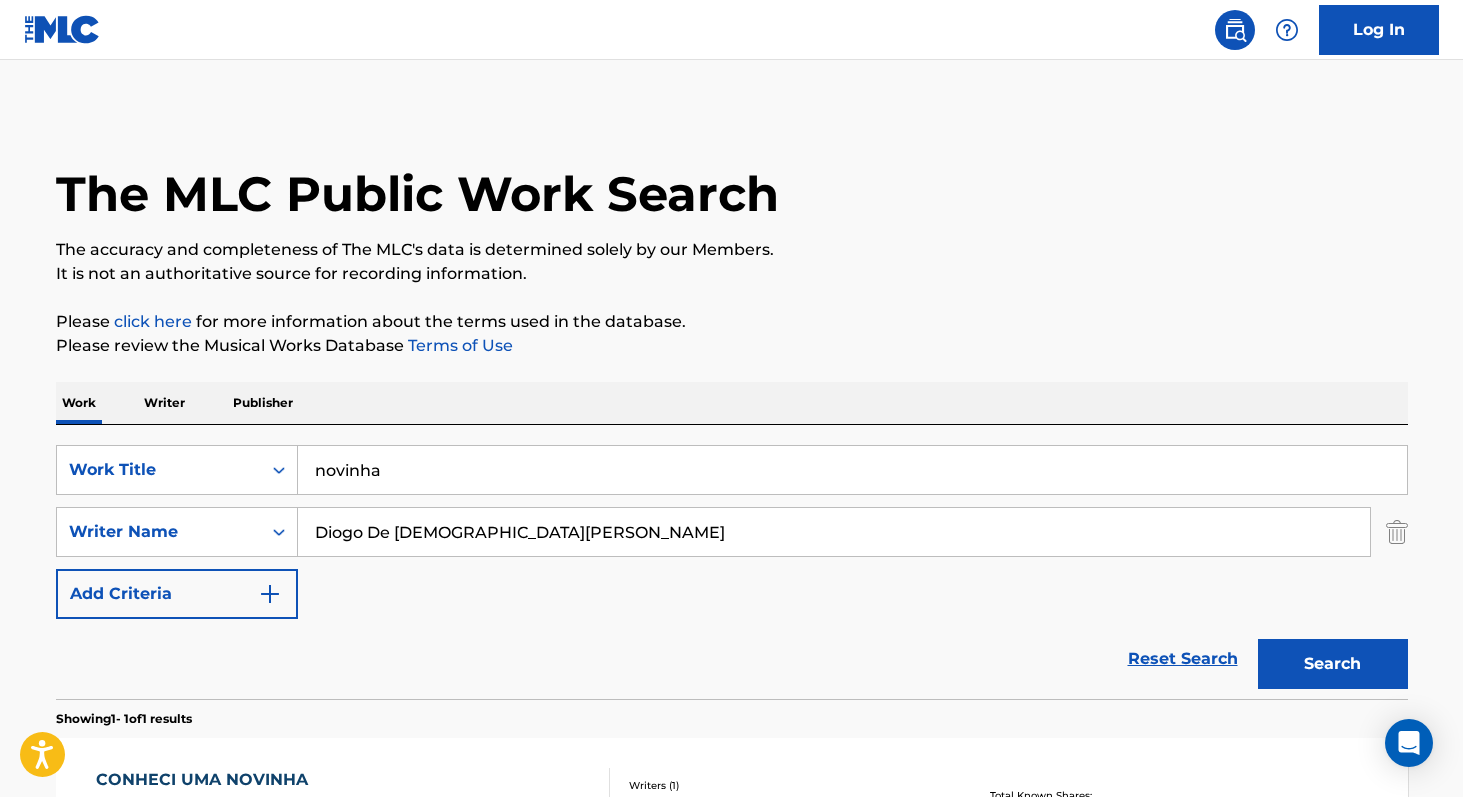 scroll, scrollTop: 177, scrollLeft: 0, axis: vertical 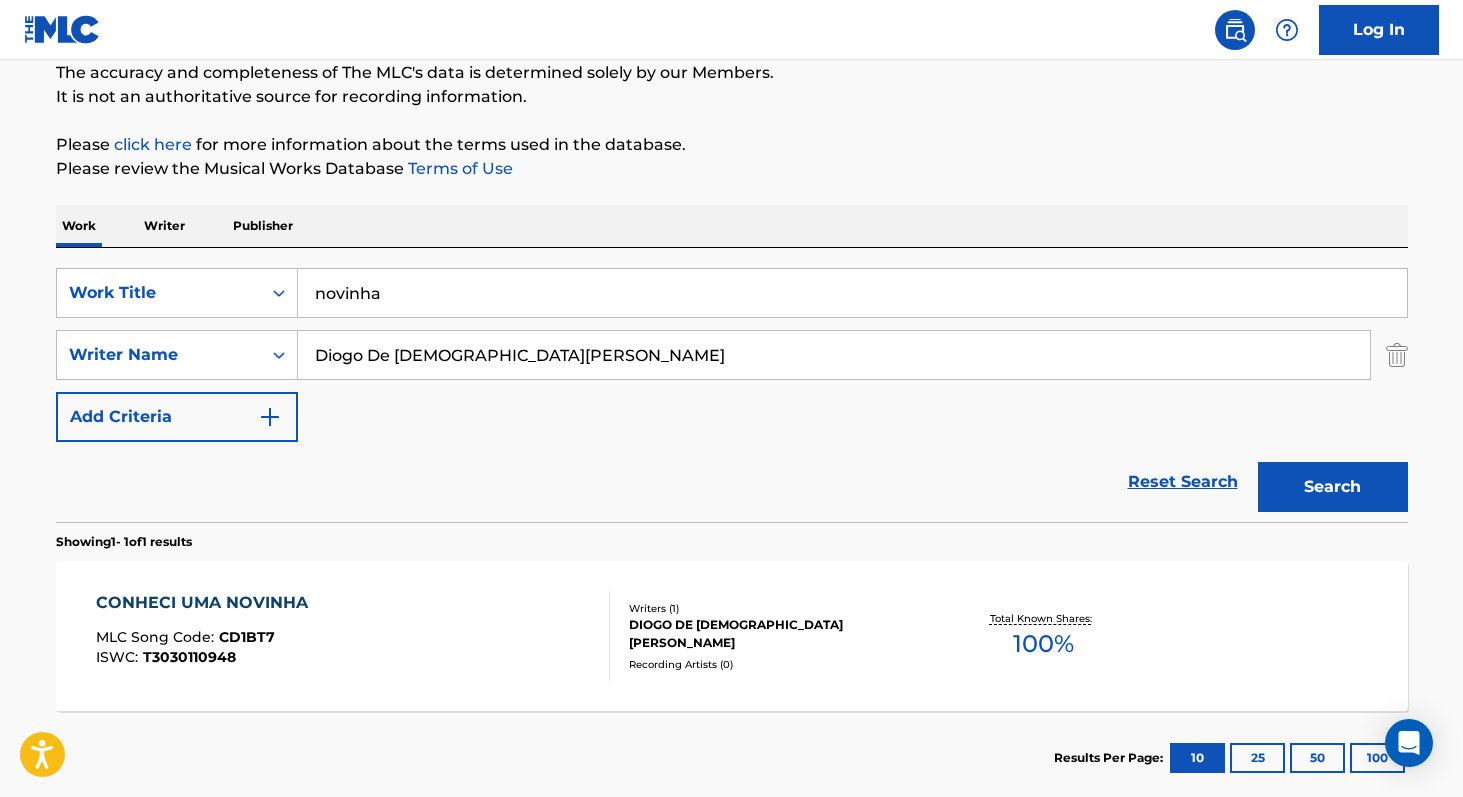 click on "novinha" at bounding box center [852, 293] 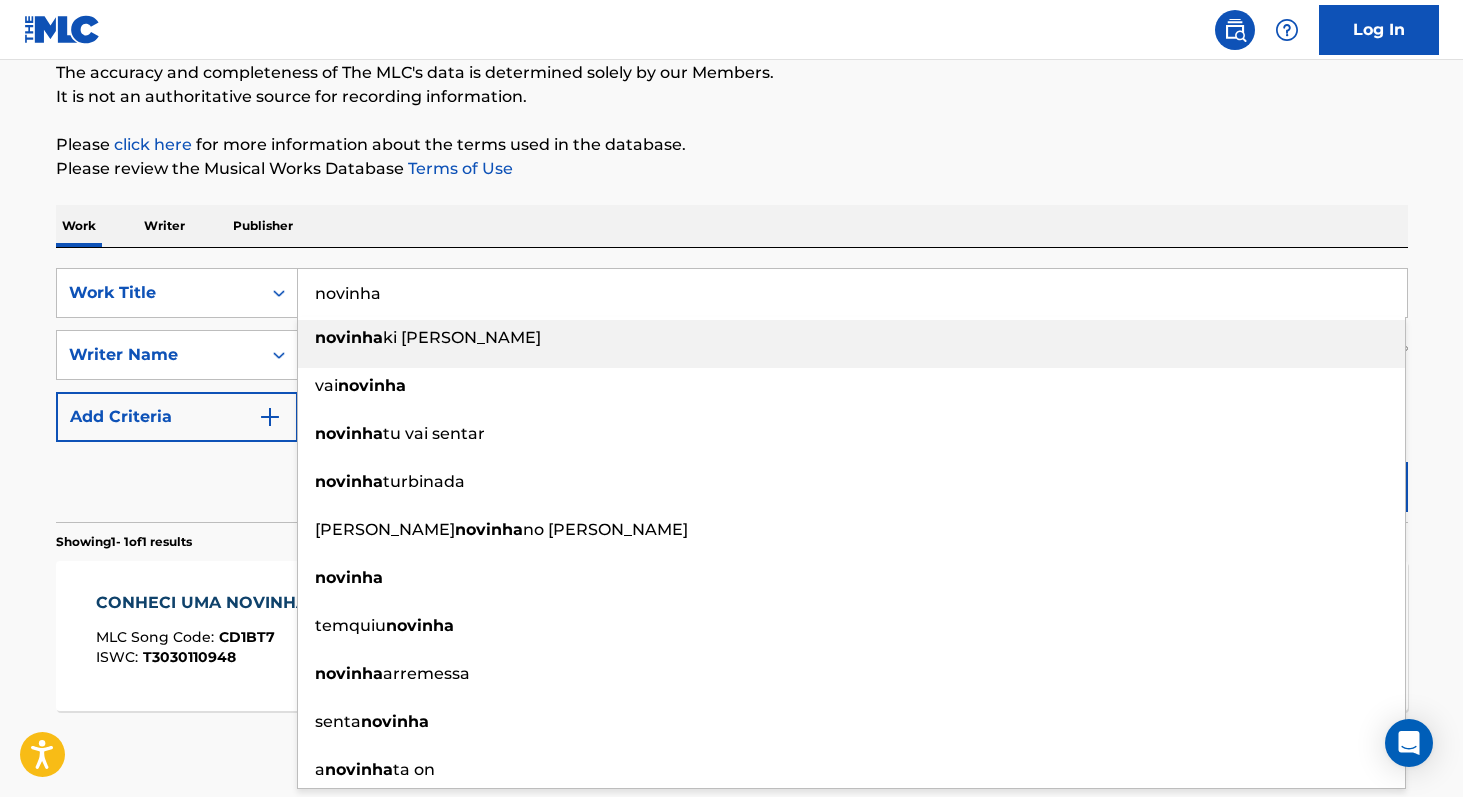 paste on "Porque Ele Vive" 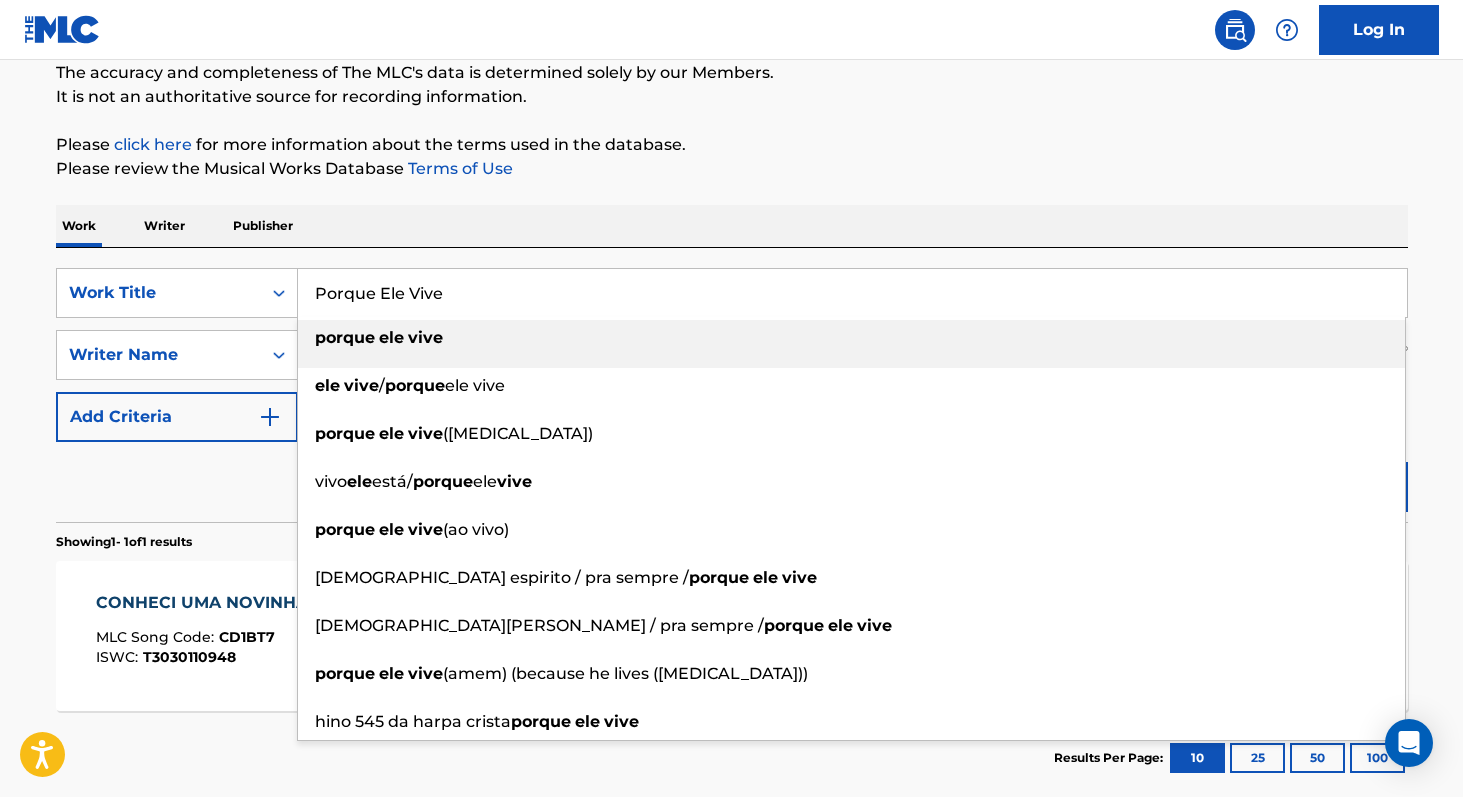 click on "porque   ele   vive" at bounding box center [851, 338] 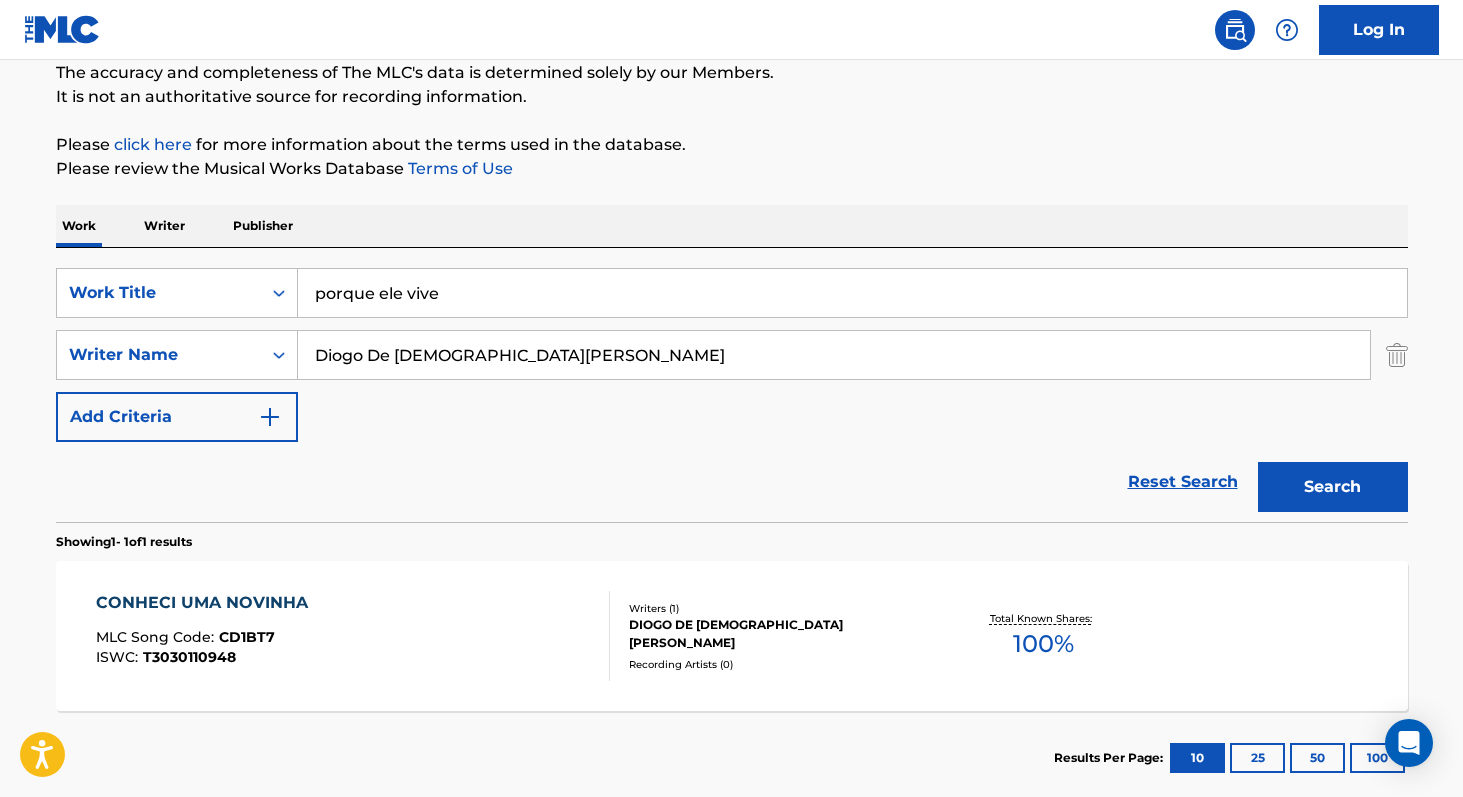 click at bounding box center (1397, 355) 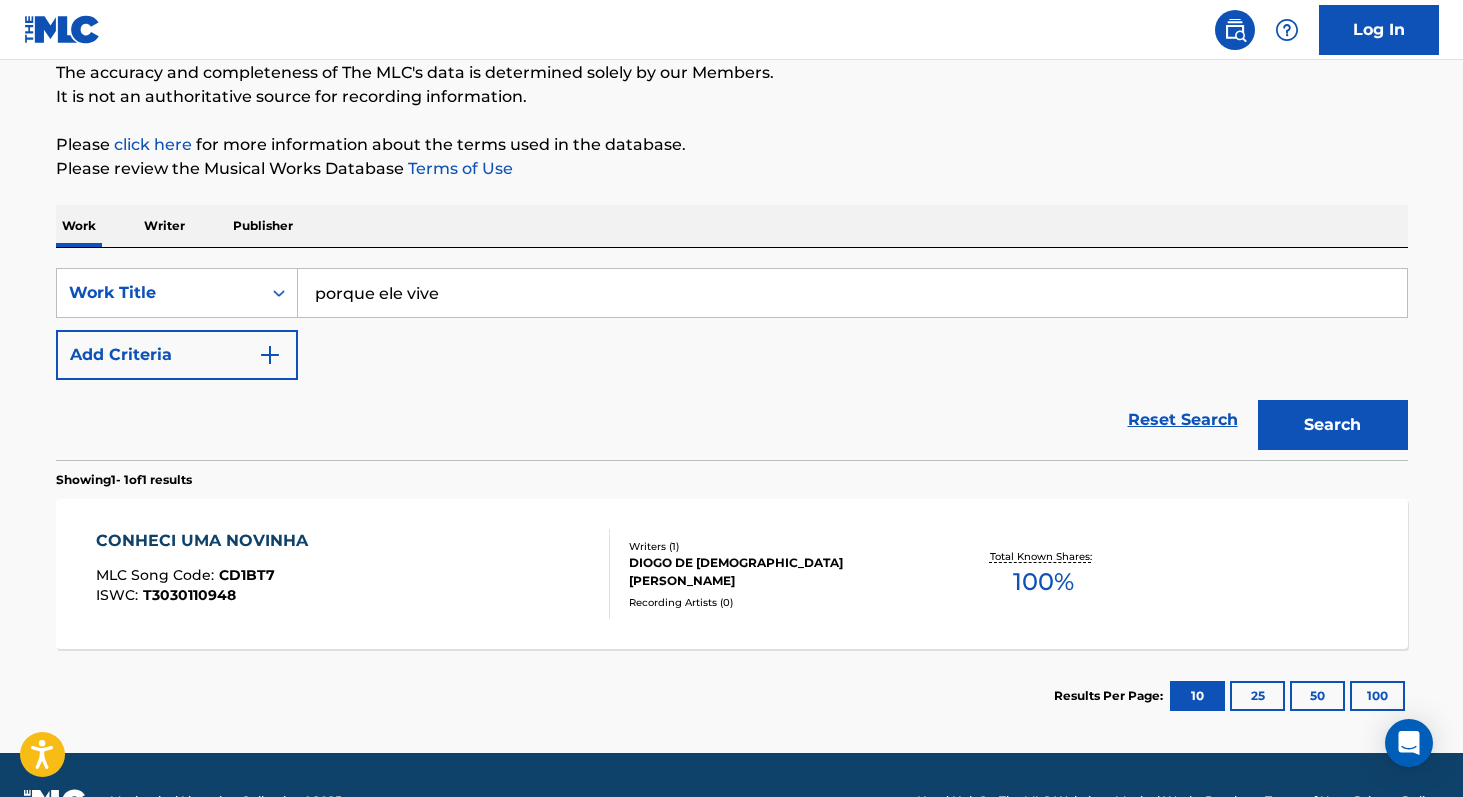 click on "Search" at bounding box center [1333, 425] 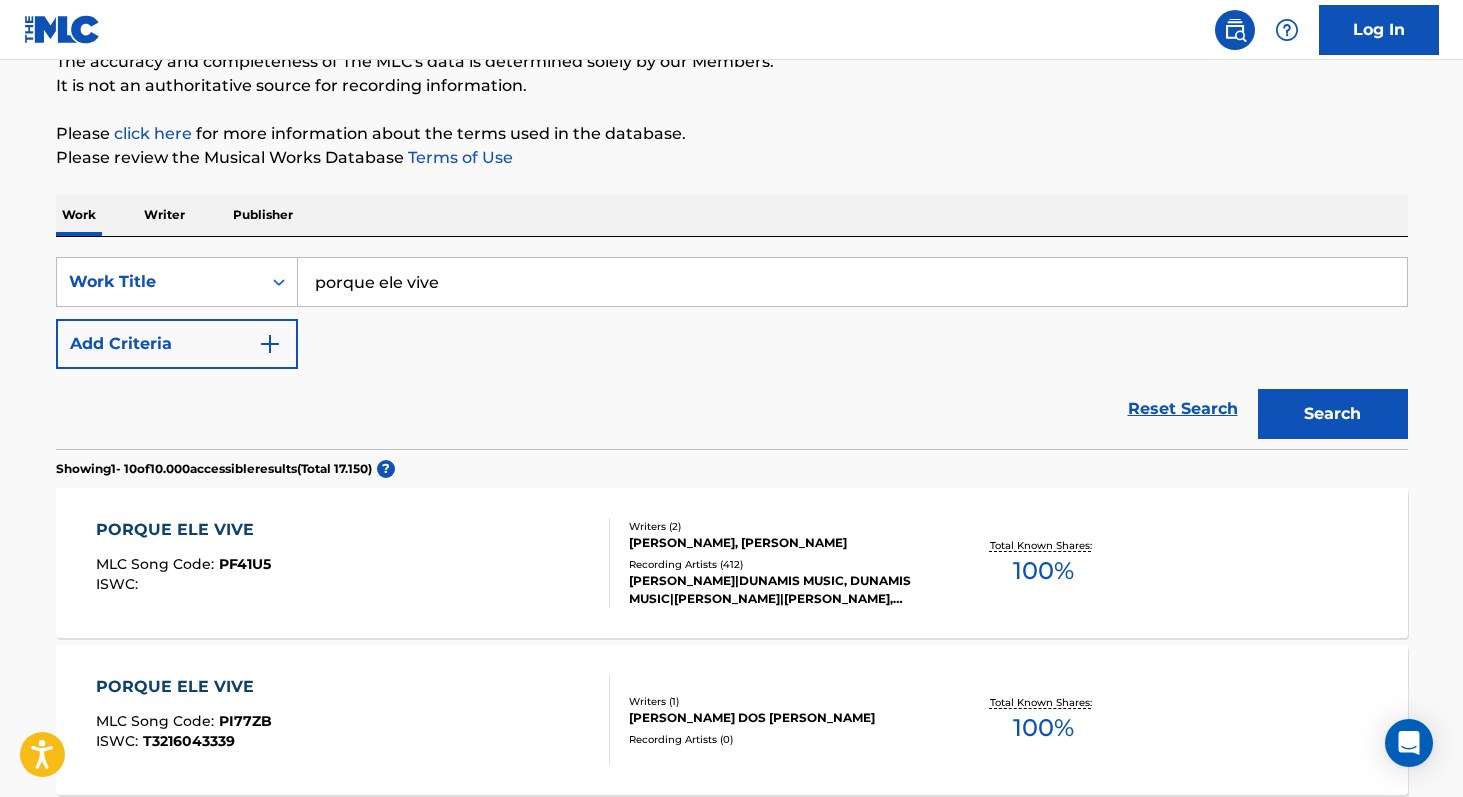 scroll, scrollTop: 0, scrollLeft: 0, axis: both 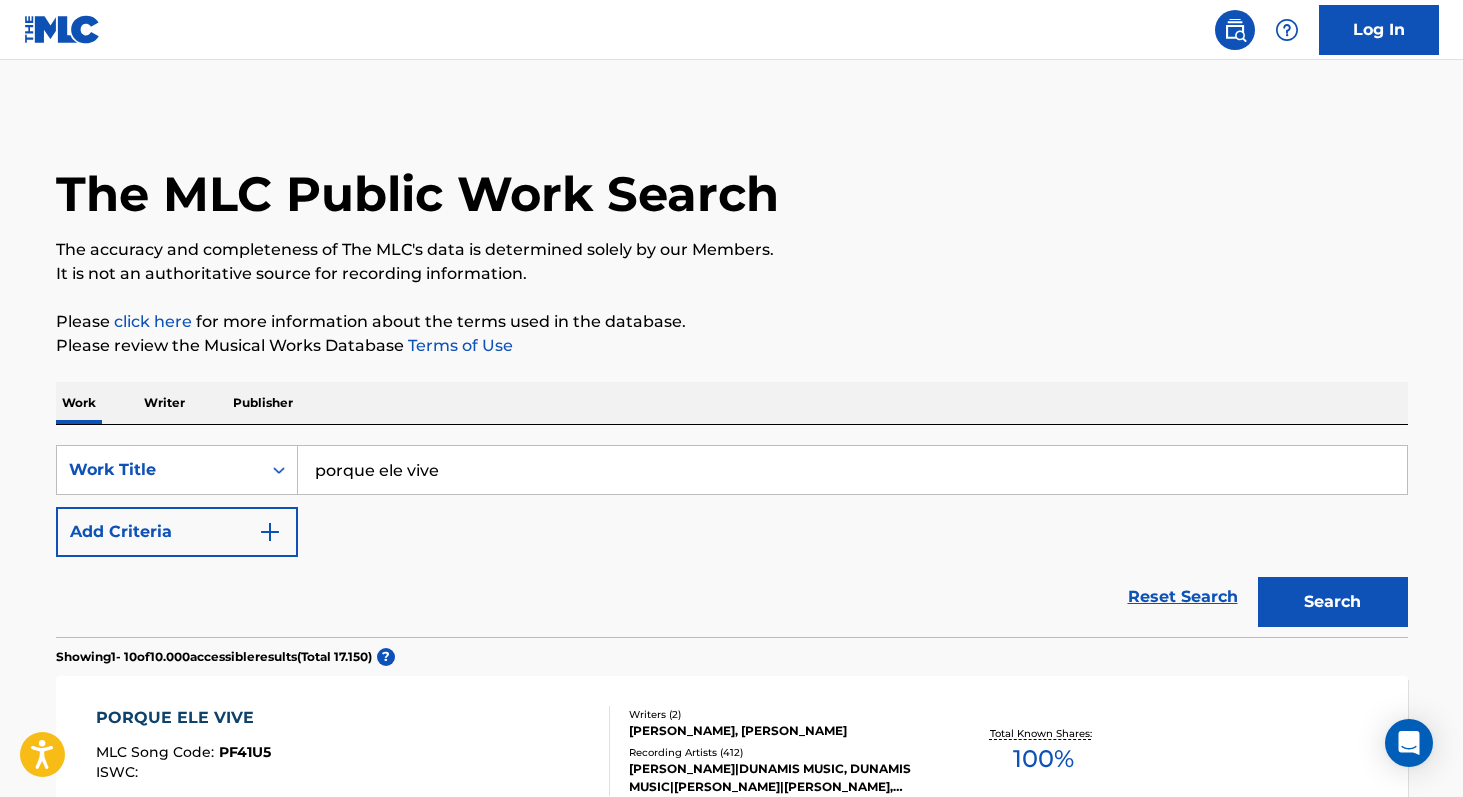 click on "Add Criteria" at bounding box center [177, 532] 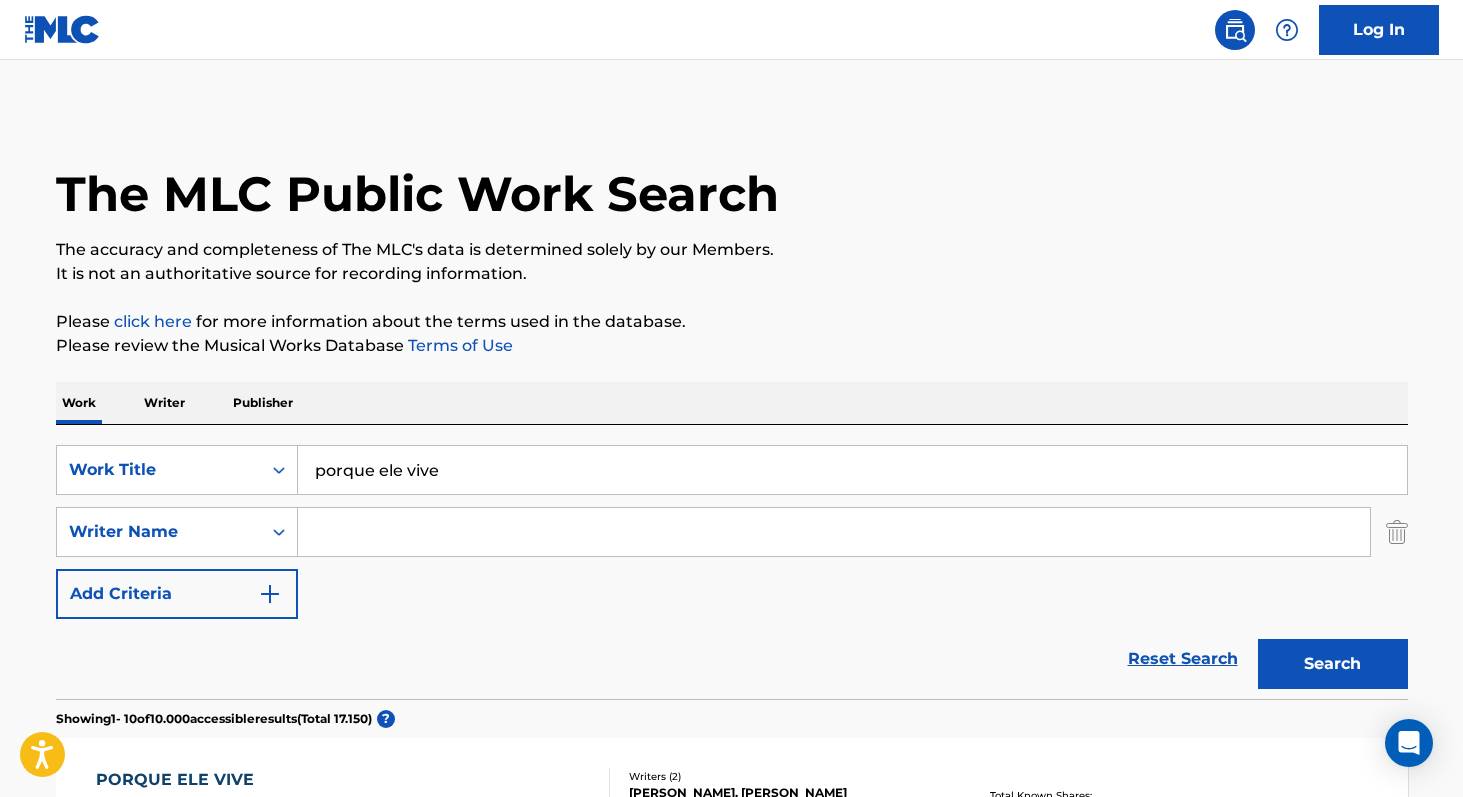 click at bounding box center [834, 532] 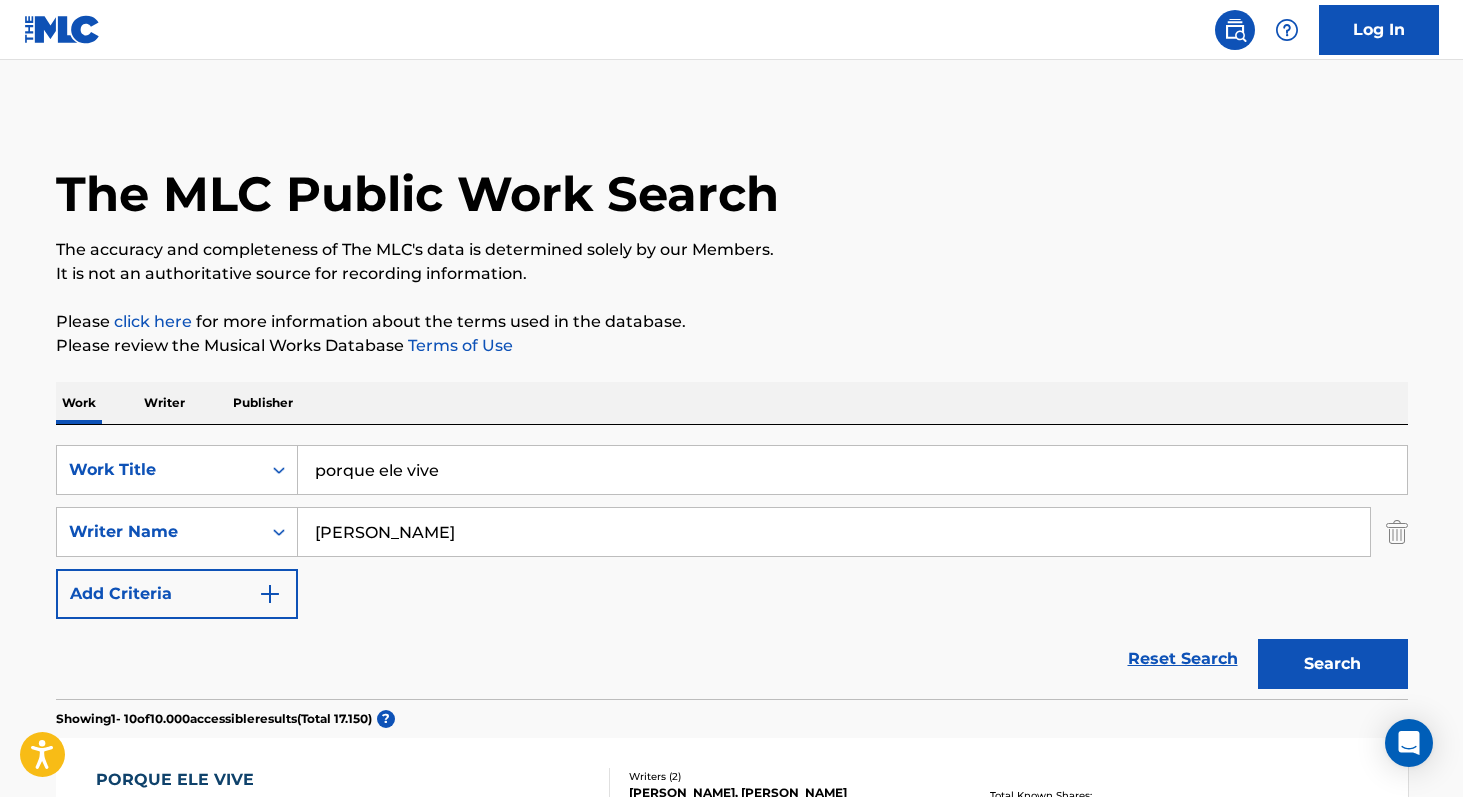 click on "Search" at bounding box center [1333, 664] 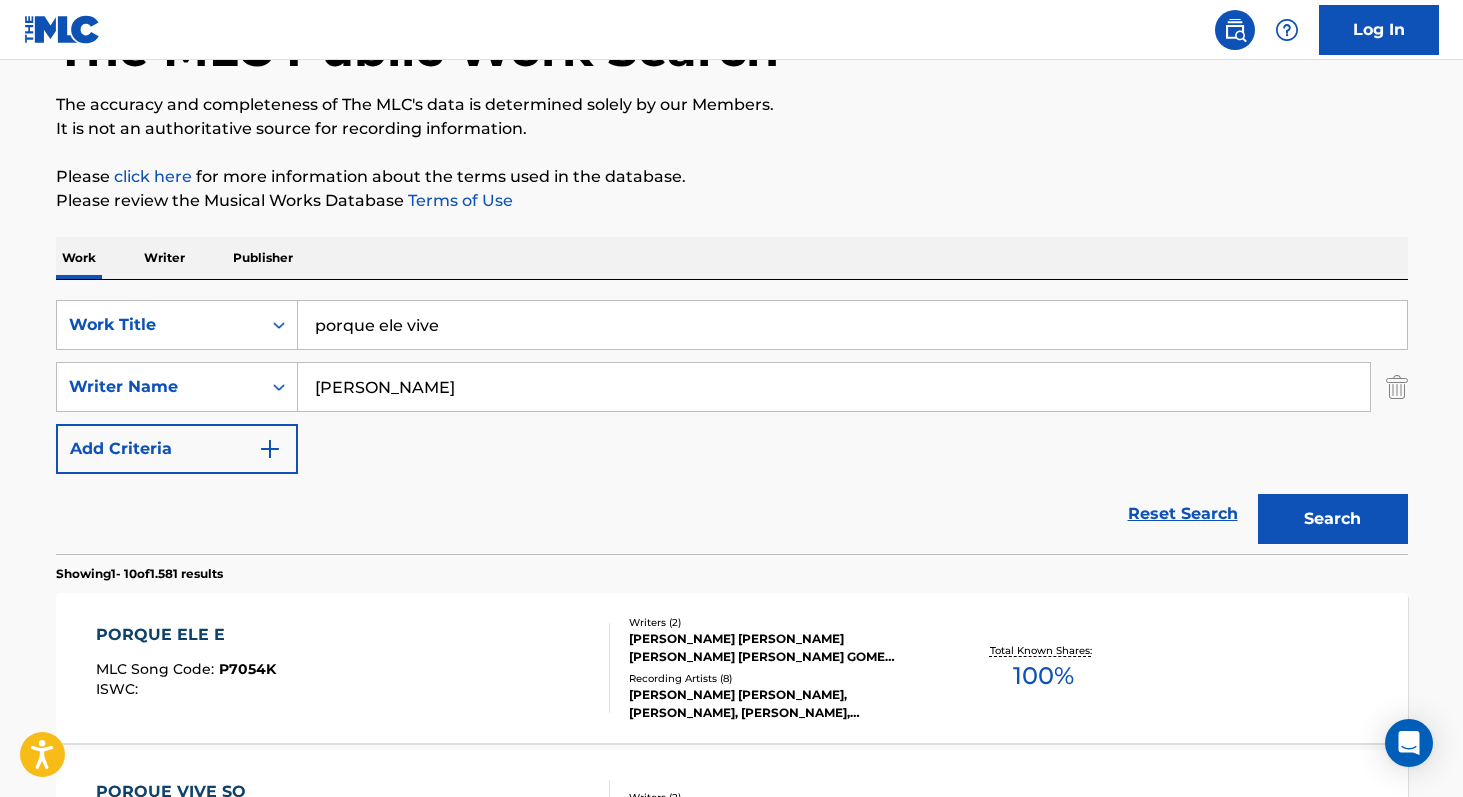 scroll, scrollTop: 0, scrollLeft: 0, axis: both 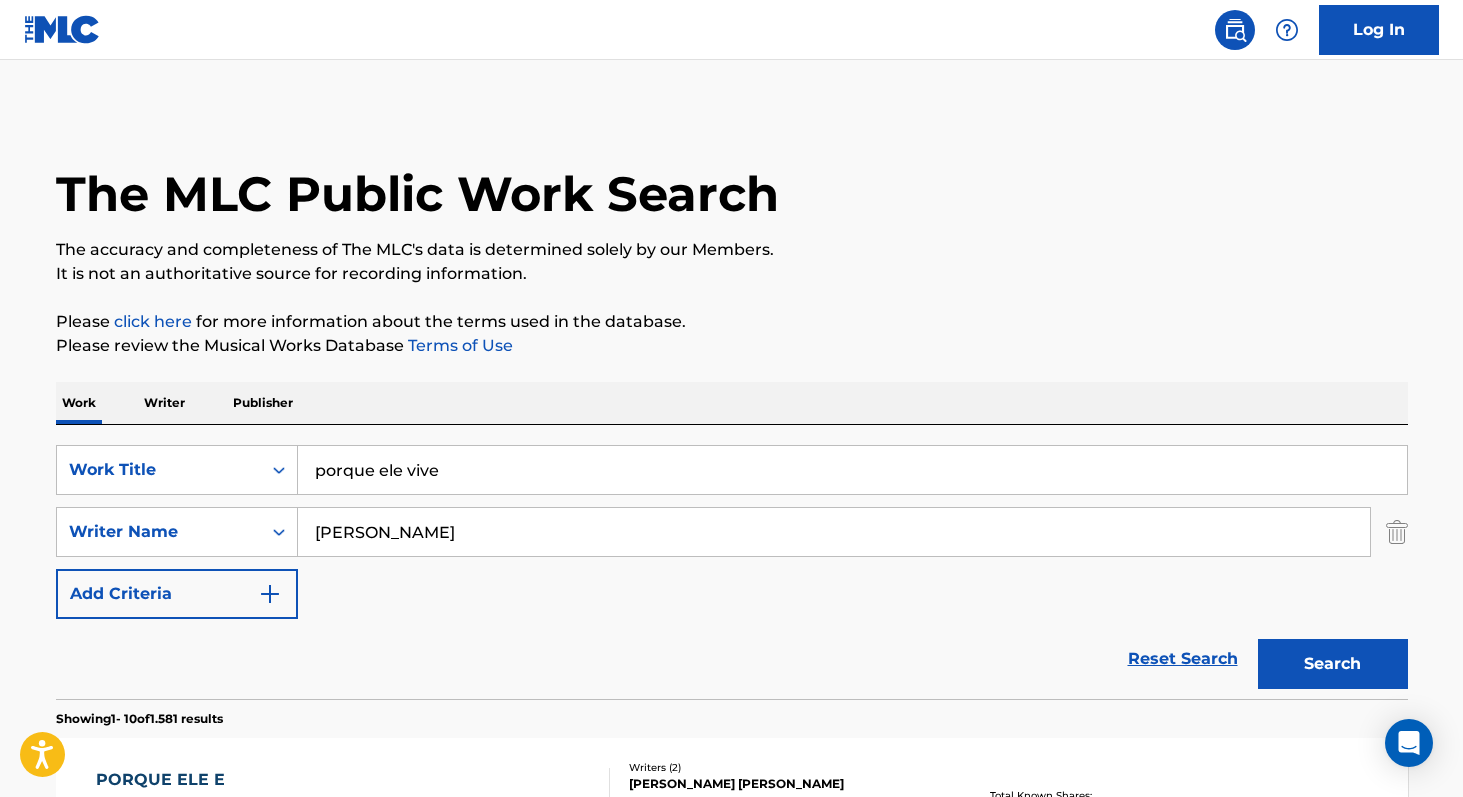 click on "[PERSON_NAME]" at bounding box center [834, 532] 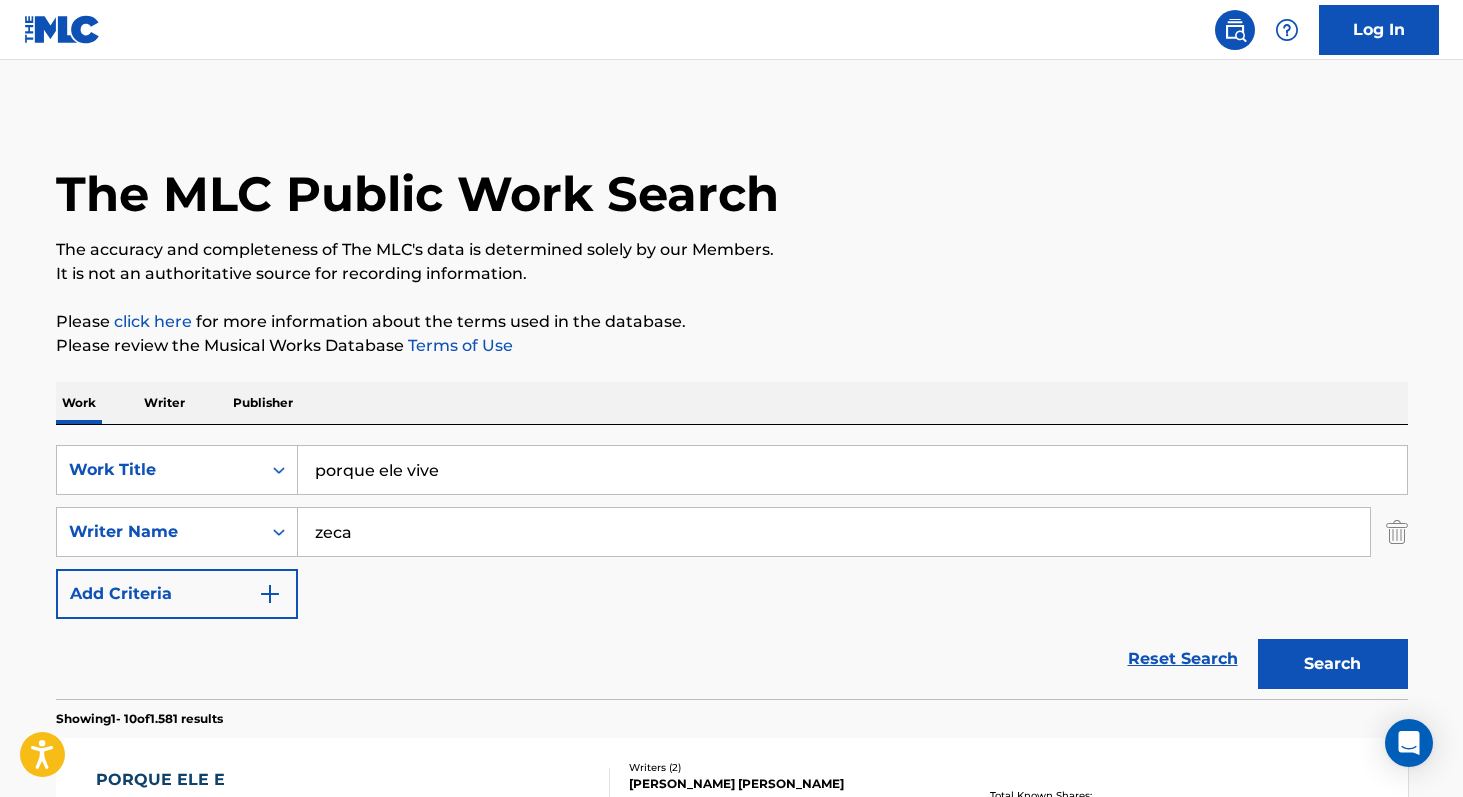 click on "Search" at bounding box center [1333, 664] 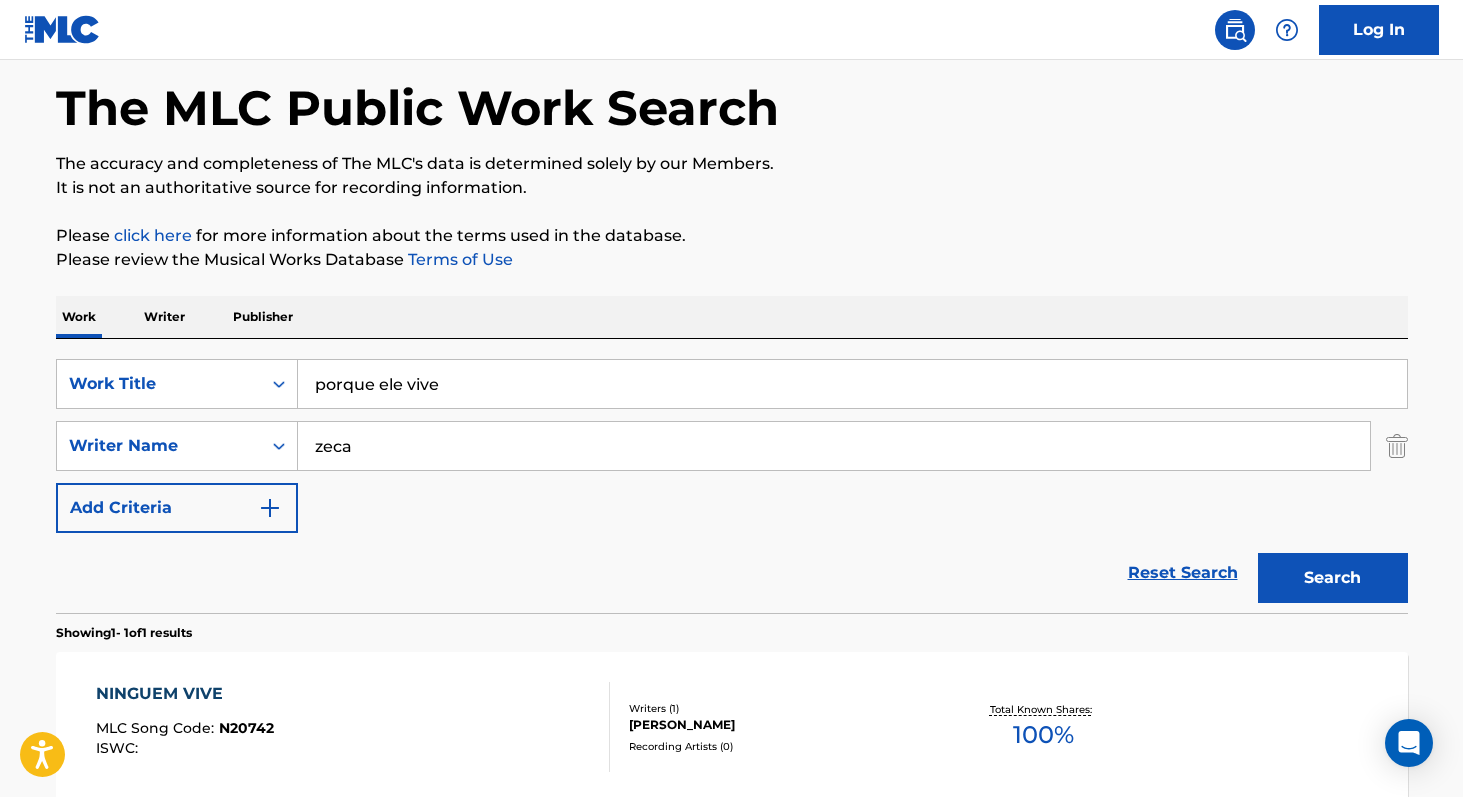 scroll, scrollTop: 80, scrollLeft: 0, axis: vertical 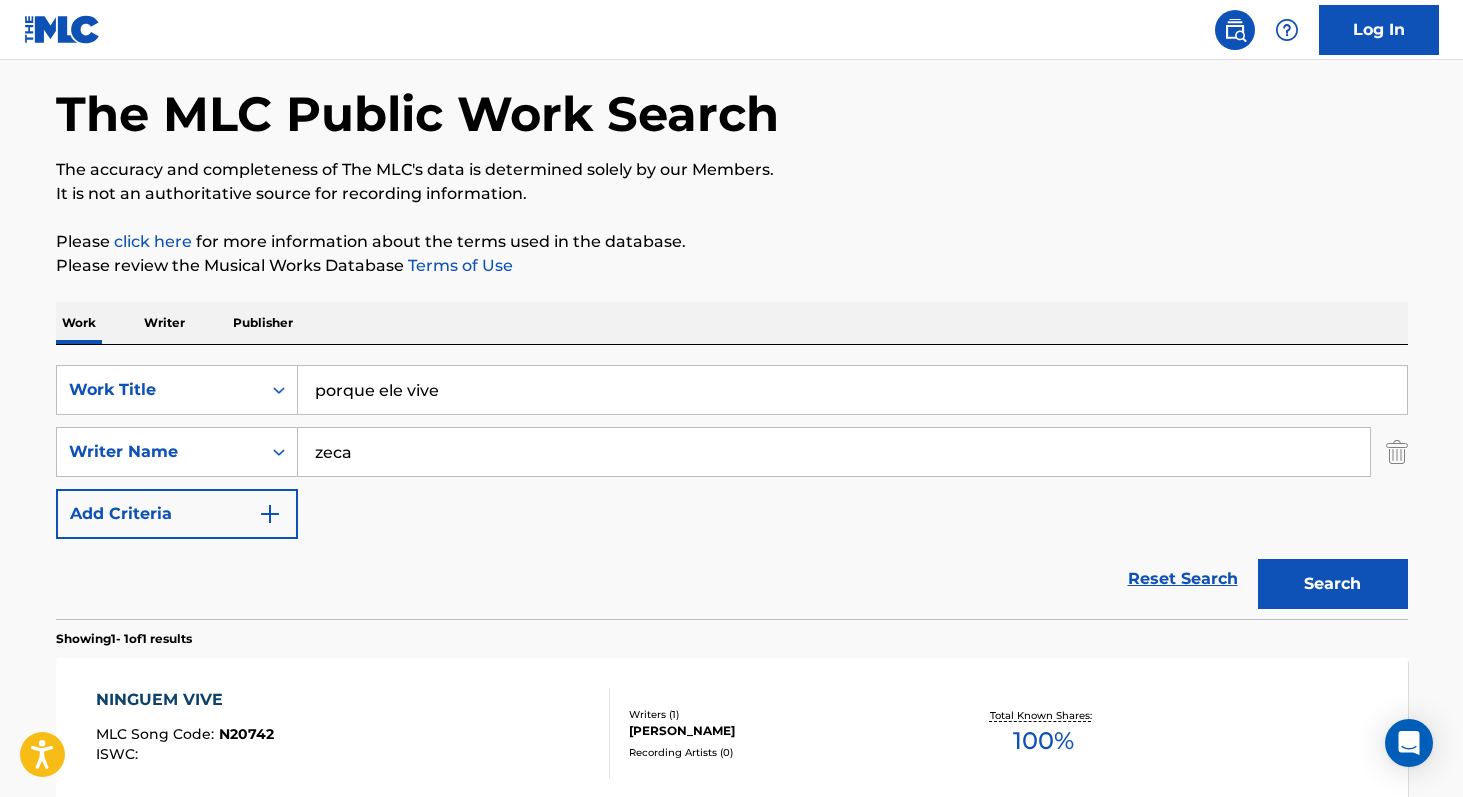 click on "zeca" at bounding box center (834, 452) 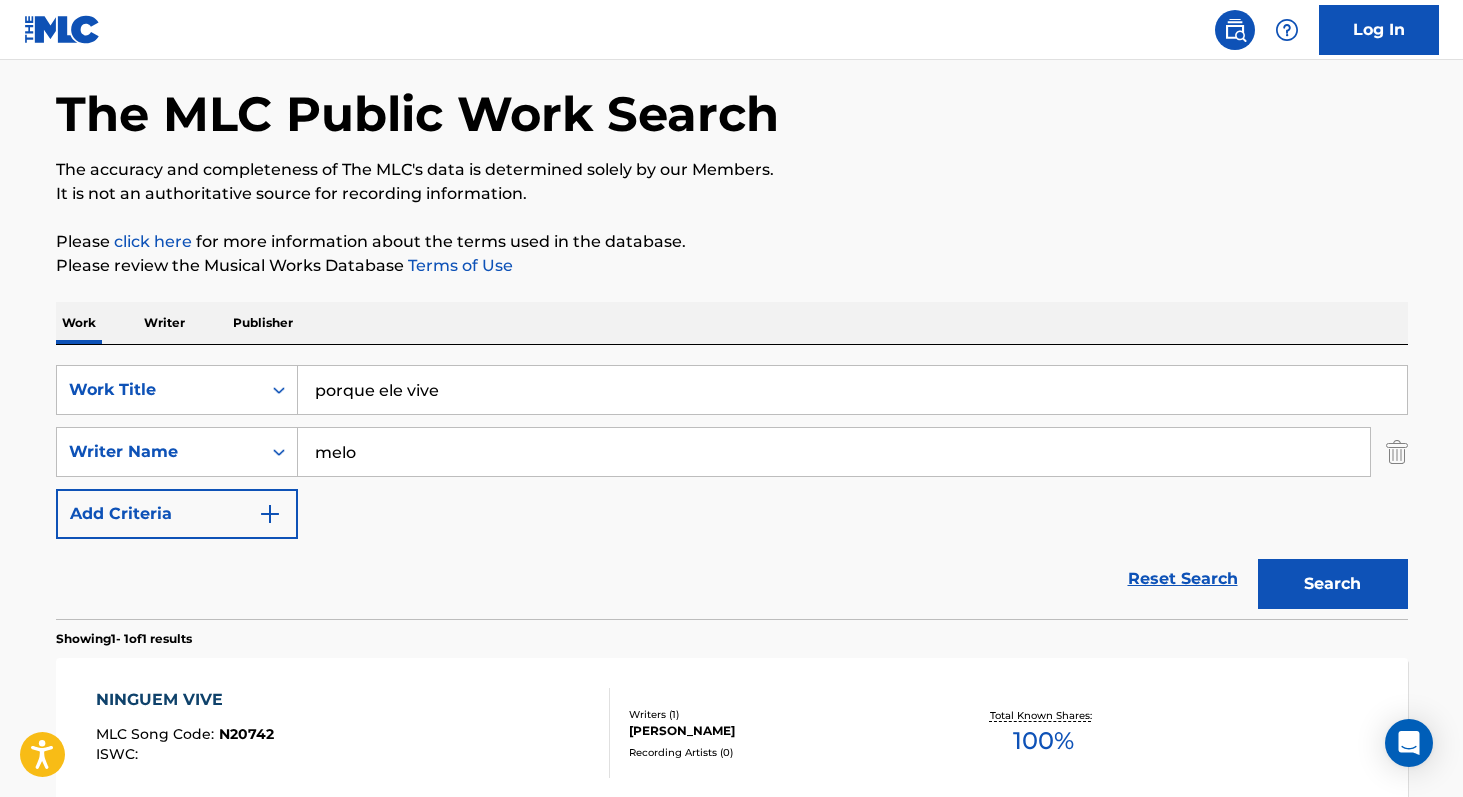 type on "melo" 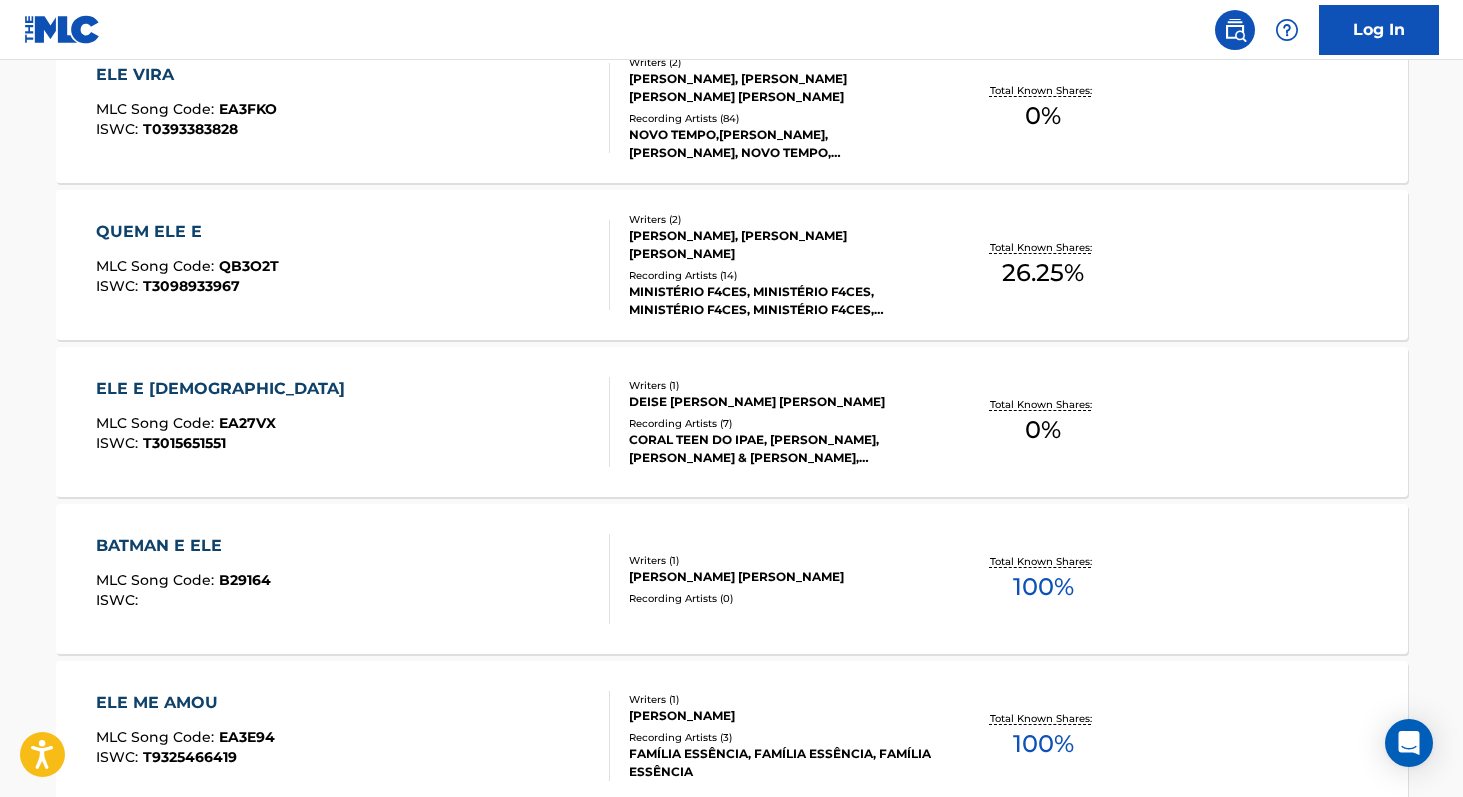 scroll, scrollTop: 856, scrollLeft: 0, axis: vertical 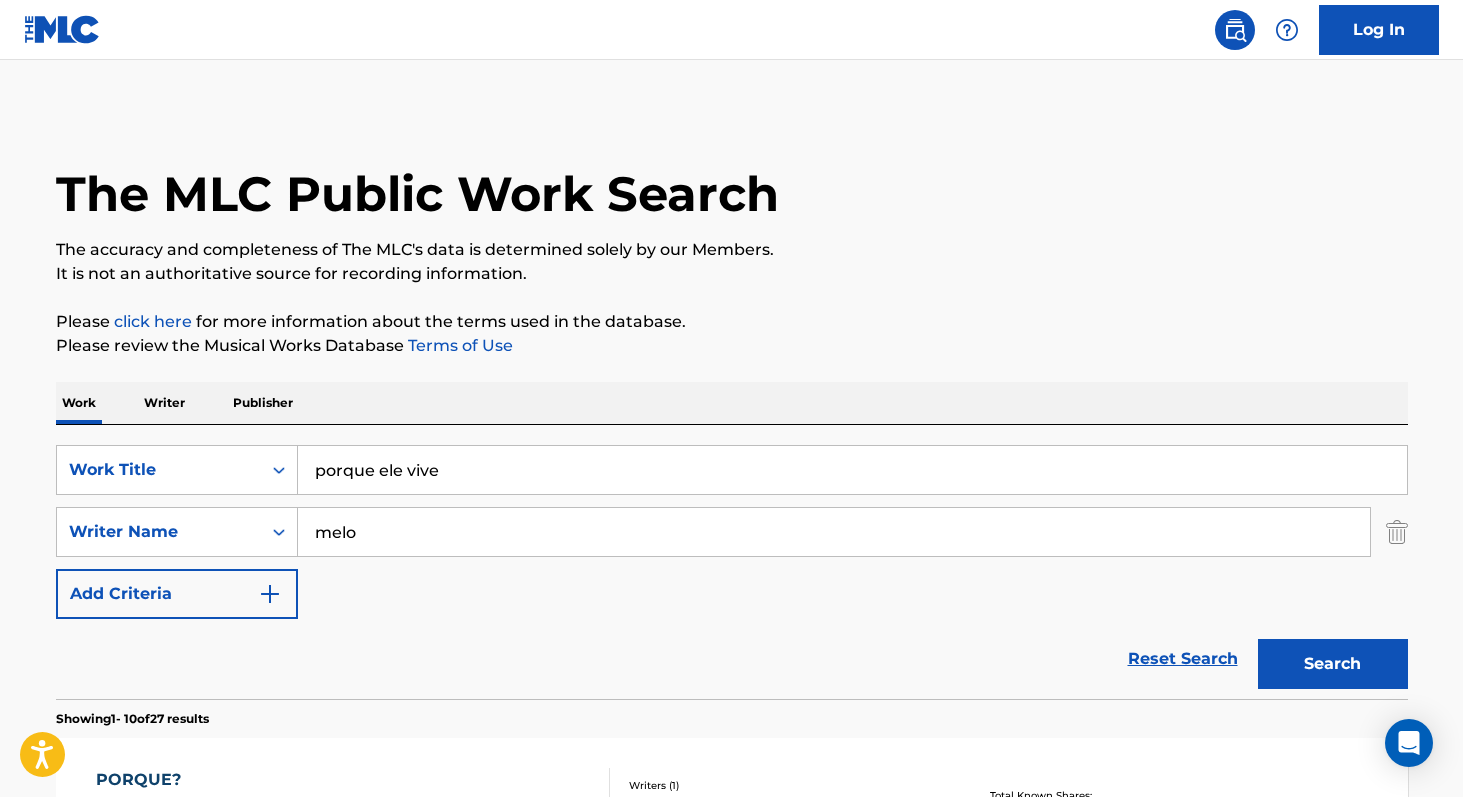 click on "porque ele vive" at bounding box center [852, 470] 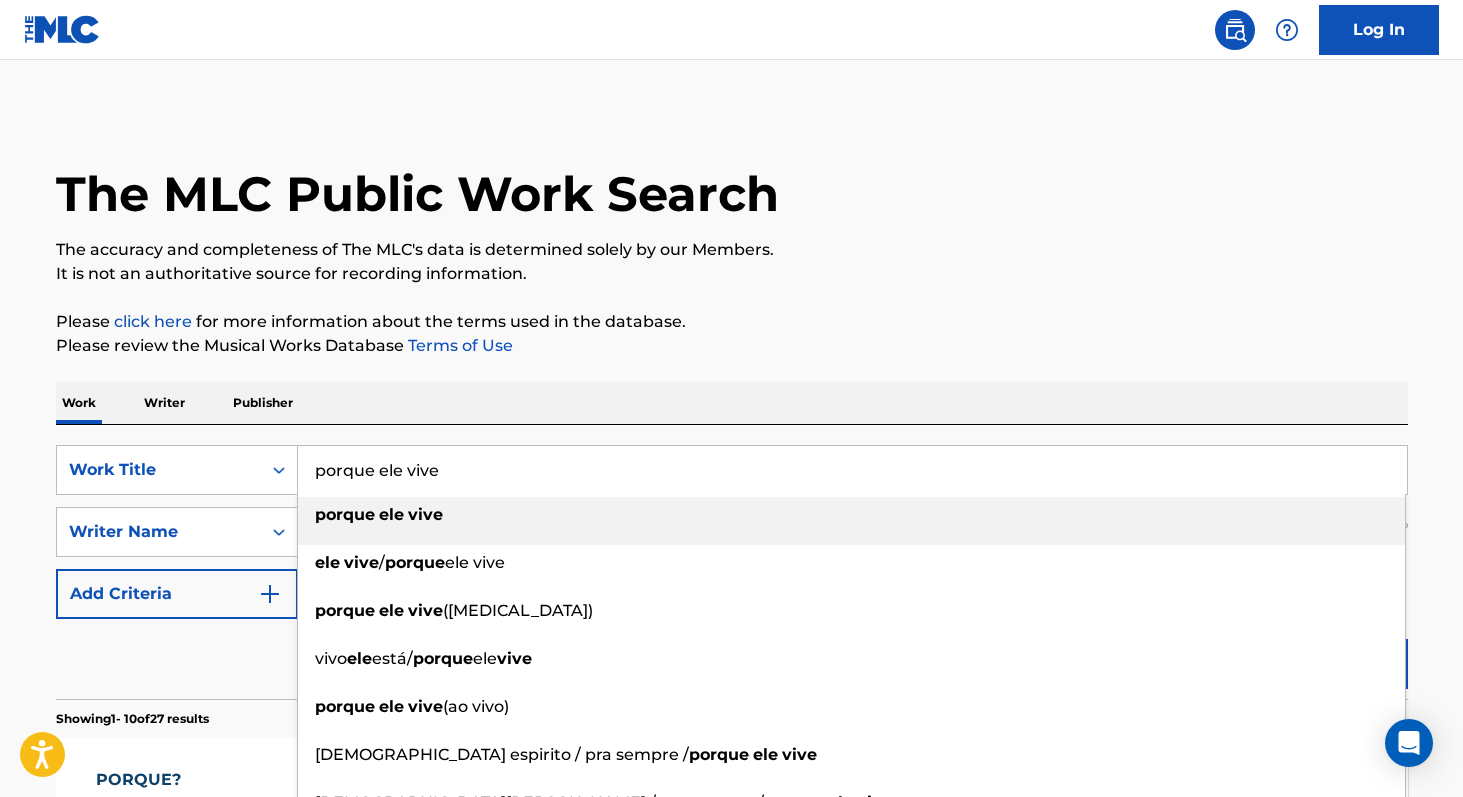 paste on "Dois Carentes" 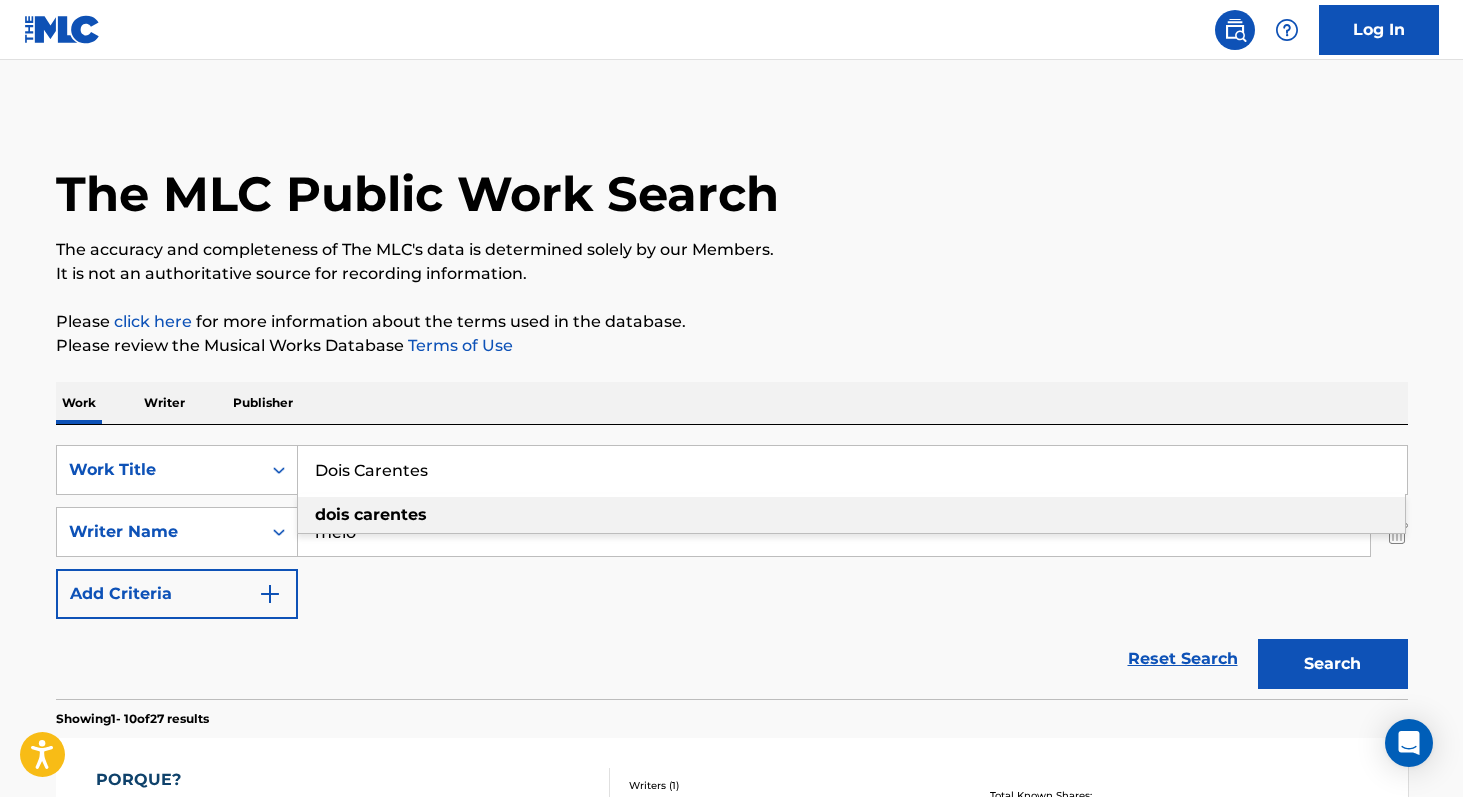 click on "dois   carentes" at bounding box center [851, 515] 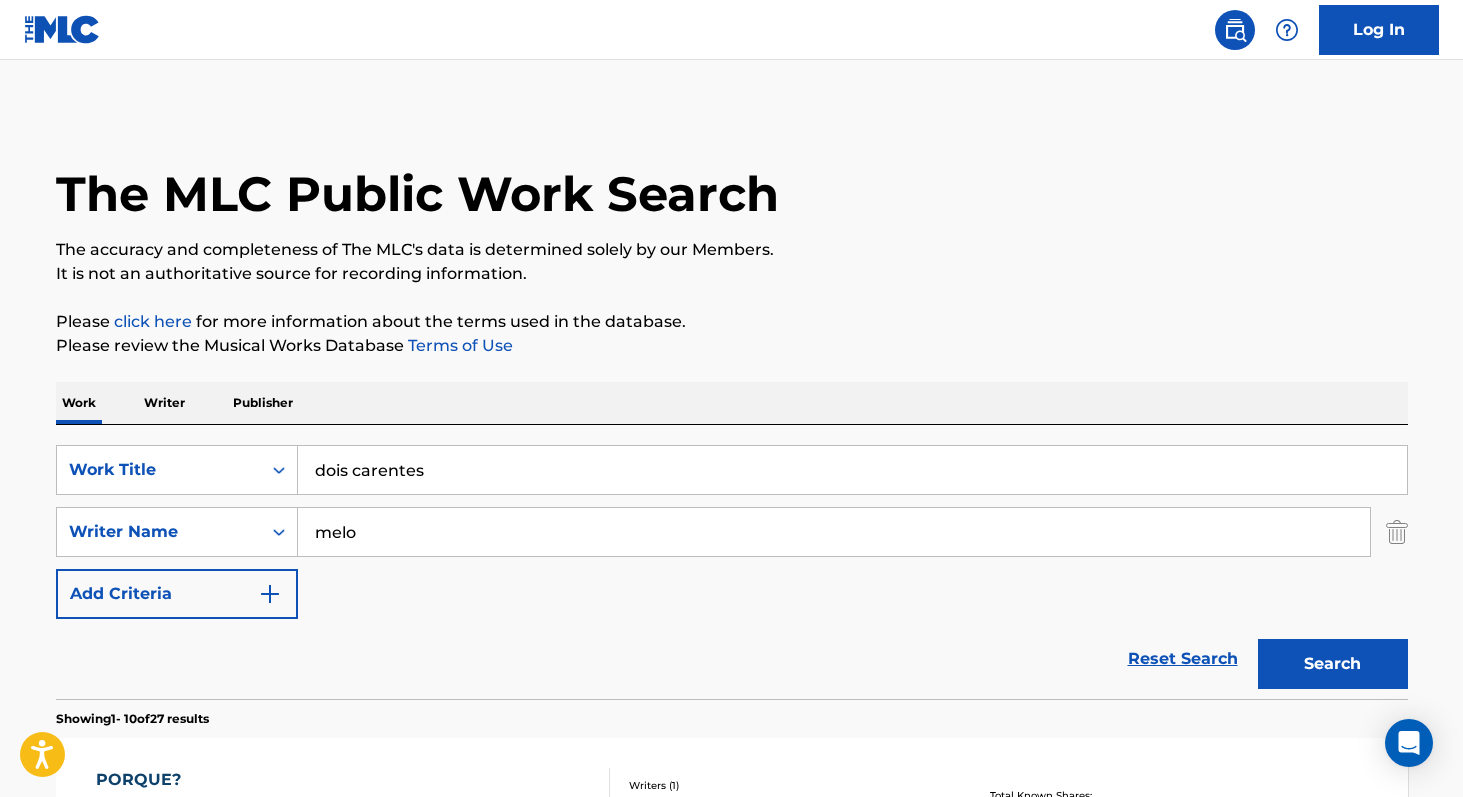 click at bounding box center [1397, 532] 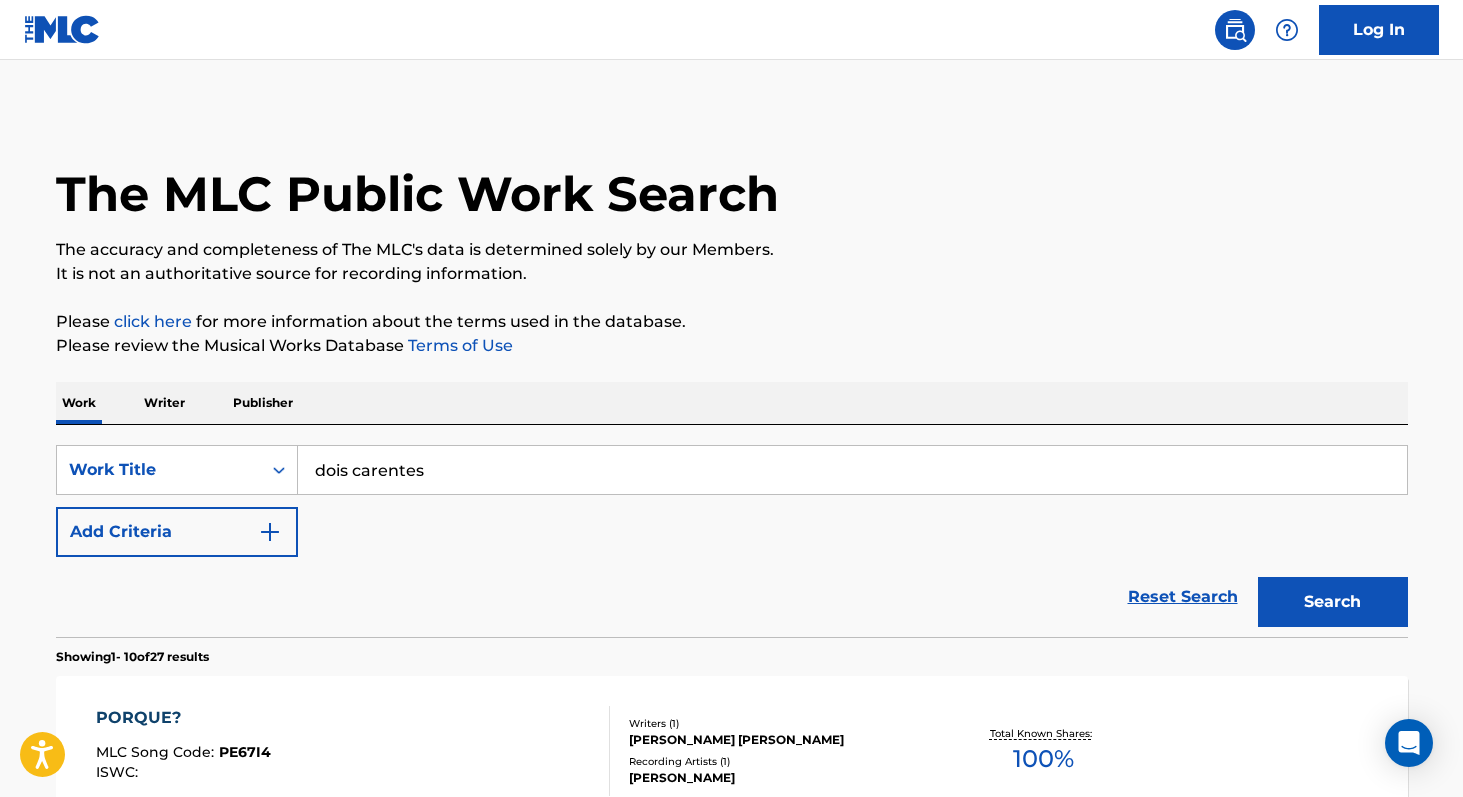click on "Search" at bounding box center (1333, 602) 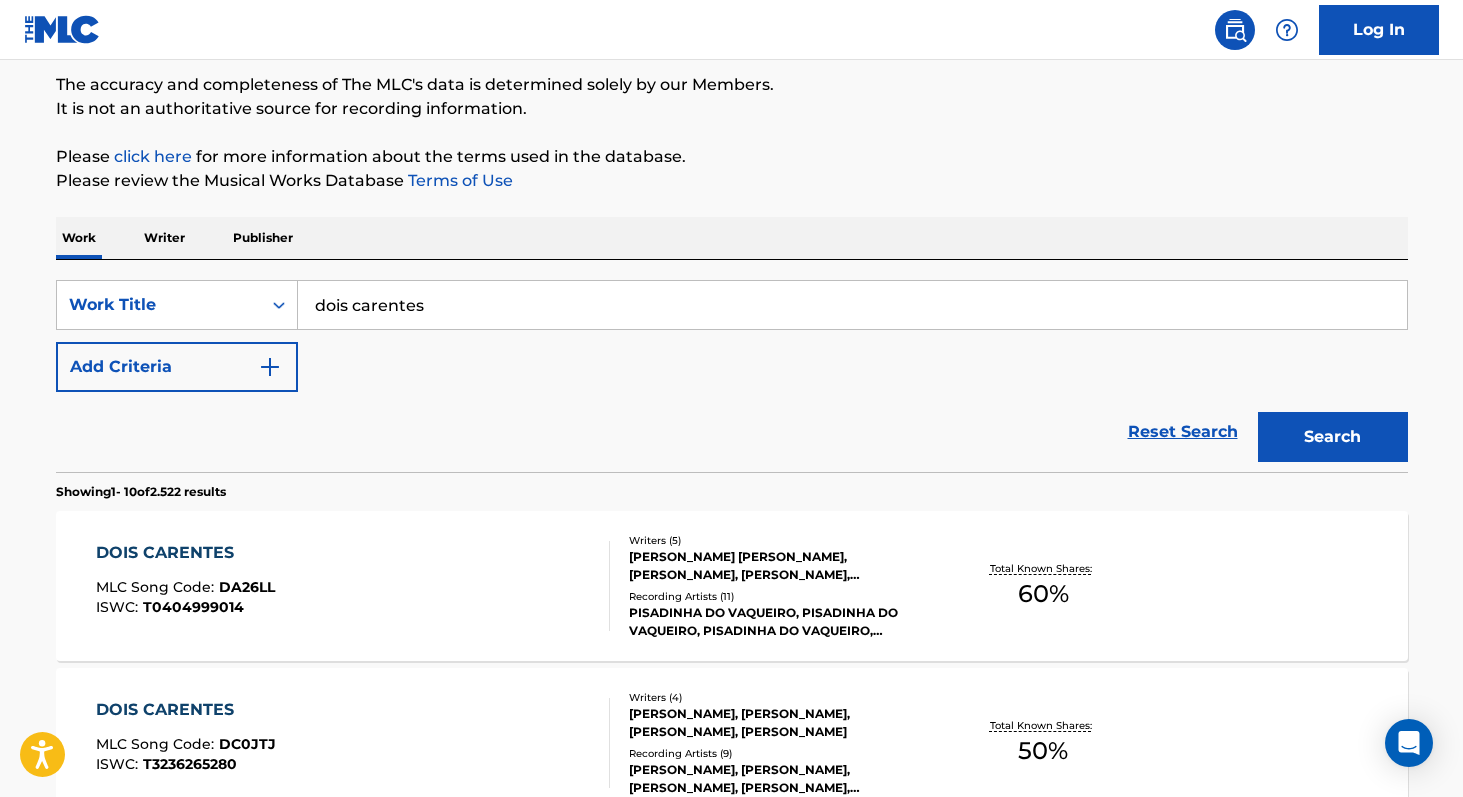 scroll, scrollTop: 157, scrollLeft: 0, axis: vertical 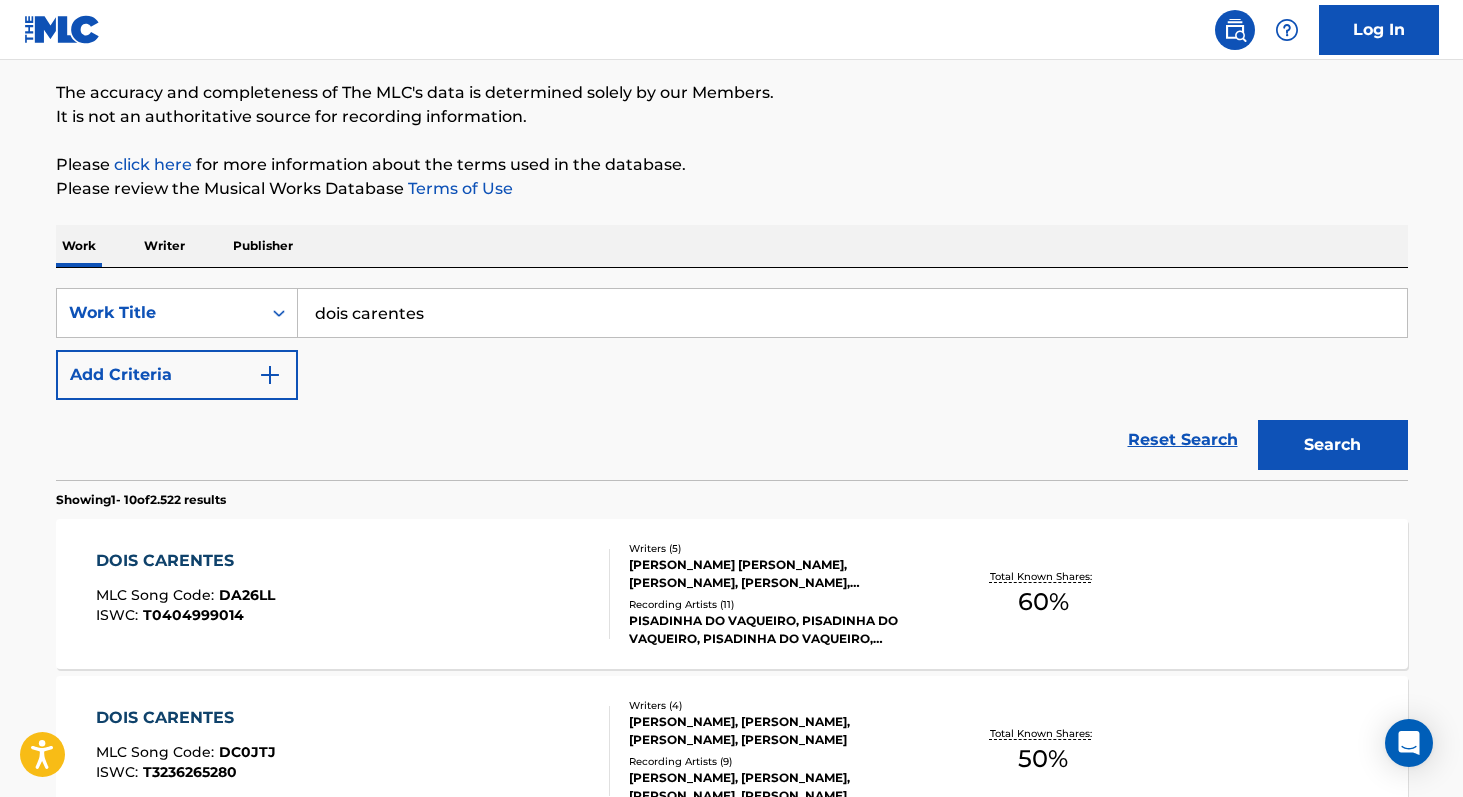 click on "Add Criteria" at bounding box center (177, 375) 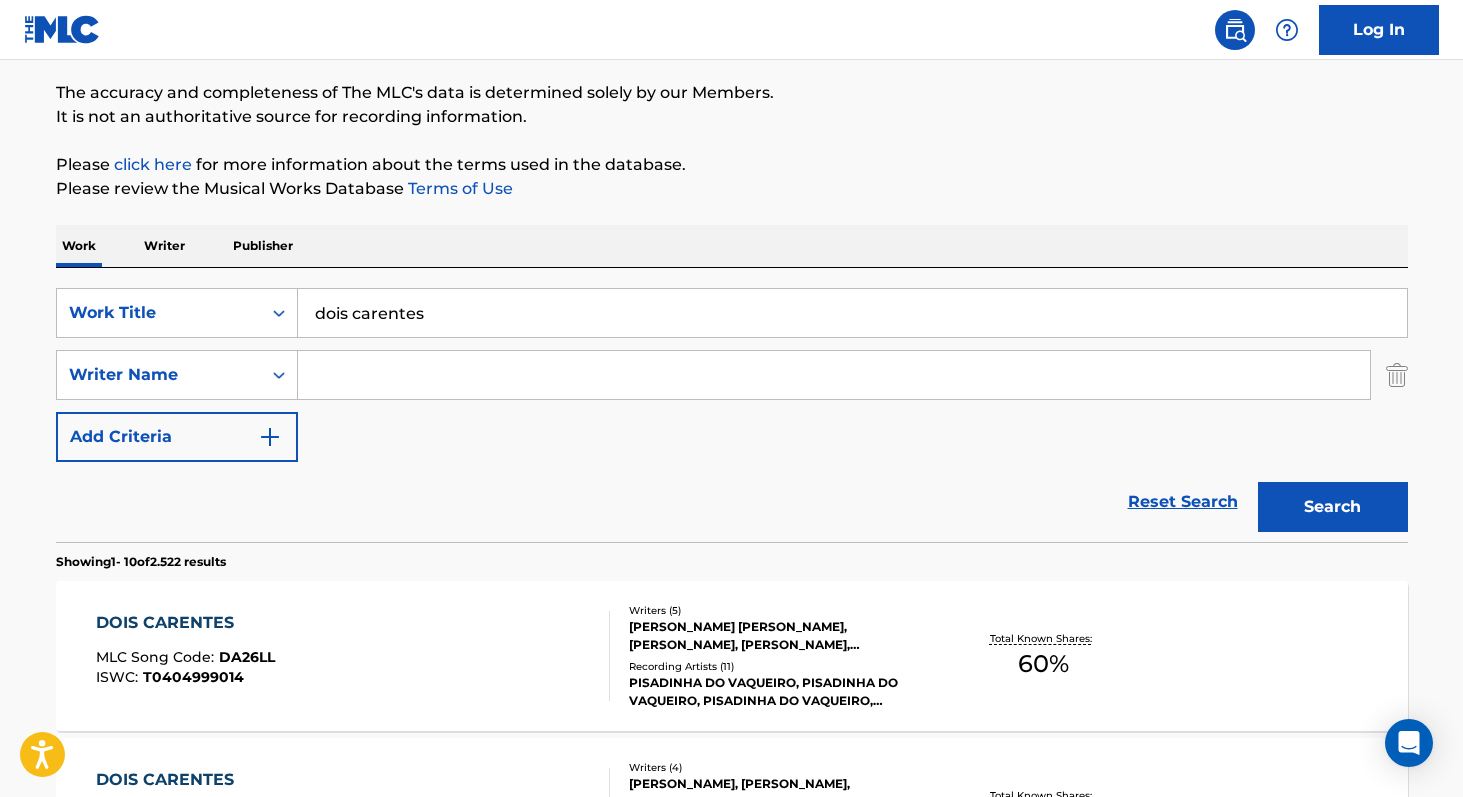 click at bounding box center [834, 375] 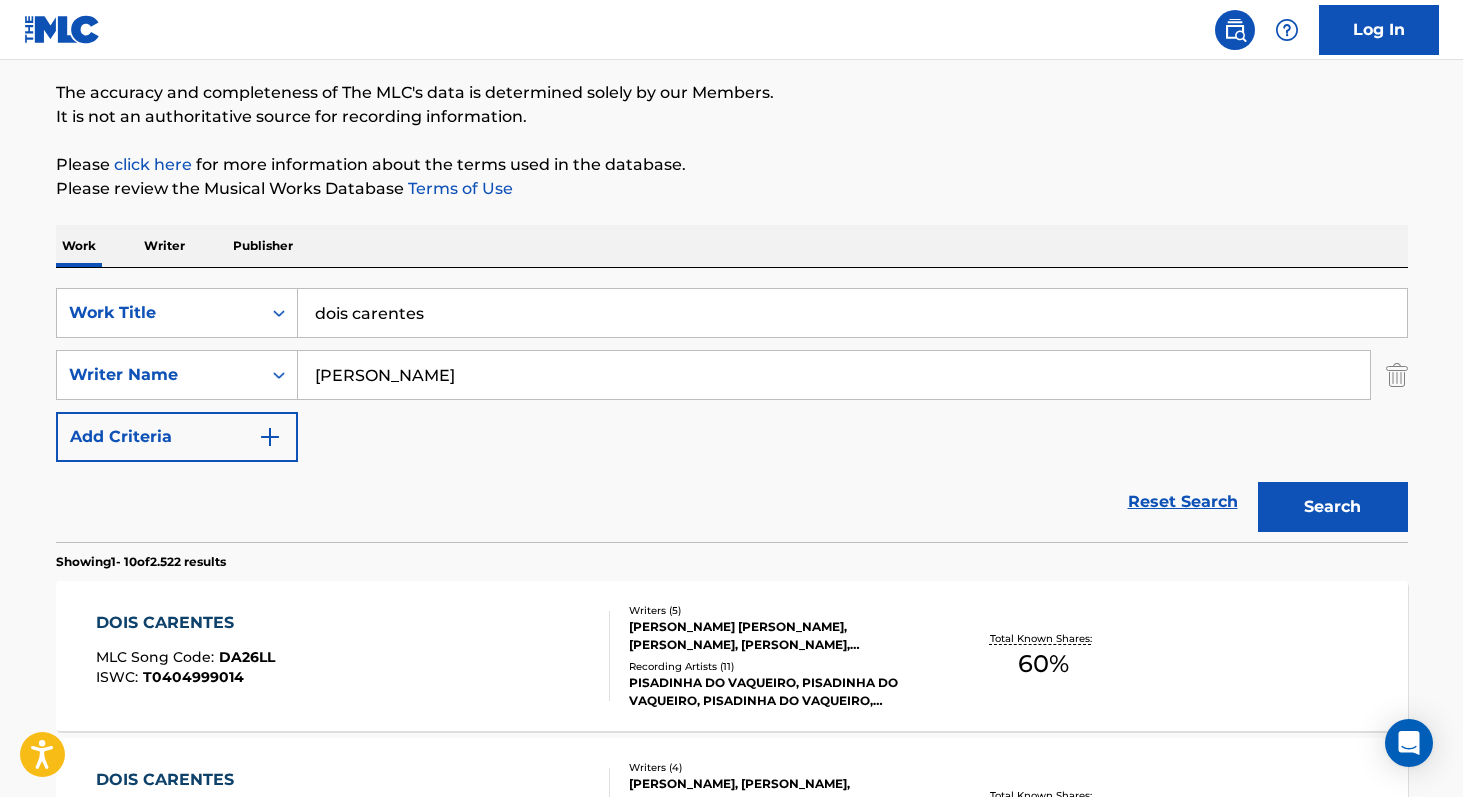 type on "[PERSON_NAME]" 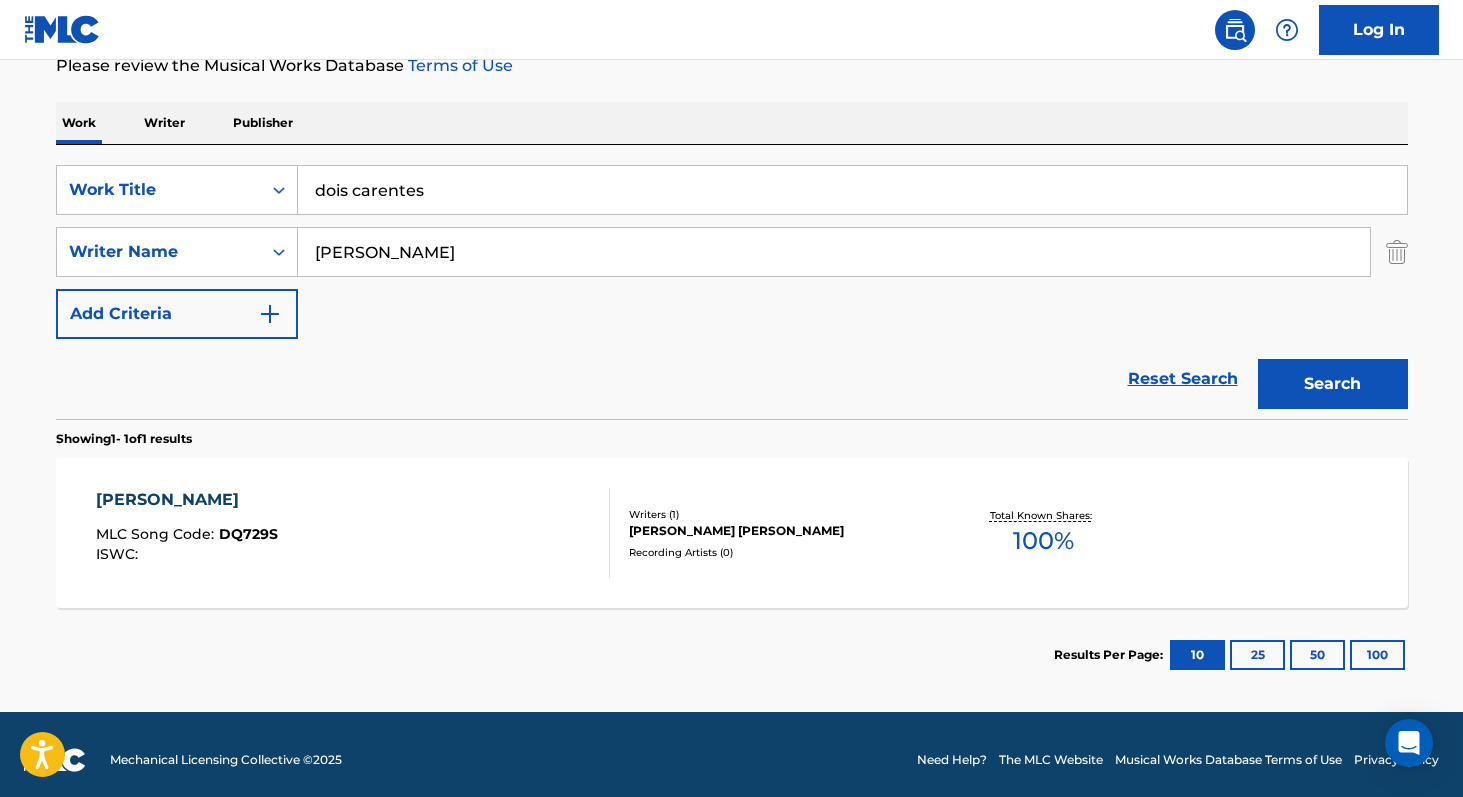 scroll, scrollTop: 291, scrollLeft: 0, axis: vertical 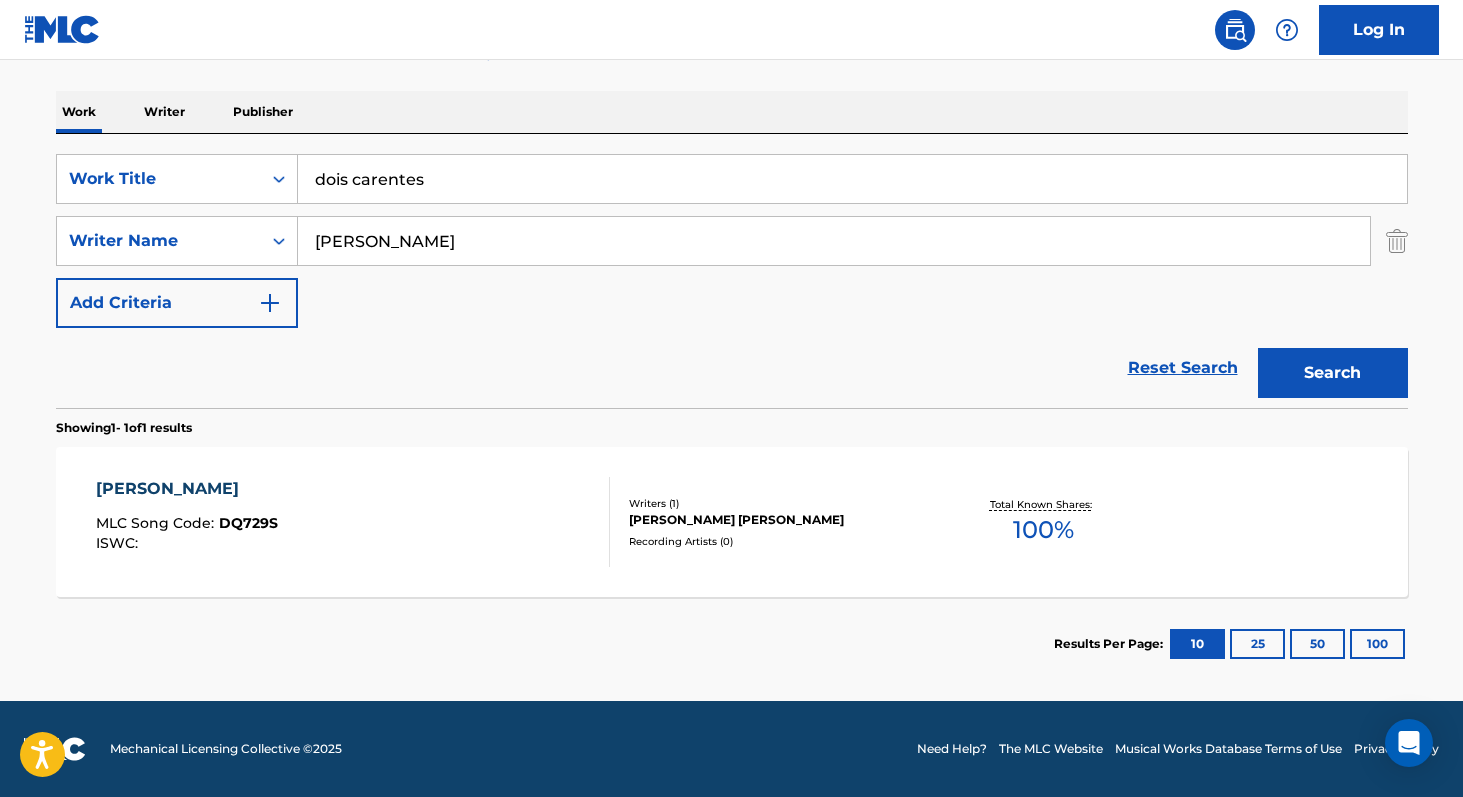 click on "100 %" at bounding box center (1043, 530) 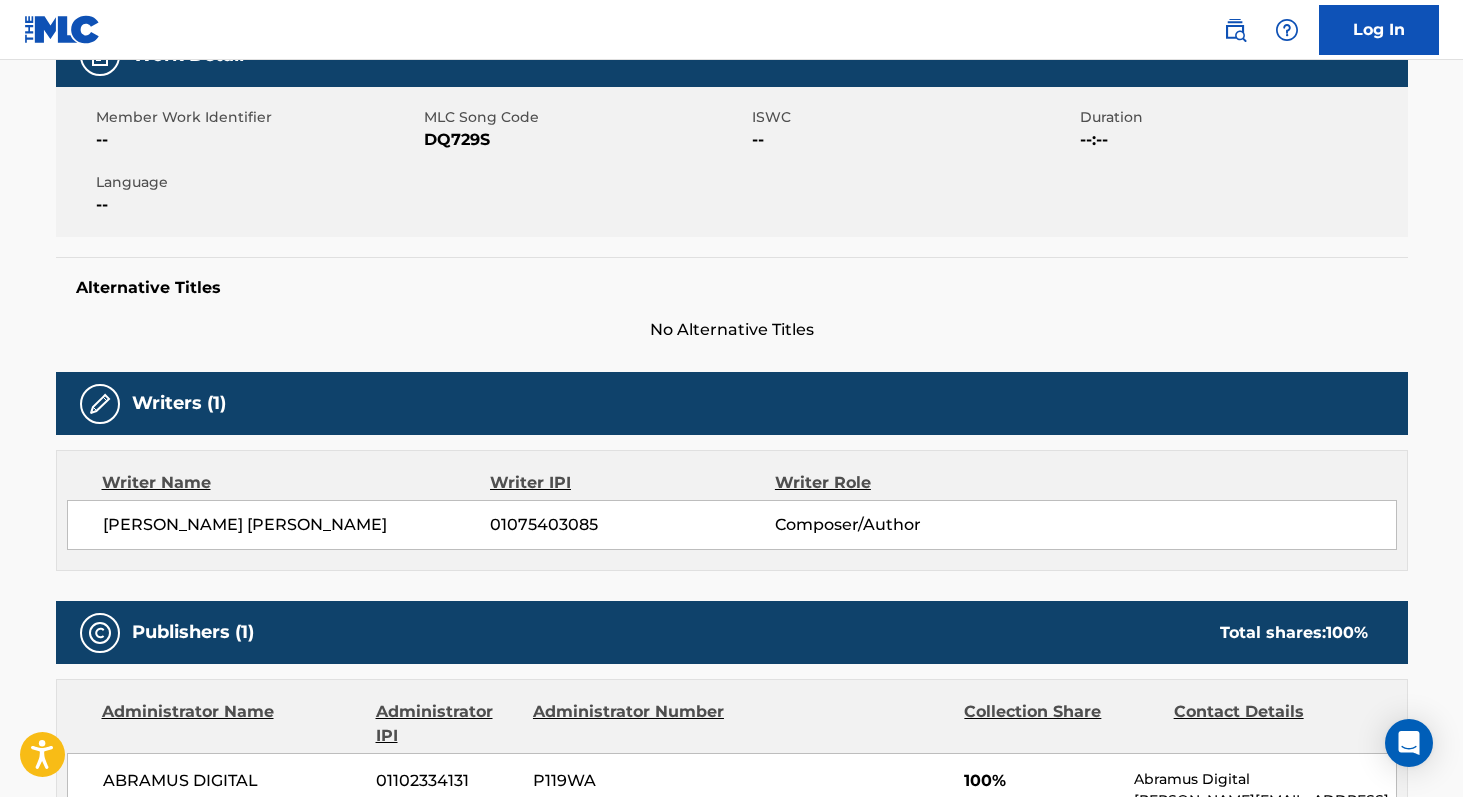 scroll, scrollTop: 330, scrollLeft: 0, axis: vertical 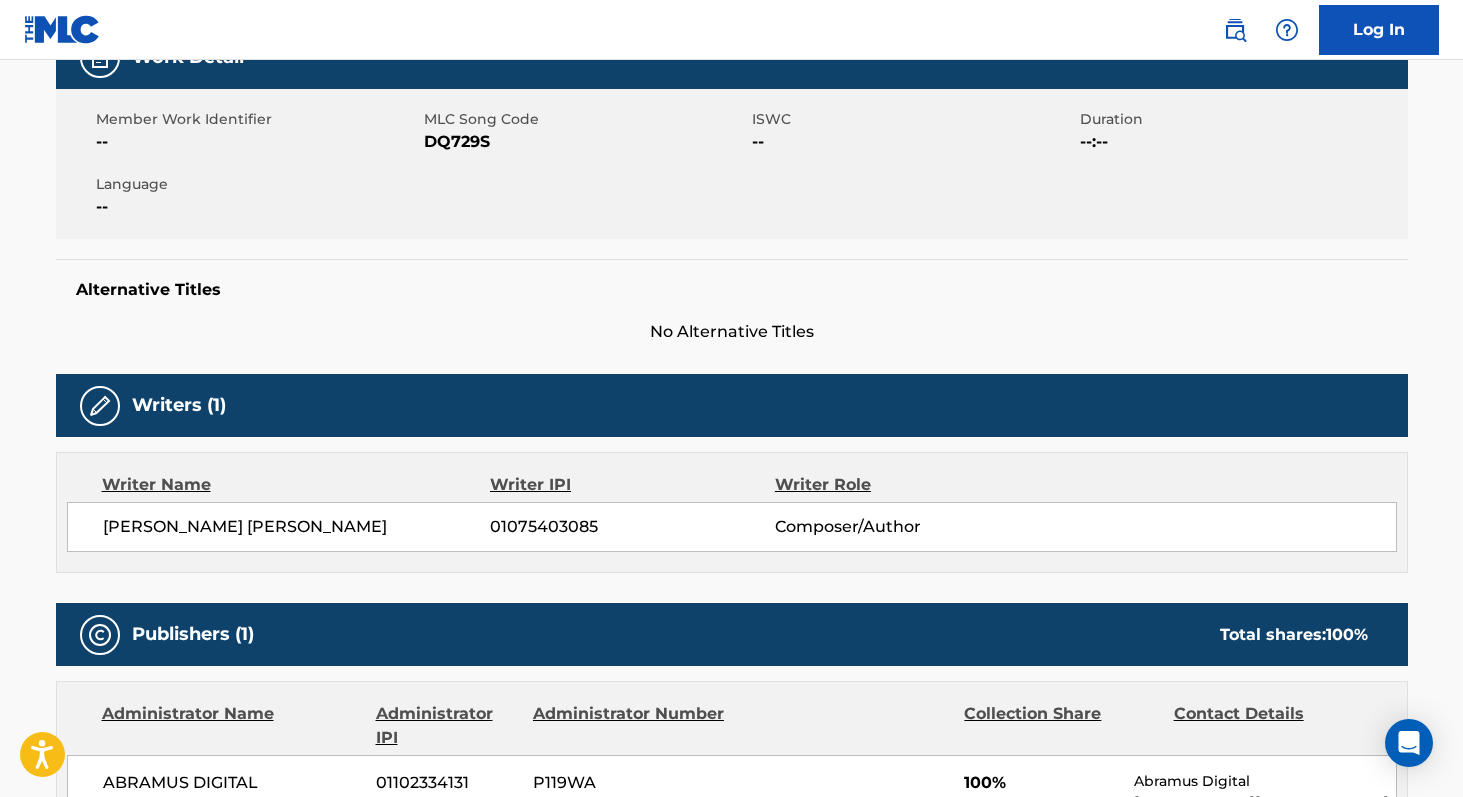 click on "01075403085" at bounding box center [632, 527] 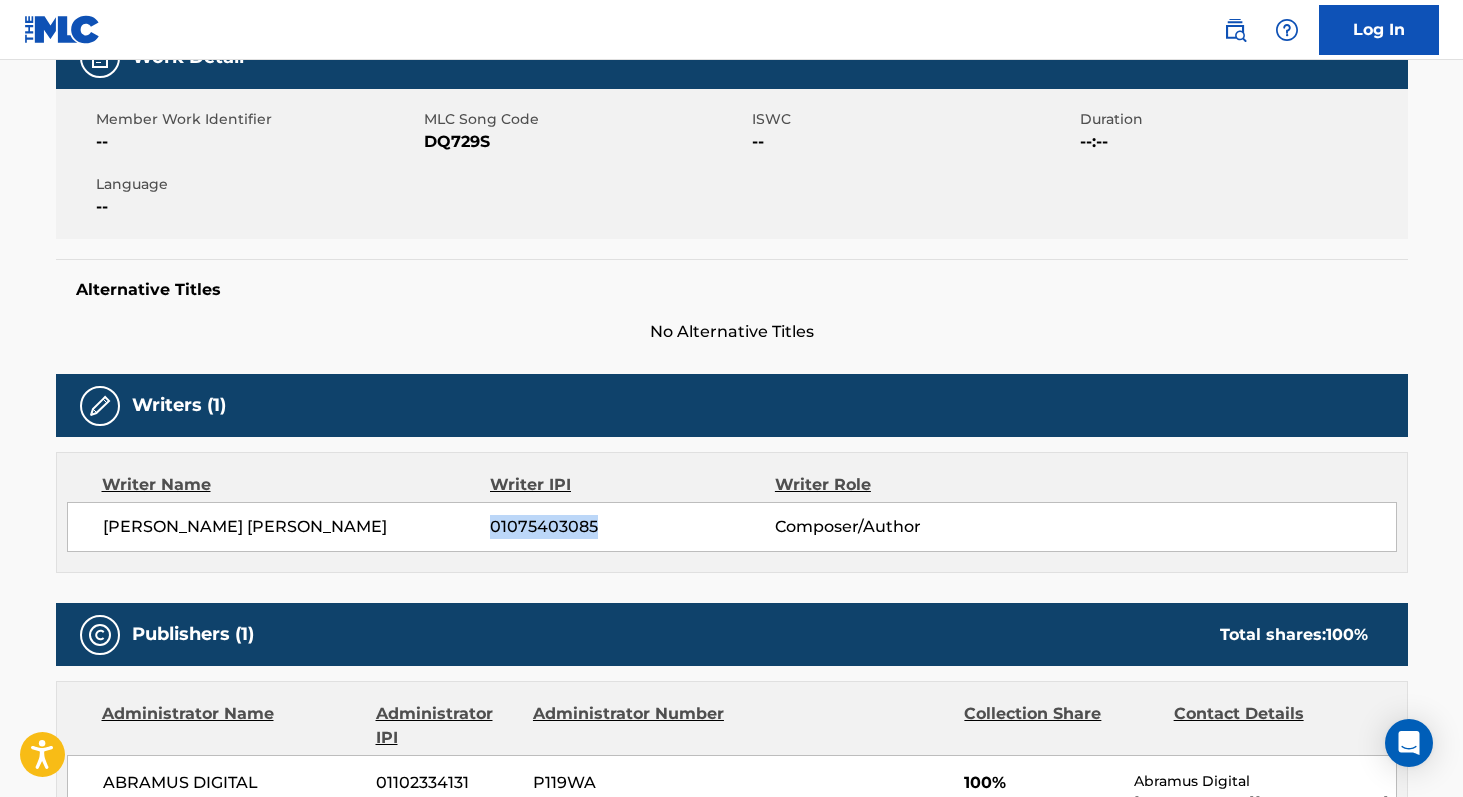 click on "01075403085" at bounding box center (632, 527) 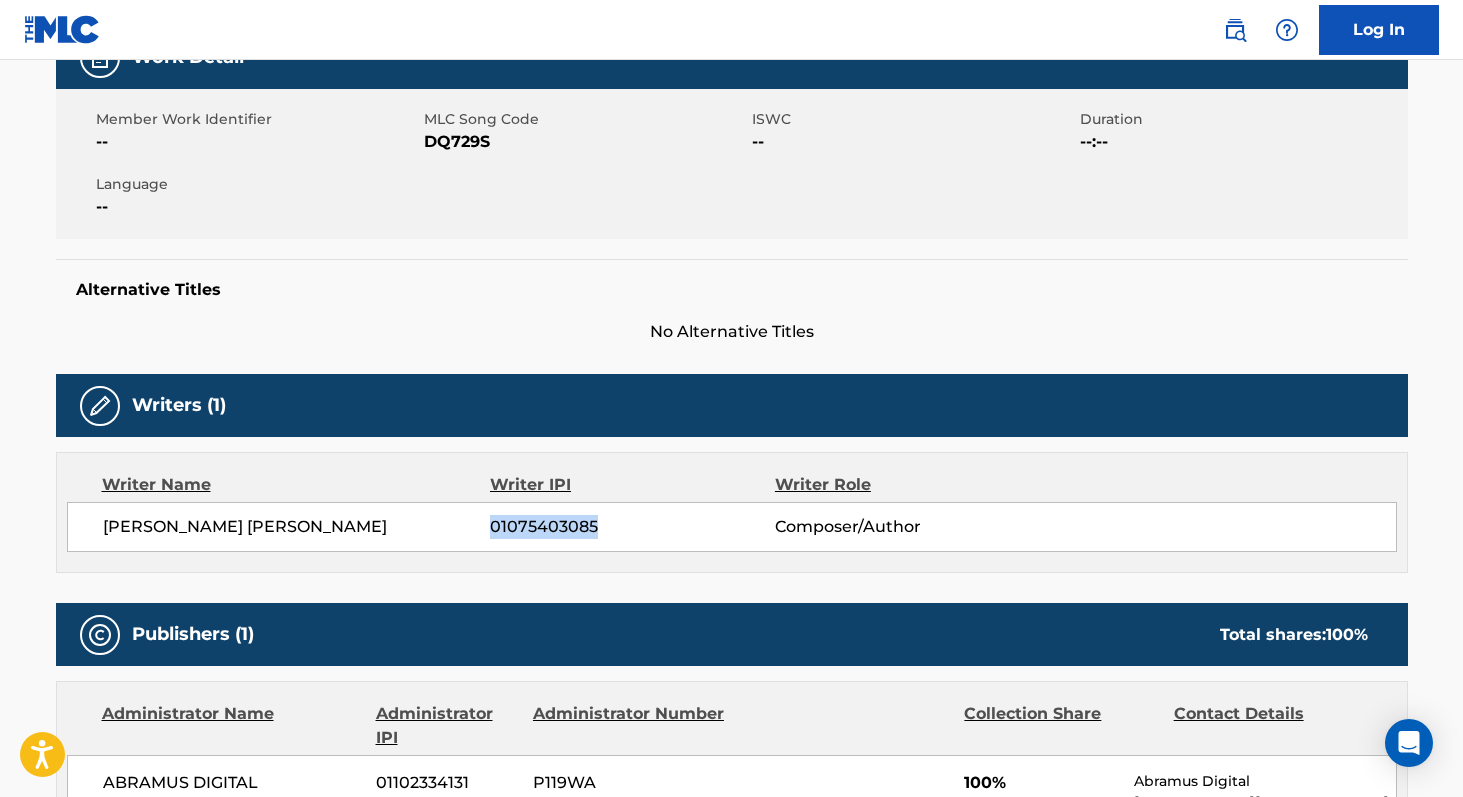 copy on "01075403085" 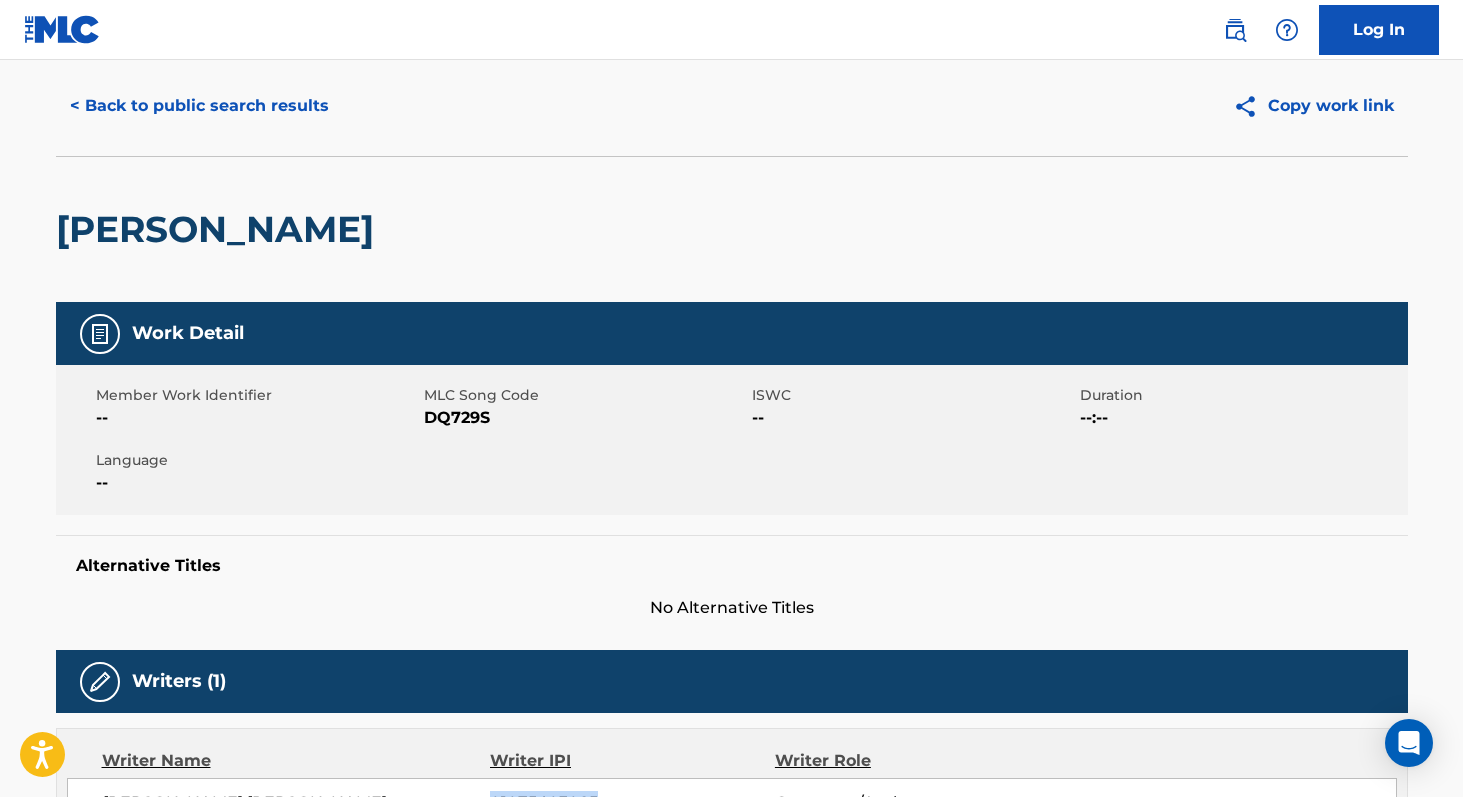 scroll, scrollTop: 0, scrollLeft: 0, axis: both 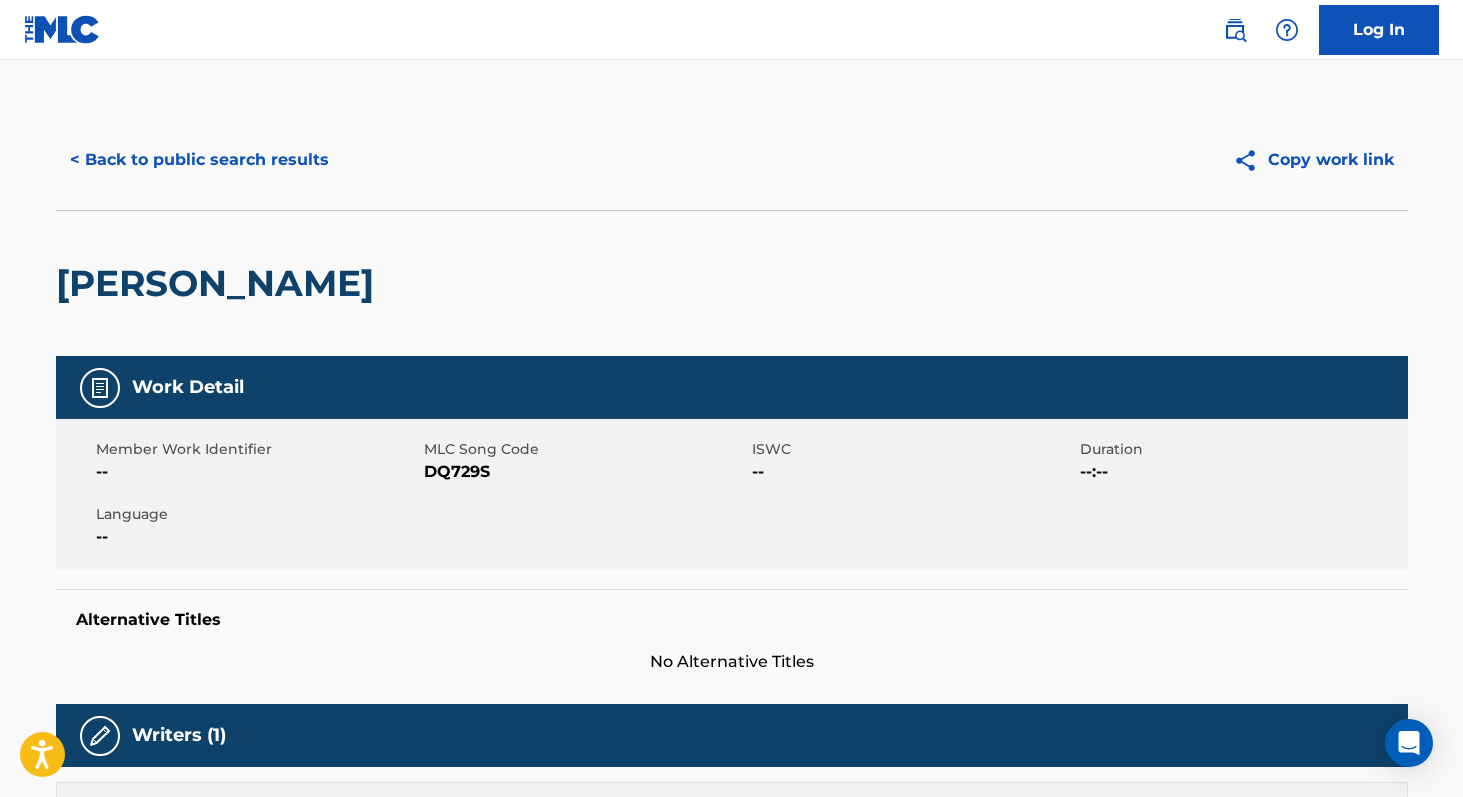click on "< Back to public search results" at bounding box center [199, 160] 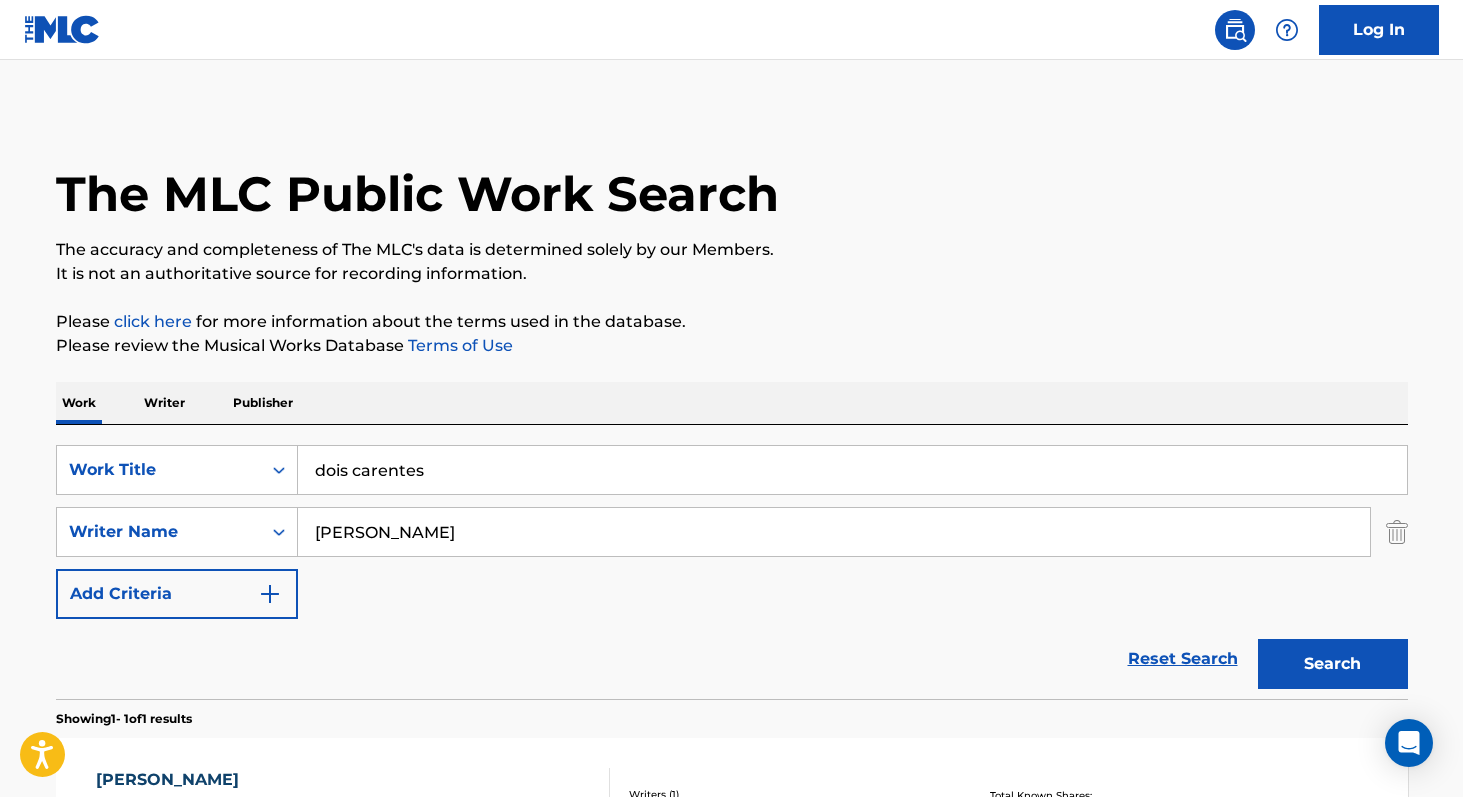 scroll, scrollTop: 177, scrollLeft: 0, axis: vertical 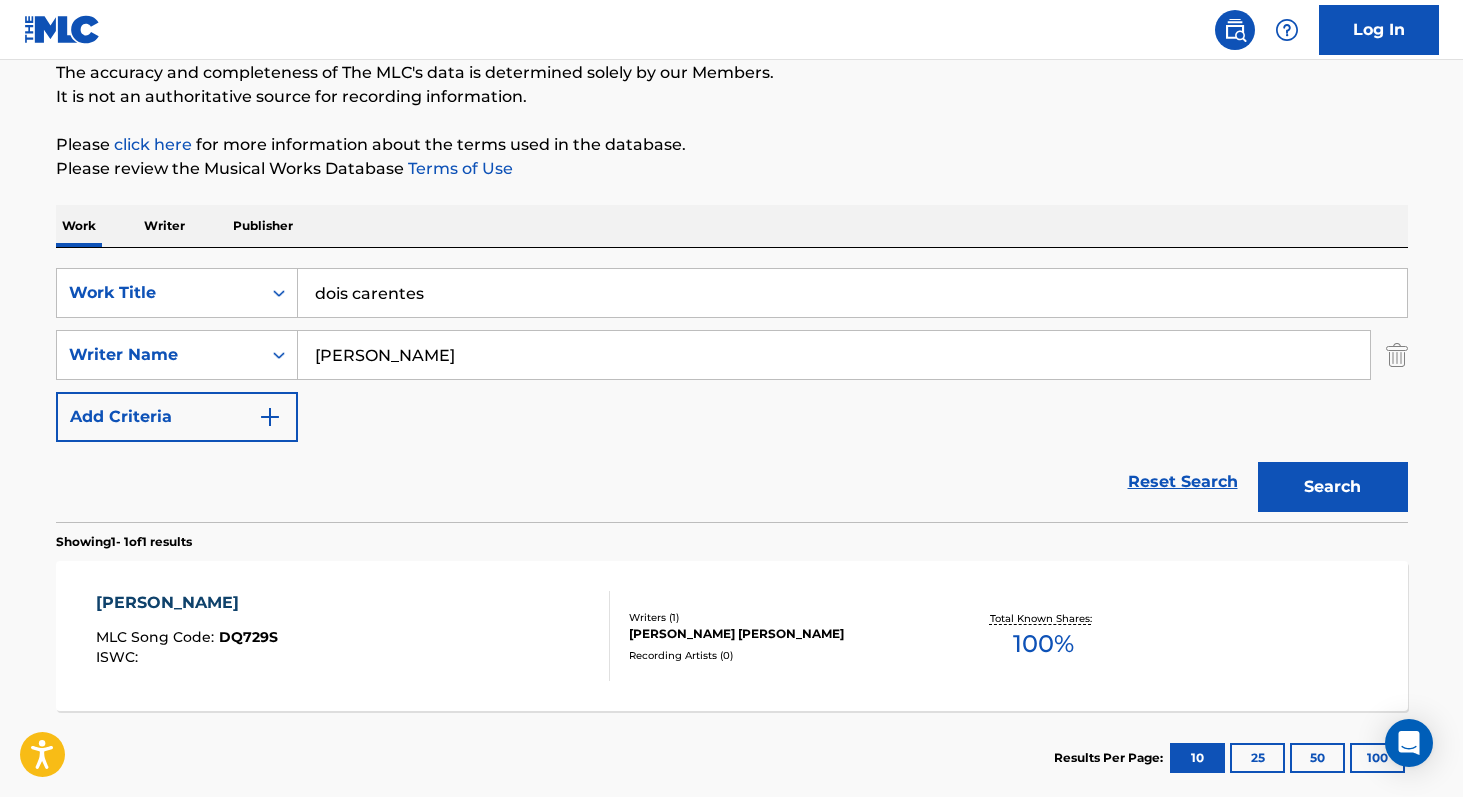click on "Writer" at bounding box center [164, 226] 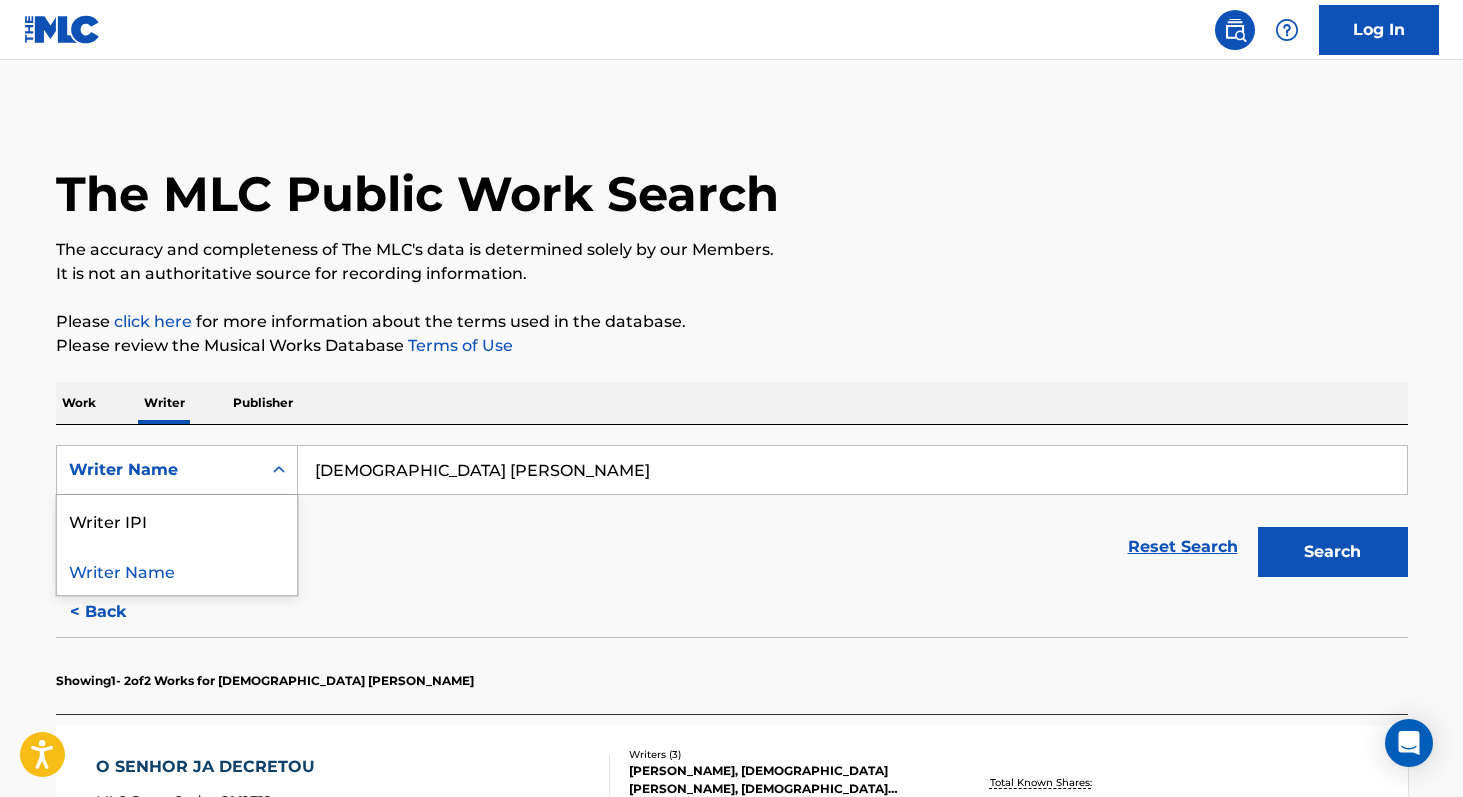 click on "Writer Name" at bounding box center (159, 470) 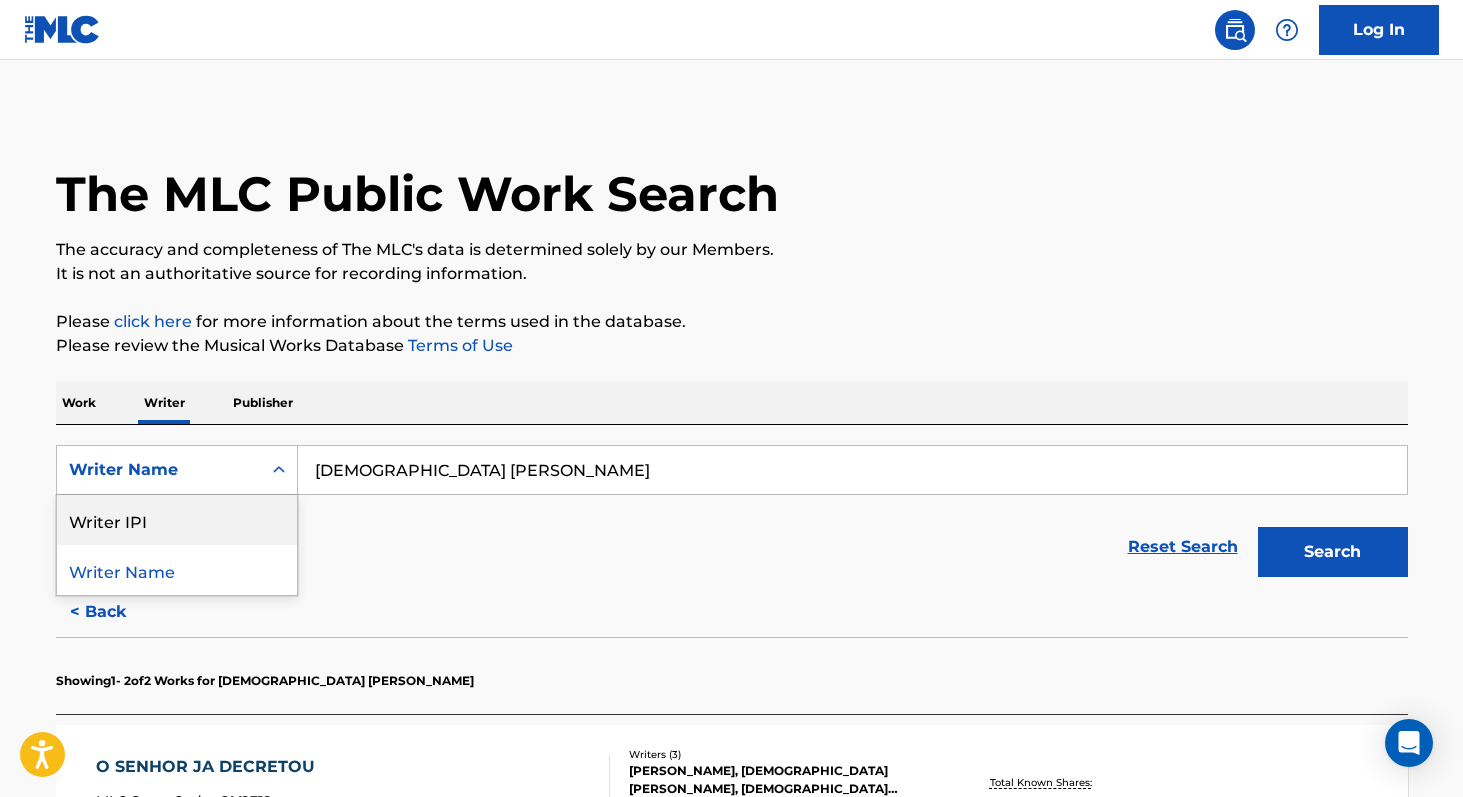 click on "Writer IPI" at bounding box center [177, 520] 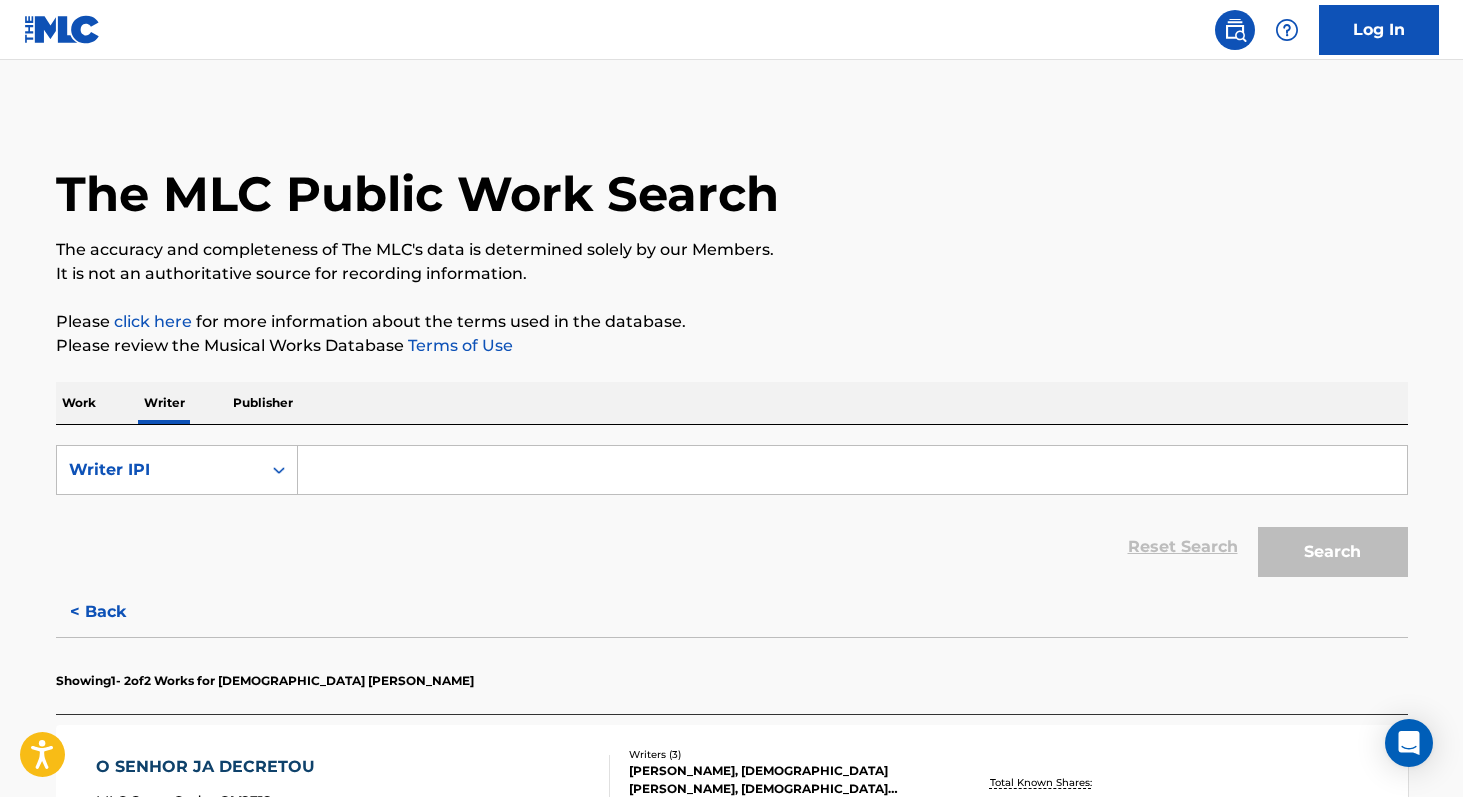 click at bounding box center (852, 470) 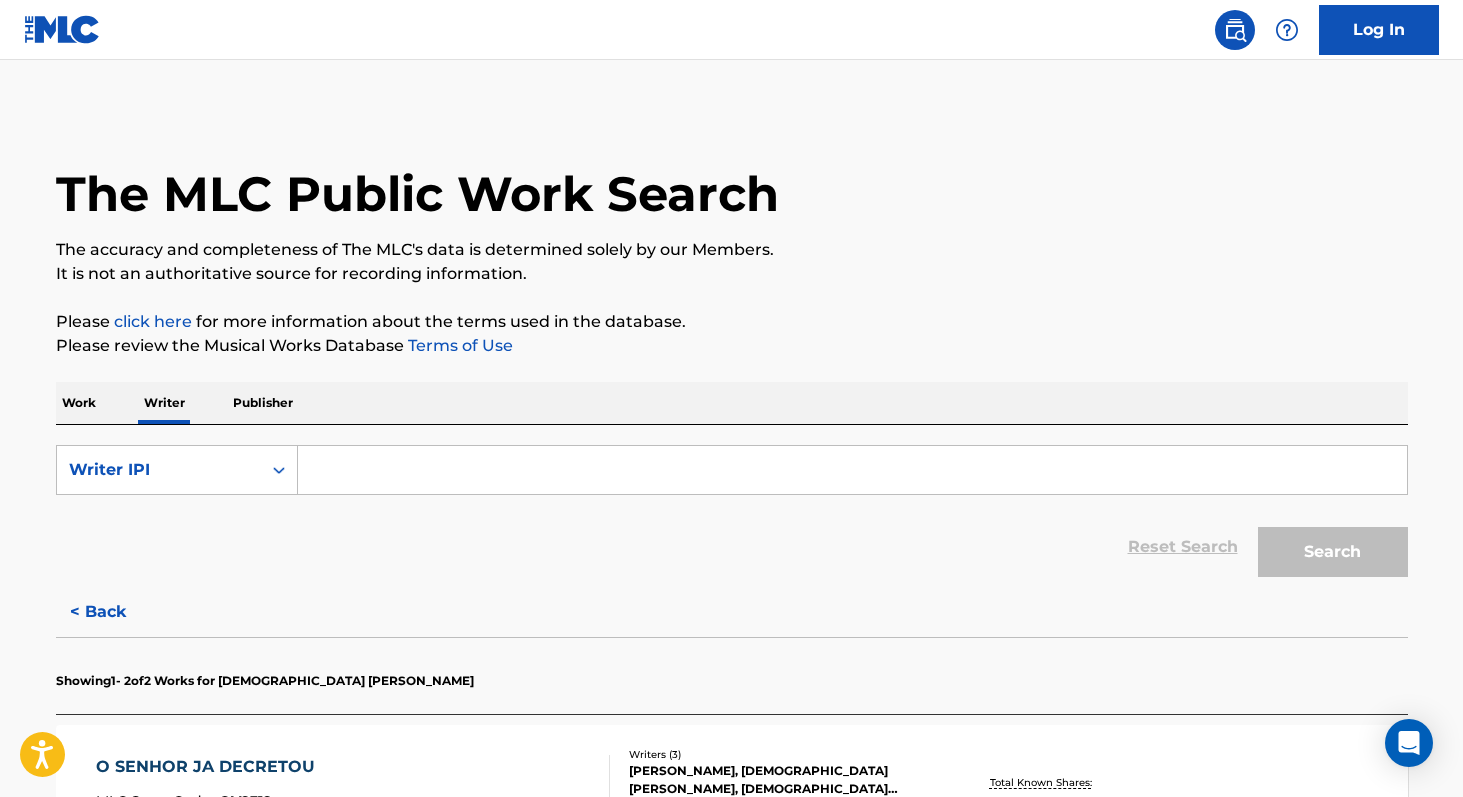 paste on "01075403085" 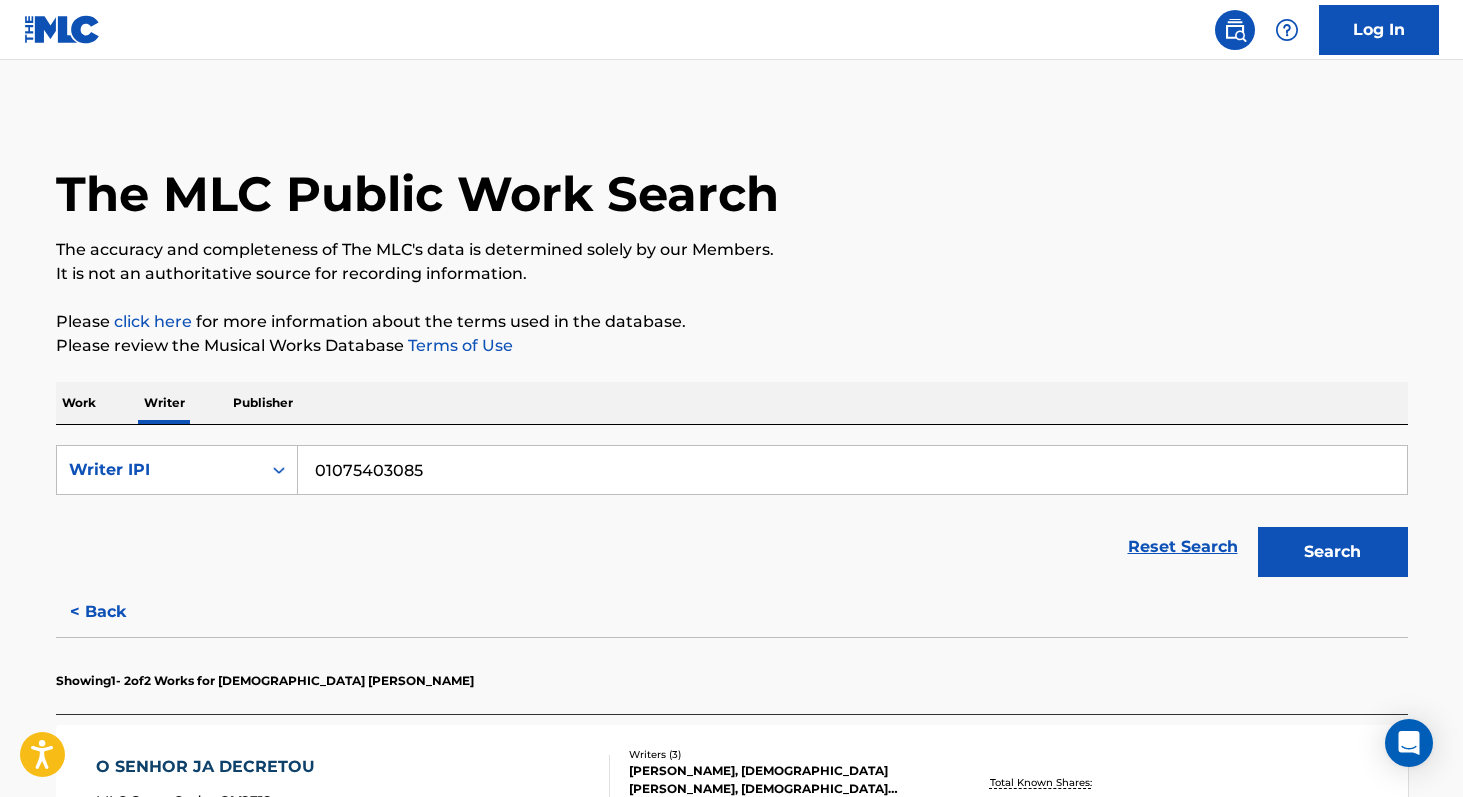 type on "01075403085" 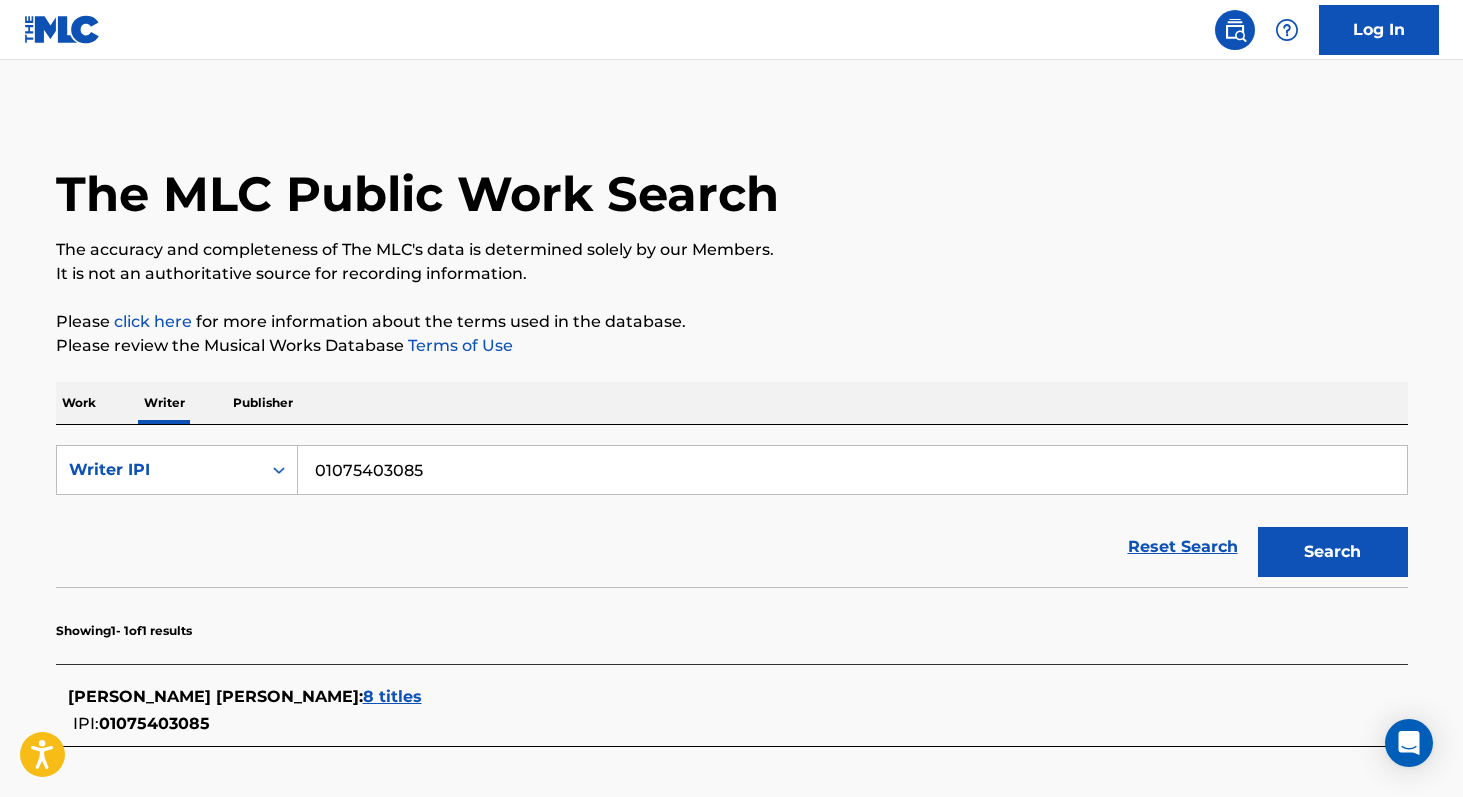 click on "8 titles" at bounding box center [392, 696] 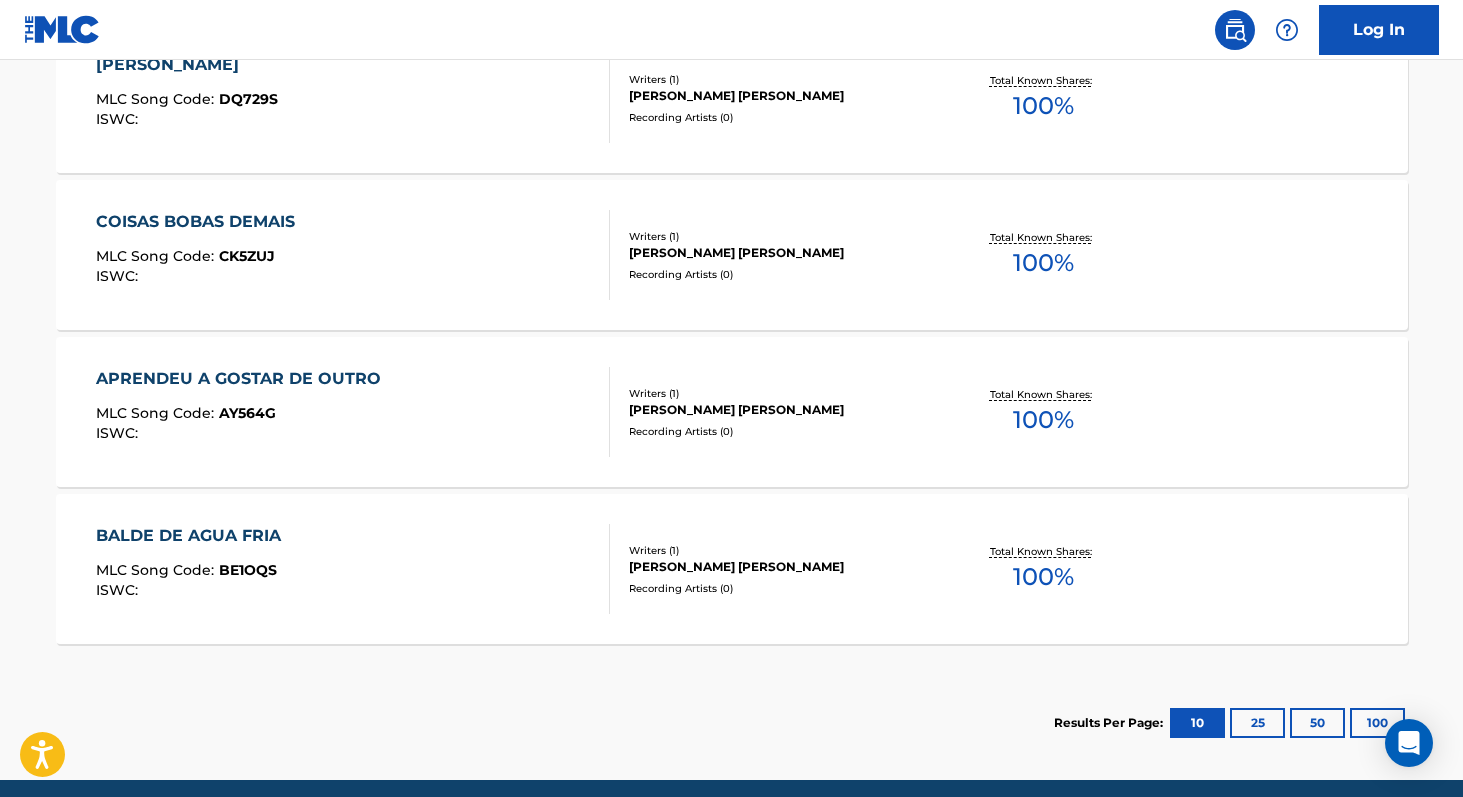 scroll, scrollTop: 1334, scrollLeft: 0, axis: vertical 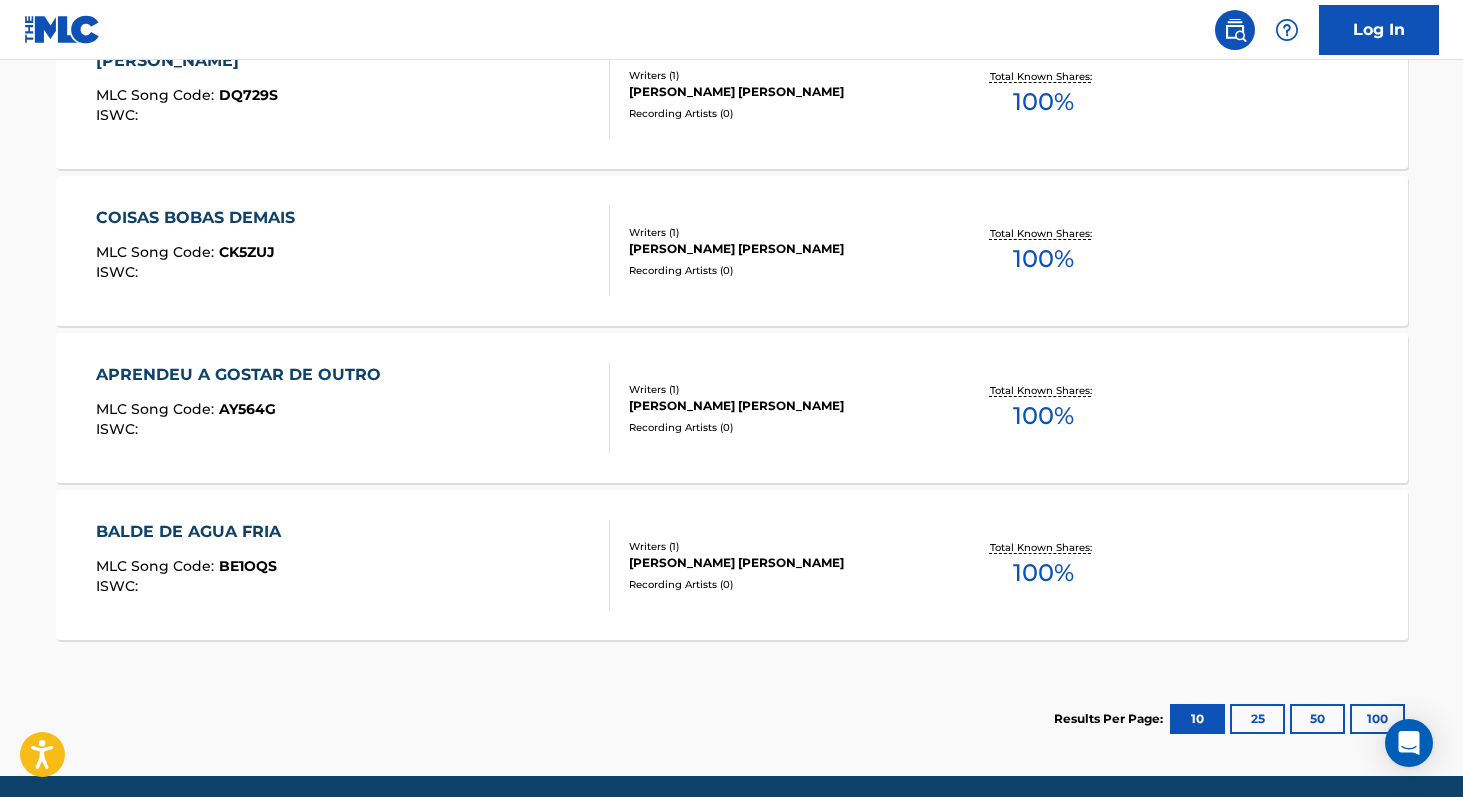 click on "APRENDEU A GOSTAR DE OUTRO MLC Song Code : AY564G ISWC : Writers ( 1 ) [PERSON_NAME] [PERSON_NAME] Recording Artists ( 0 ) Total Known Shares: 100 %" at bounding box center [732, 408] 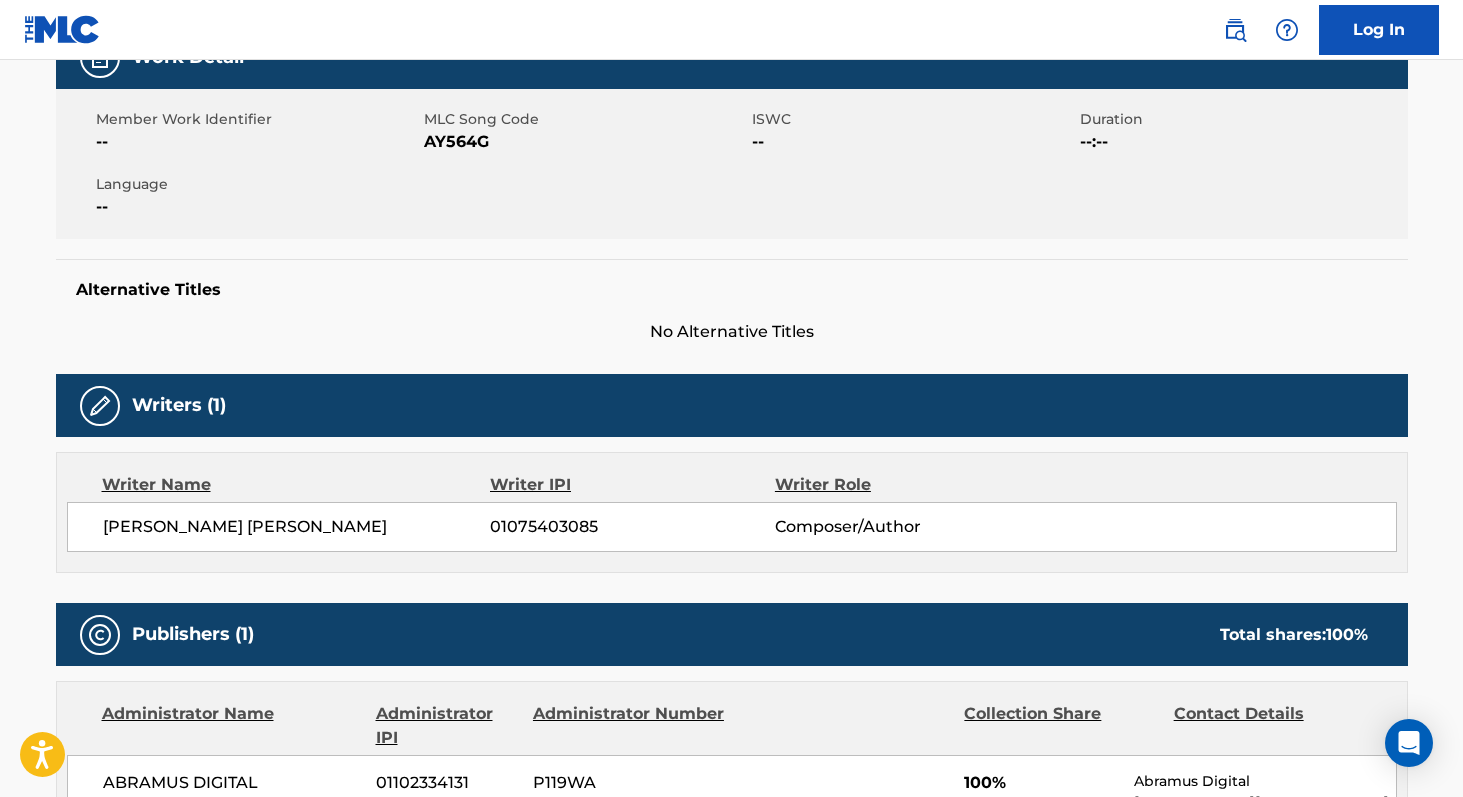 scroll, scrollTop: 326, scrollLeft: 0, axis: vertical 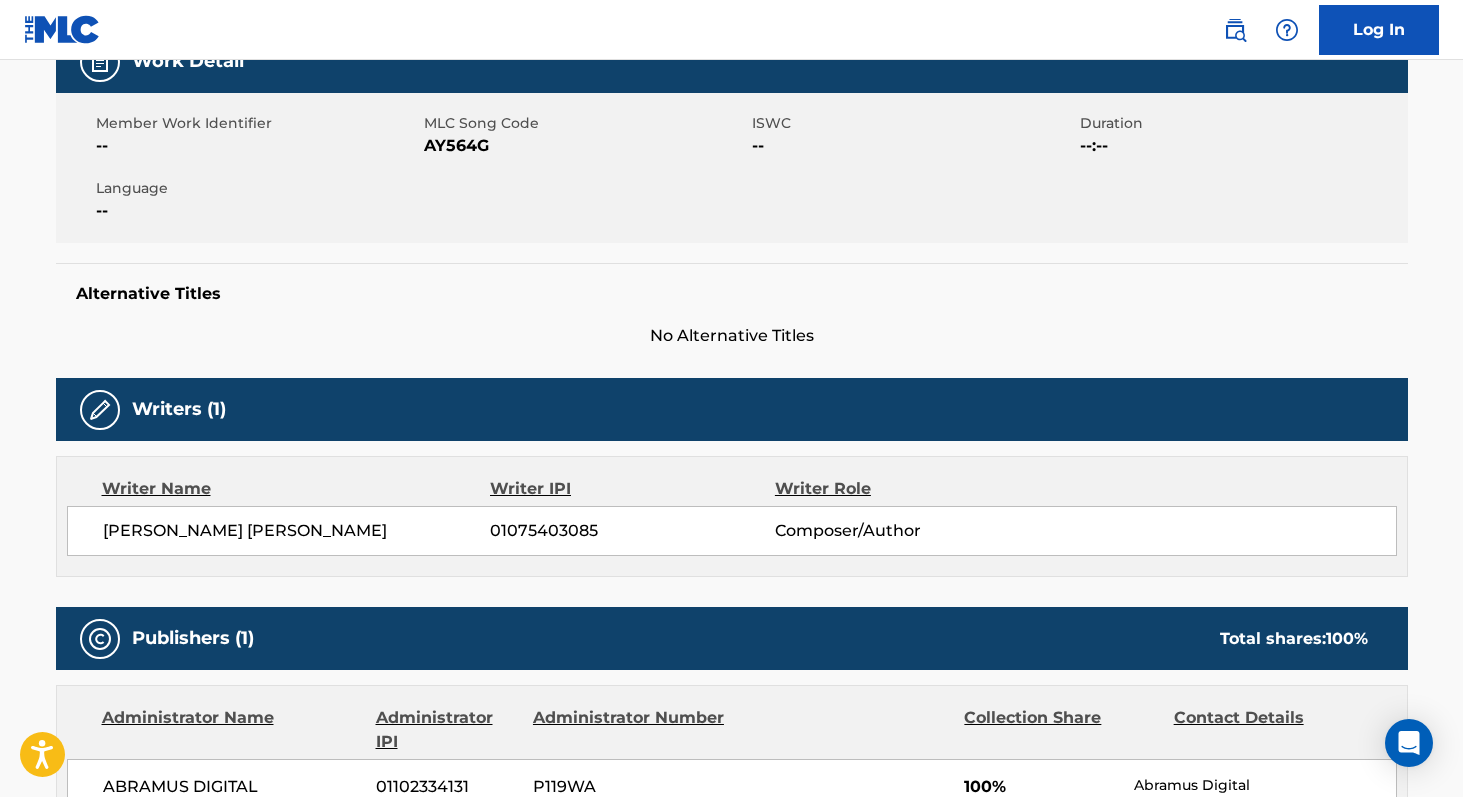 click on "AY564G" at bounding box center (585, 146) 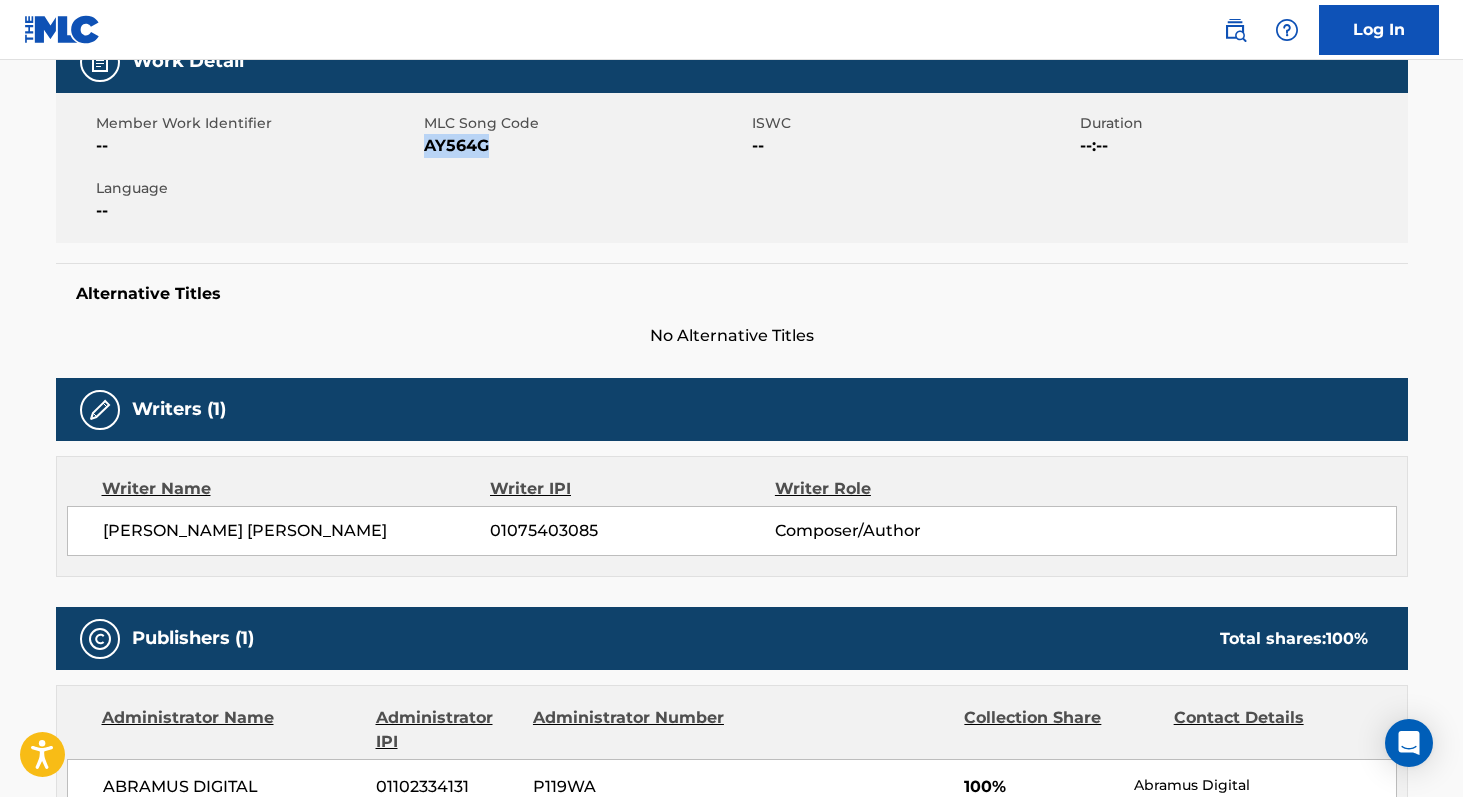 click on "AY564G" at bounding box center (585, 146) 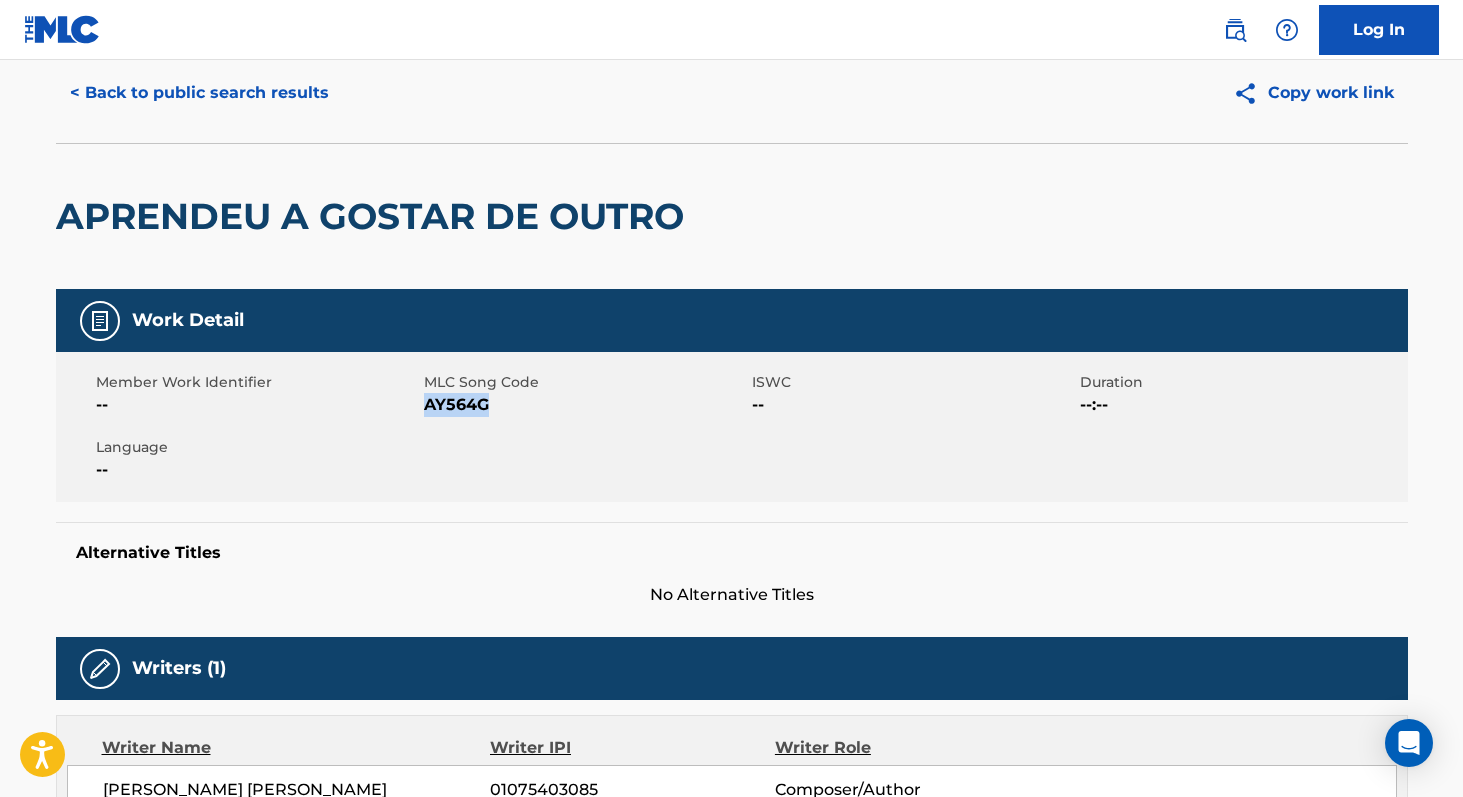 scroll, scrollTop: 0, scrollLeft: 0, axis: both 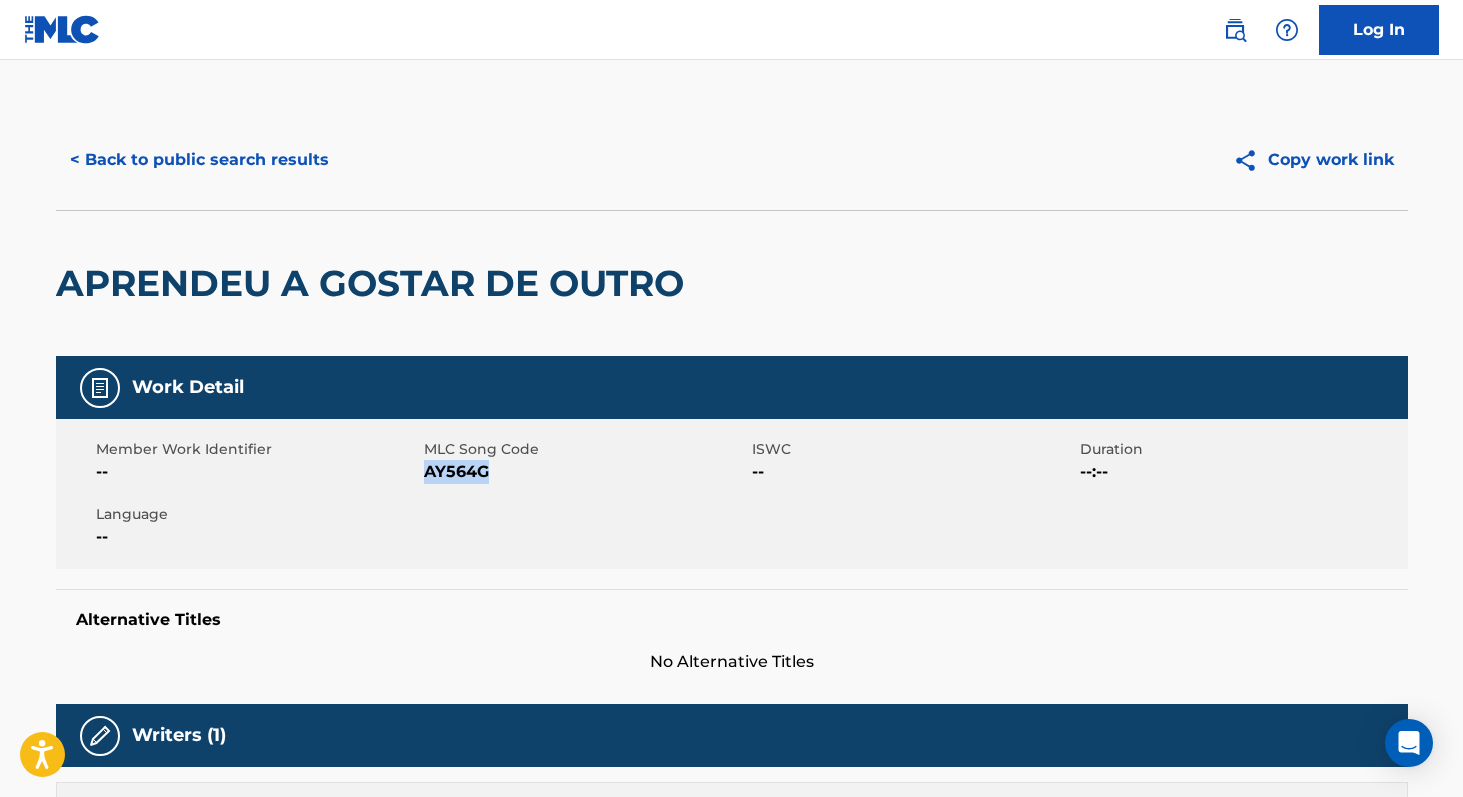 click on "< Back to public search results" at bounding box center [199, 160] 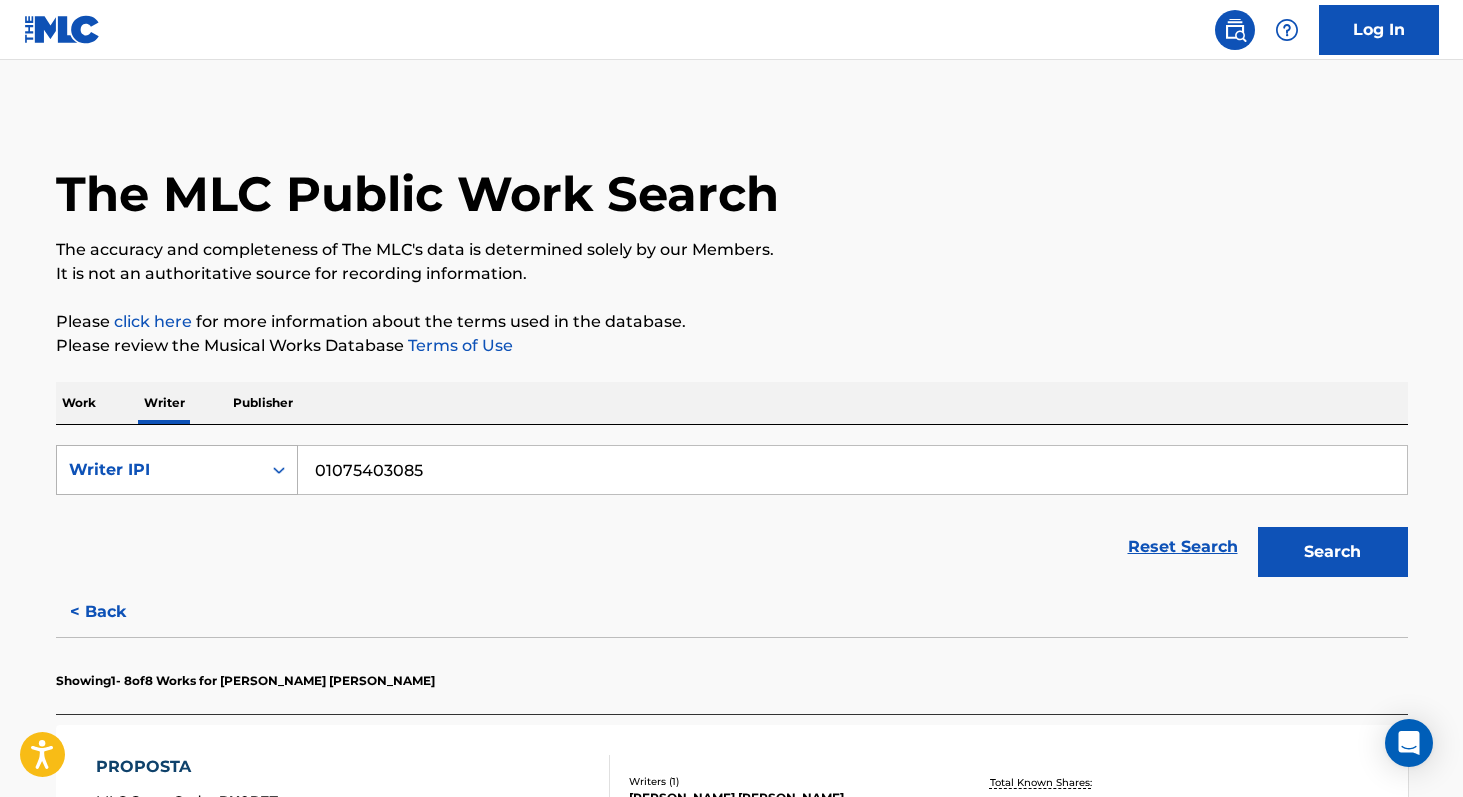 click on "Writer IPI" at bounding box center (159, 470) 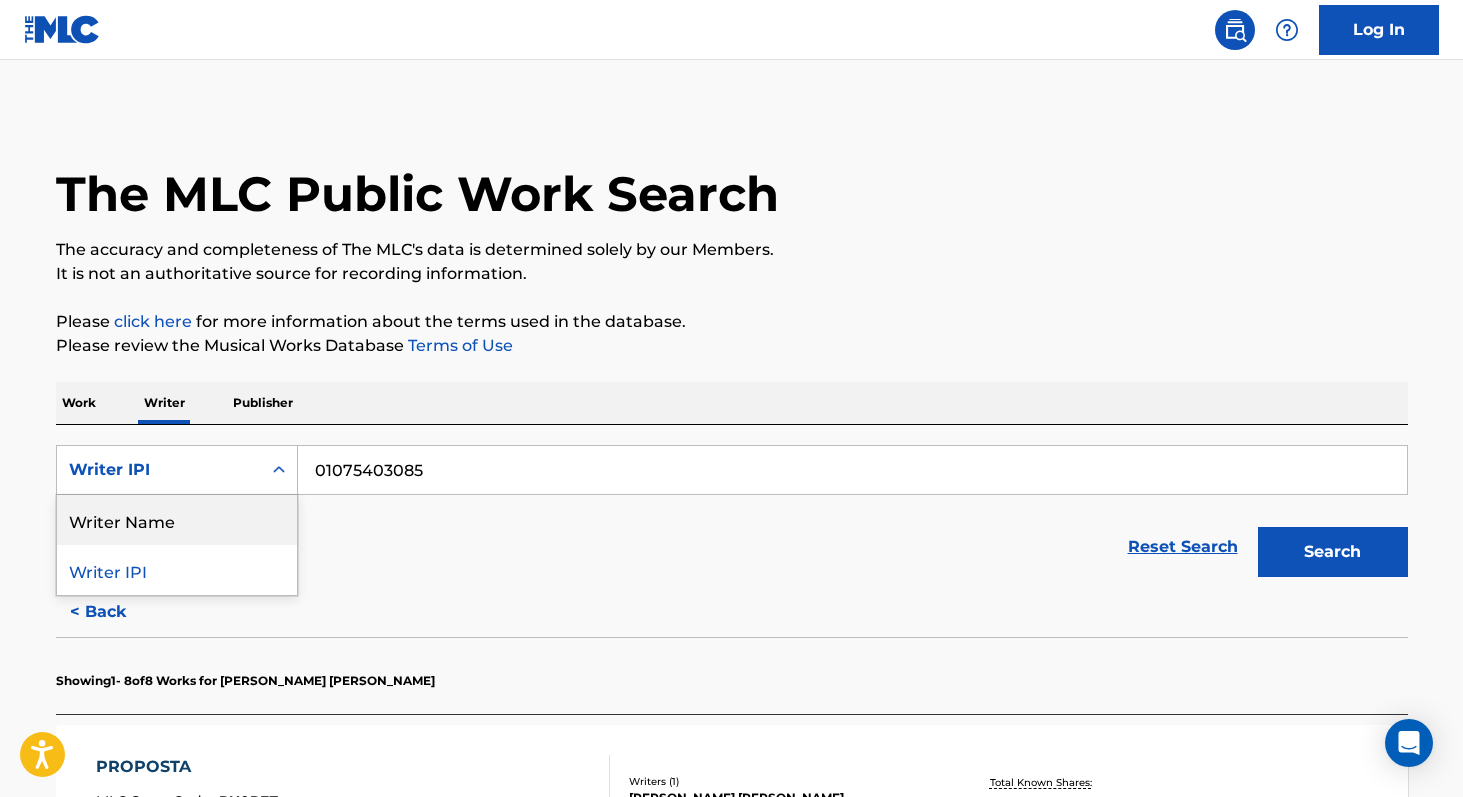 click on "Writer Name" at bounding box center (177, 520) 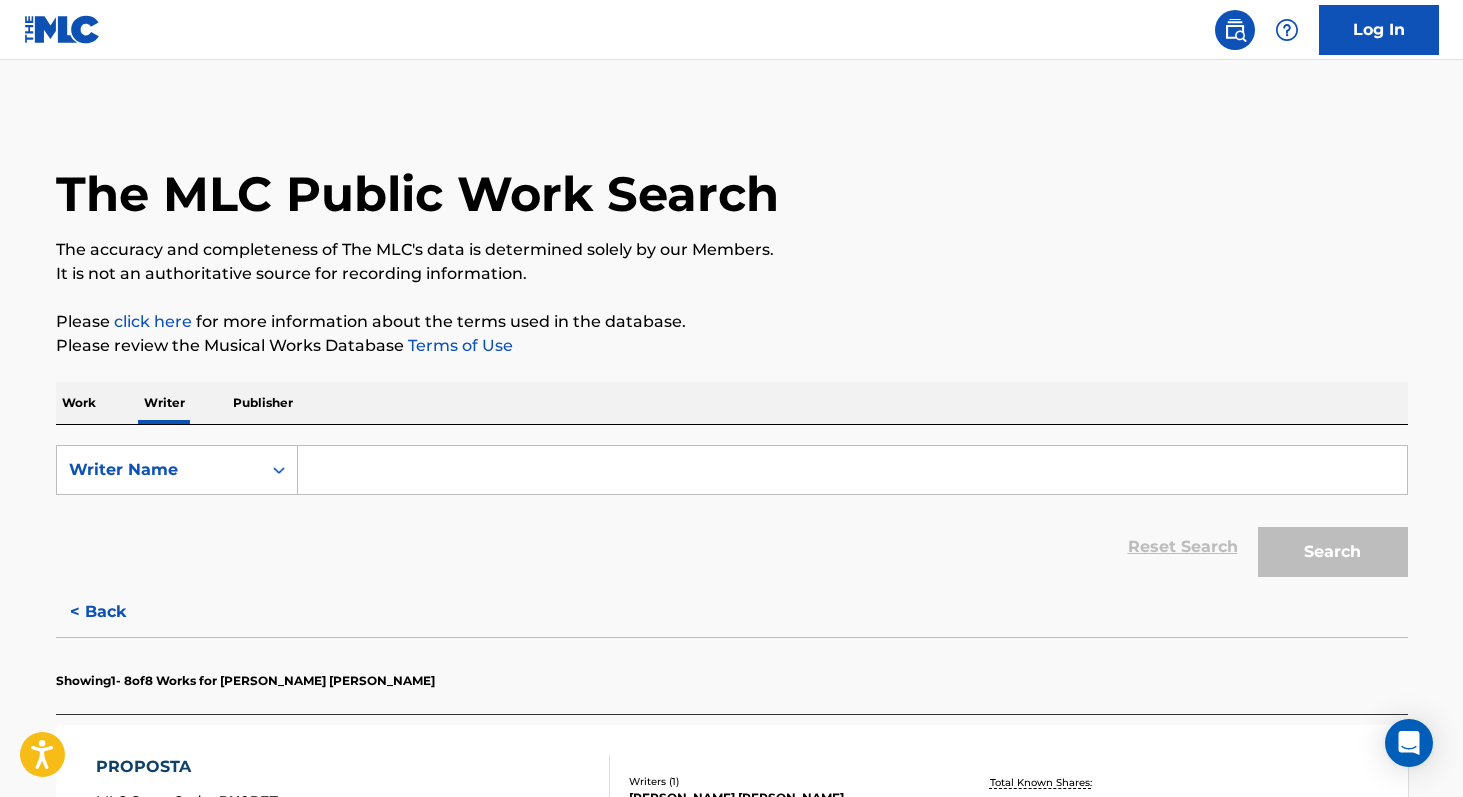 click at bounding box center [852, 470] 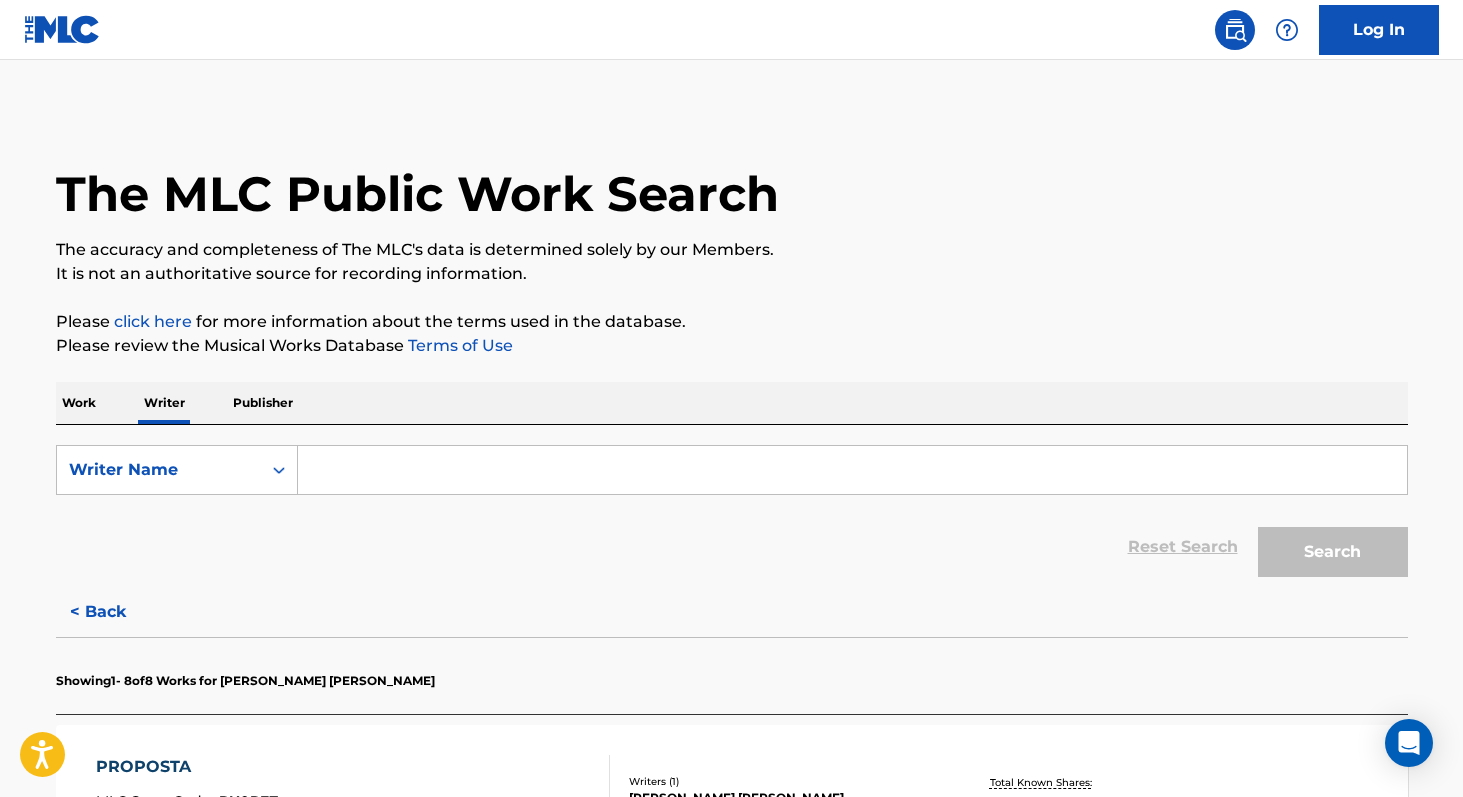 paste on "[PERSON_NAME]" 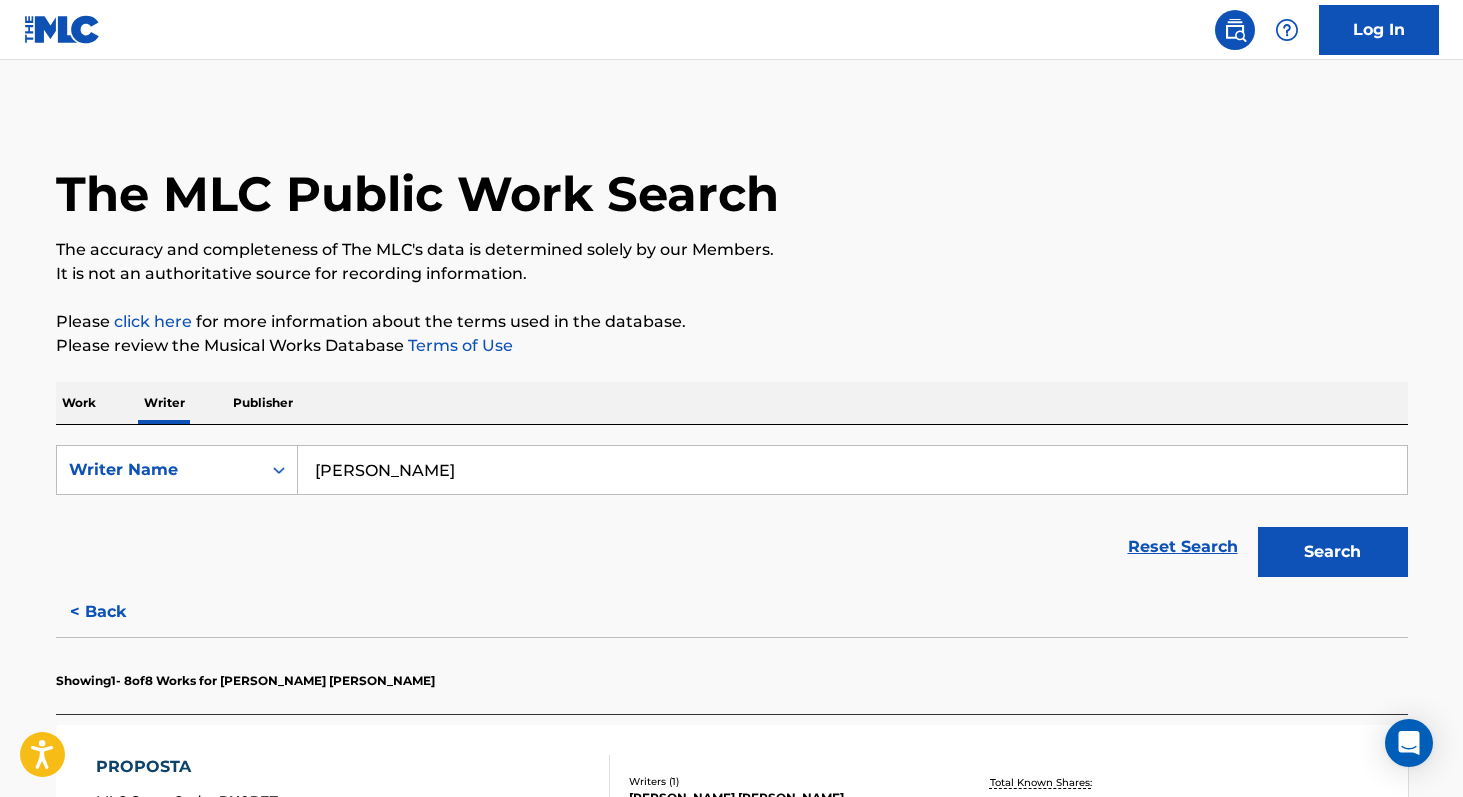 type on "[PERSON_NAME]" 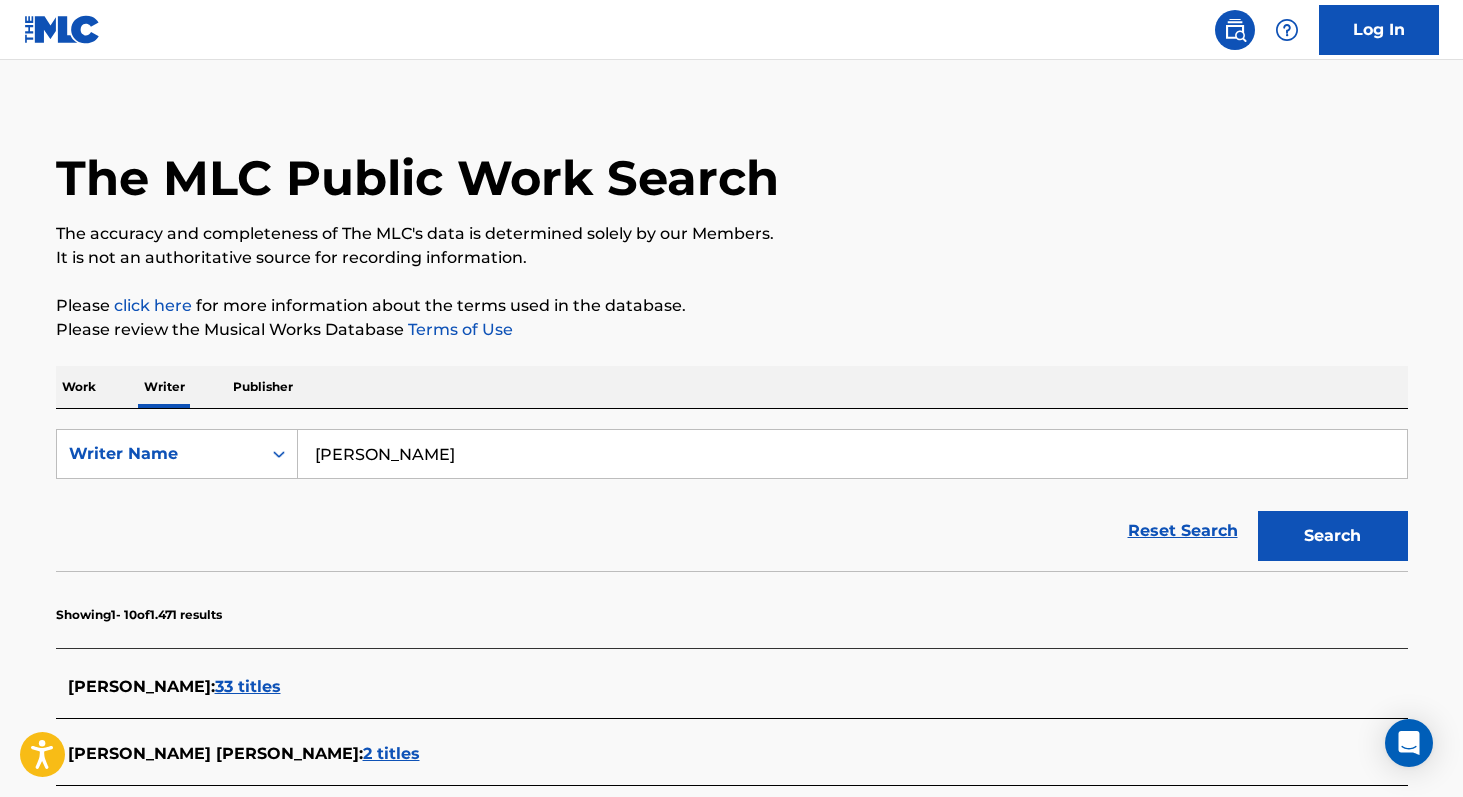 scroll, scrollTop: 0, scrollLeft: 0, axis: both 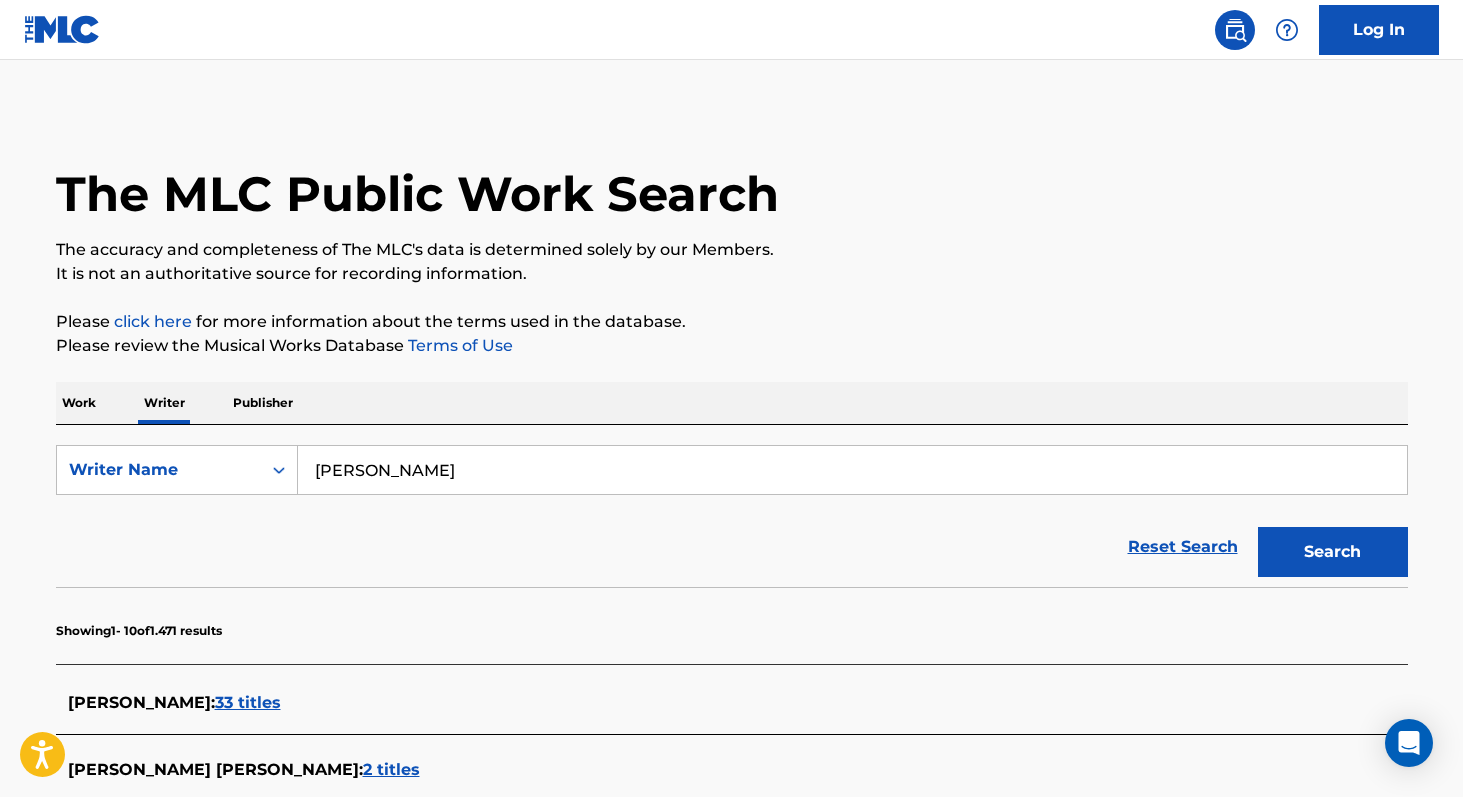 click on "33 titles" at bounding box center [248, 702] 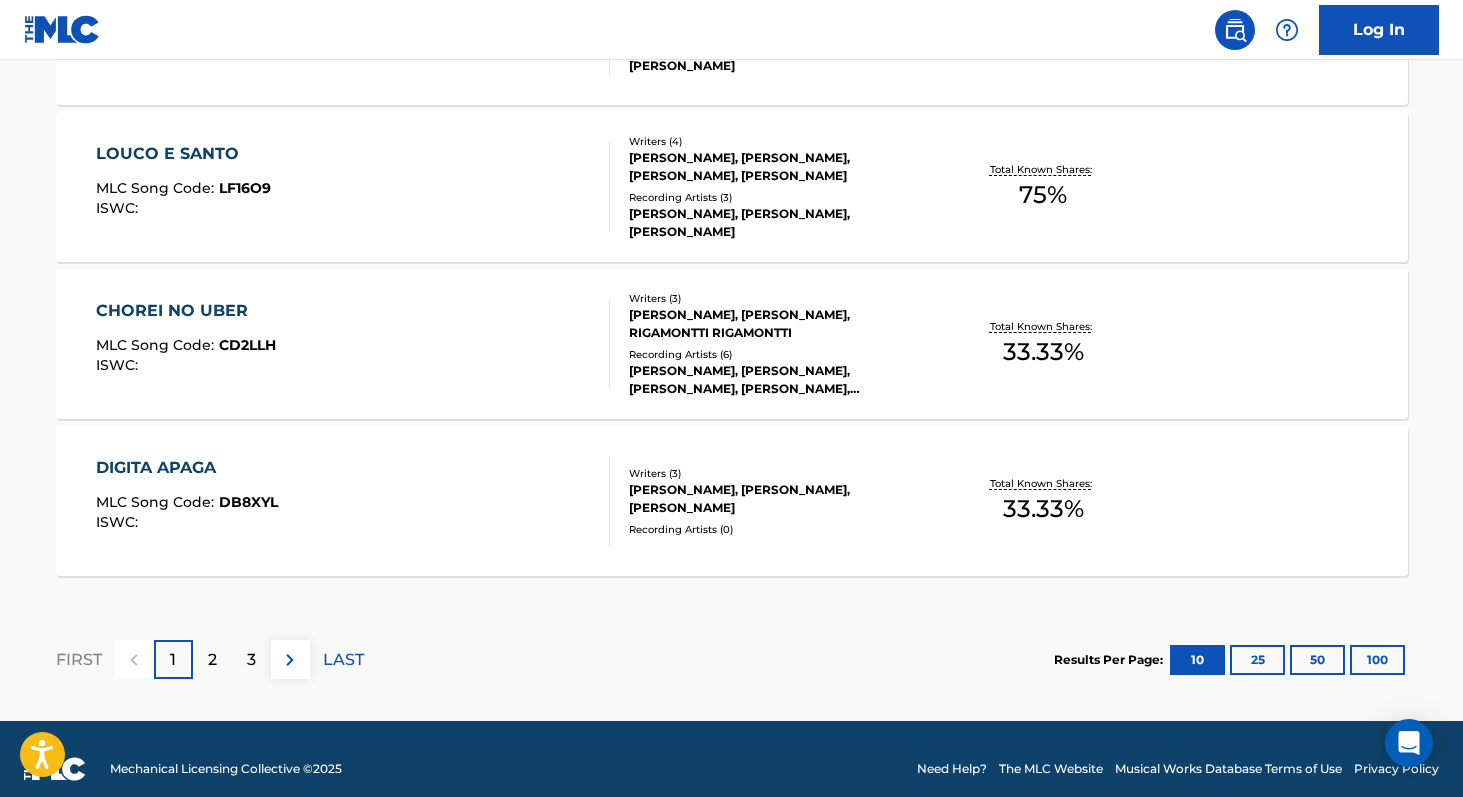 scroll, scrollTop: 1732, scrollLeft: 0, axis: vertical 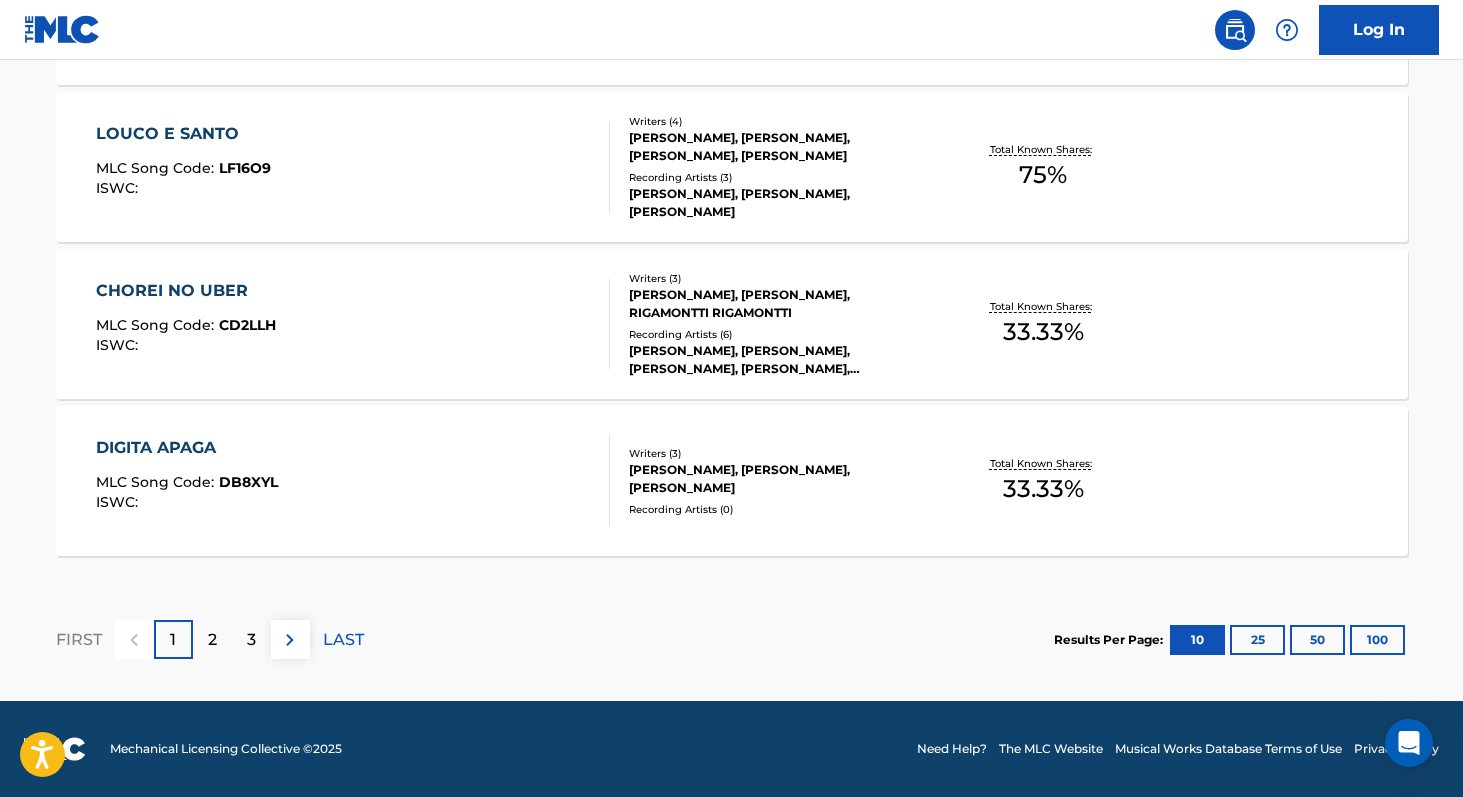 click on "100" at bounding box center [1377, 640] 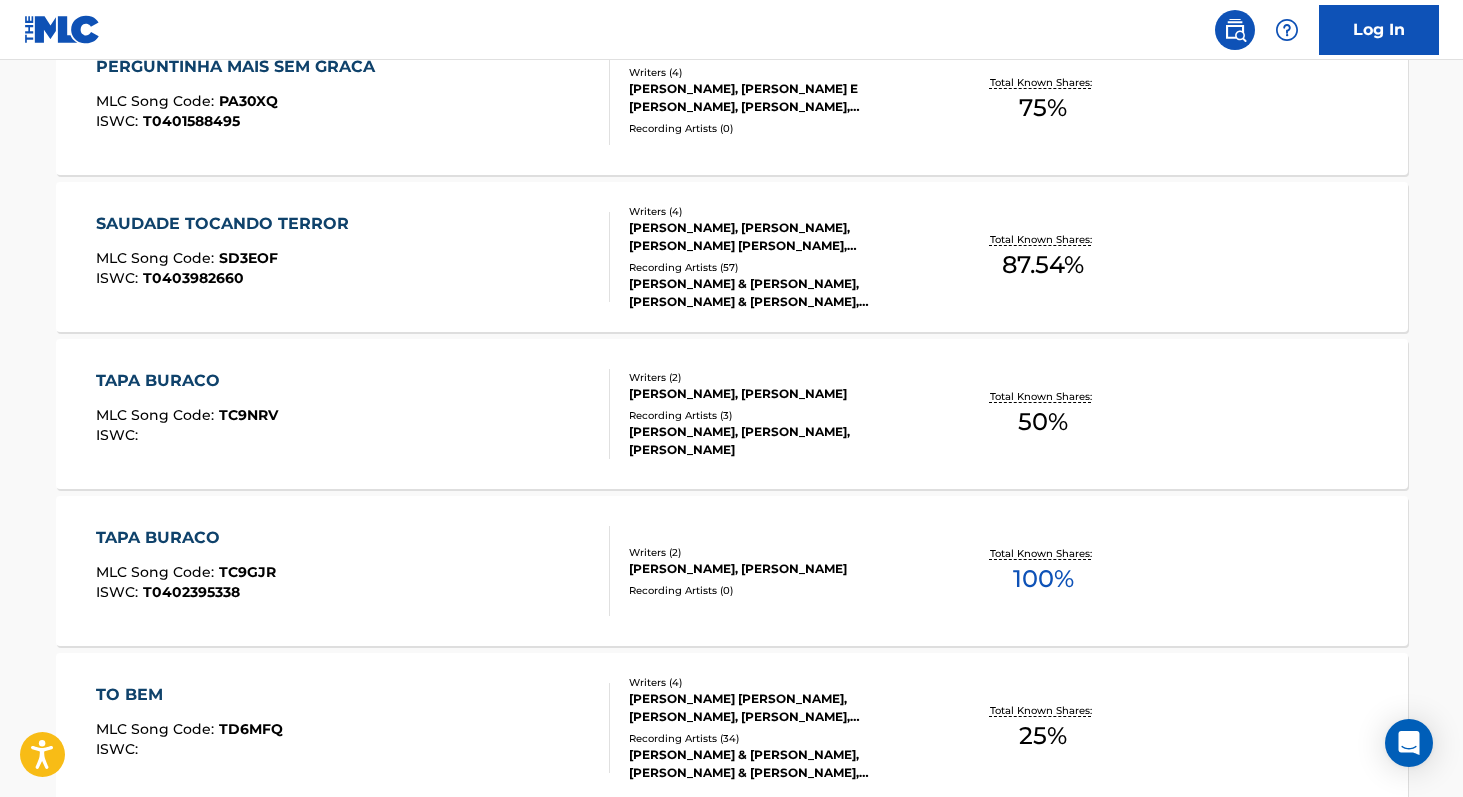 scroll, scrollTop: 4472, scrollLeft: 0, axis: vertical 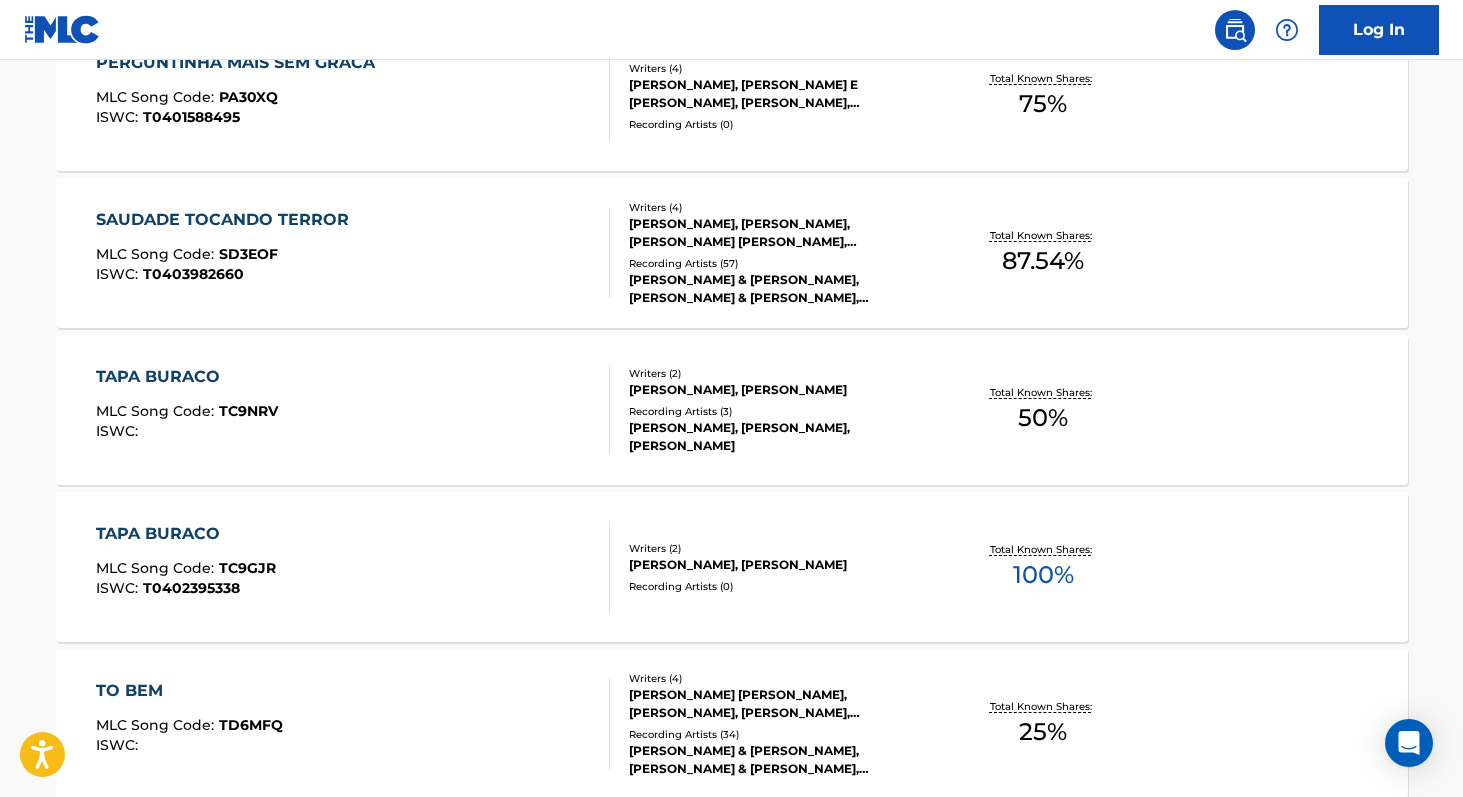 click on "100 %" at bounding box center [1043, 575] 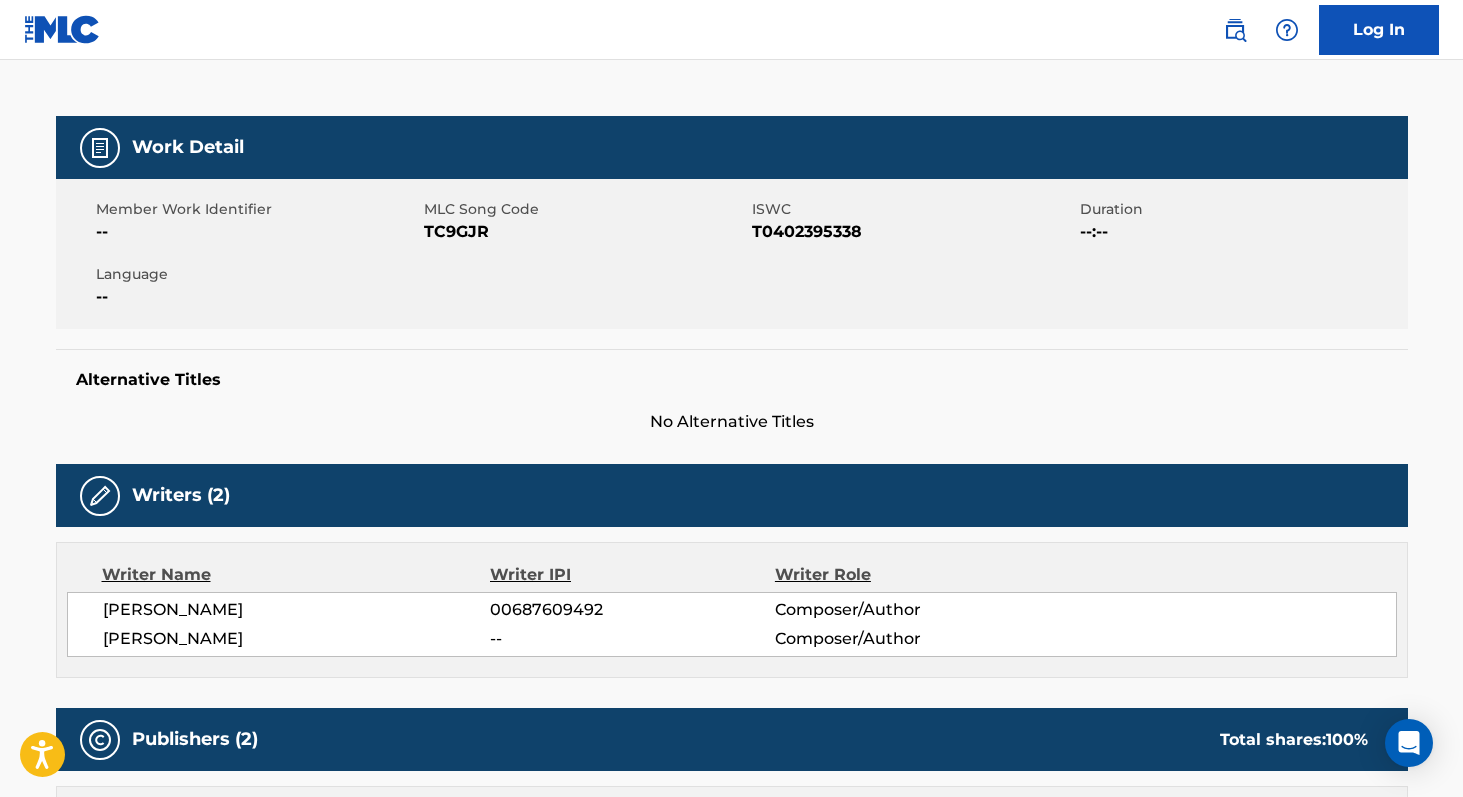 scroll, scrollTop: 0, scrollLeft: 0, axis: both 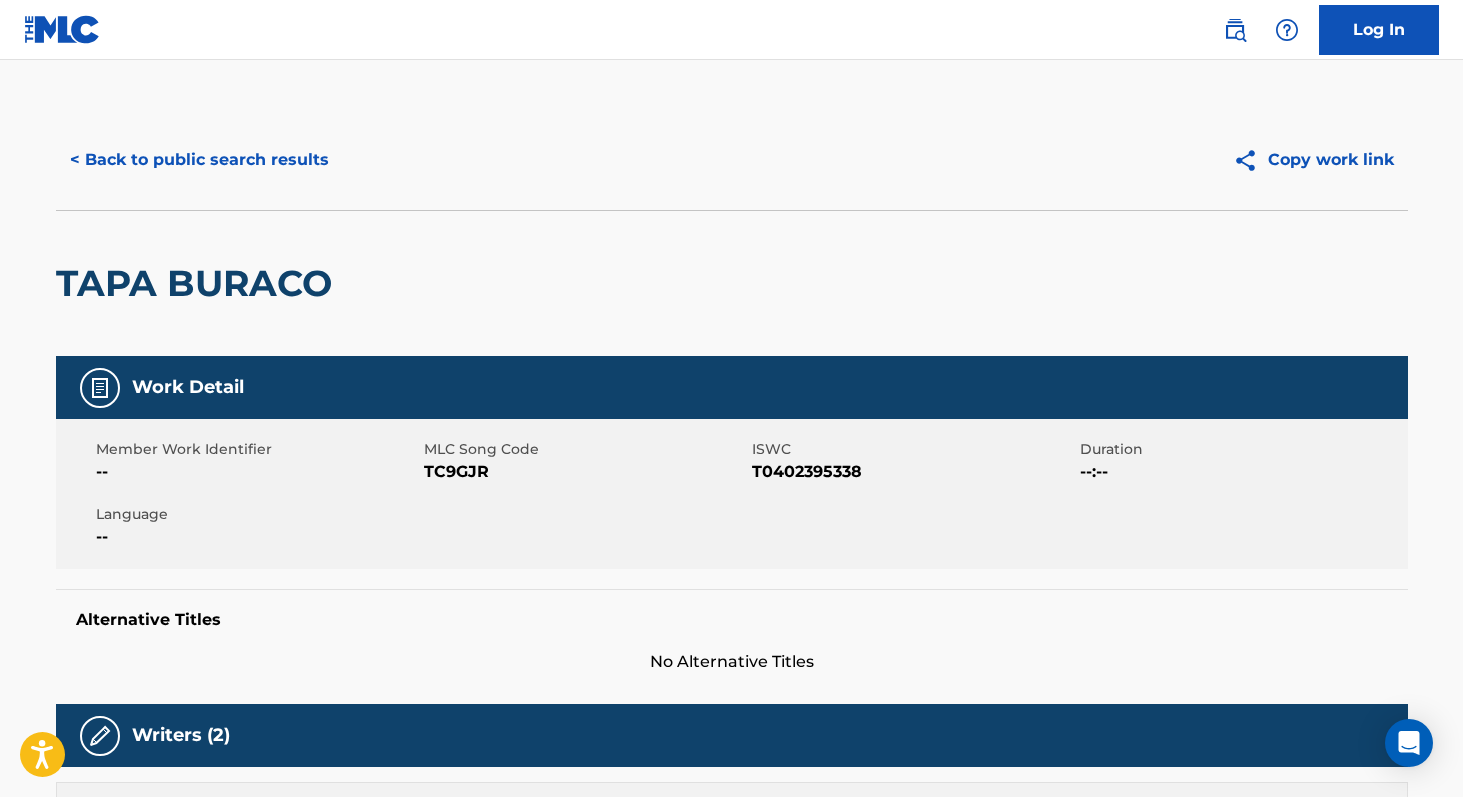 click on "TC9GJR" at bounding box center [585, 472] 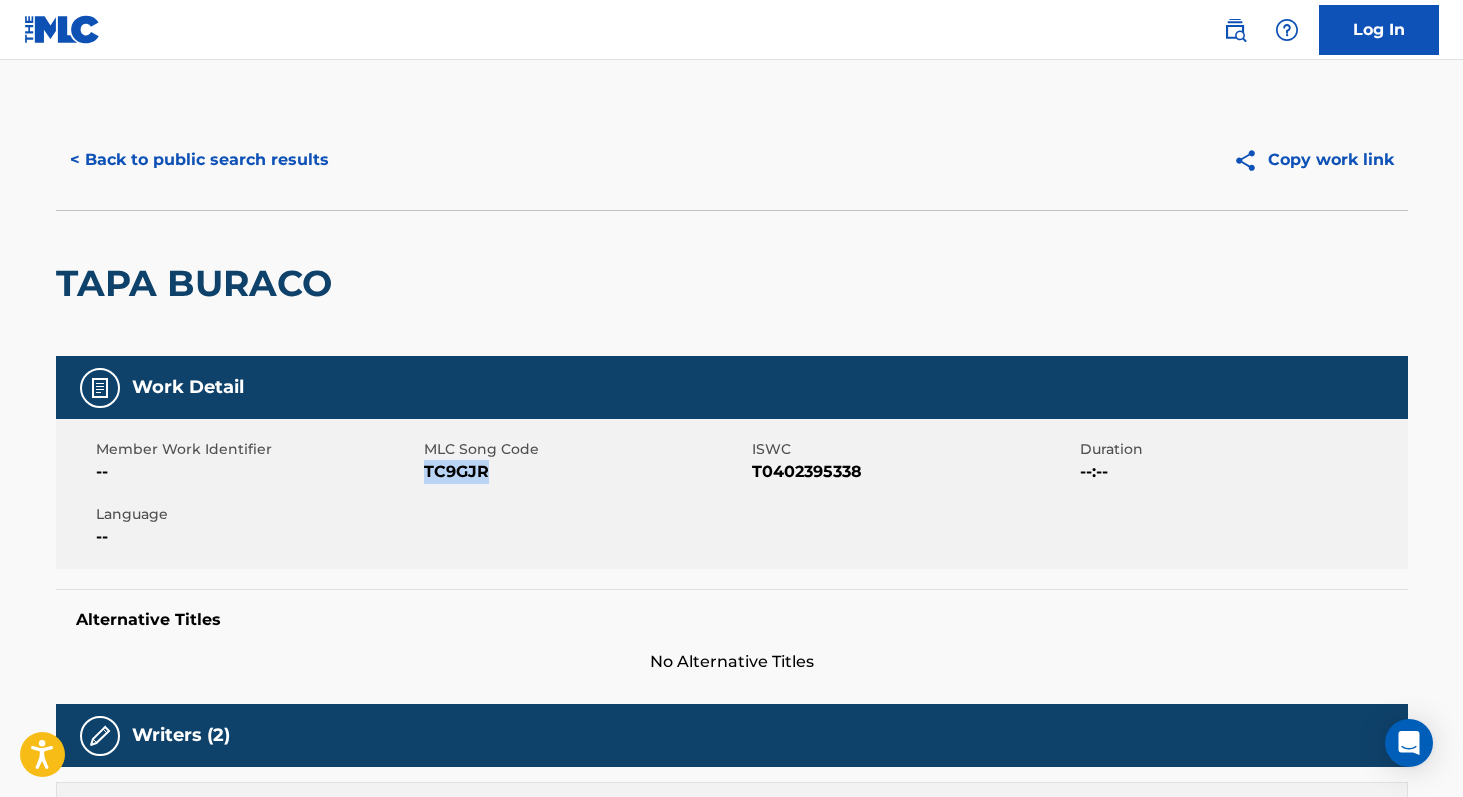 click on "TC9GJR" at bounding box center [585, 472] 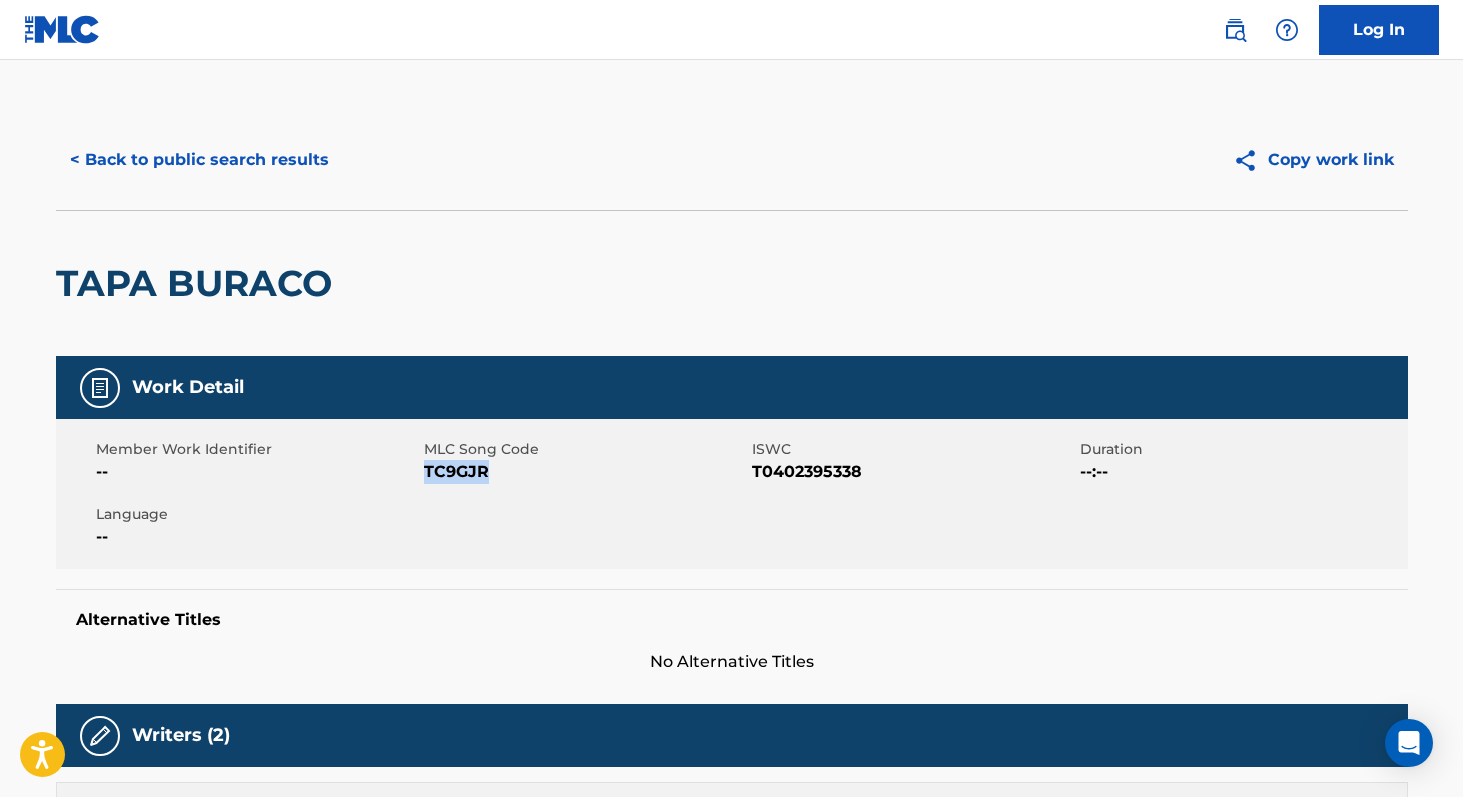 click on "< Back to public search results" at bounding box center [199, 160] 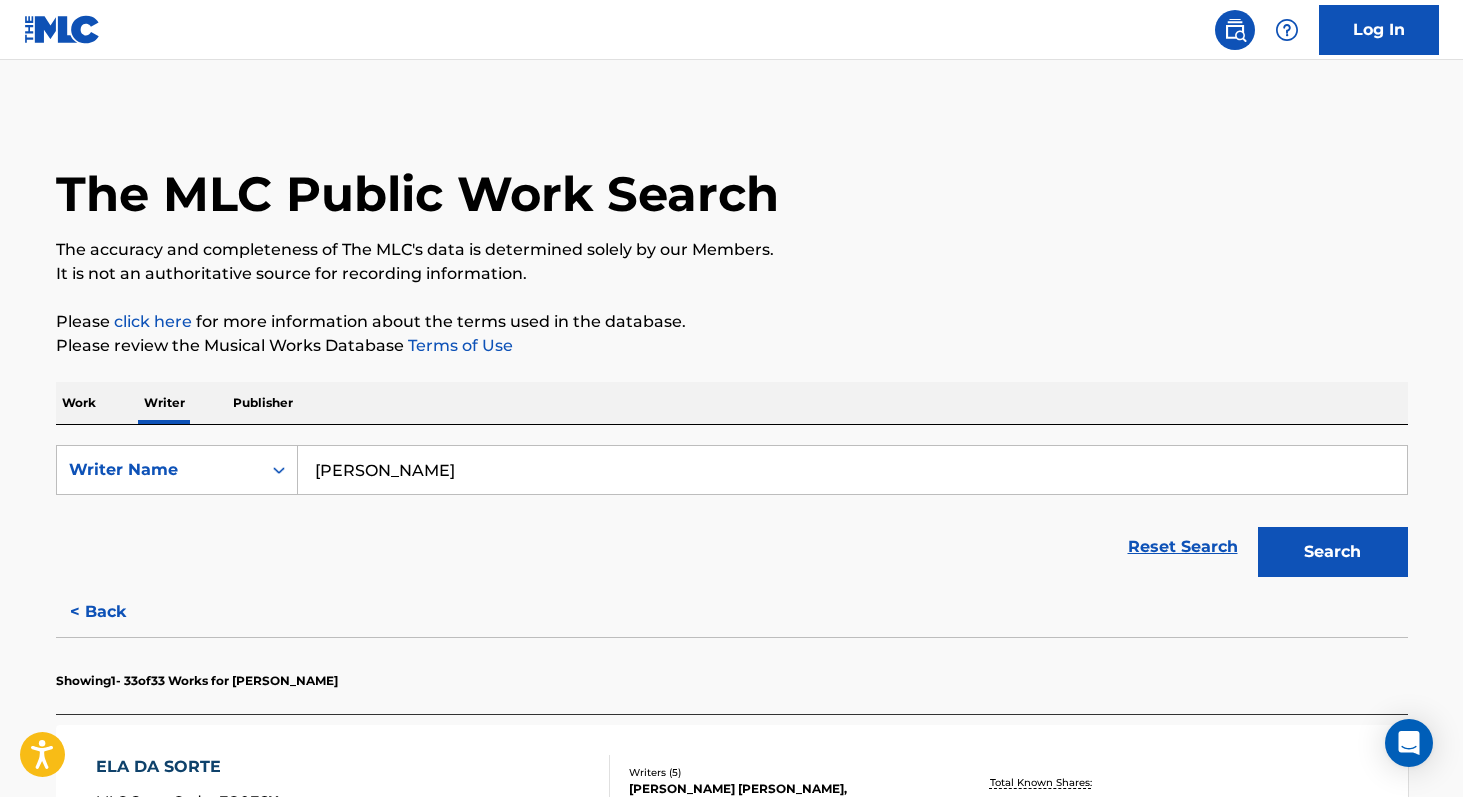 click on "Work" at bounding box center [79, 403] 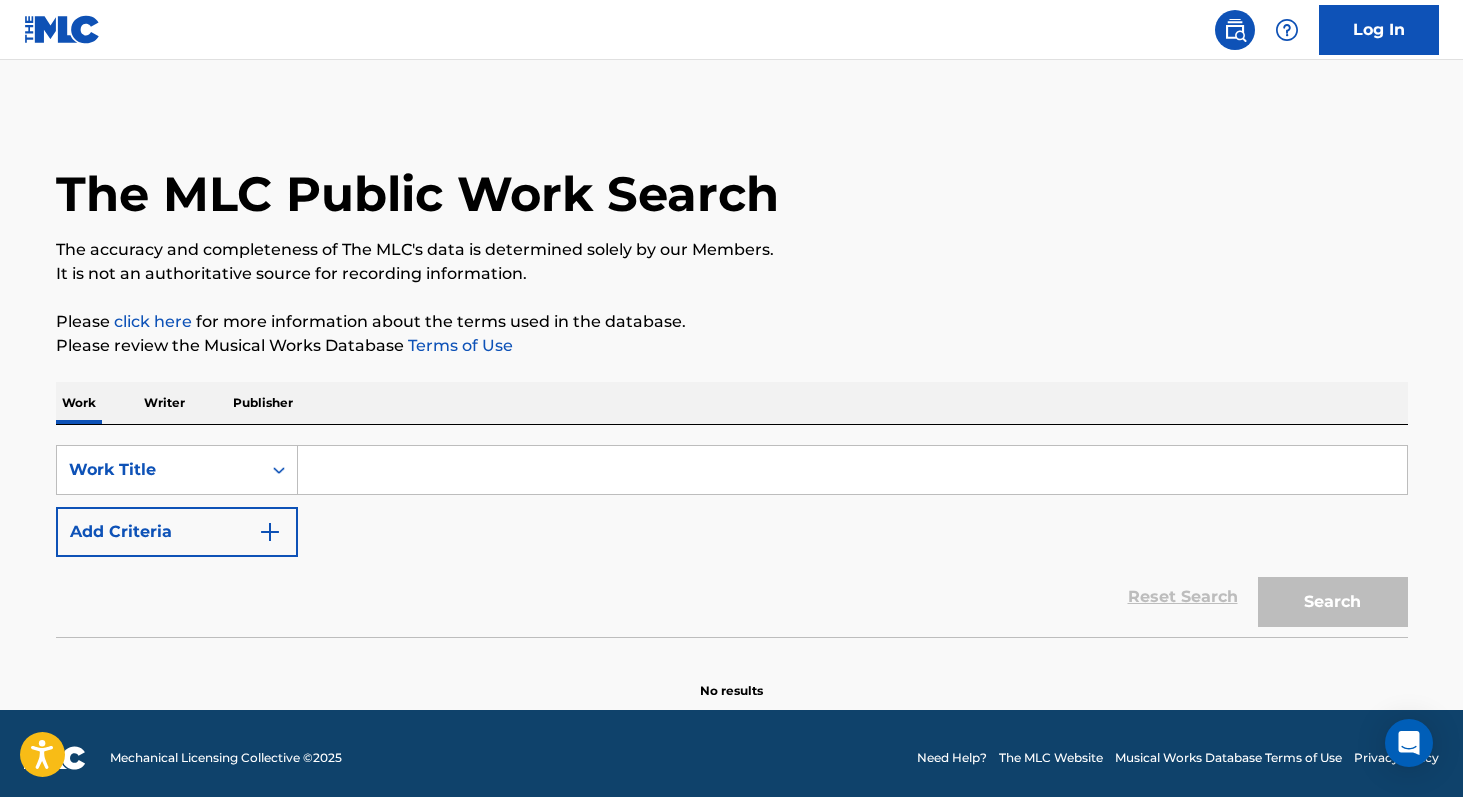 click at bounding box center [852, 470] 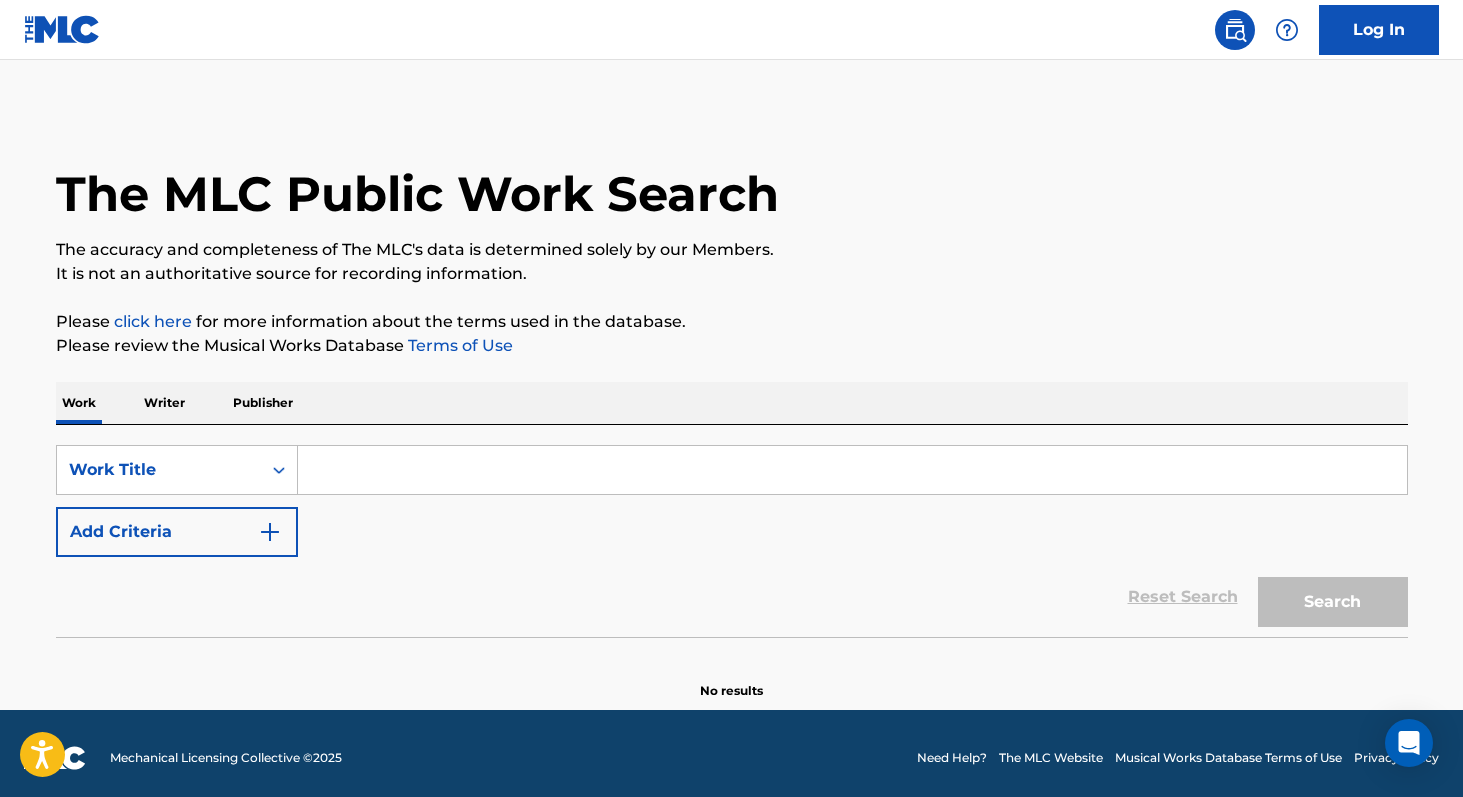 paste on "Frente" 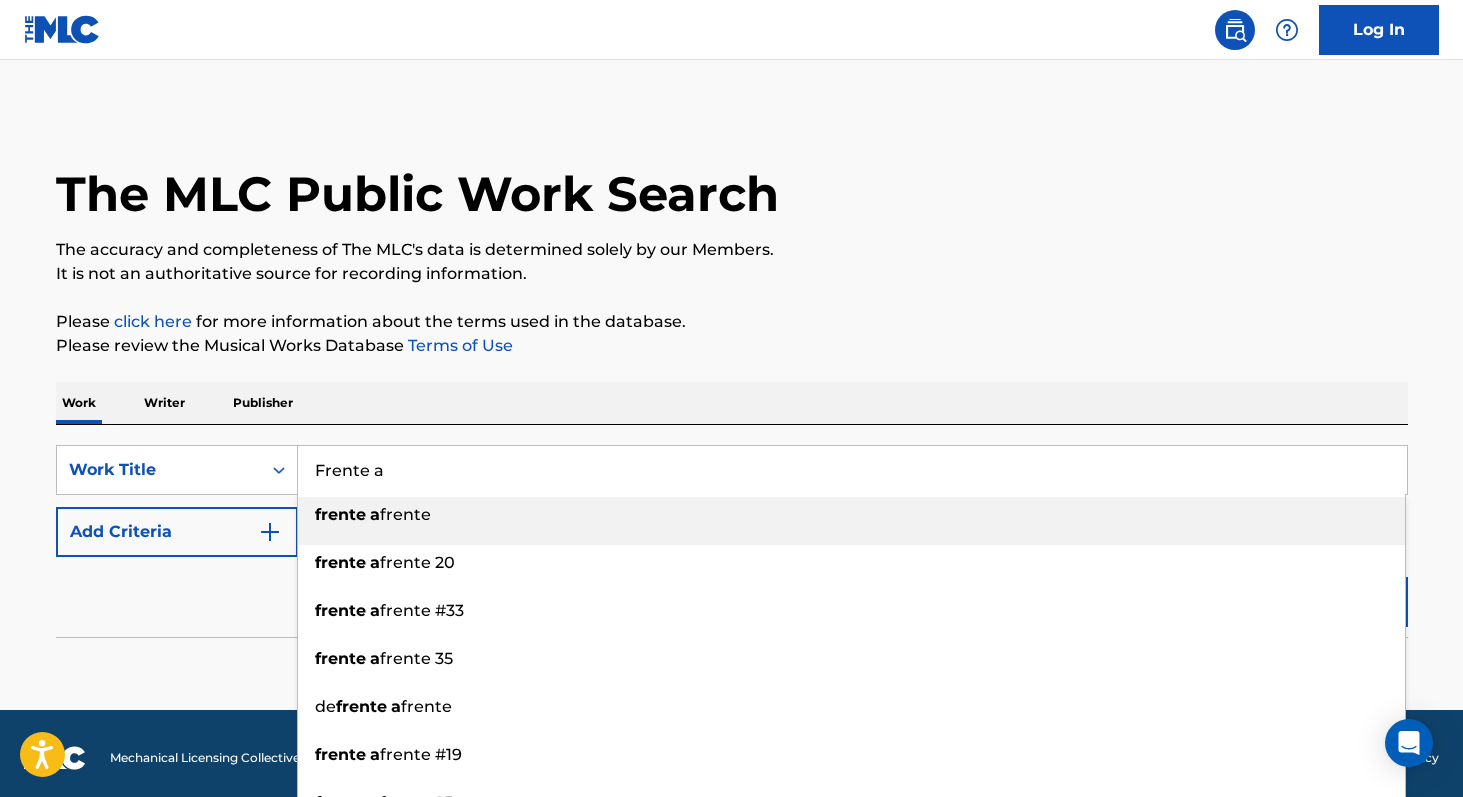 click on "frente   a  frente" at bounding box center (851, 515) 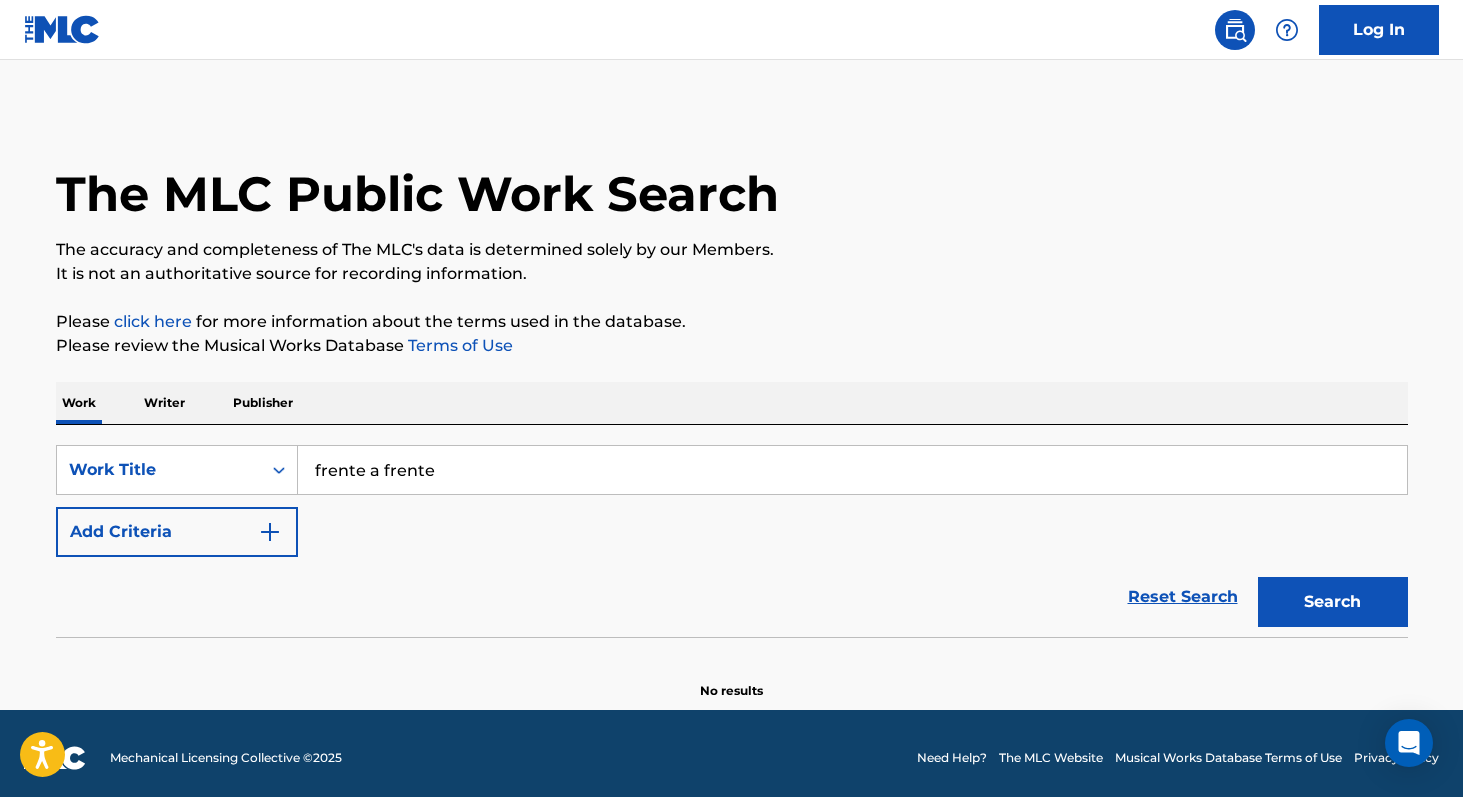 click on "Search" at bounding box center [1333, 602] 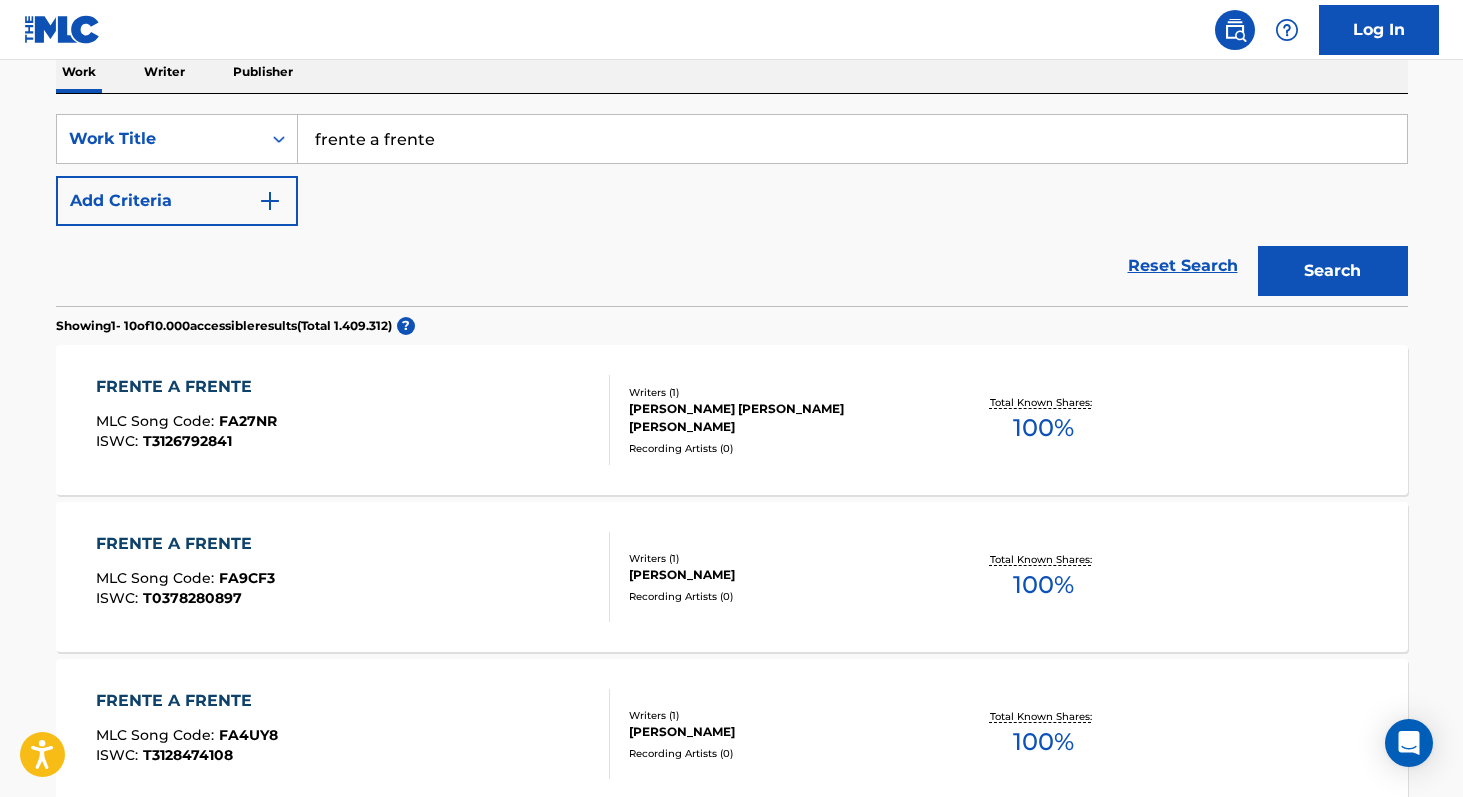 scroll, scrollTop: 301, scrollLeft: 0, axis: vertical 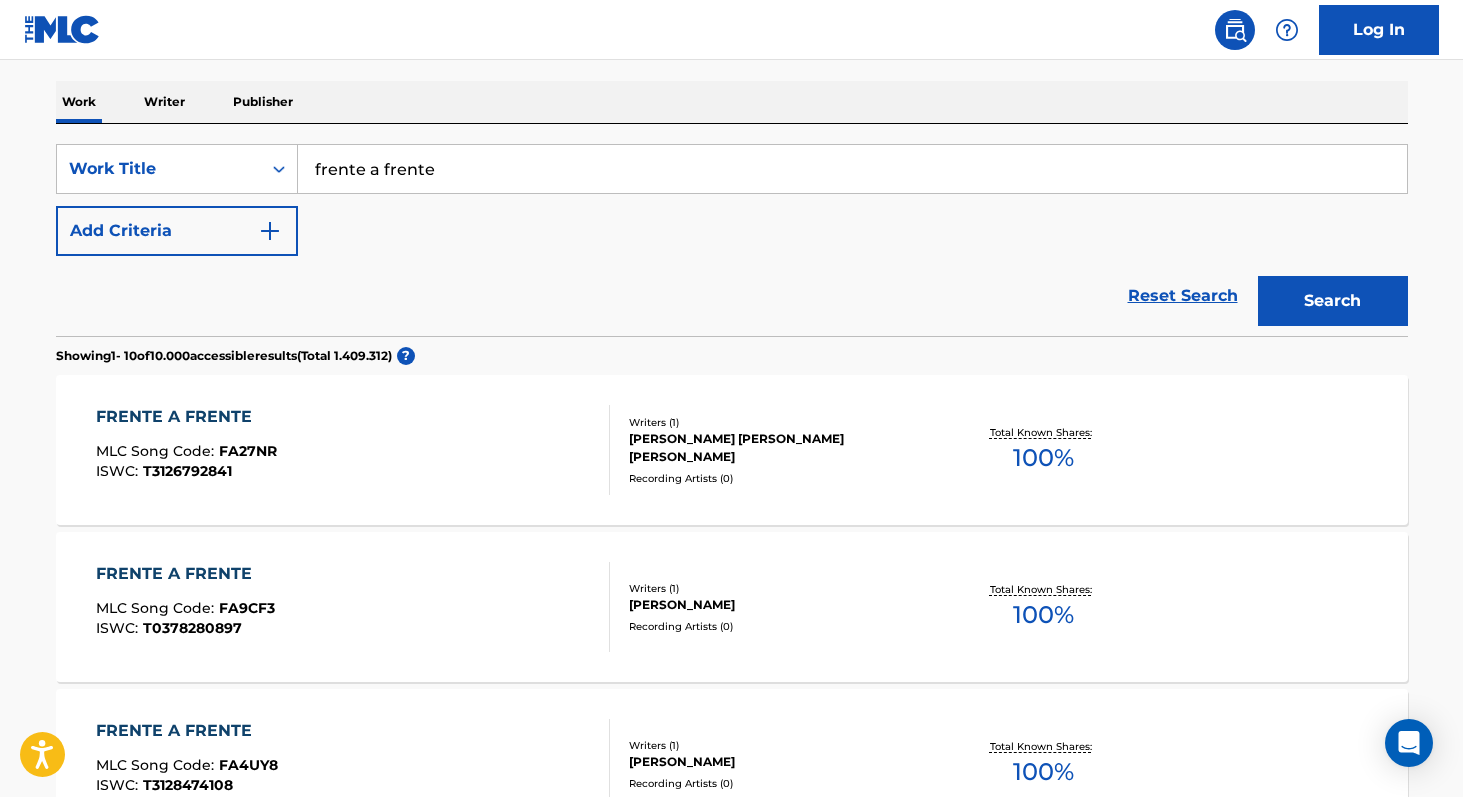 click on "Add Criteria" at bounding box center (177, 231) 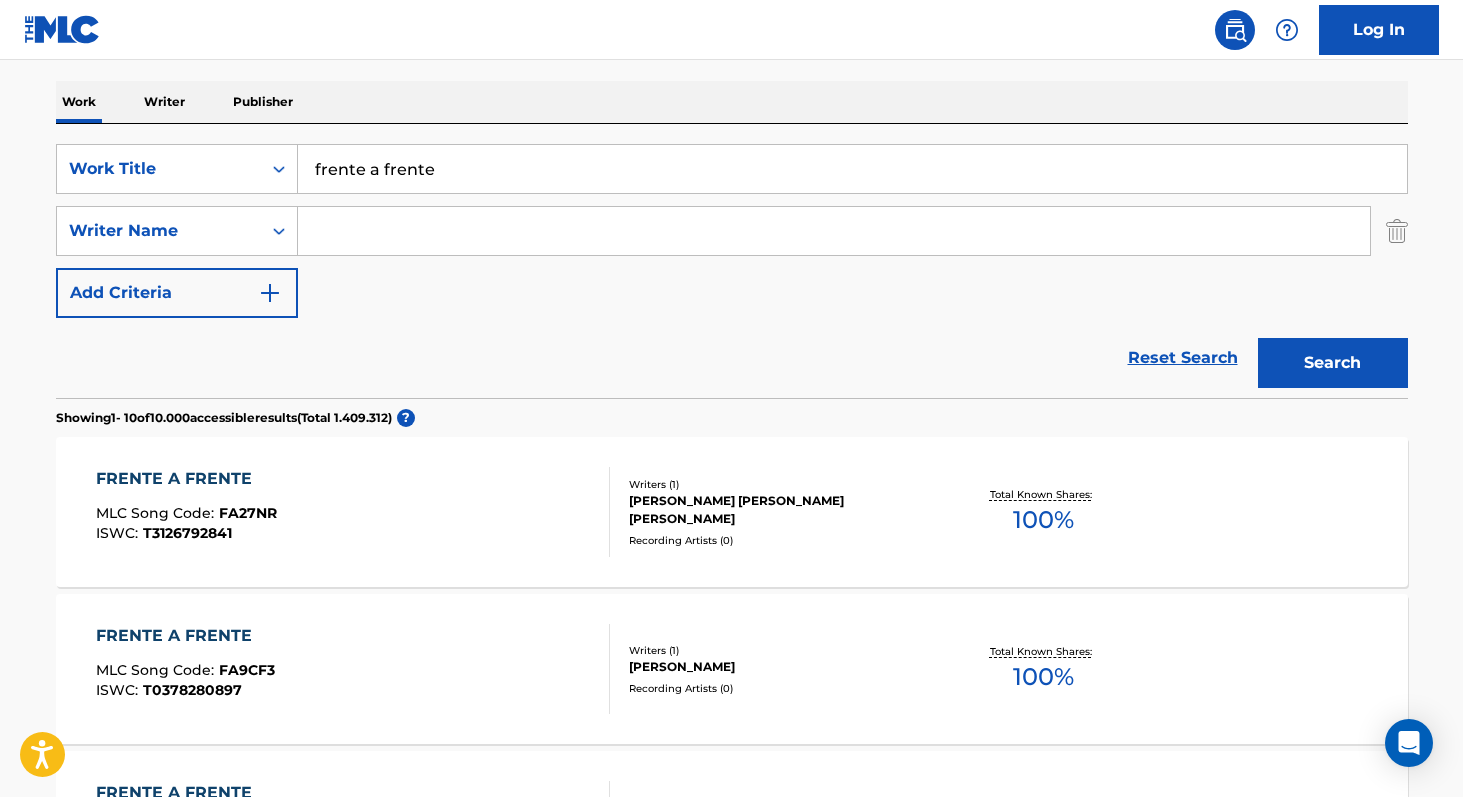 click at bounding box center [834, 231] 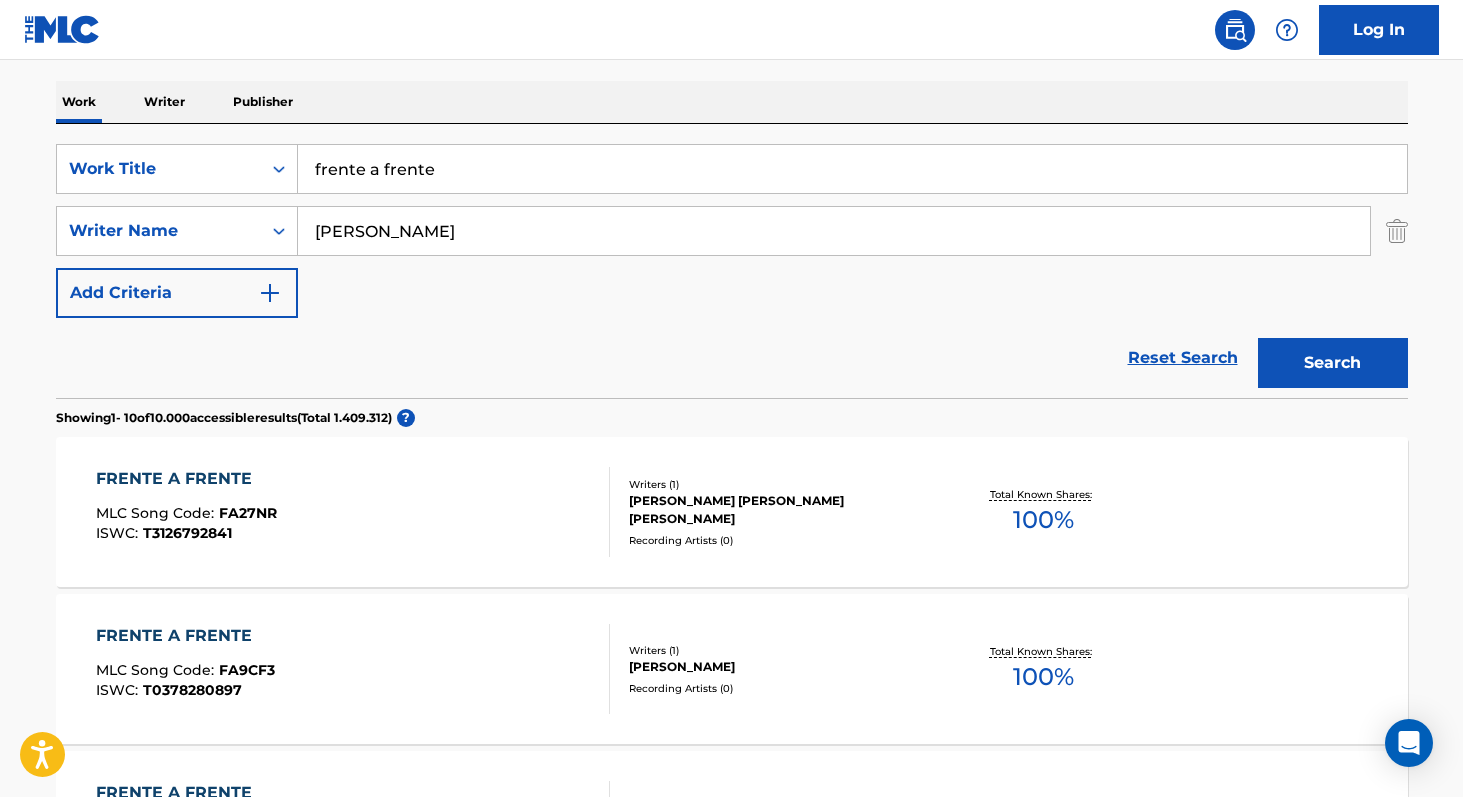 click on "Search" at bounding box center [1333, 363] 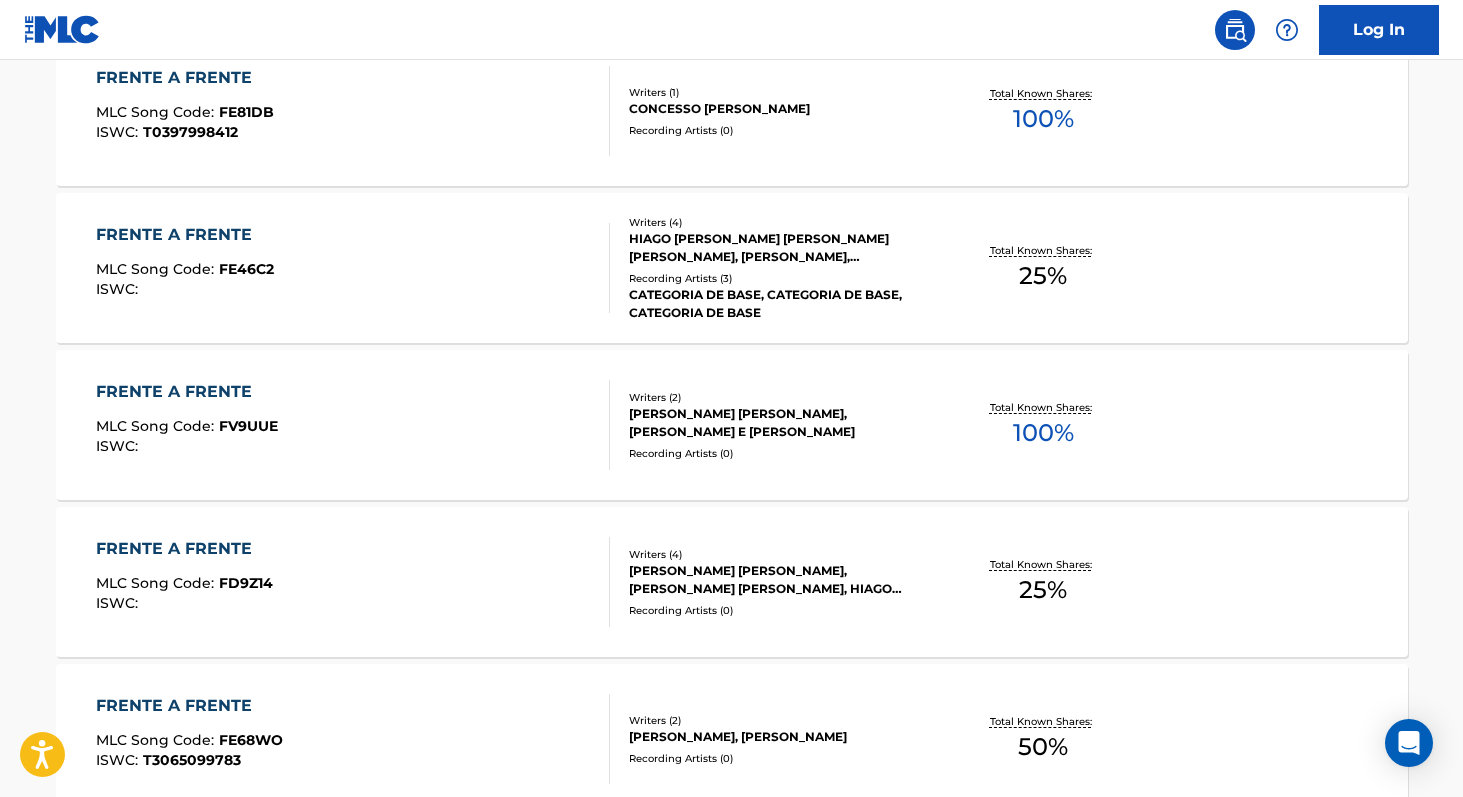 scroll, scrollTop: 944, scrollLeft: 0, axis: vertical 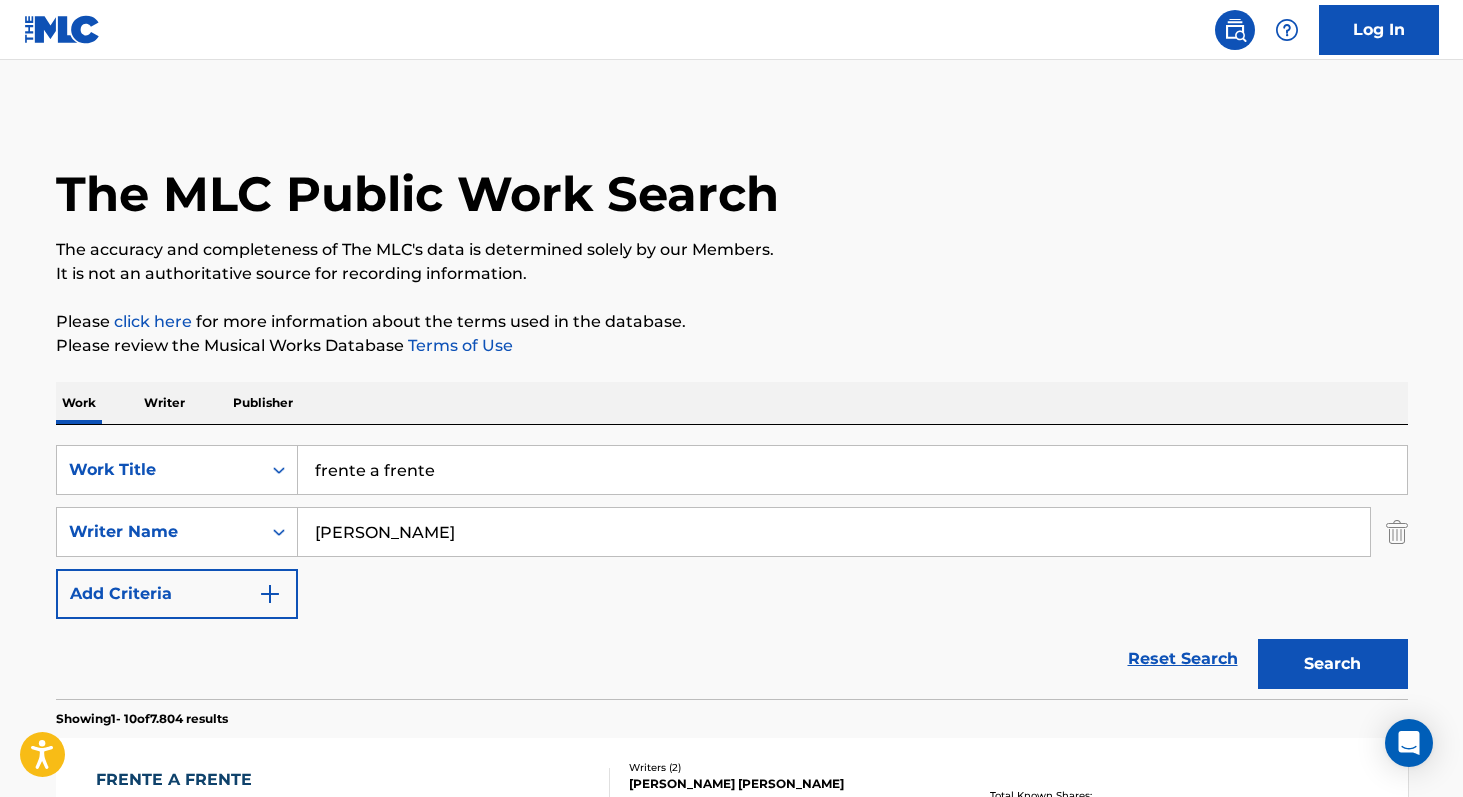 paste on "Coll" 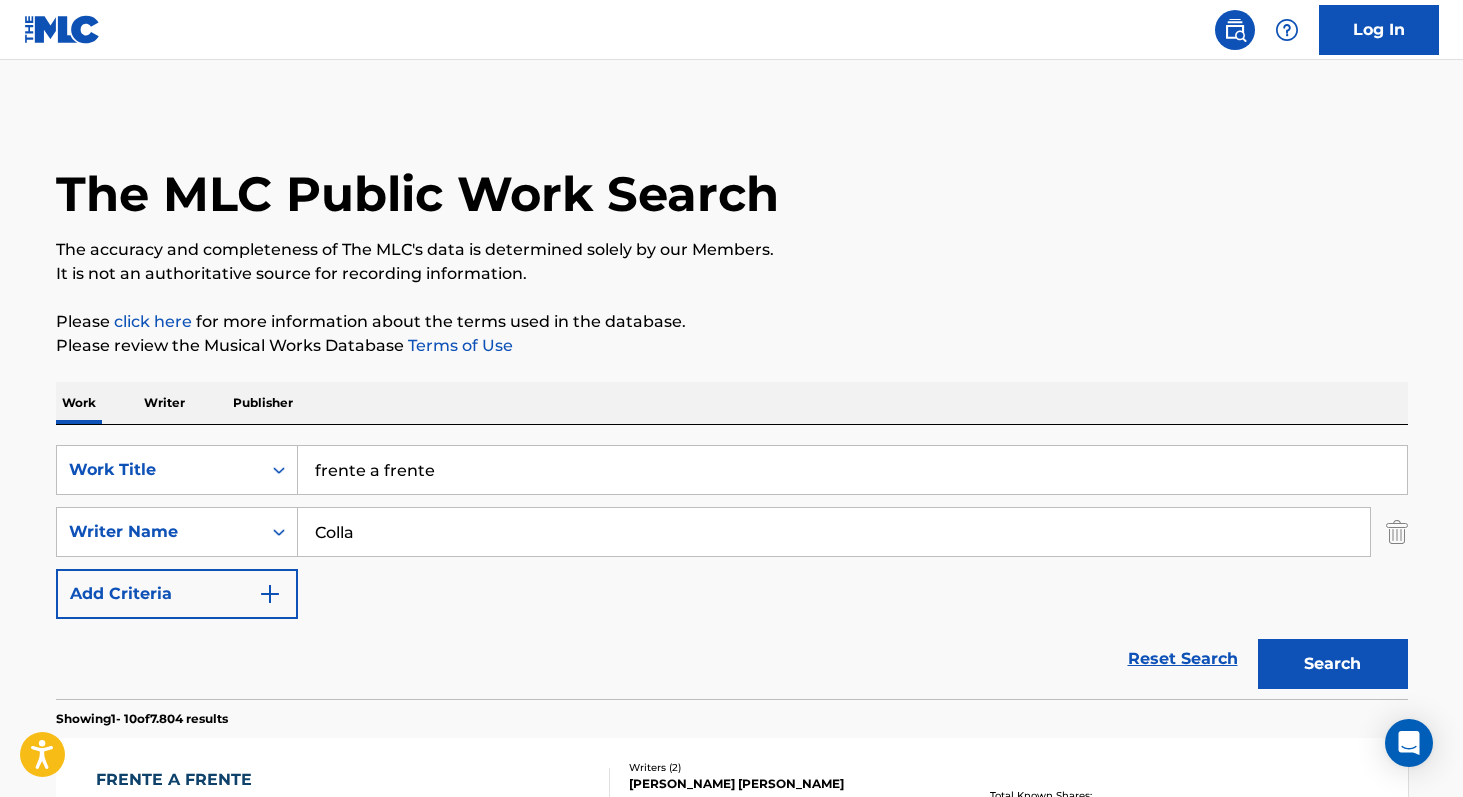 type on "Colla" 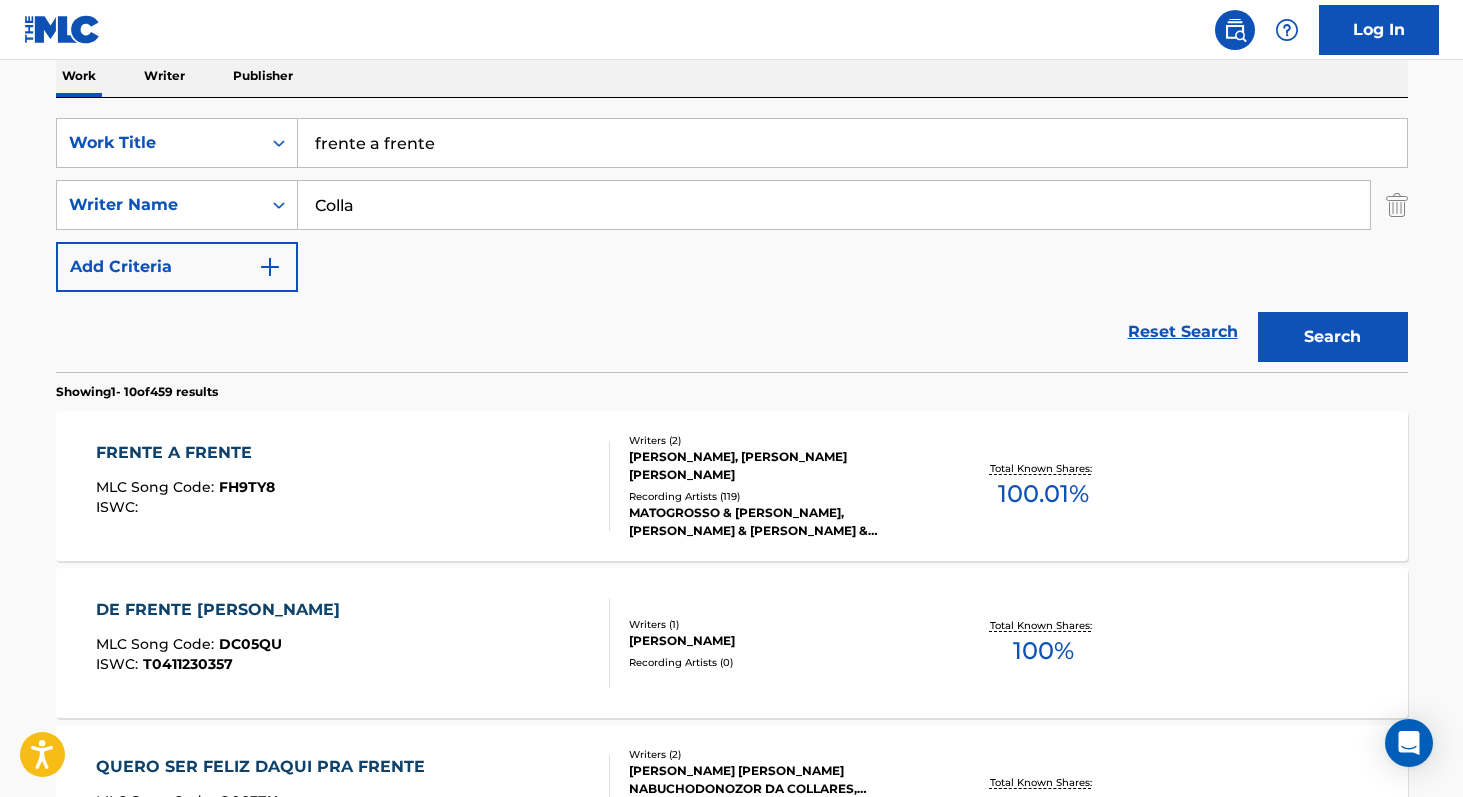 scroll, scrollTop: 332, scrollLeft: 0, axis: vertical 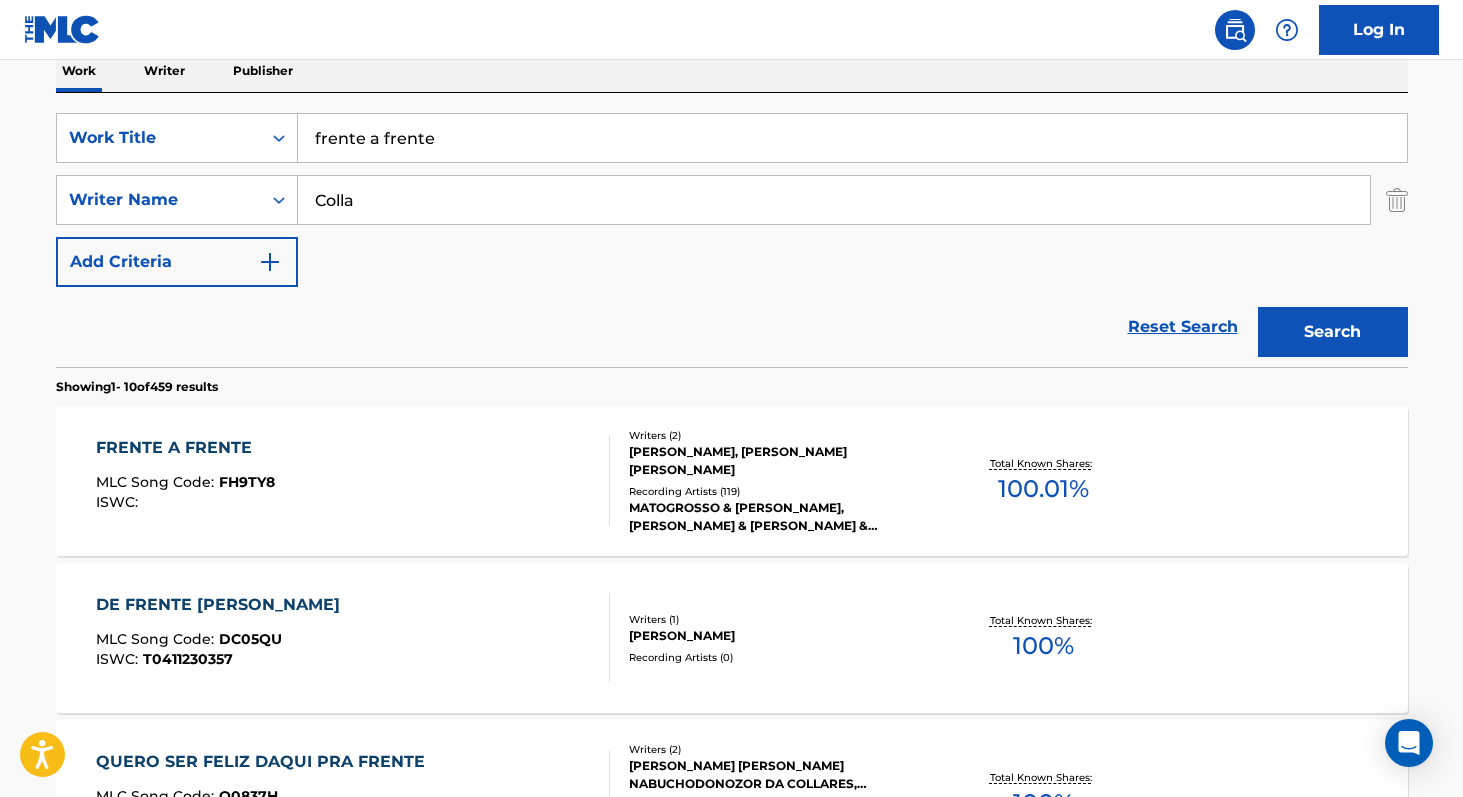 click on "100.01 %" at bounding box center [1043, 489] 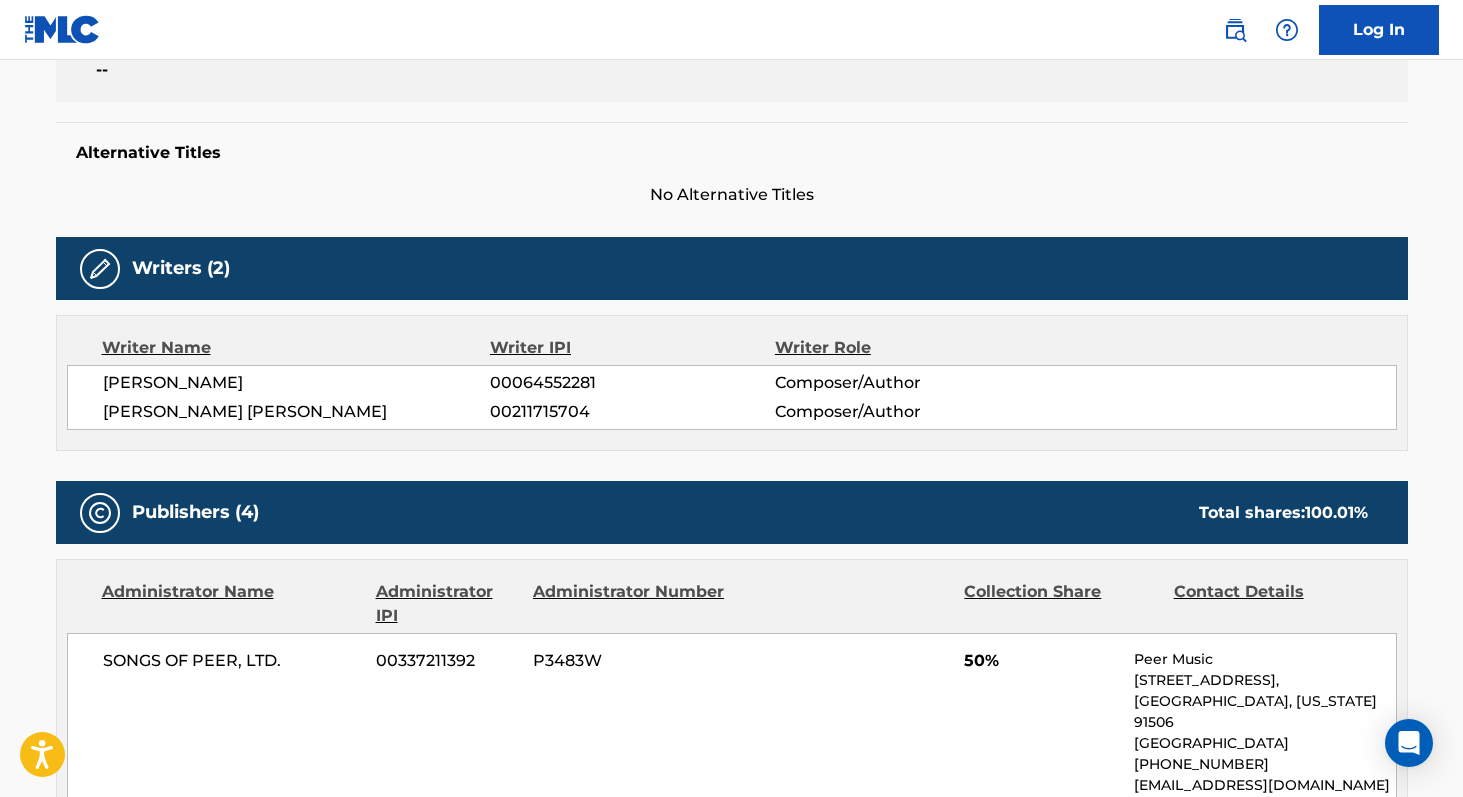 scroll, scrollTop: 463, scrollLeft: 0, axis: vertical 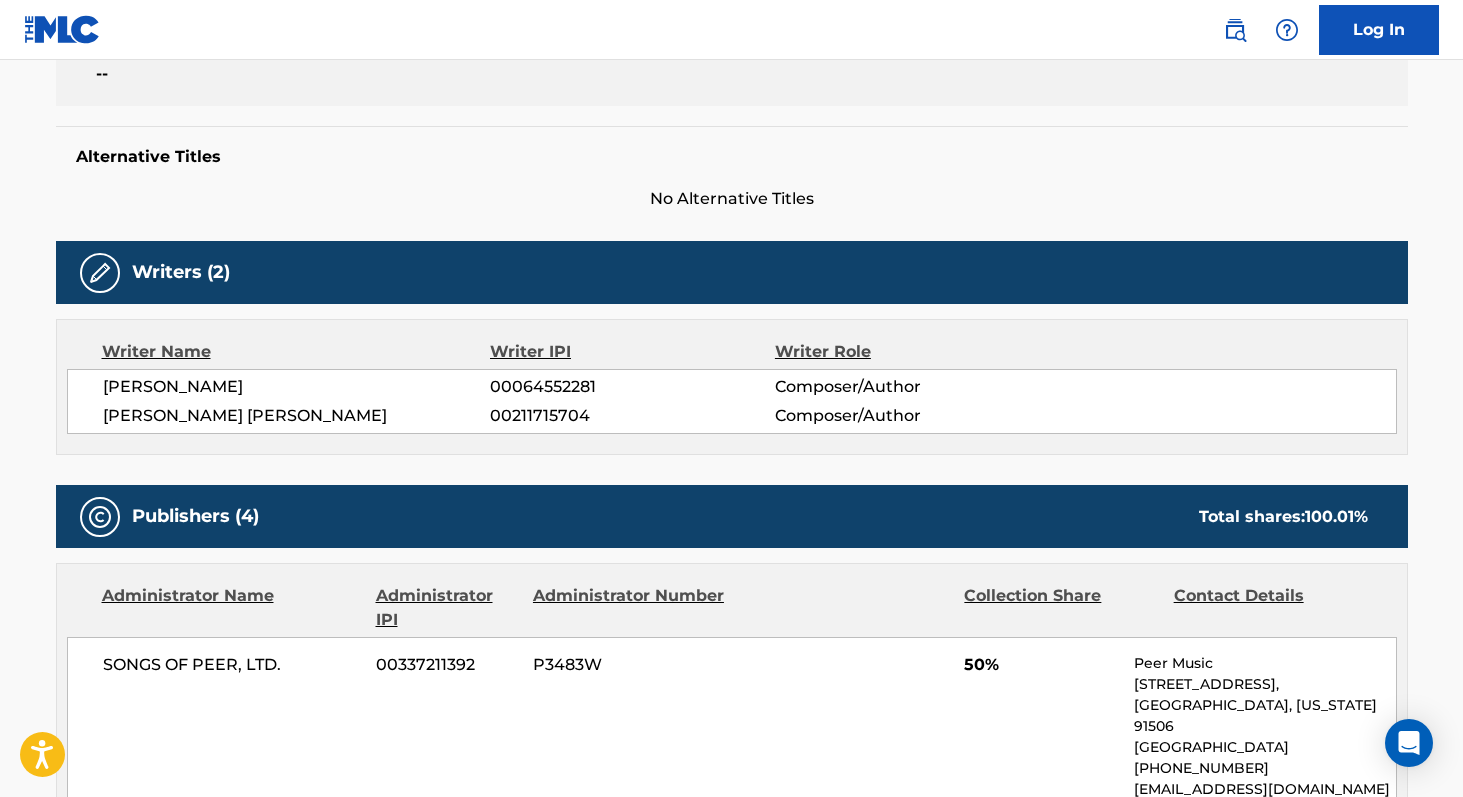 click on "[PERSON_NAME]" at bounding box center (297, 387) 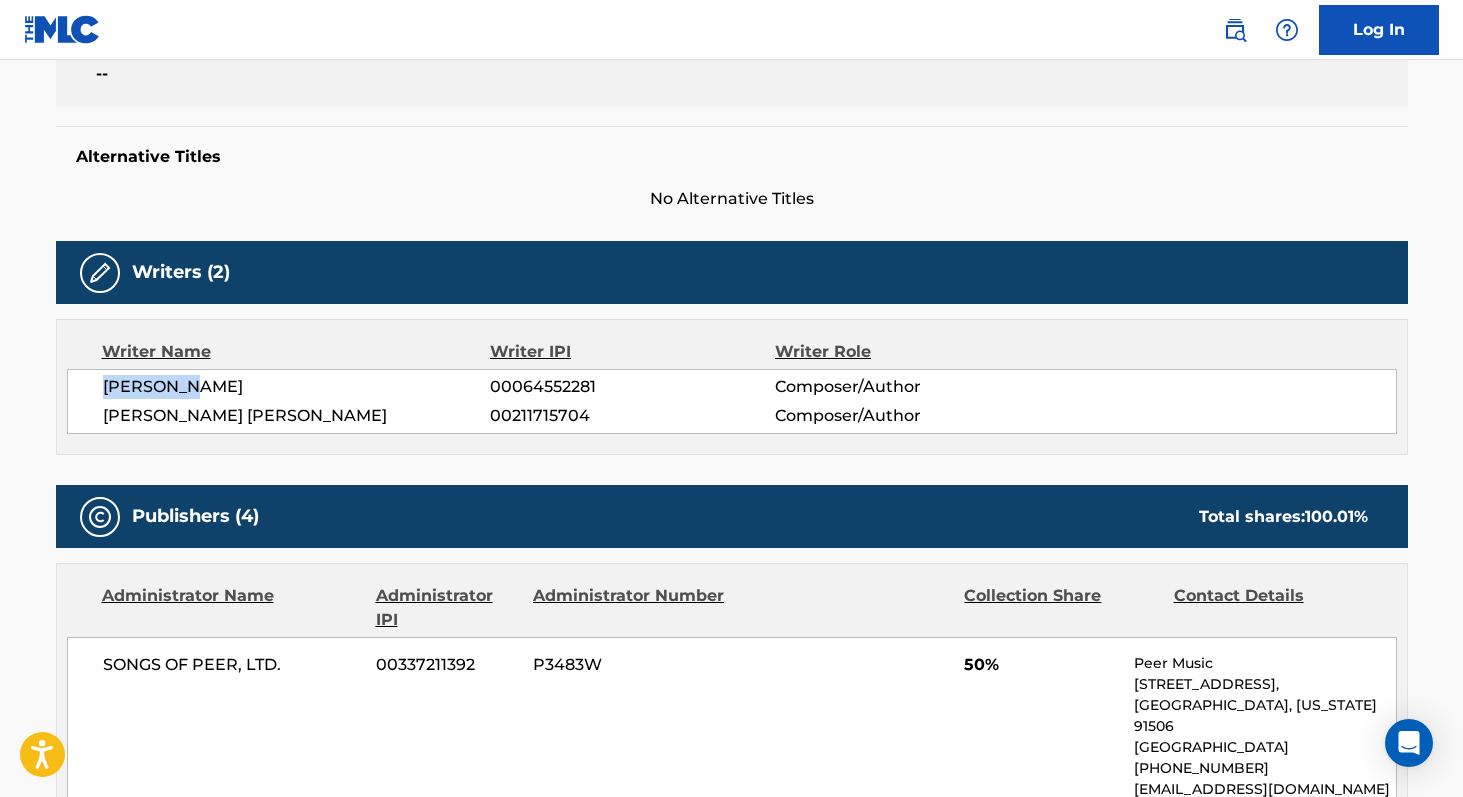 click on "[PERSON_NAME]" at bounding box center [297, 387] 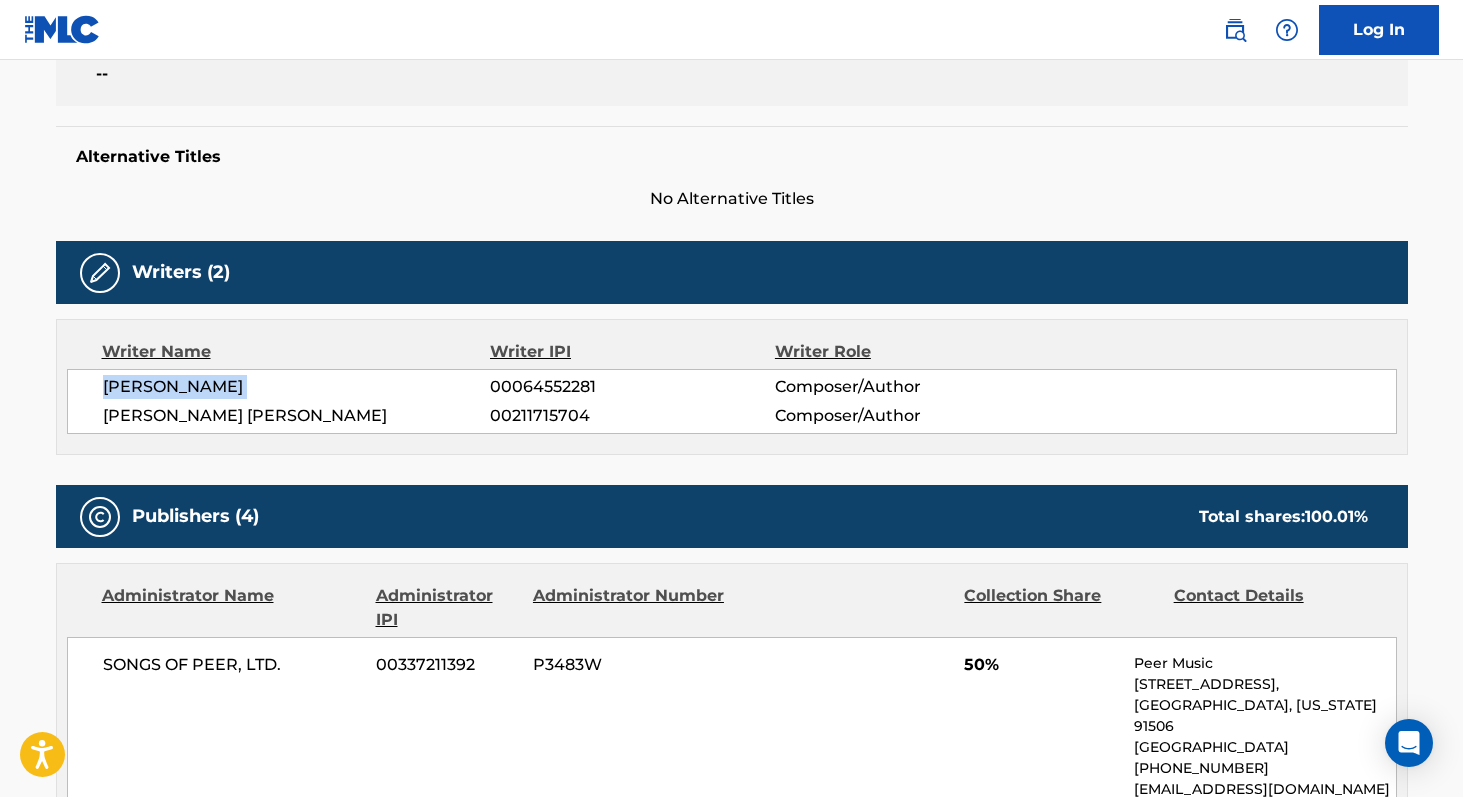 click on "[PERSON_NAME]" at bounding box center (297, 387) 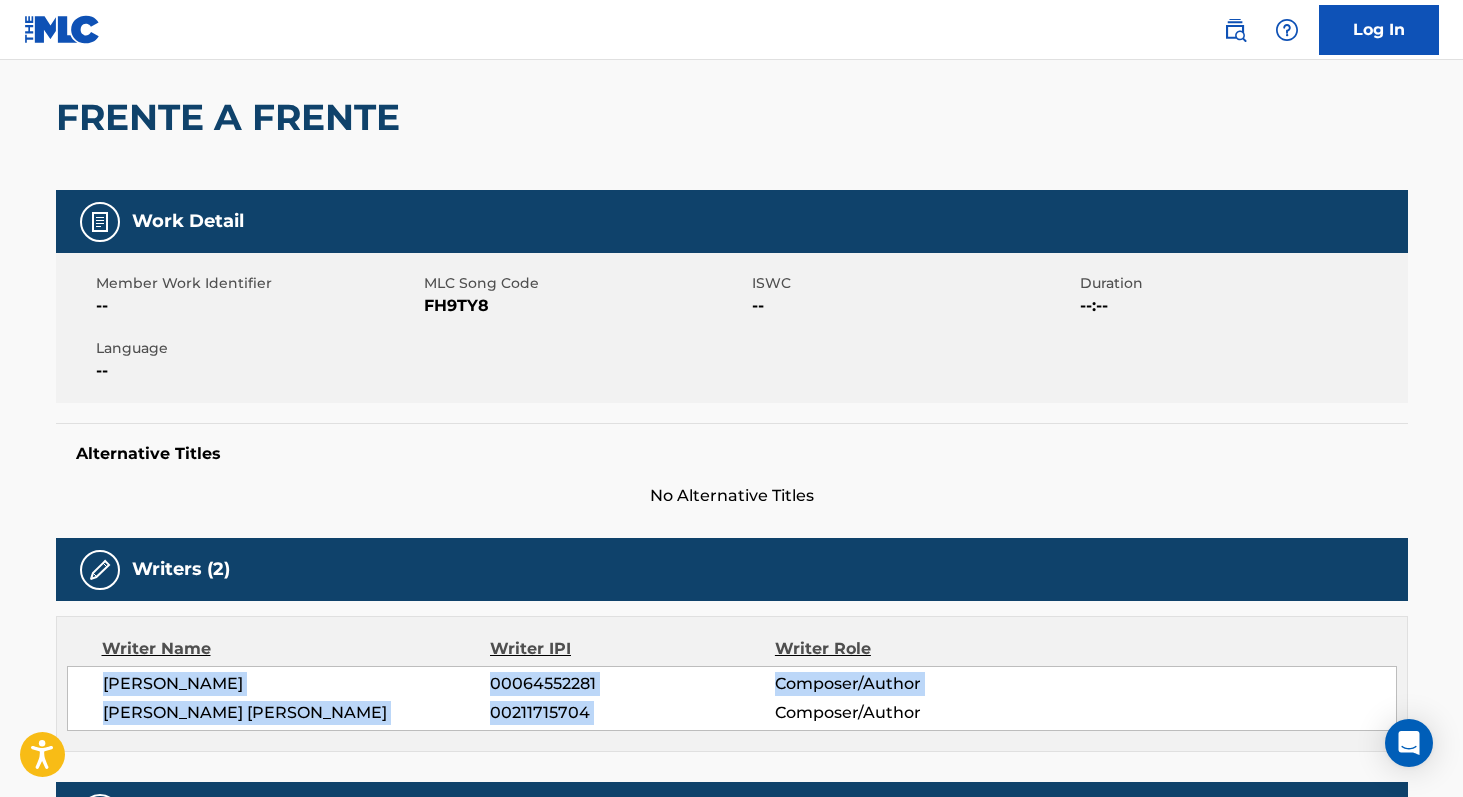 scroll, scrollTop: 164, scrollLeft: 0, axis: vertical 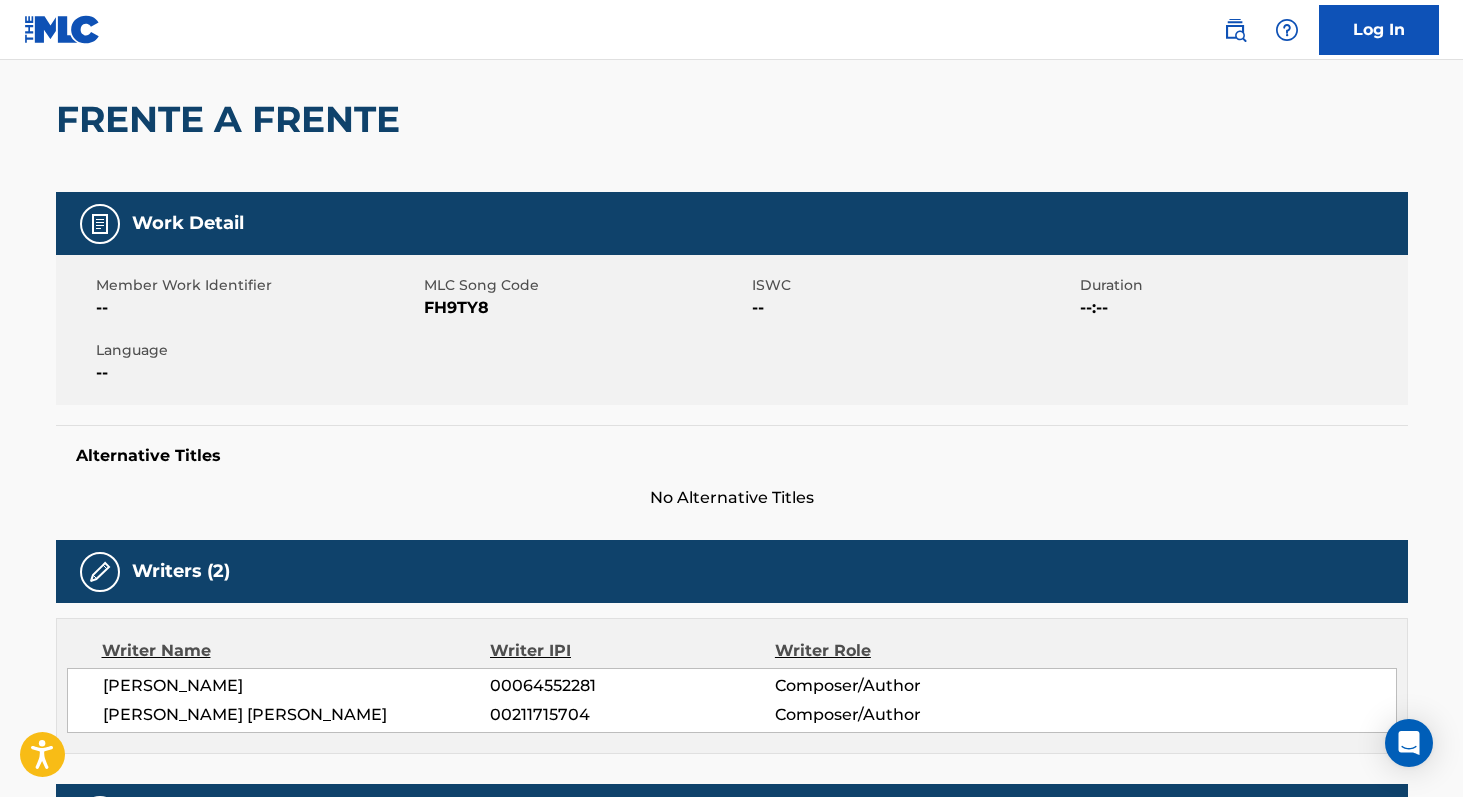 click on "FH9TY8" at bounding box center (585, 308) 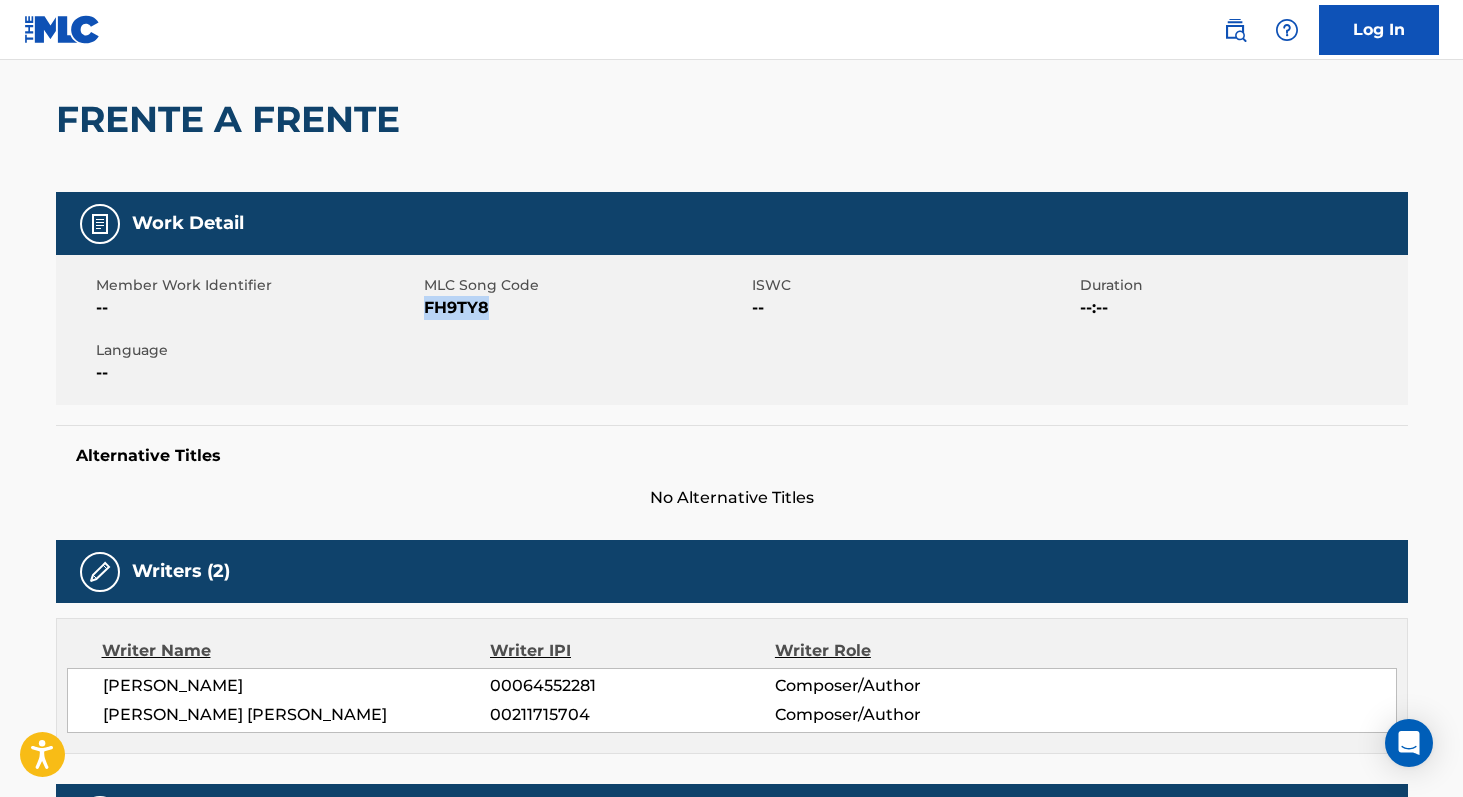 click on "FH9TY8" at bounding box center (585, 308) 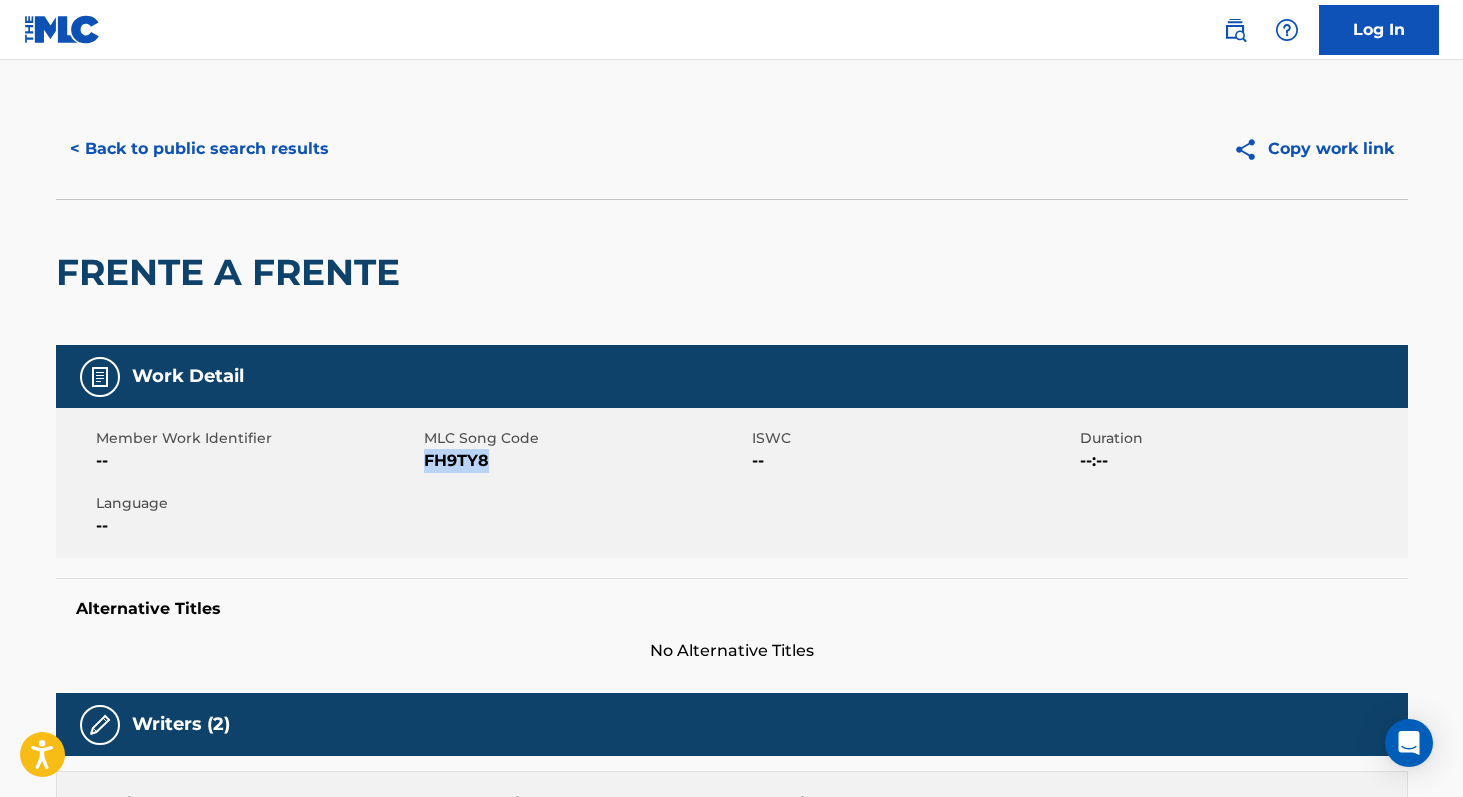 scroll, scrollTop: 0, scrollLeft: 0, axis: both 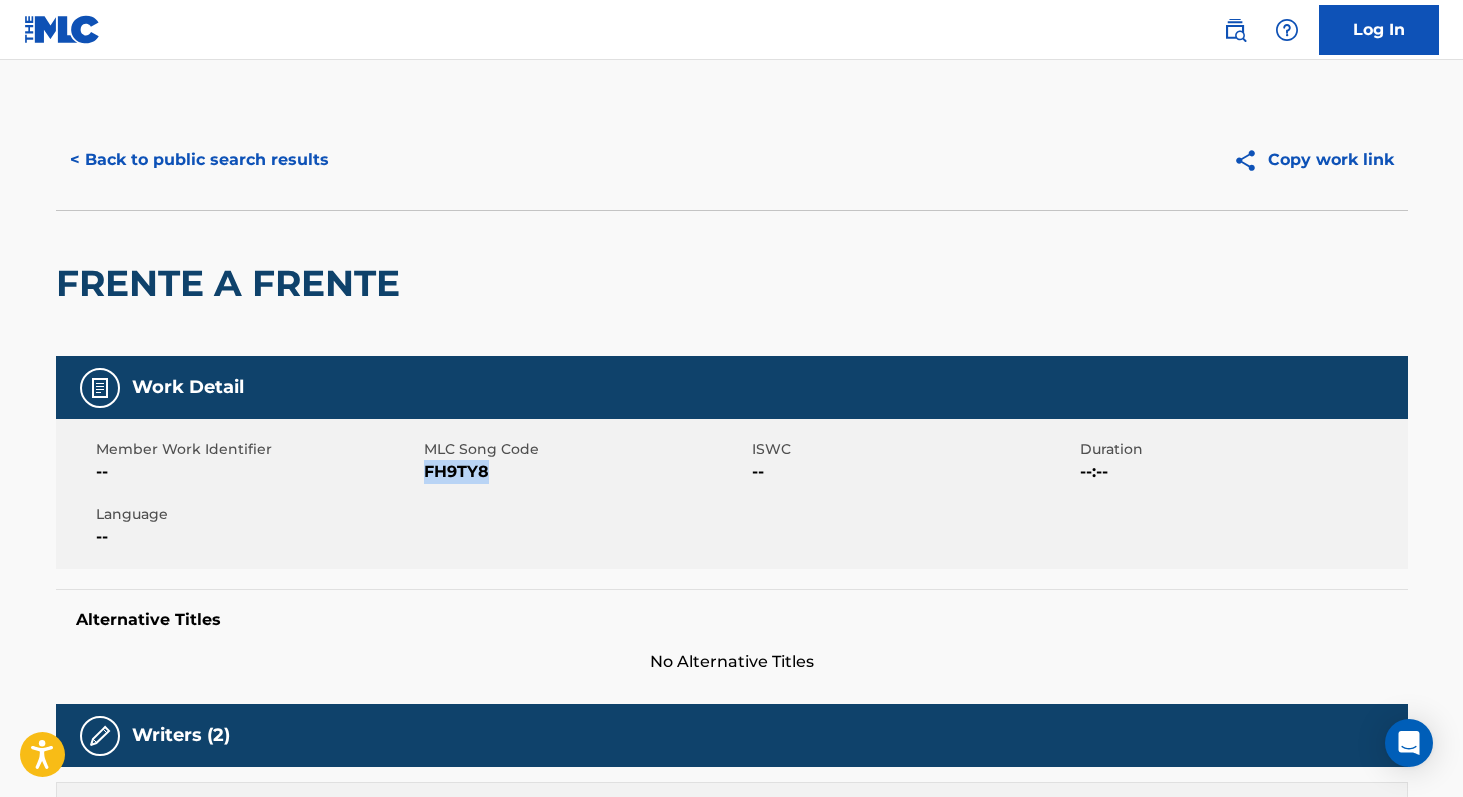 click on "< Back to public search results" at bounding box center (199, 160) 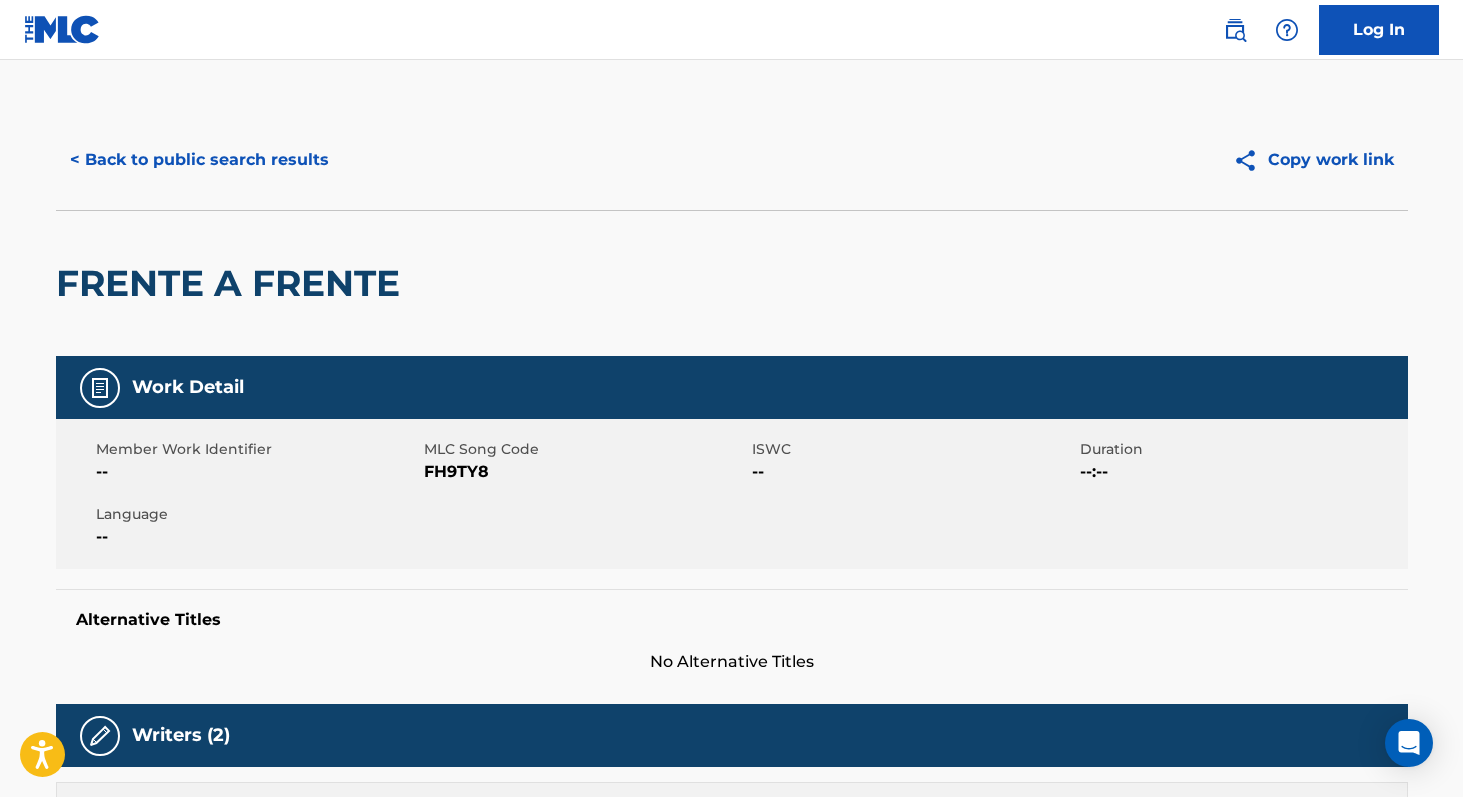 scroll, scrollTop: 332, scrollLeft: 0, axis: vertical 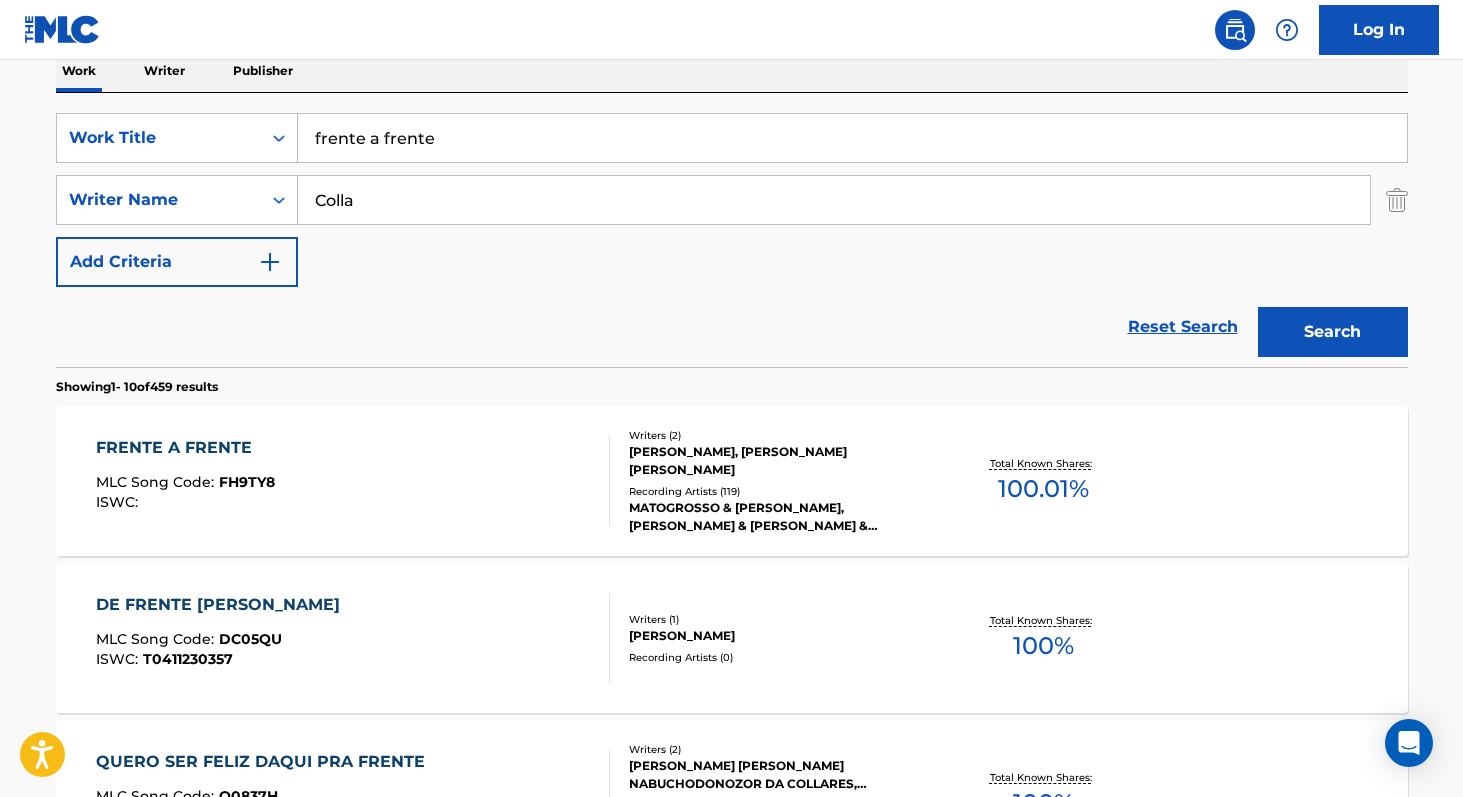 click on "frente a frente" at bounding box center [852, 138] 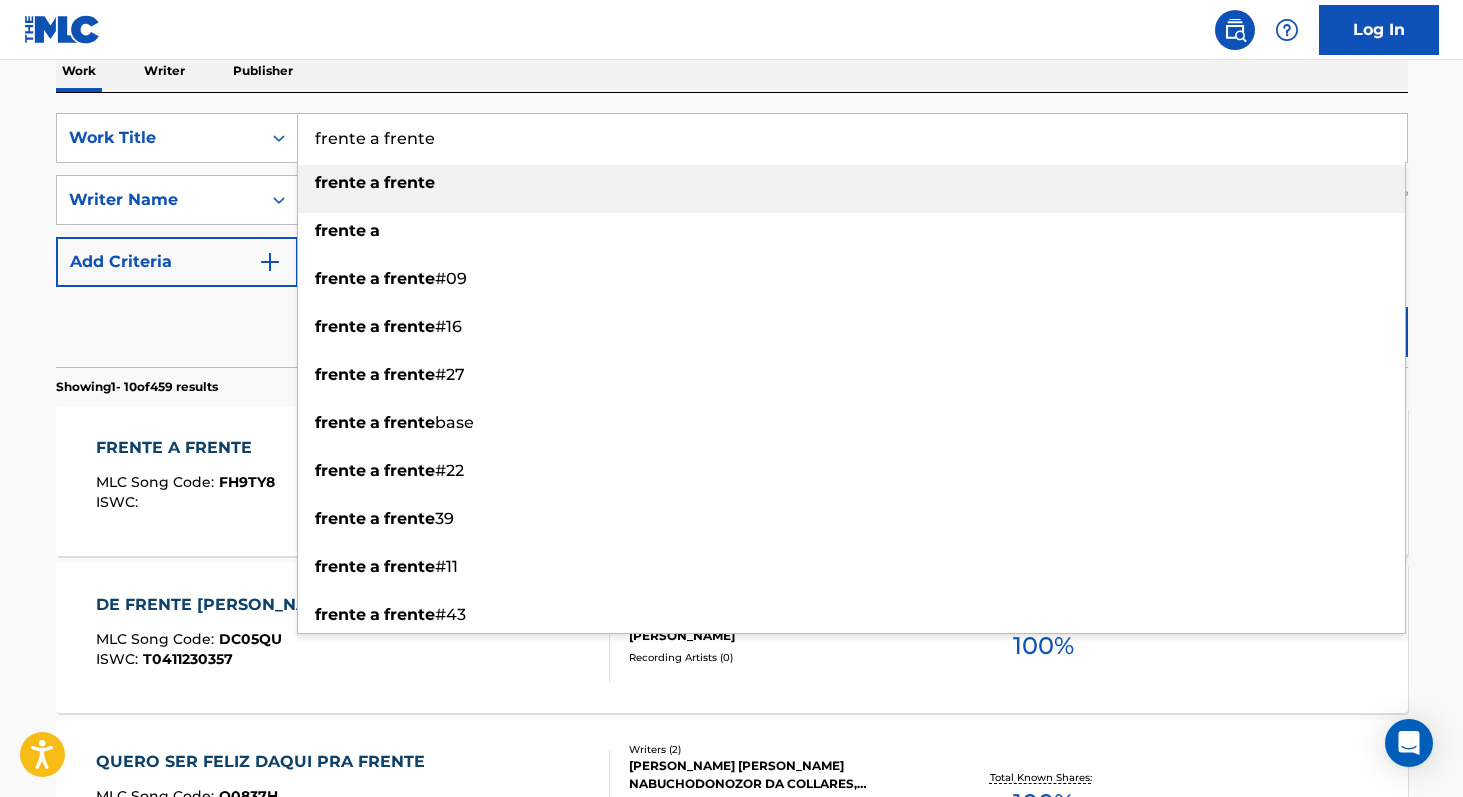 paste on "Só Pensando em Você" 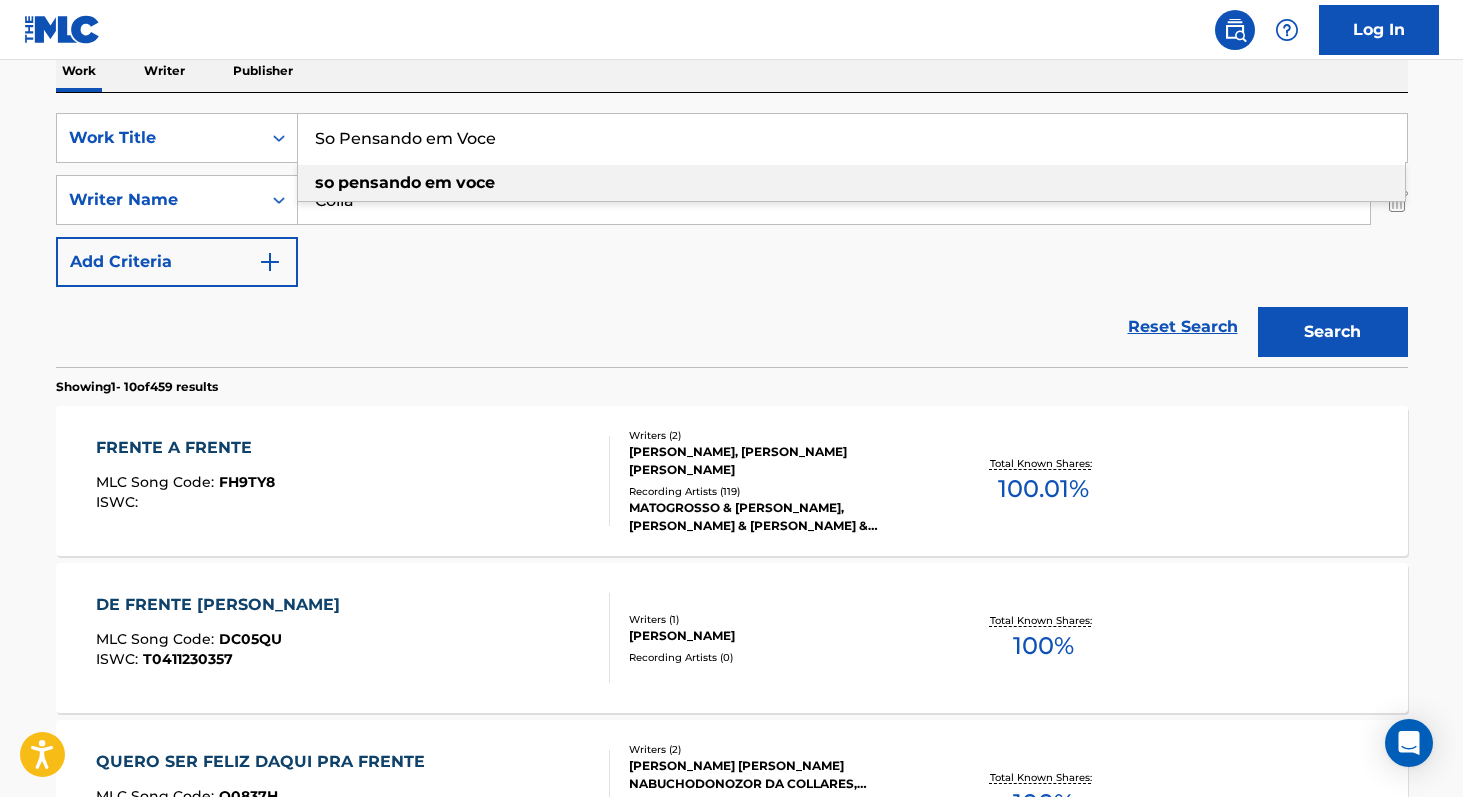click on "em" at bounding box center [438, 182] 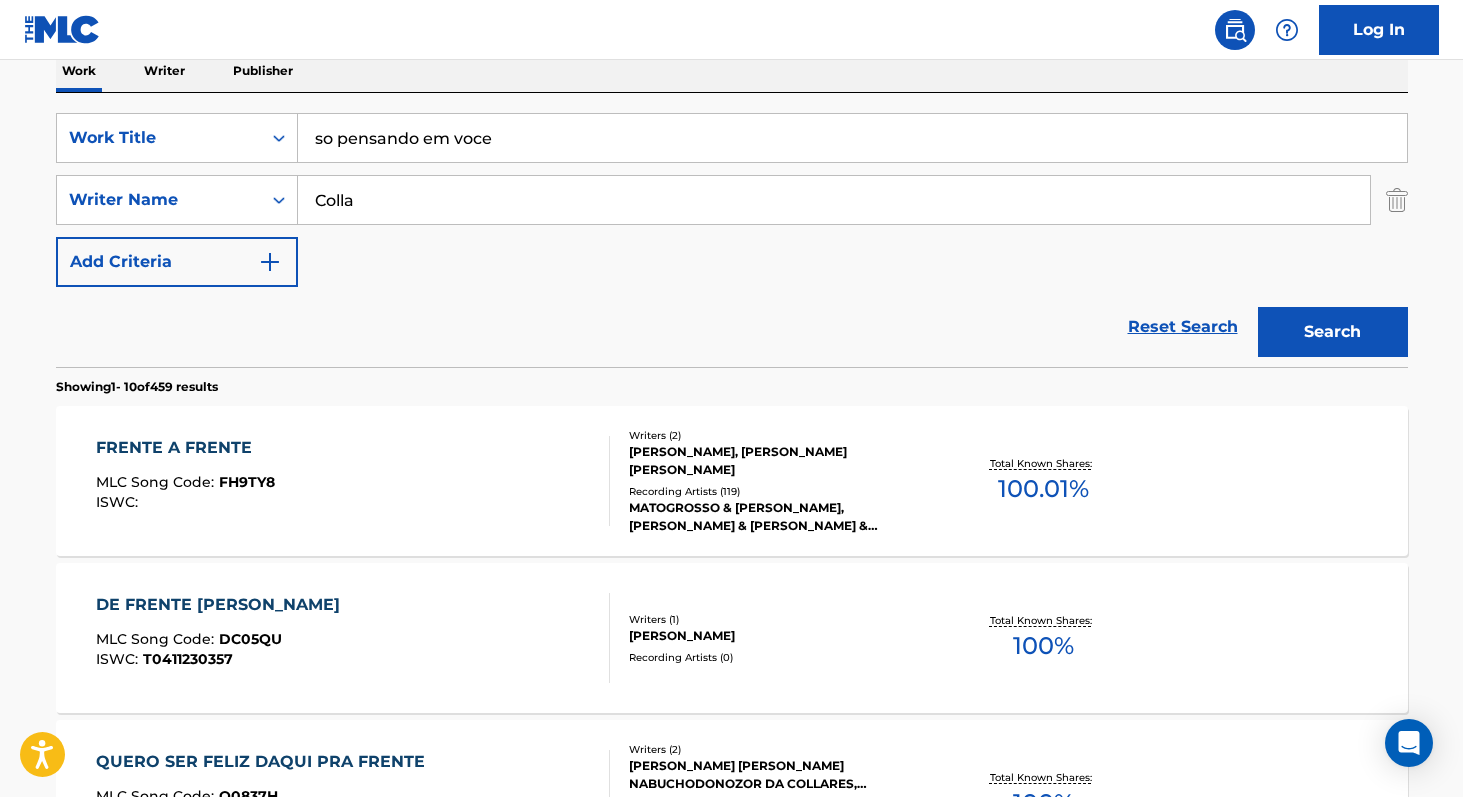 click on "Search" at bounding box center (1333, 332) 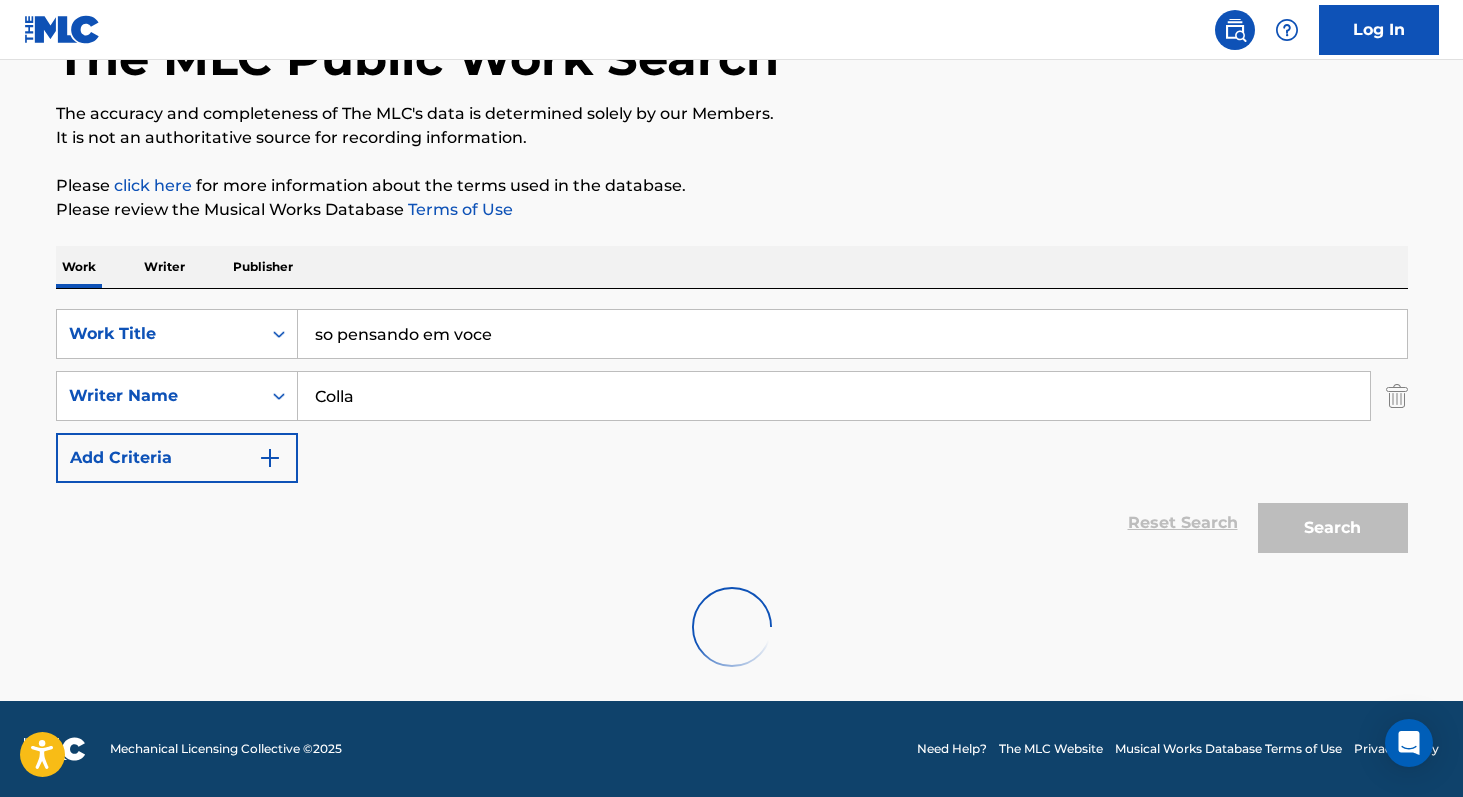 scroll, scrollTop: 332, scrollLeft: 0, axis: vertical 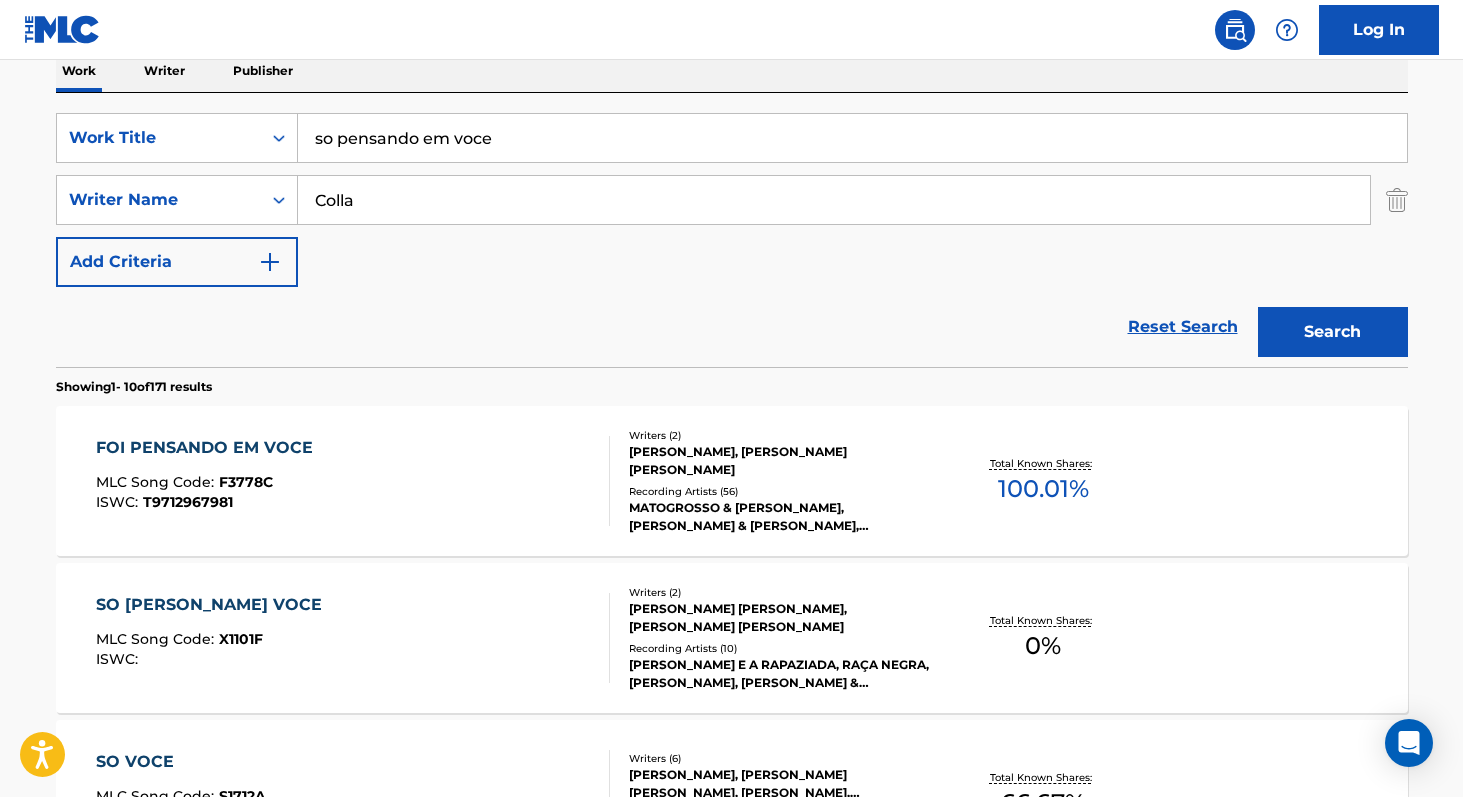 click at bounding box center [1397, 200] 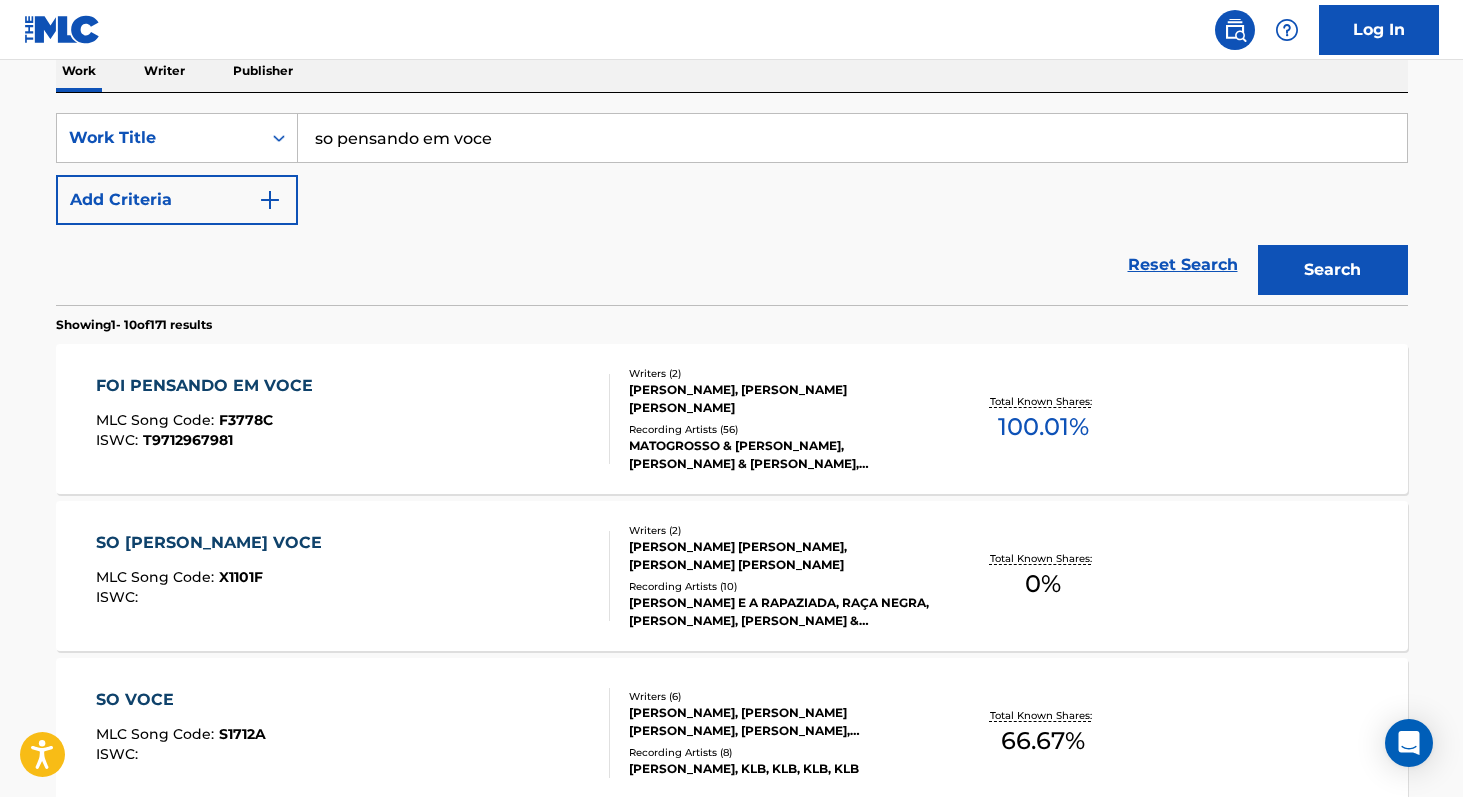 click on "Search" at bounding box center (1333, 270) 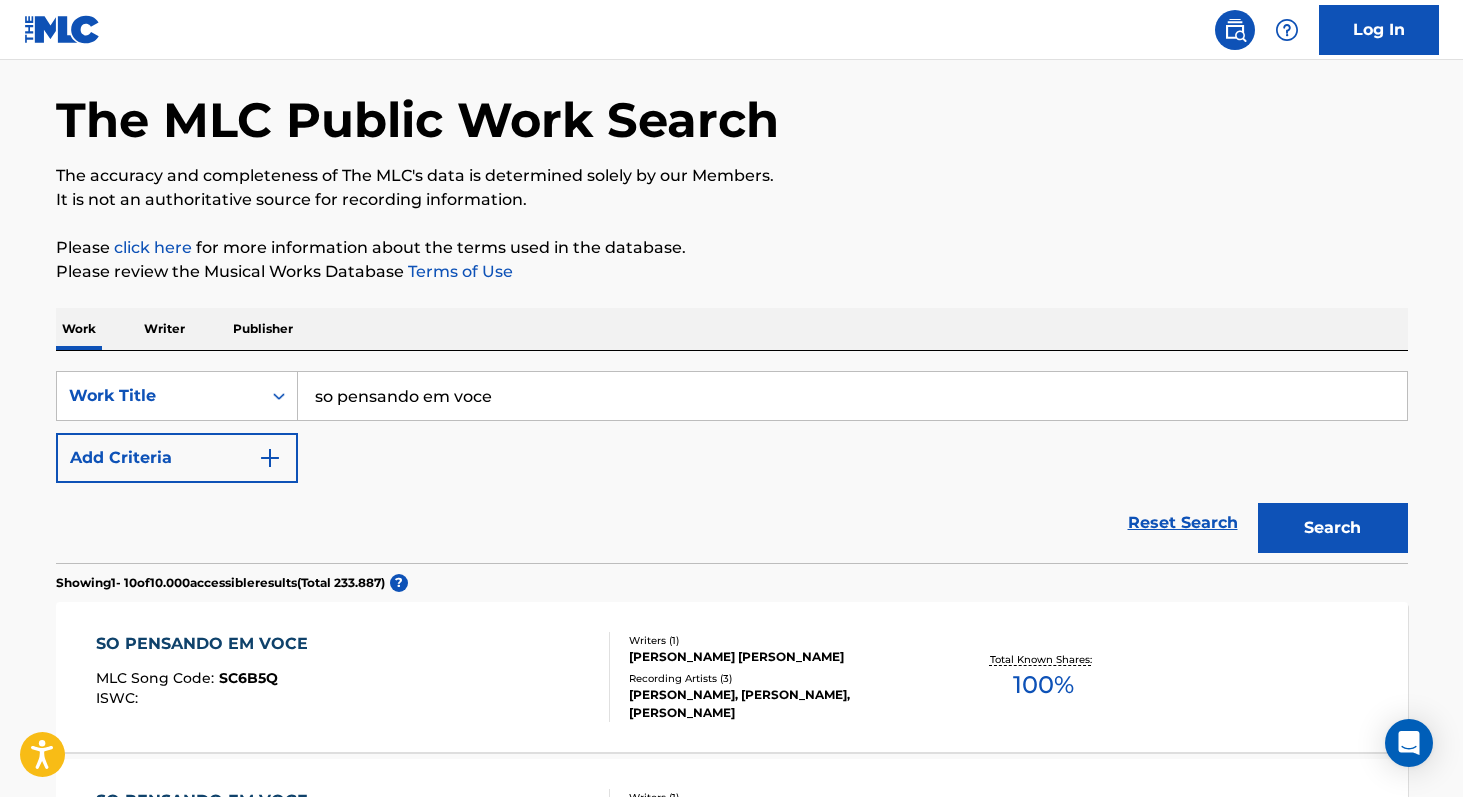 scroll, scrollTop: 332, scrollLeft: 0, axis: vertical 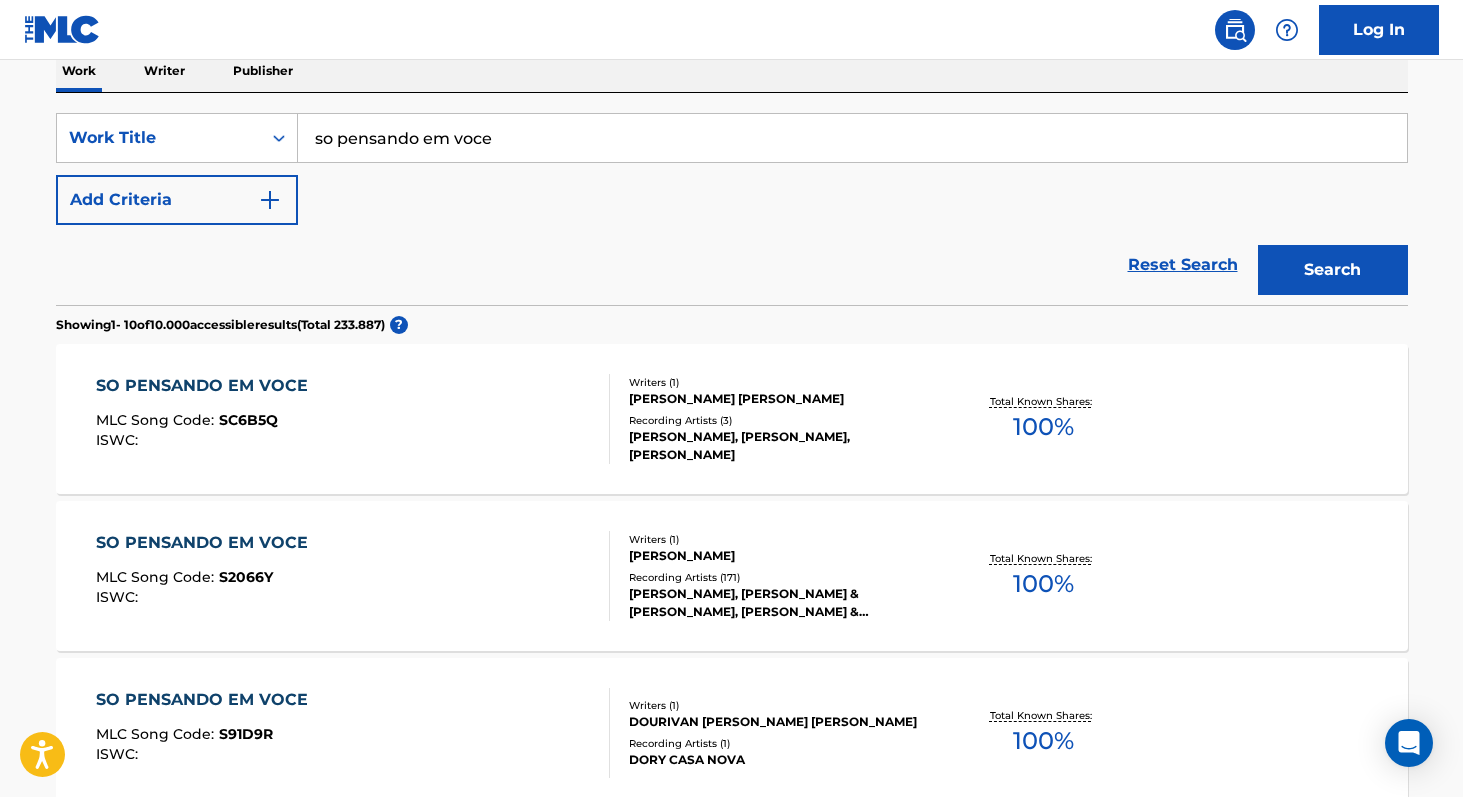 click on "100 %" at bounding box center (1043, 584) 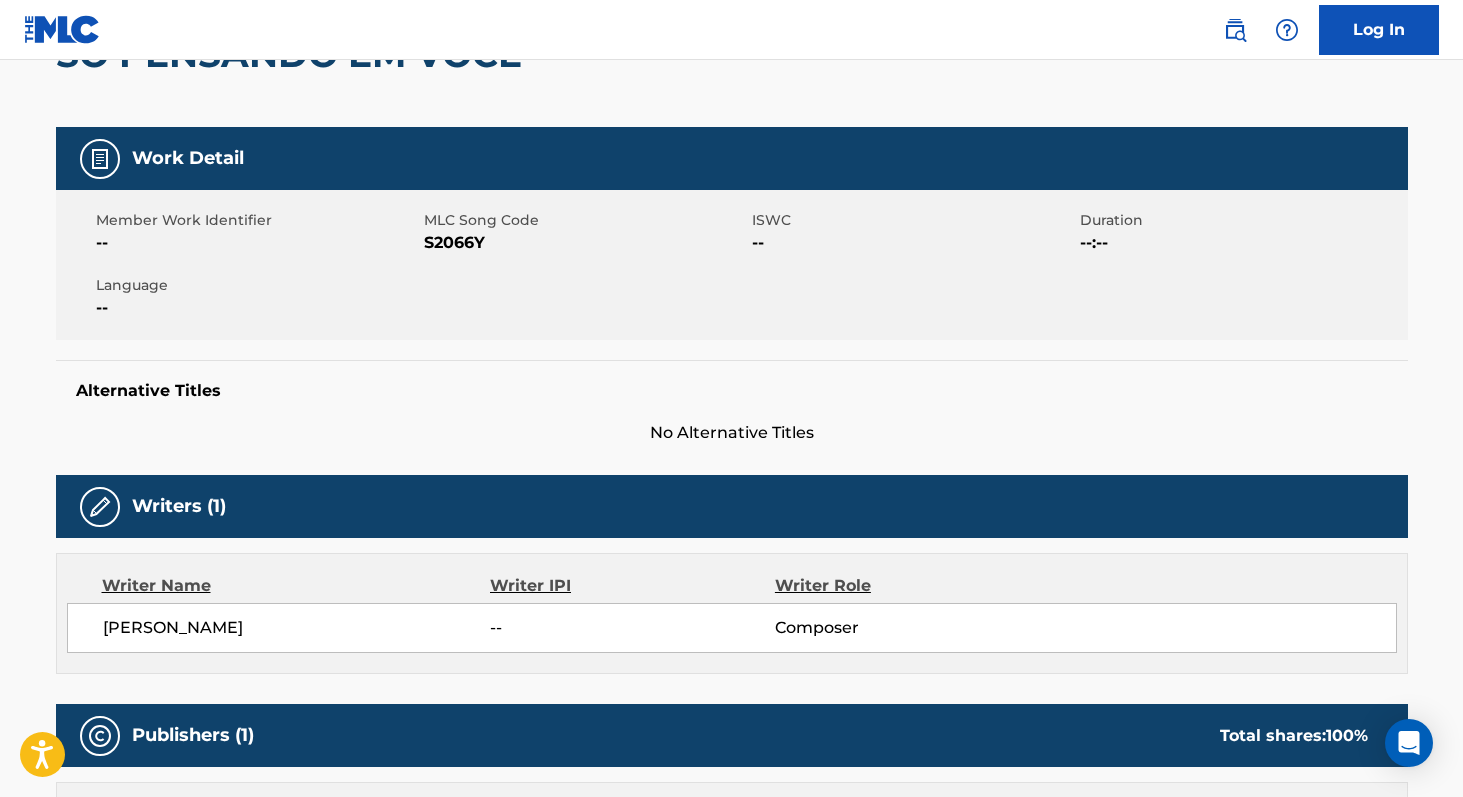 scroll, scrollTop: 227, scrollLeft: 0, axis: vertical 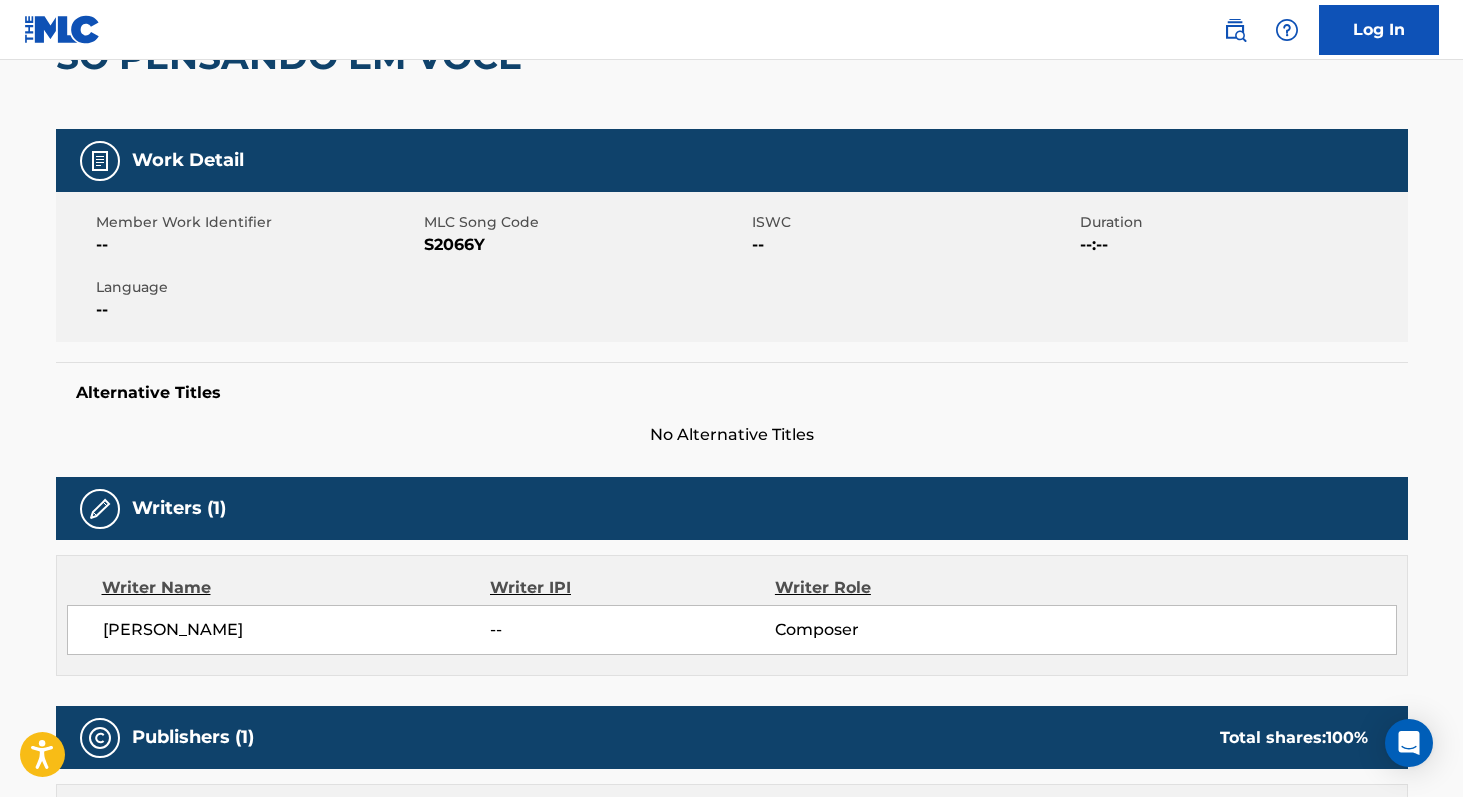 click on "S2066Y" at bounding box center [585, 245] 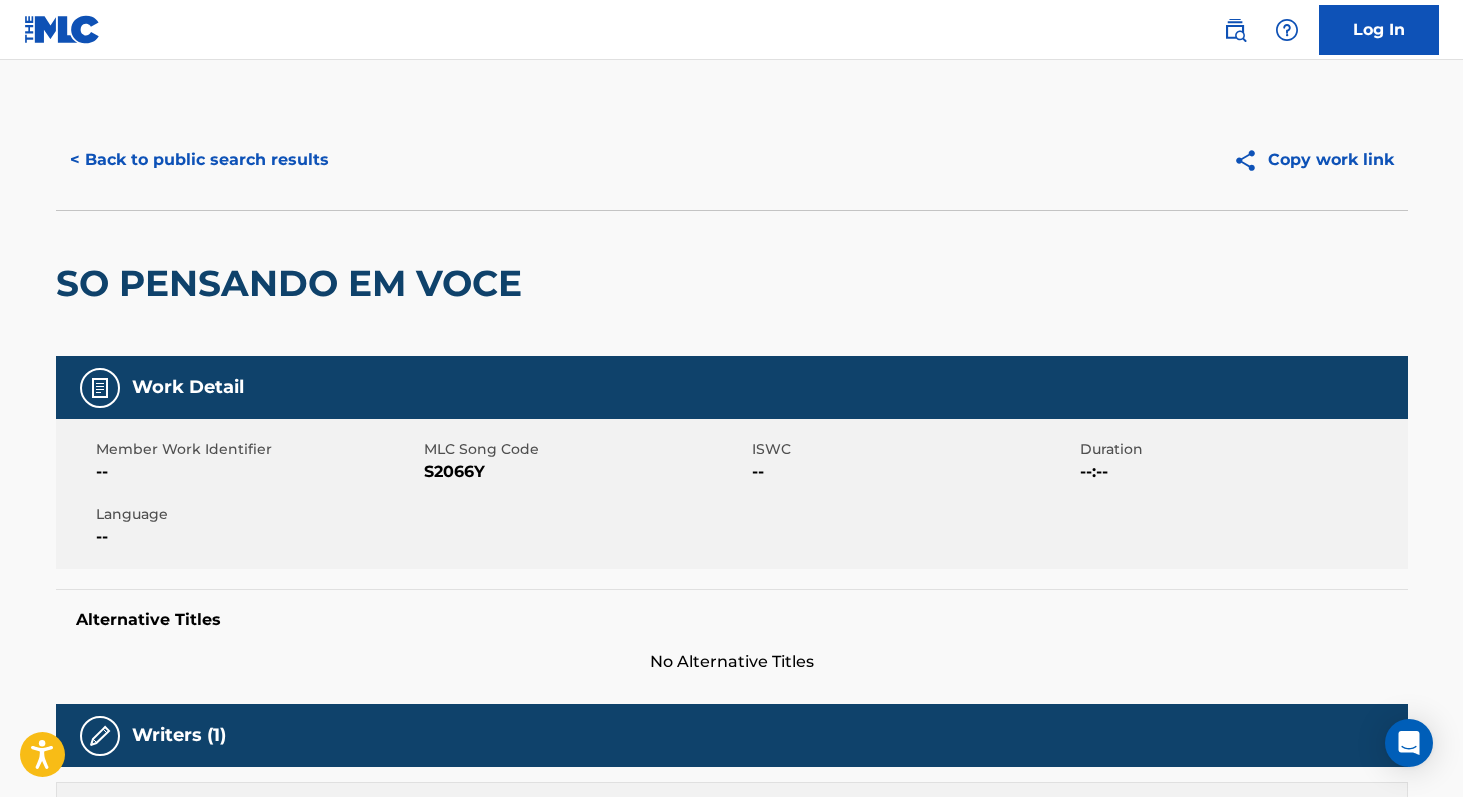 scroll, scrollTop: 3, scrollLeft: 0, axis: vertical 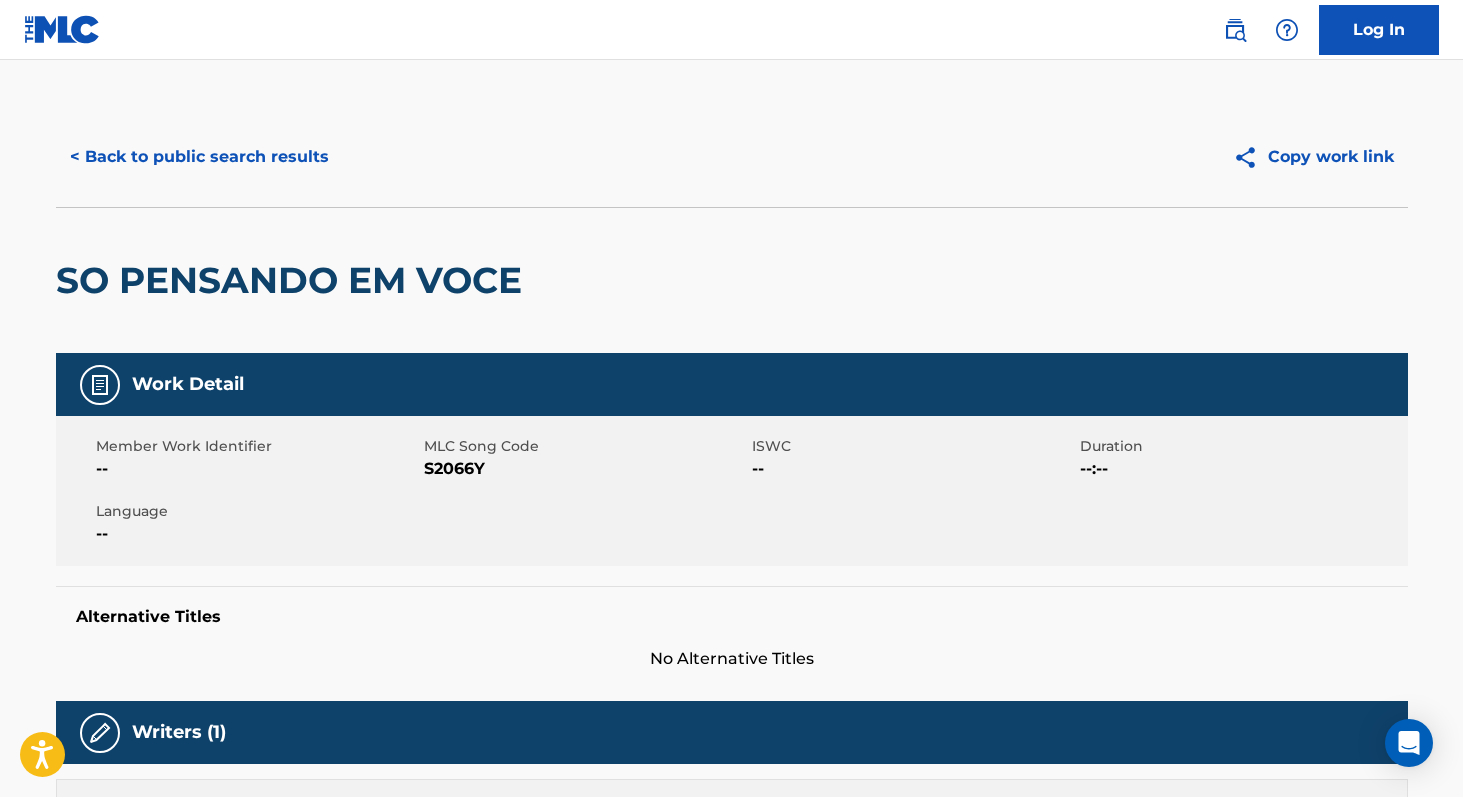 click on "S2066Y" at bounding box center [585, 469] 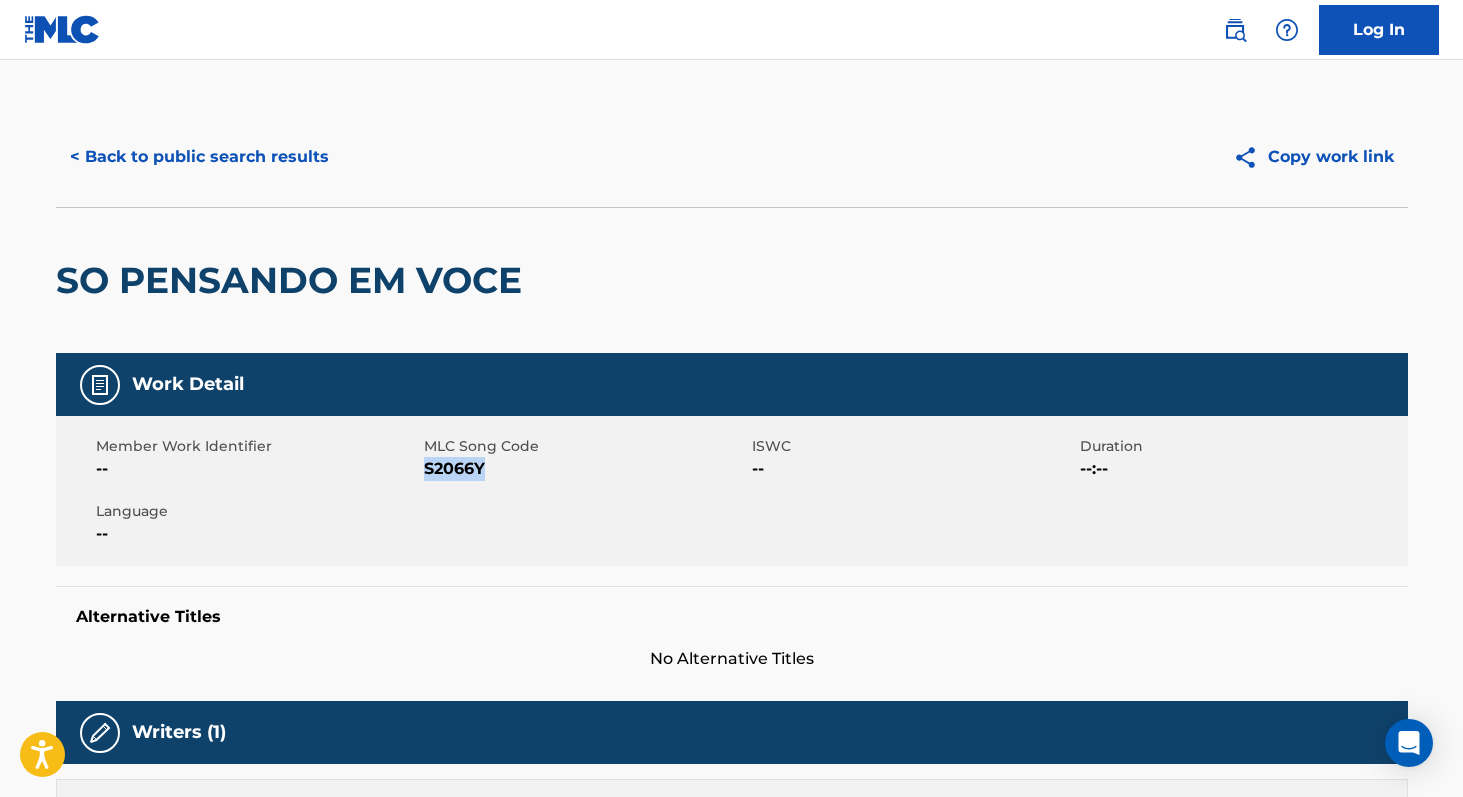 click on "S2066Y" at bounding box center (585, 469) 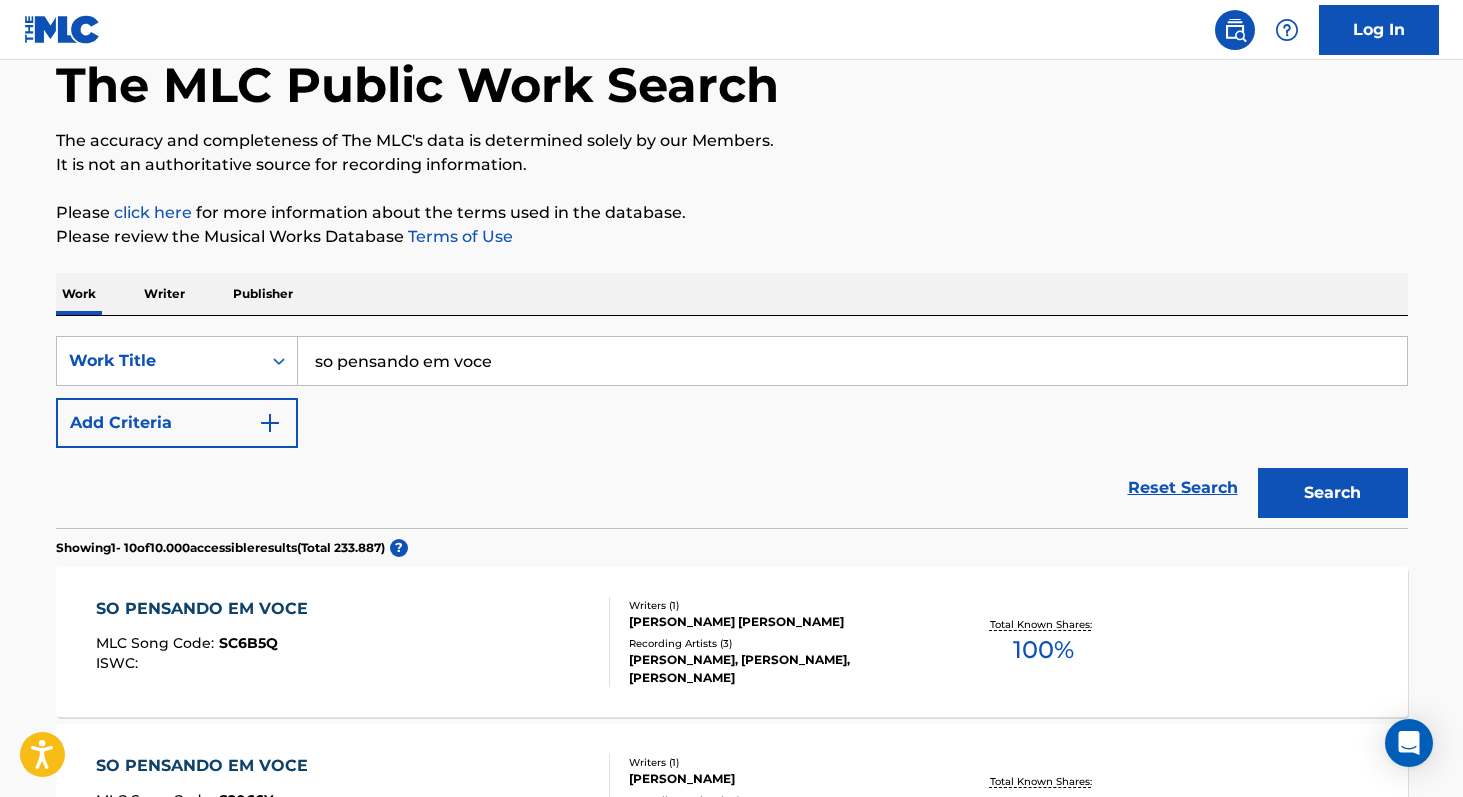 scroll, scrollTop: 105, scrollLeft: 0, axis: vertical 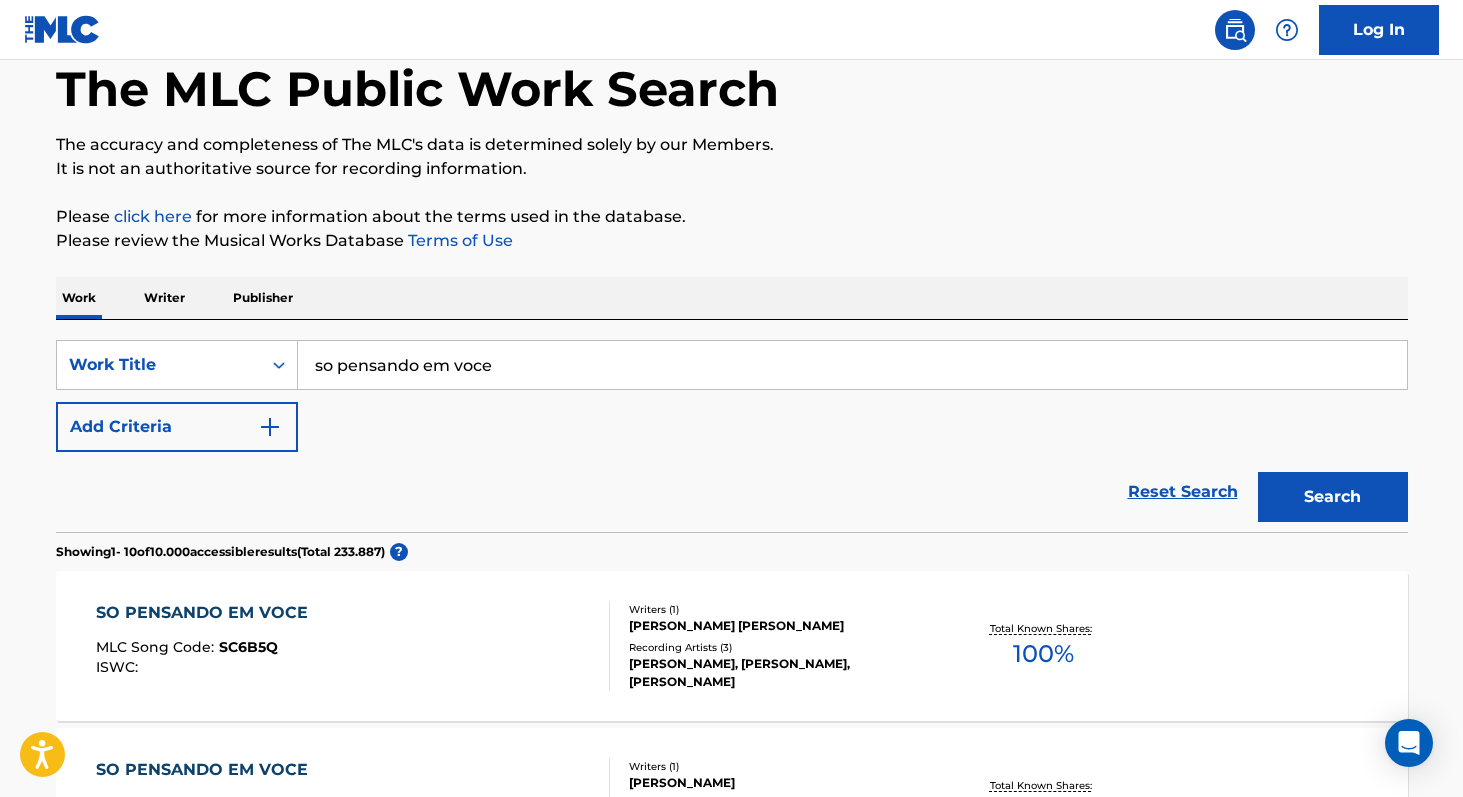 click on "Writer" at bounding box center (164, 298) 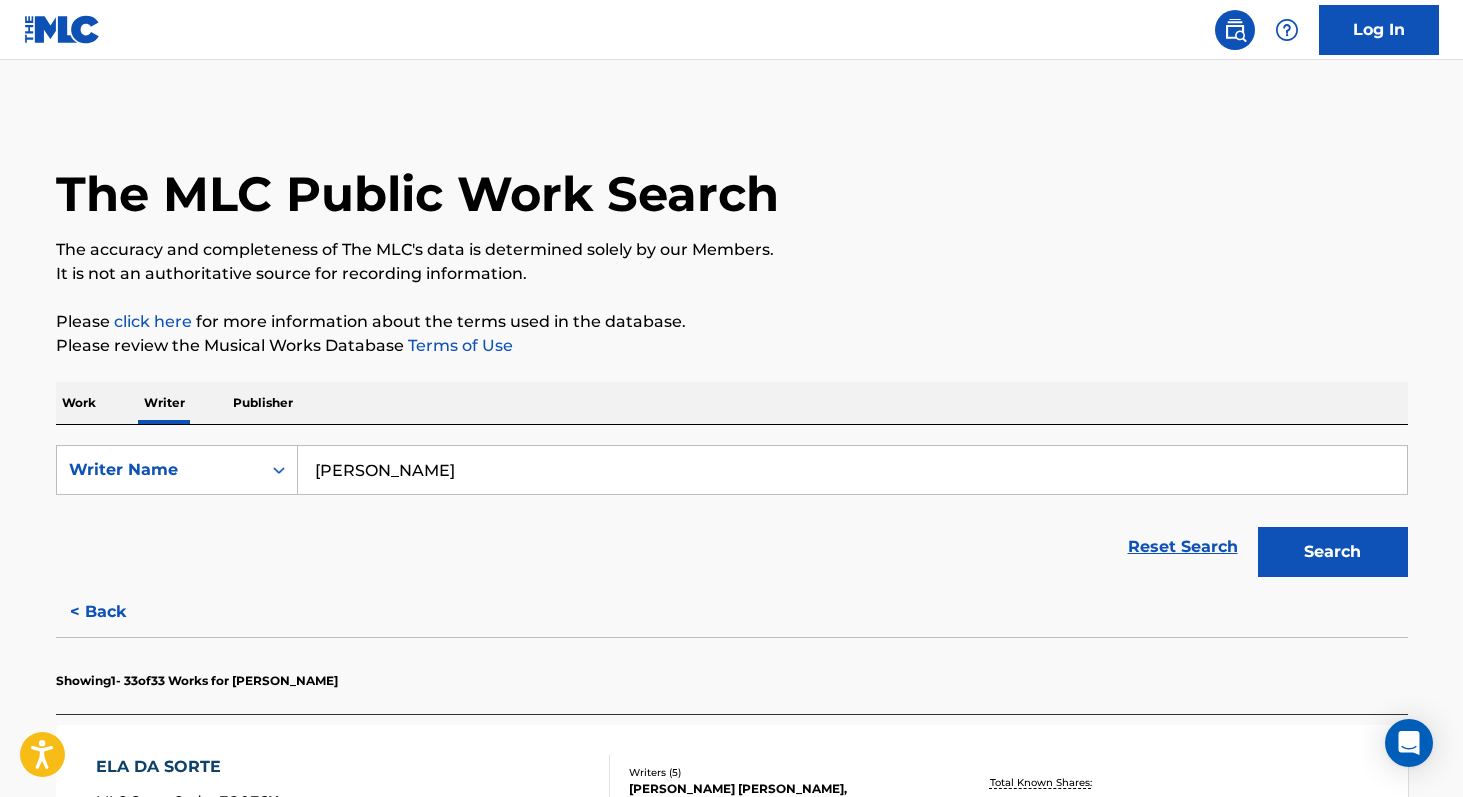 click on "[PERSON_NAME]" at bounding box center [852, 470] 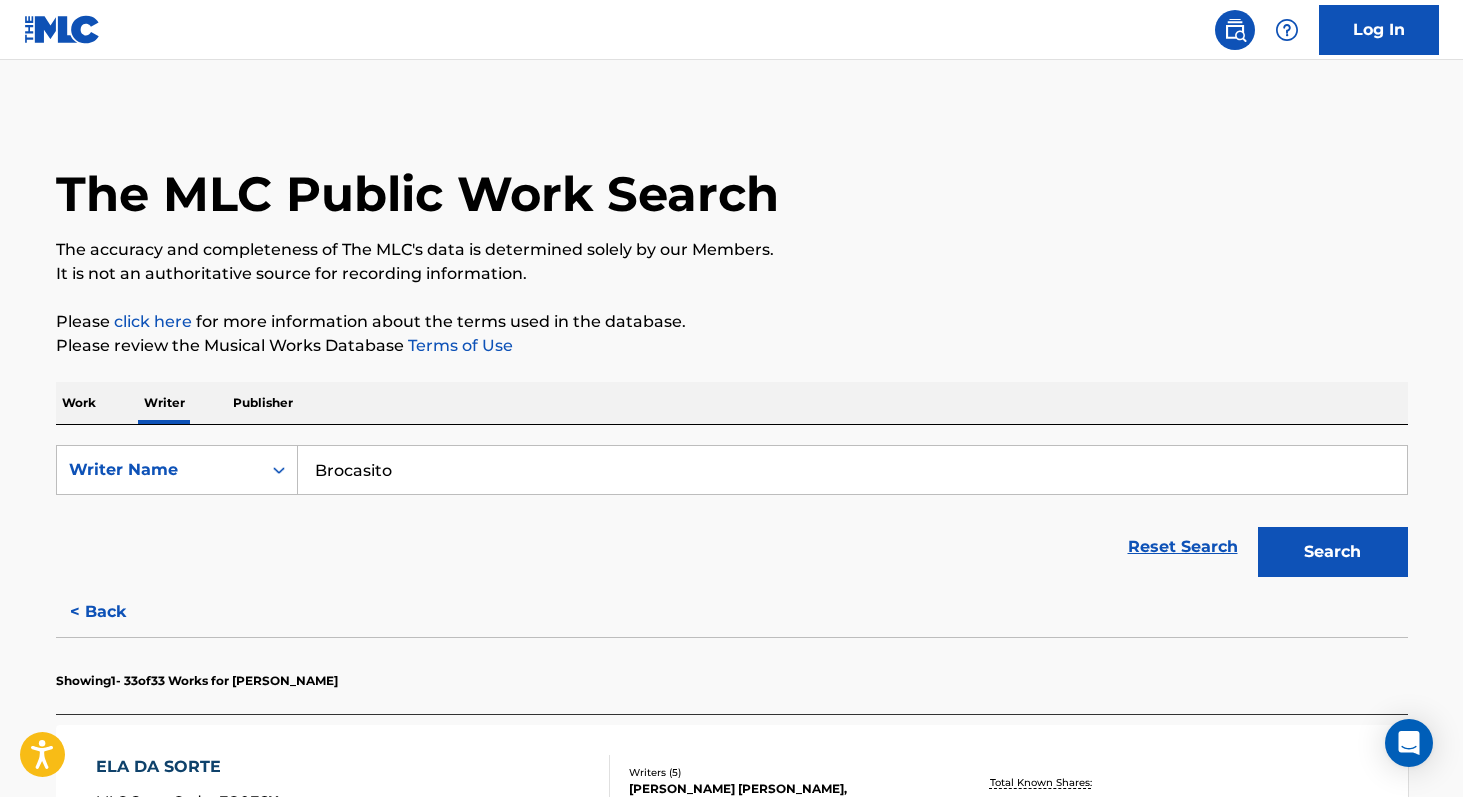 type on "Brocasito" 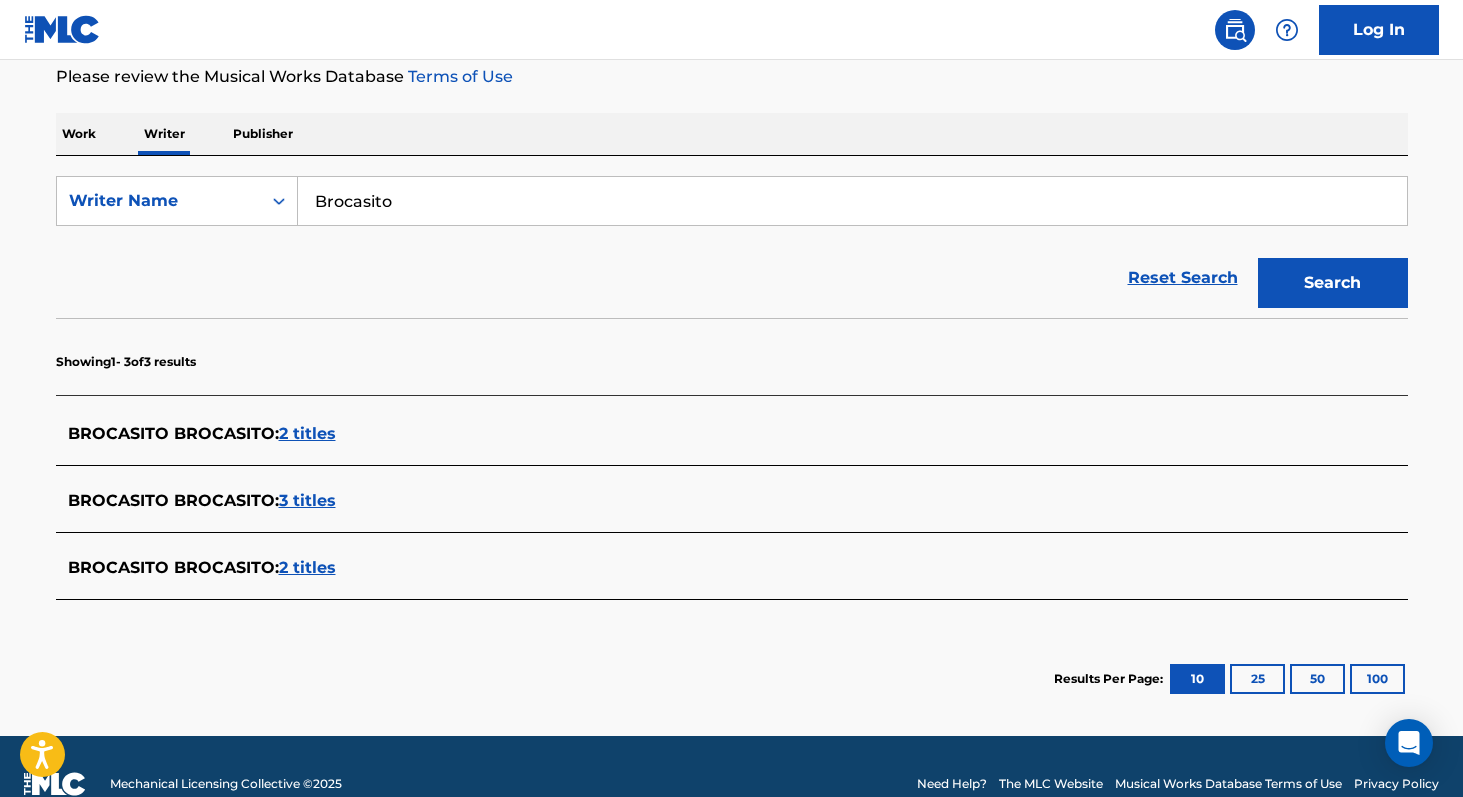 scroll, scrollTop: 275, scrollLeft: 0, axis: vertical 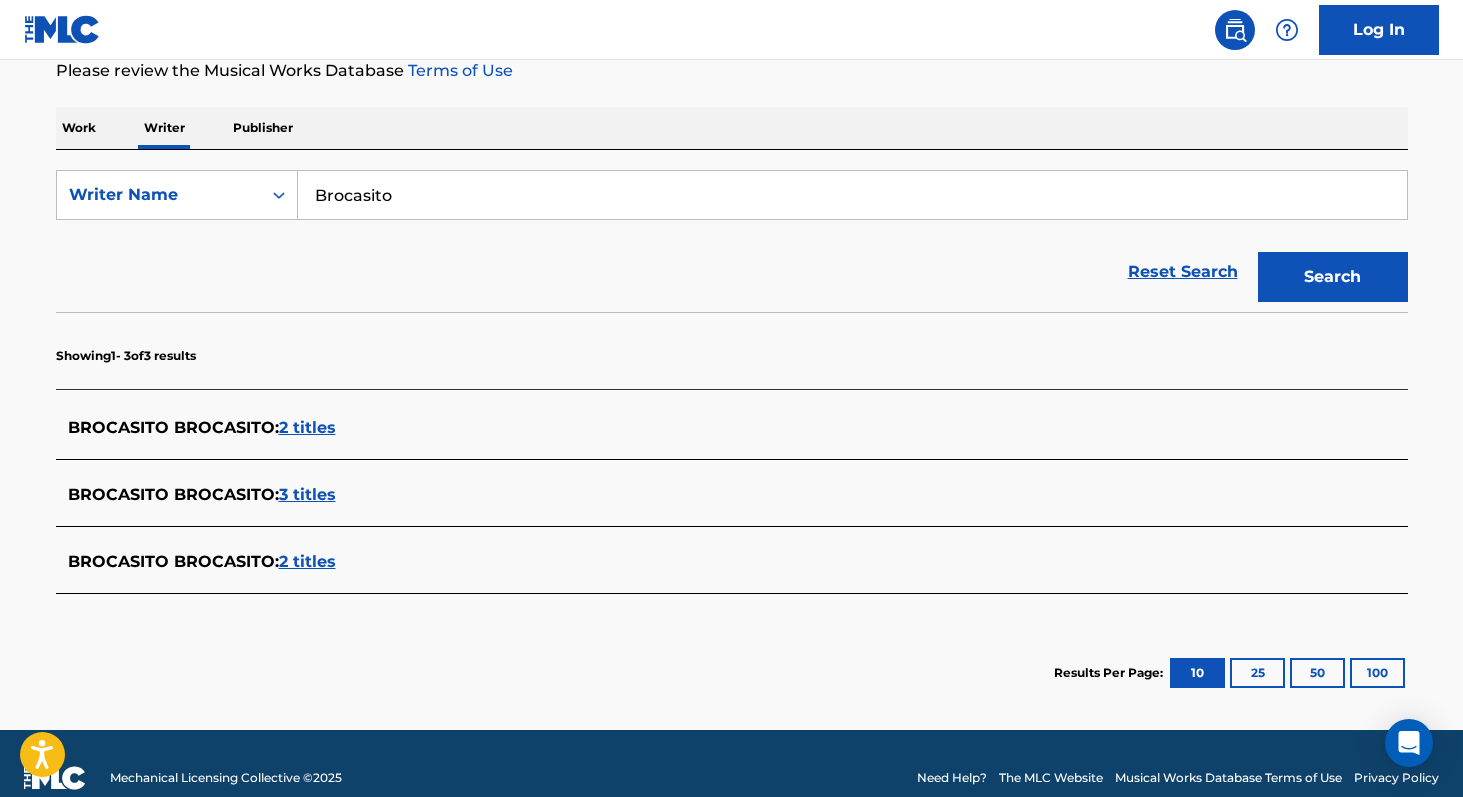 click on "3 titles" at bounding box center (307, 494) 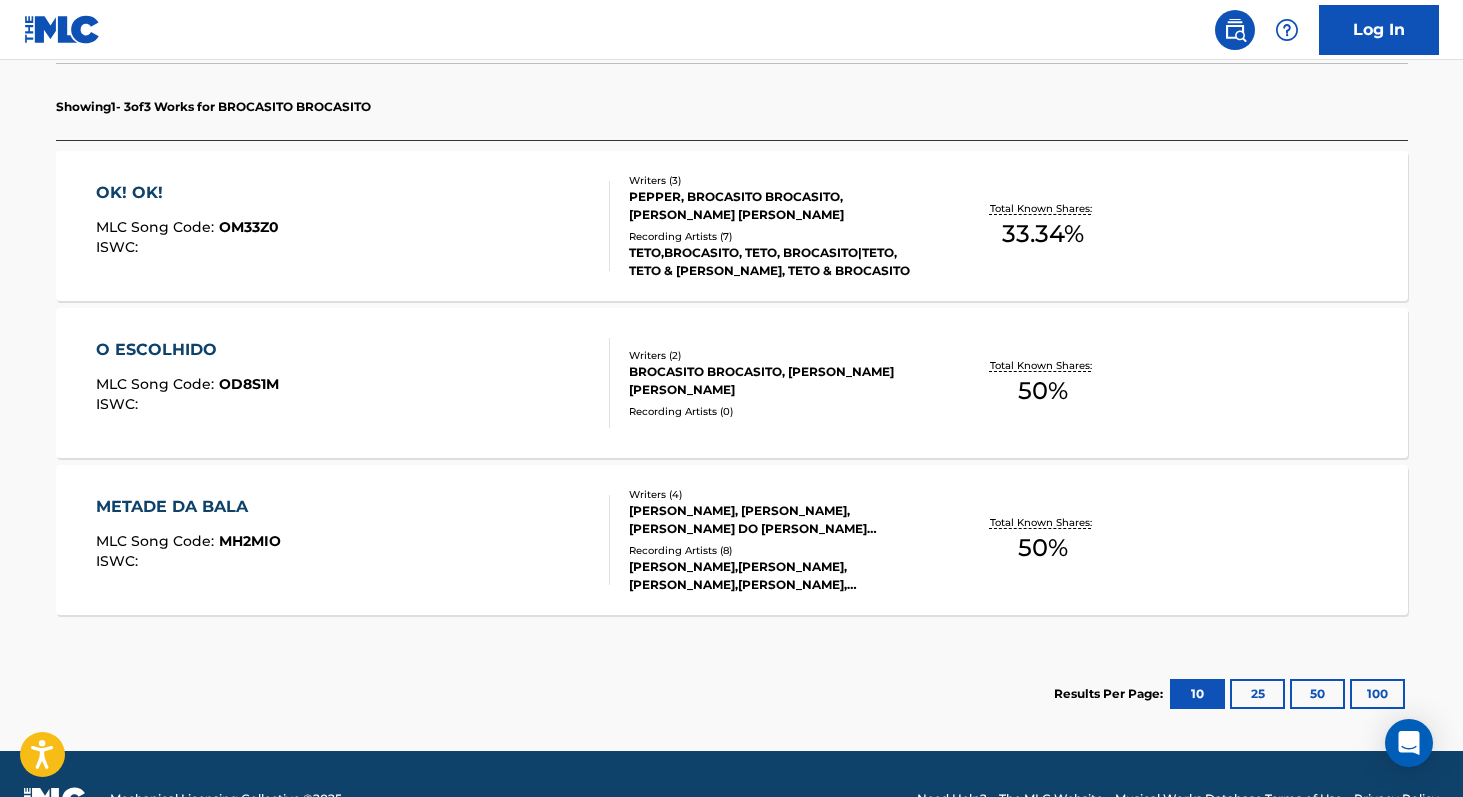 scroll, scrollTop: 577, scrollLeft: 0, axis: vertical 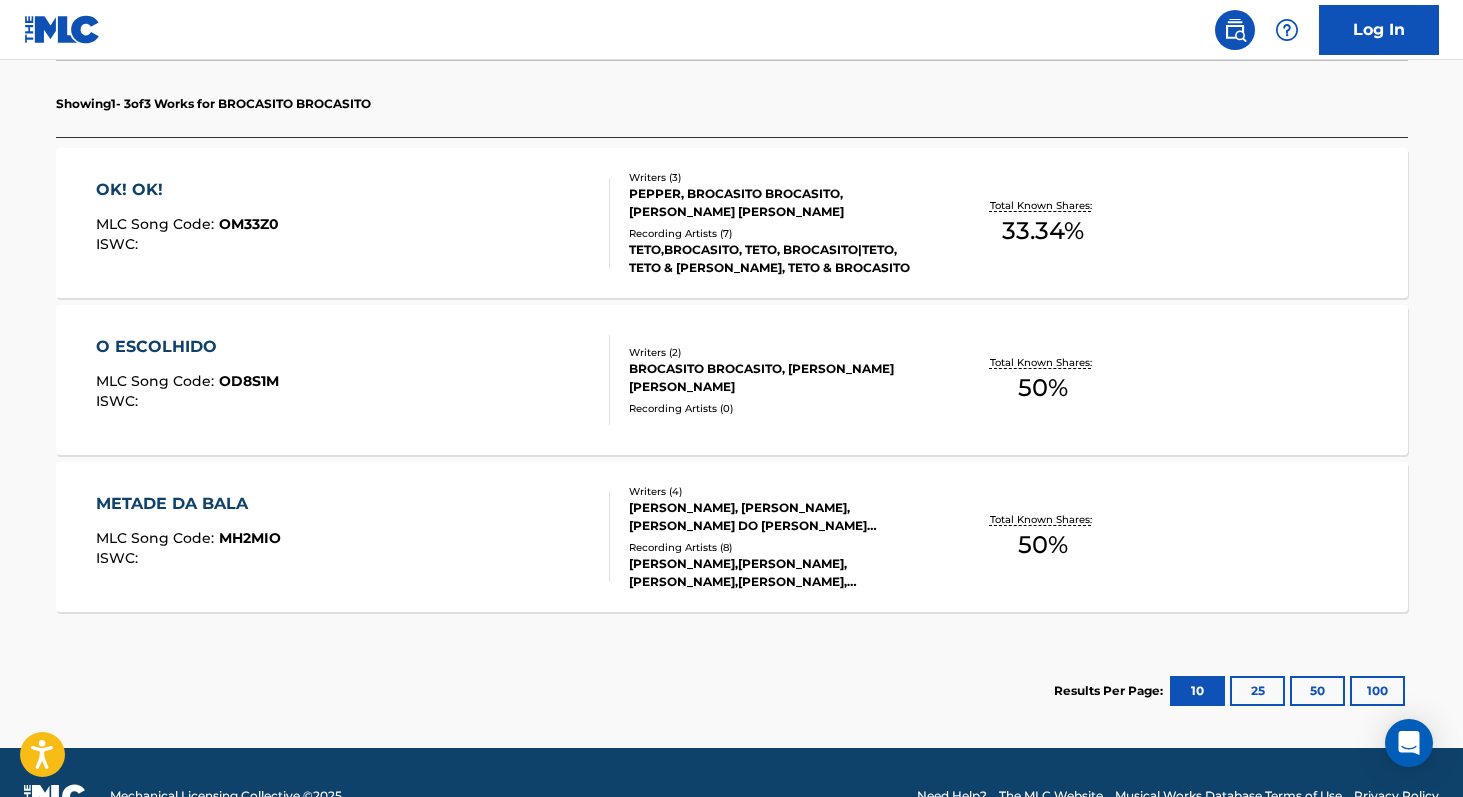 click on "Total Known Shares: 50 %" at bounding box center [1043, 380] 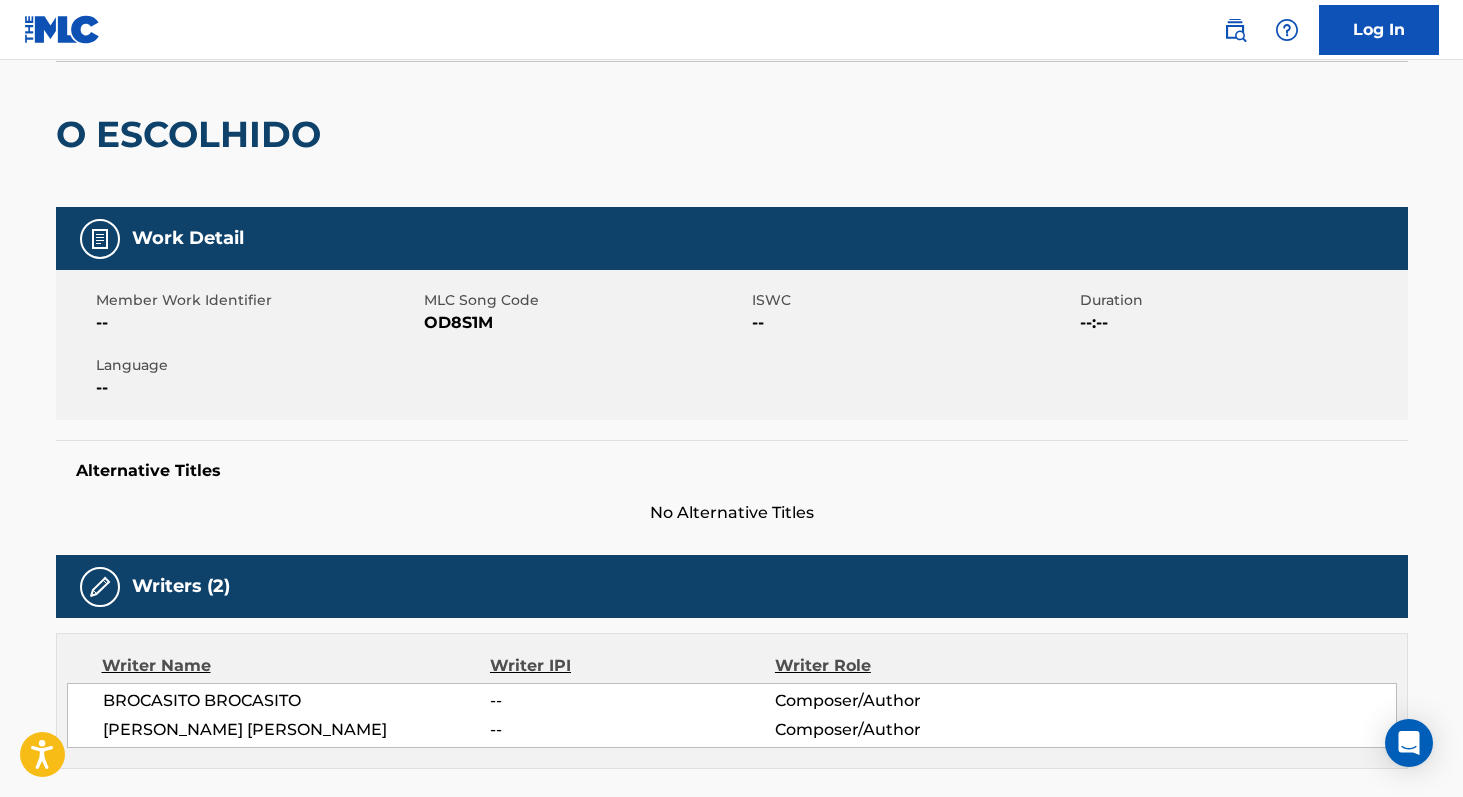 scroll, scrollTop: 0, scrollLeft: 0, axis: both 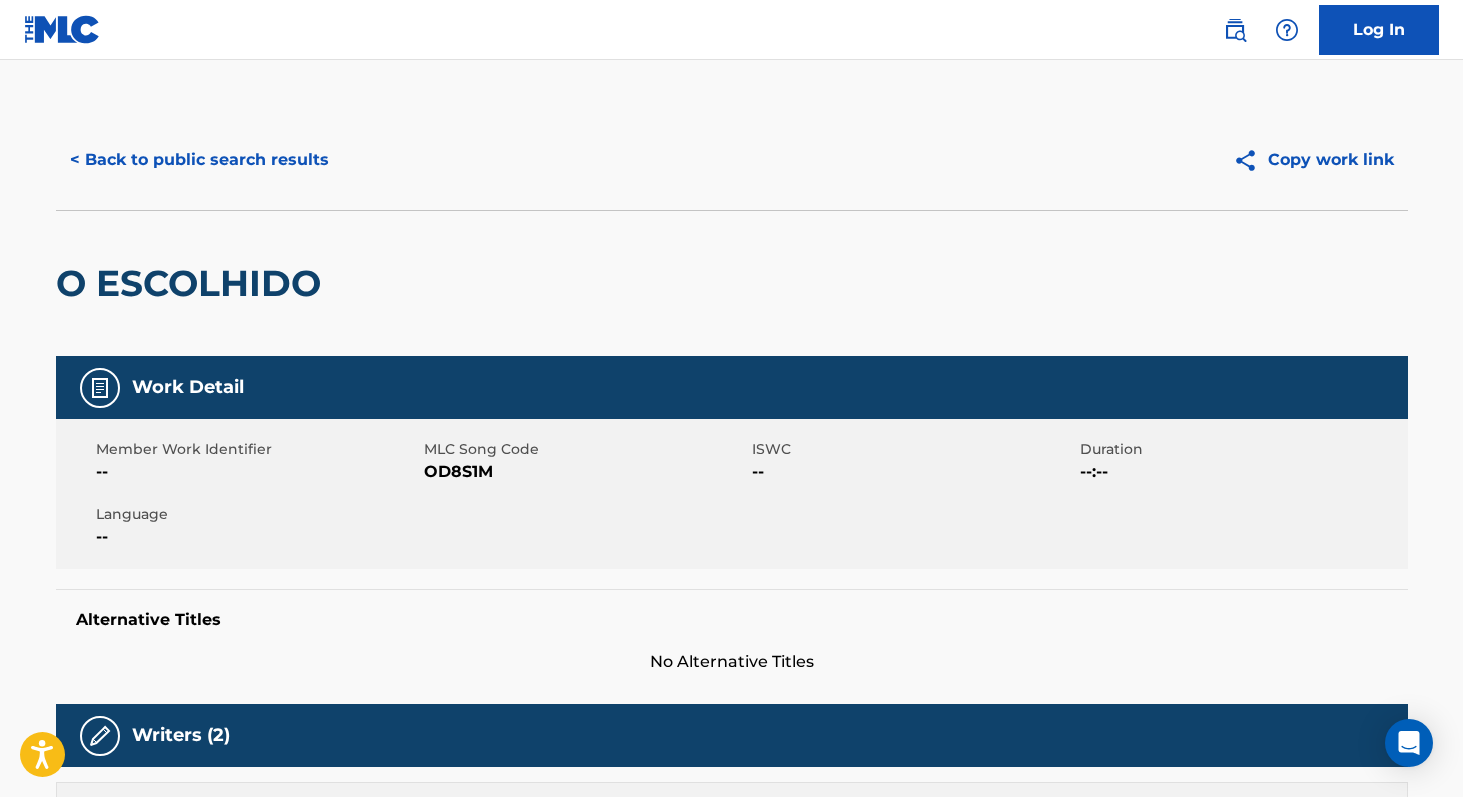 click on "< Back to public search results" at bounding box center [199, 160] 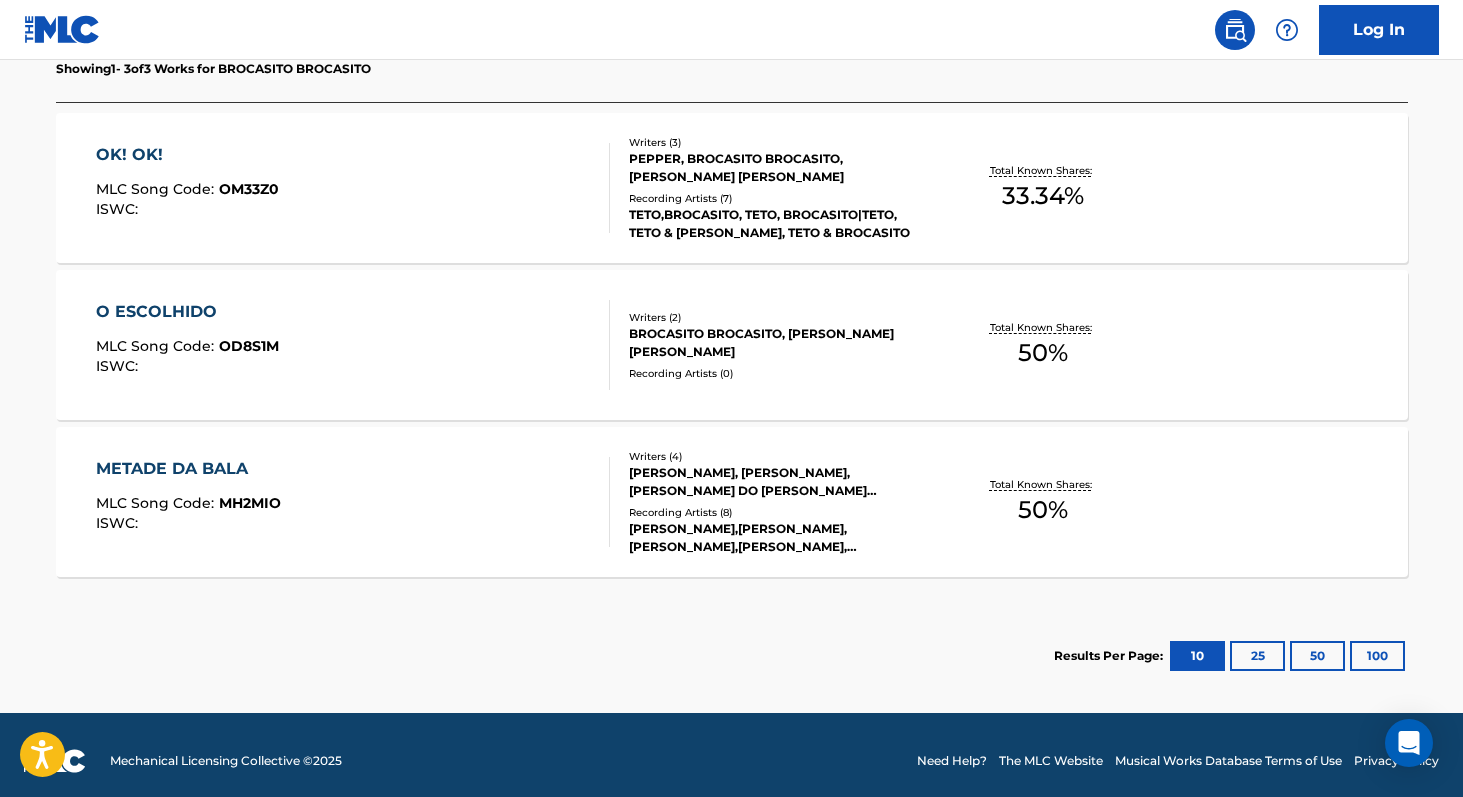 scroll, scrollTop: 624, scrollLeft: 0, axis: vertical 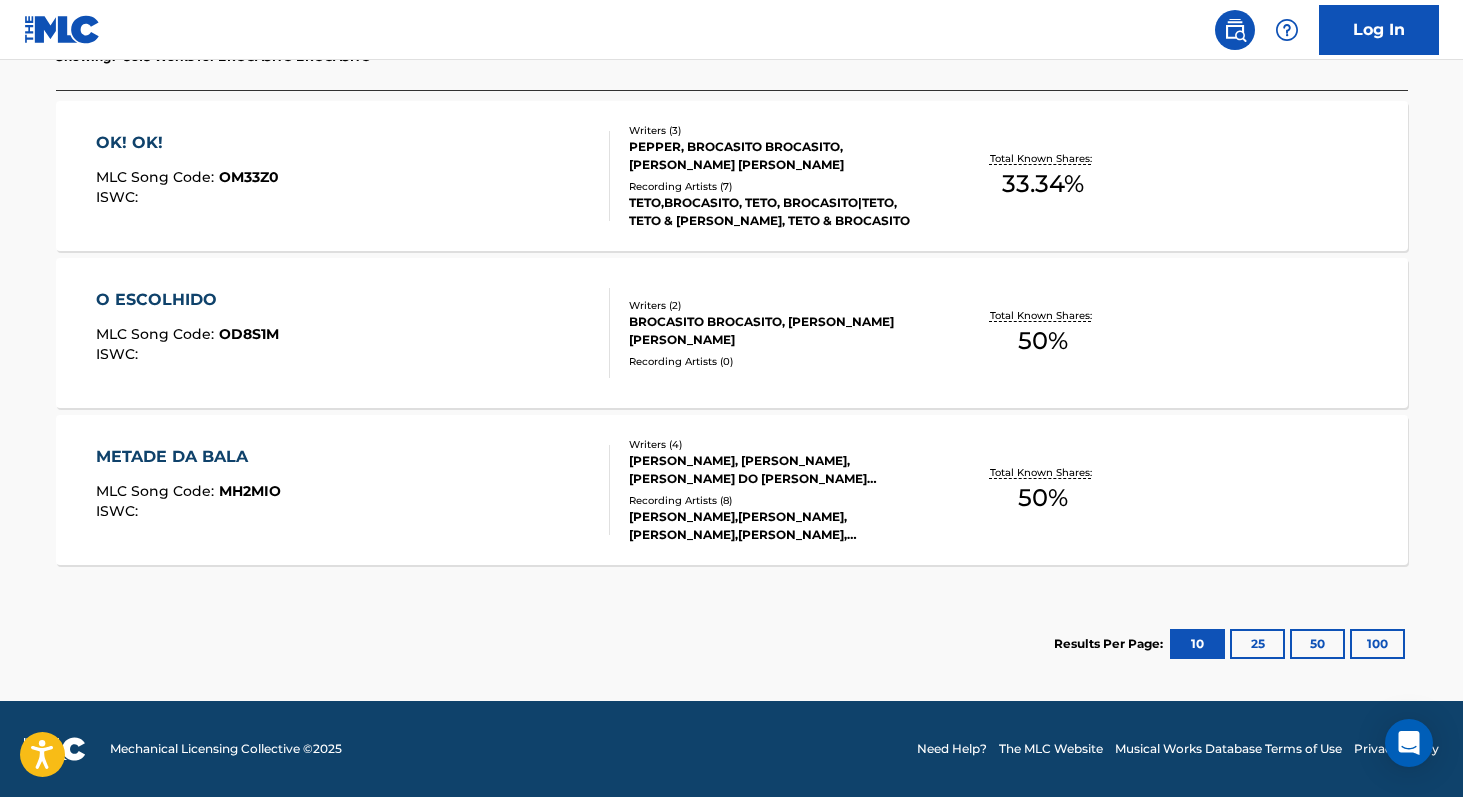 click on "OK! OK! MLC Song Code : OM33Z0 ISWC : Writers ( 3 ) PEPPER, BROCASITO BROCASITO, [PERSON_NAME] [PERSON_NAME] Recording Artists ( 7 ) [PERSON_NAME],[PERSON_NAME], TETO, BROCASITO|TETO, TETO & [PERSON_NAME], TETO & BROCASITO Total Known Shares: 33.34 %" at bounding box center (732, 176) 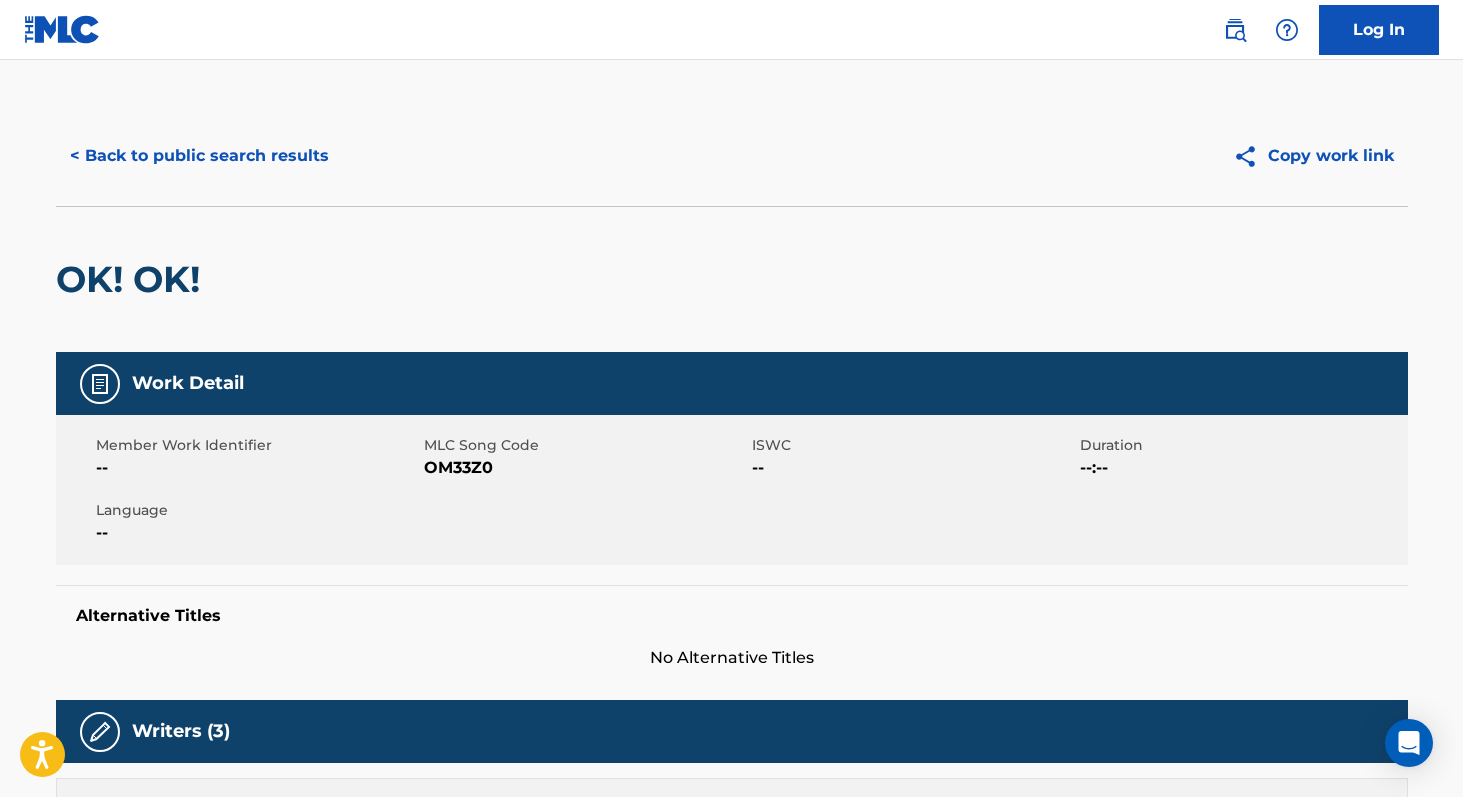 scroll, scrollTop: 0, scrollLeft: 0, axis: both 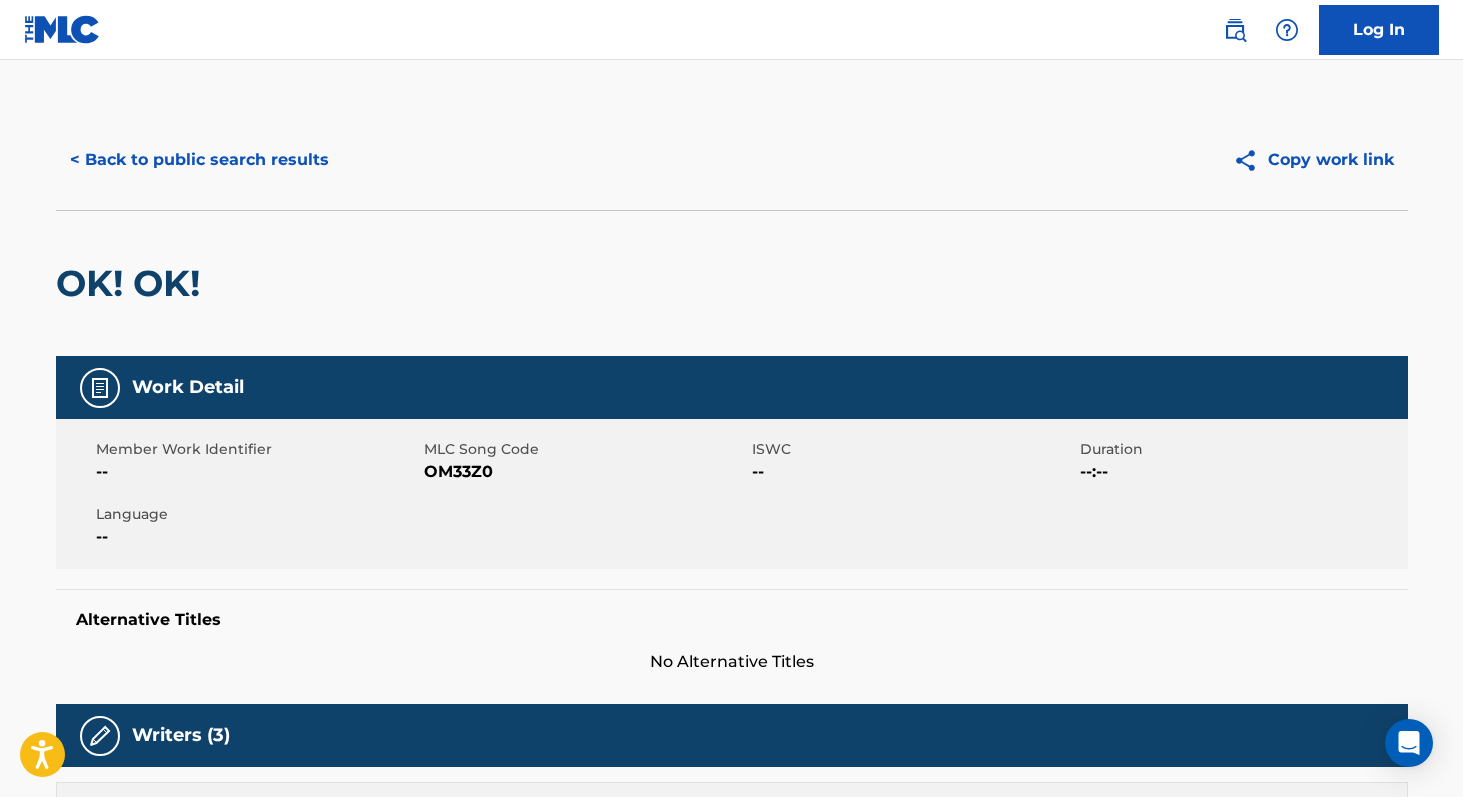click on "< Back to public search results" at bounding box center [199, 160] 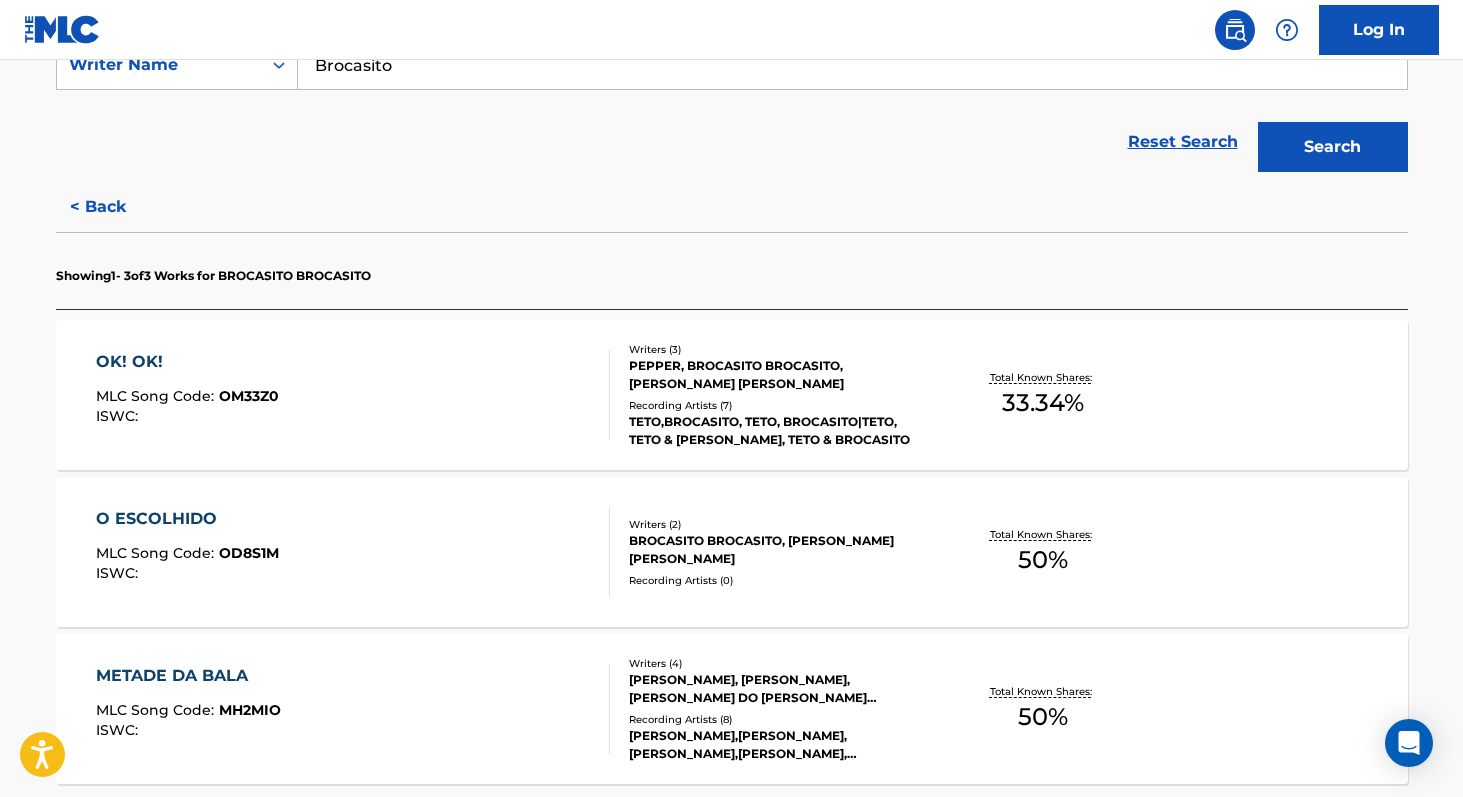 scroll, scrollTop: 406, scrollLeft: 0, axis: vertical 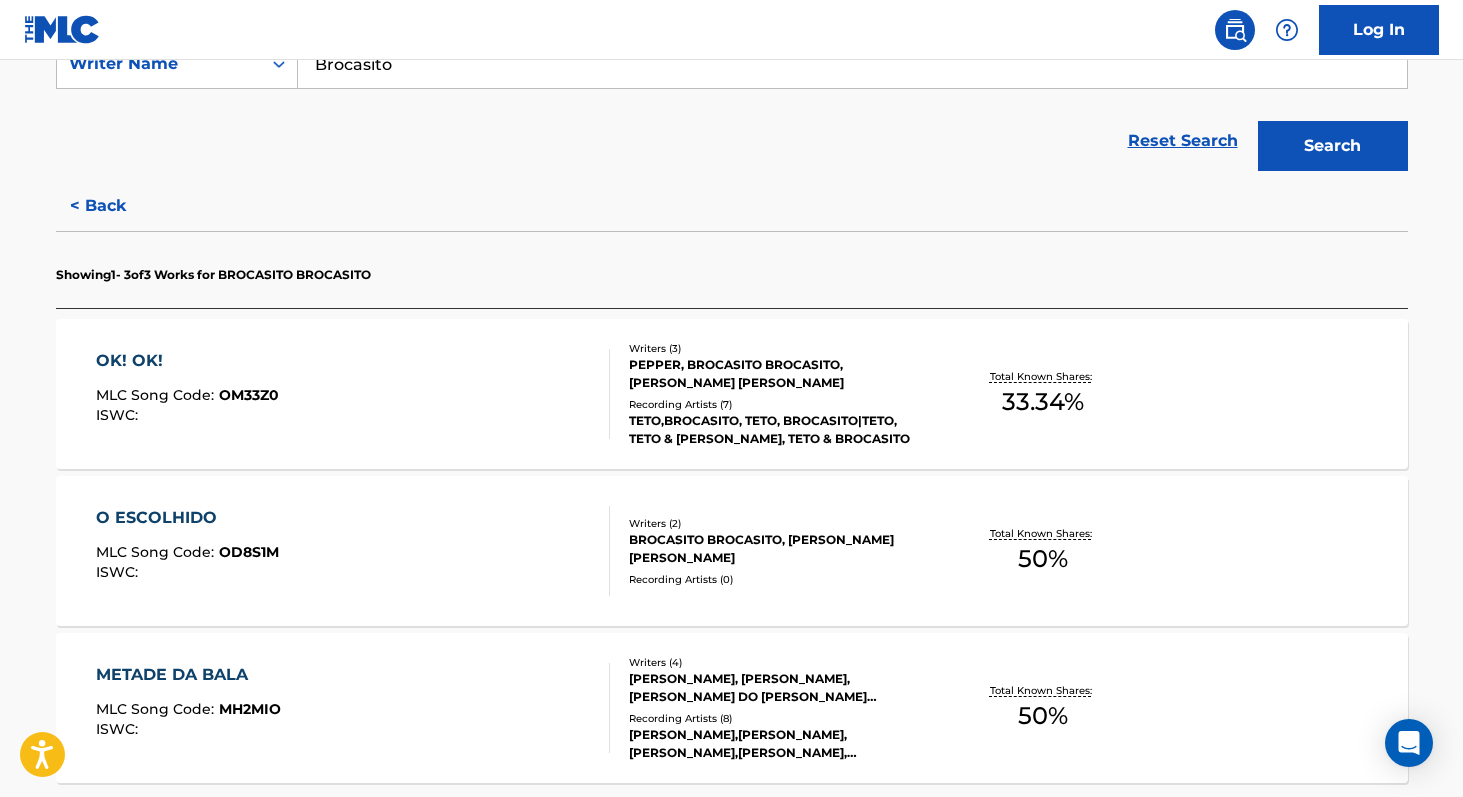 click on "50 %" at bounding box center (1043, 716) 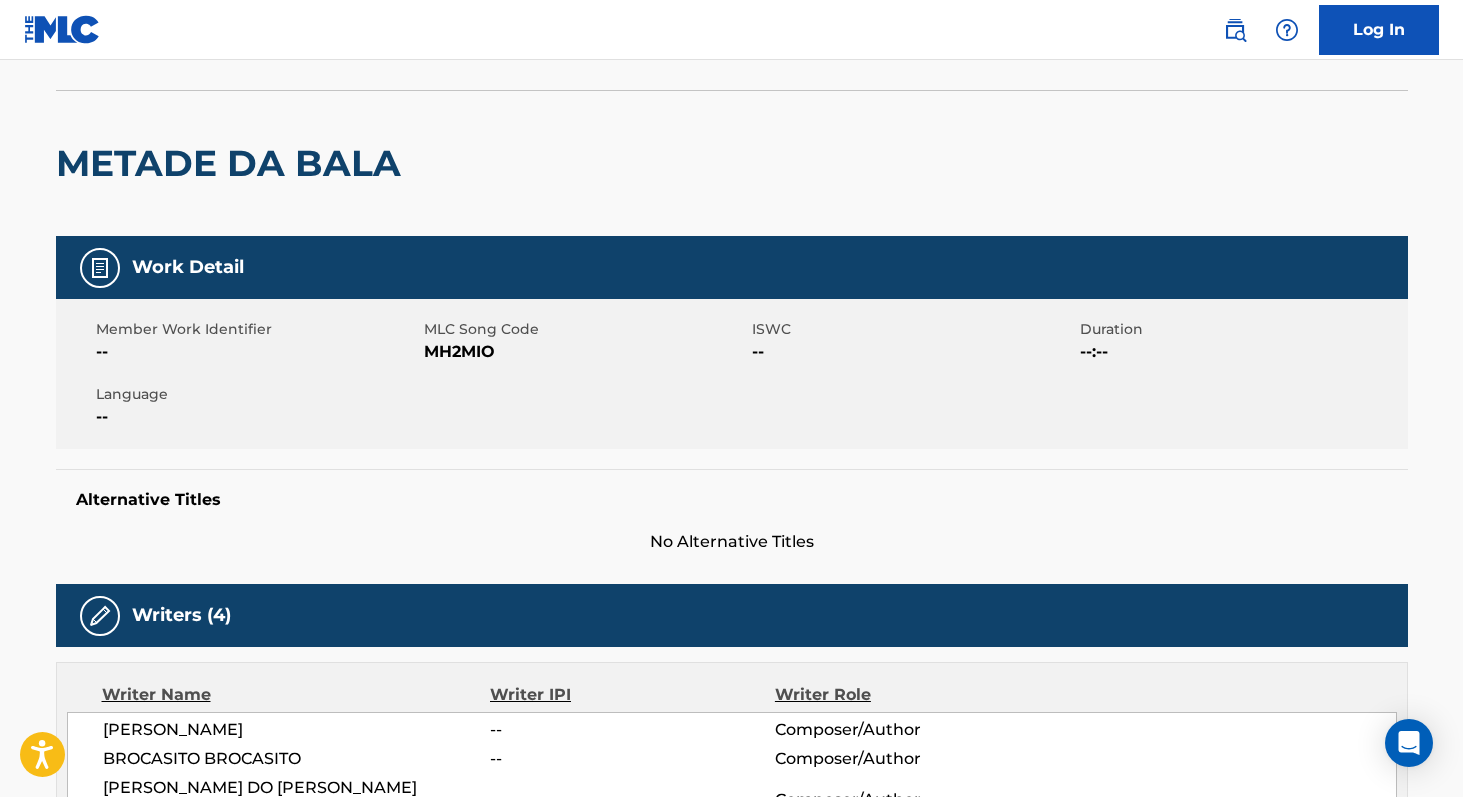 scroll, scrollTop: 0, scrollLeft: 0, axis: both 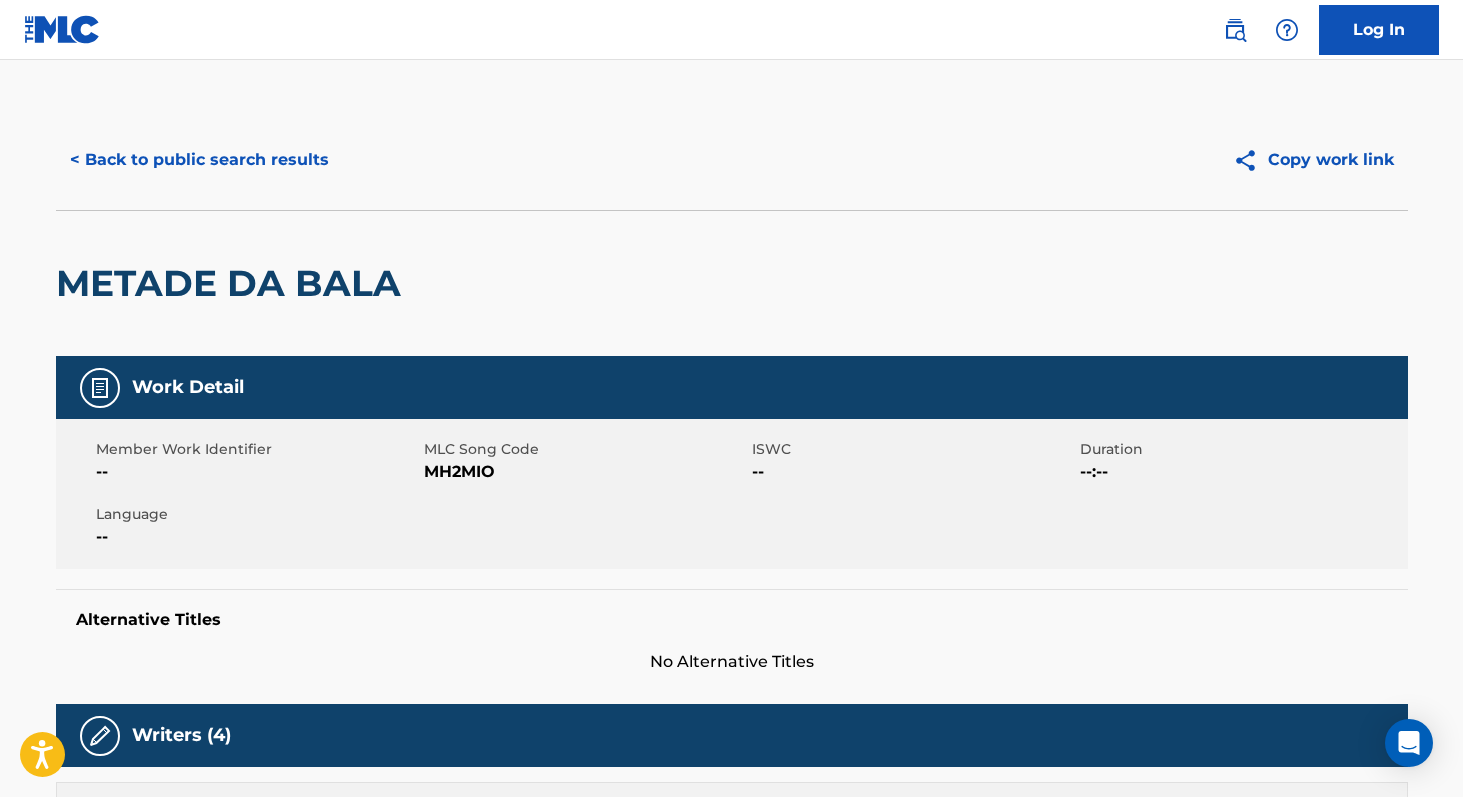 click on "< Back to public search results" at bounding box center [199, 160] 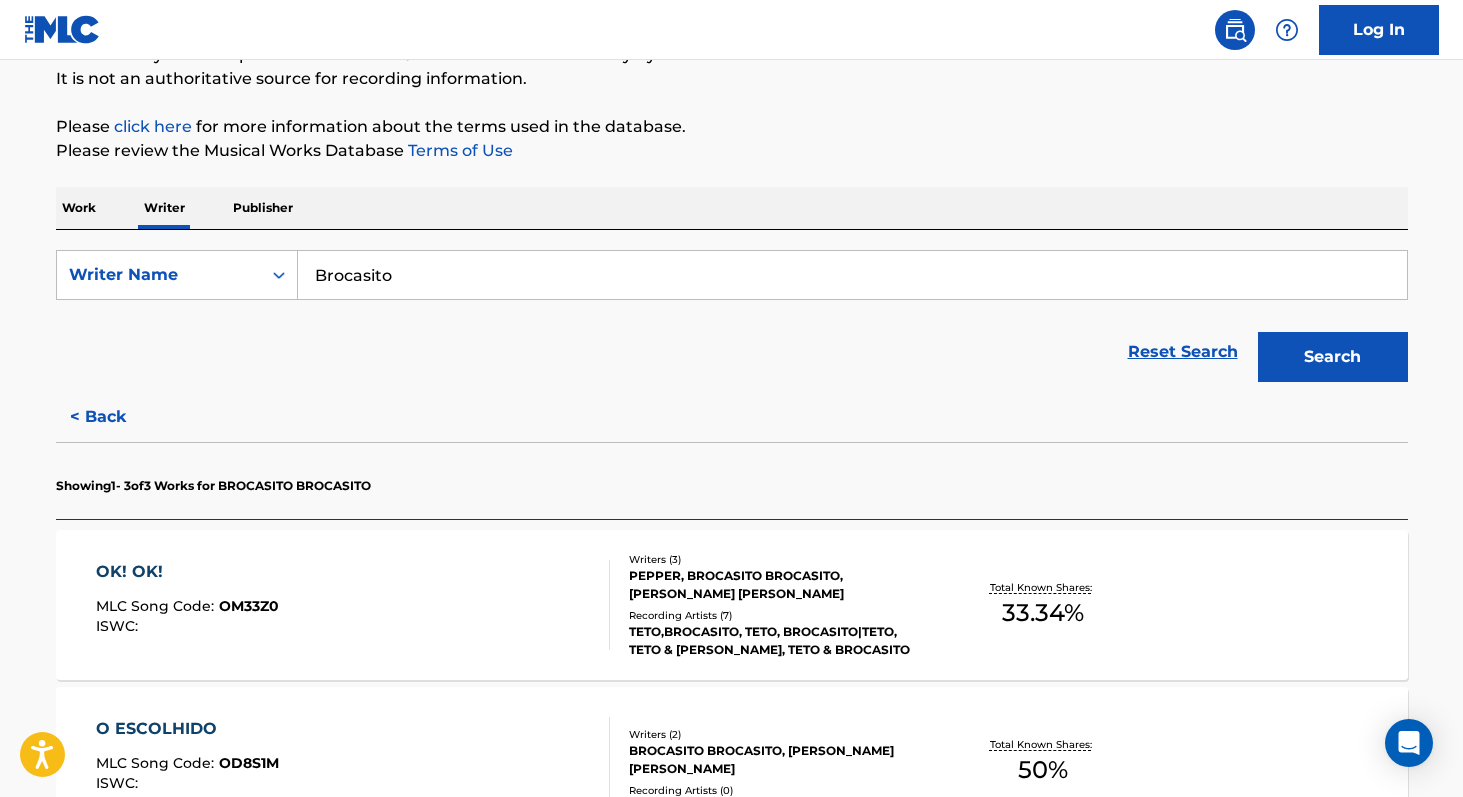 scroll, scrollTop: 201, scrollLeft: 0, axis: vertical 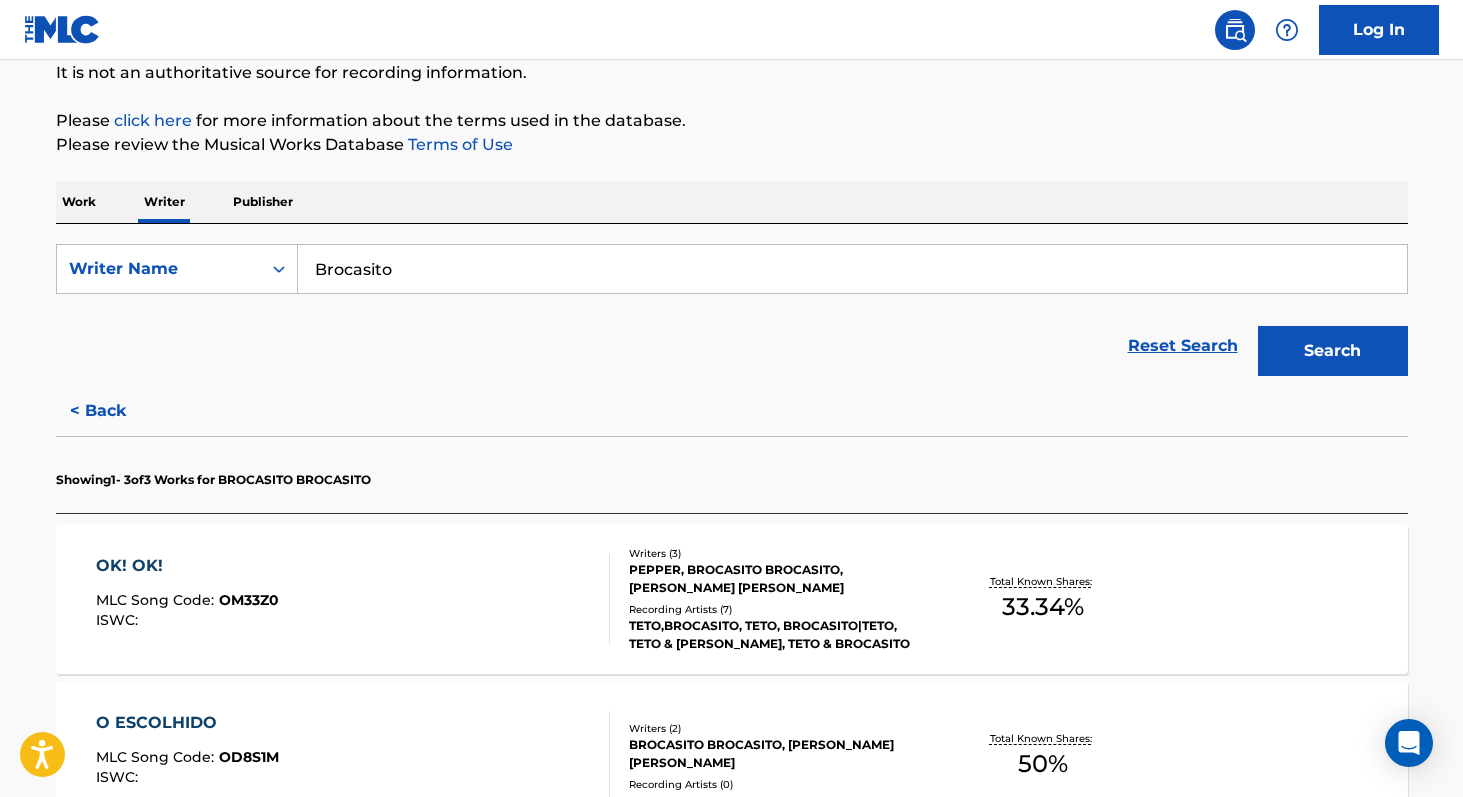click on "< Back" at bounding box center (116, 411) 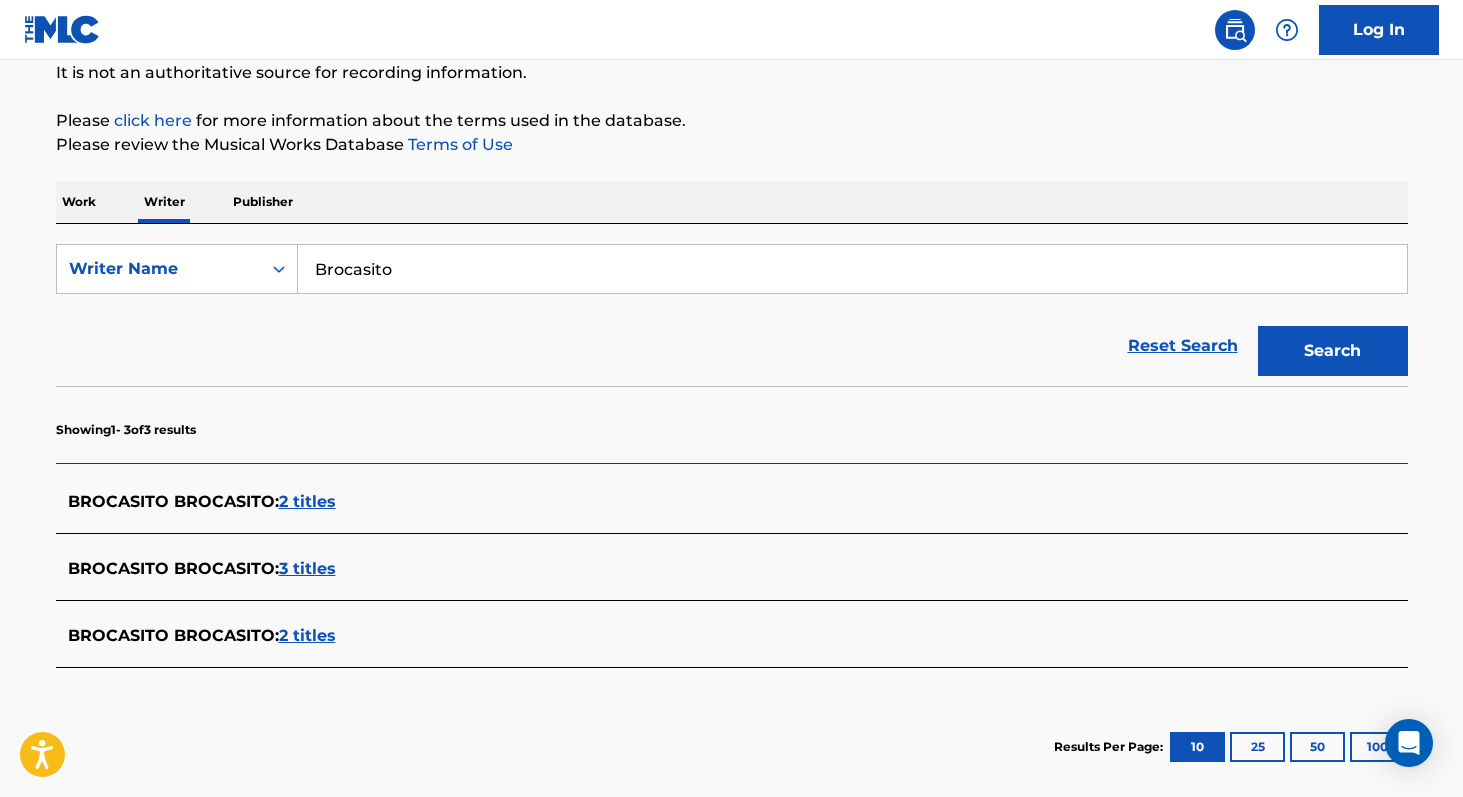 click on "2 titles" at bounding box center (307, 501) 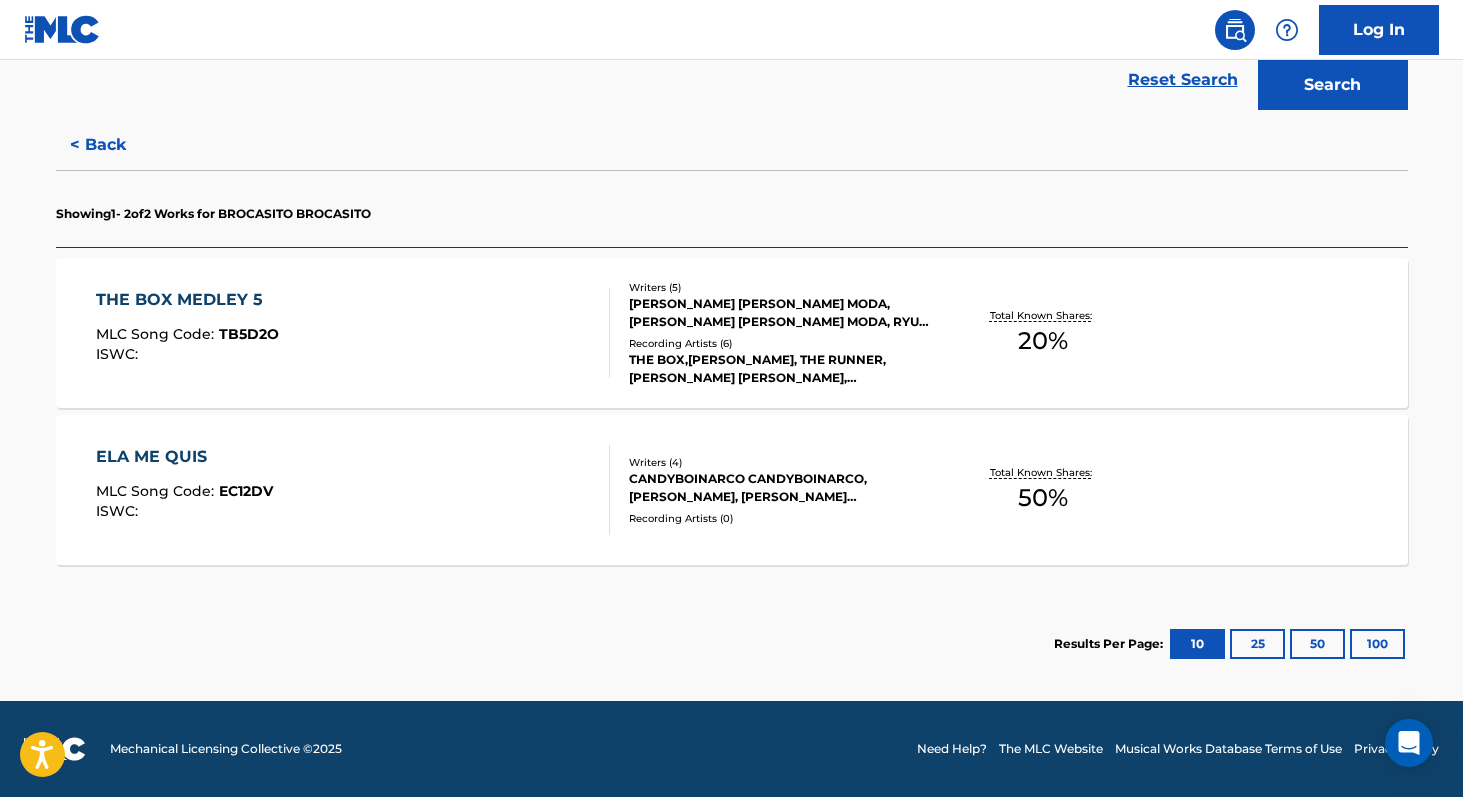 scroll, scrollTop: 466, scrollLeft: 0, axis: vertical 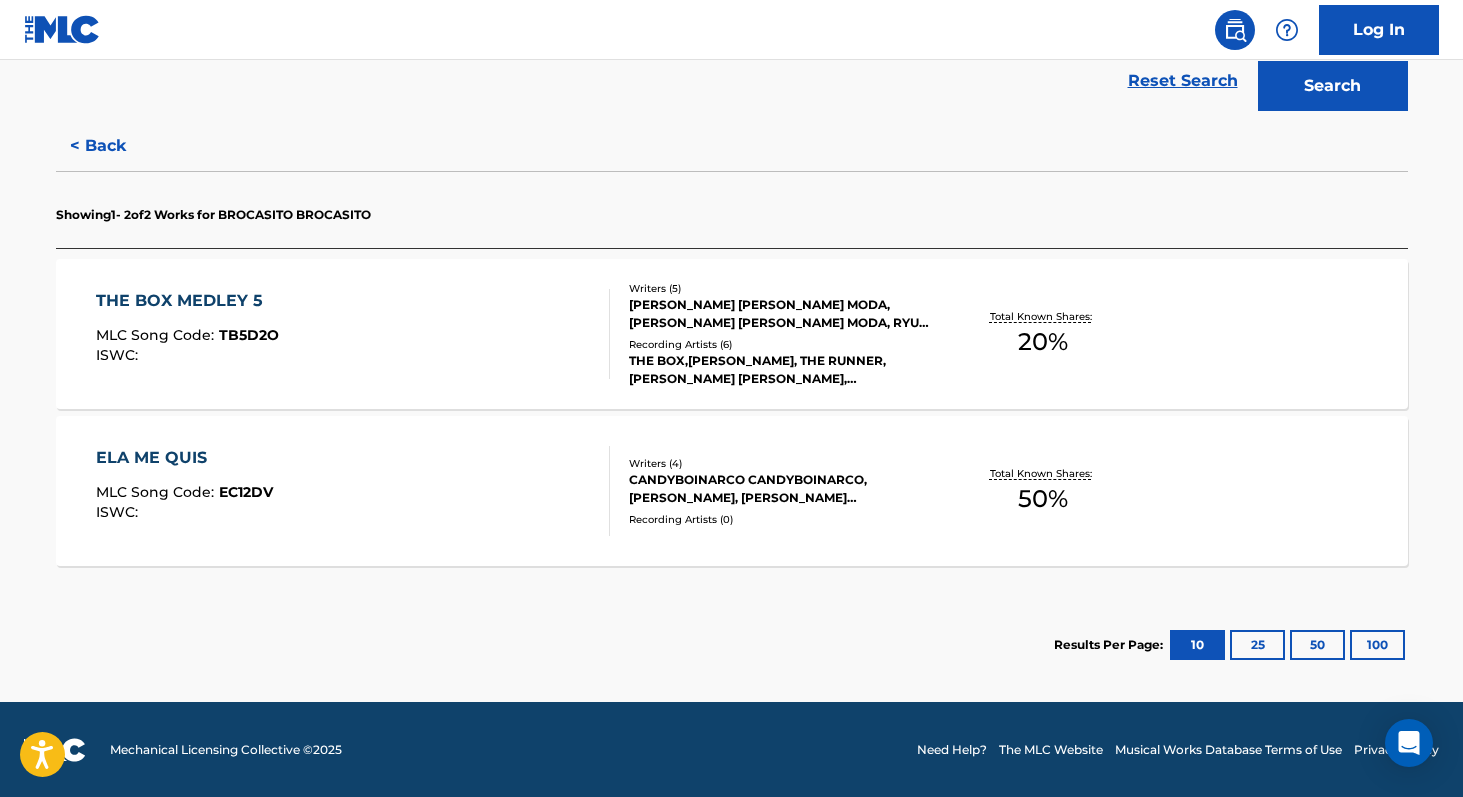 click on "< Back" at bounding box center (116, 146) 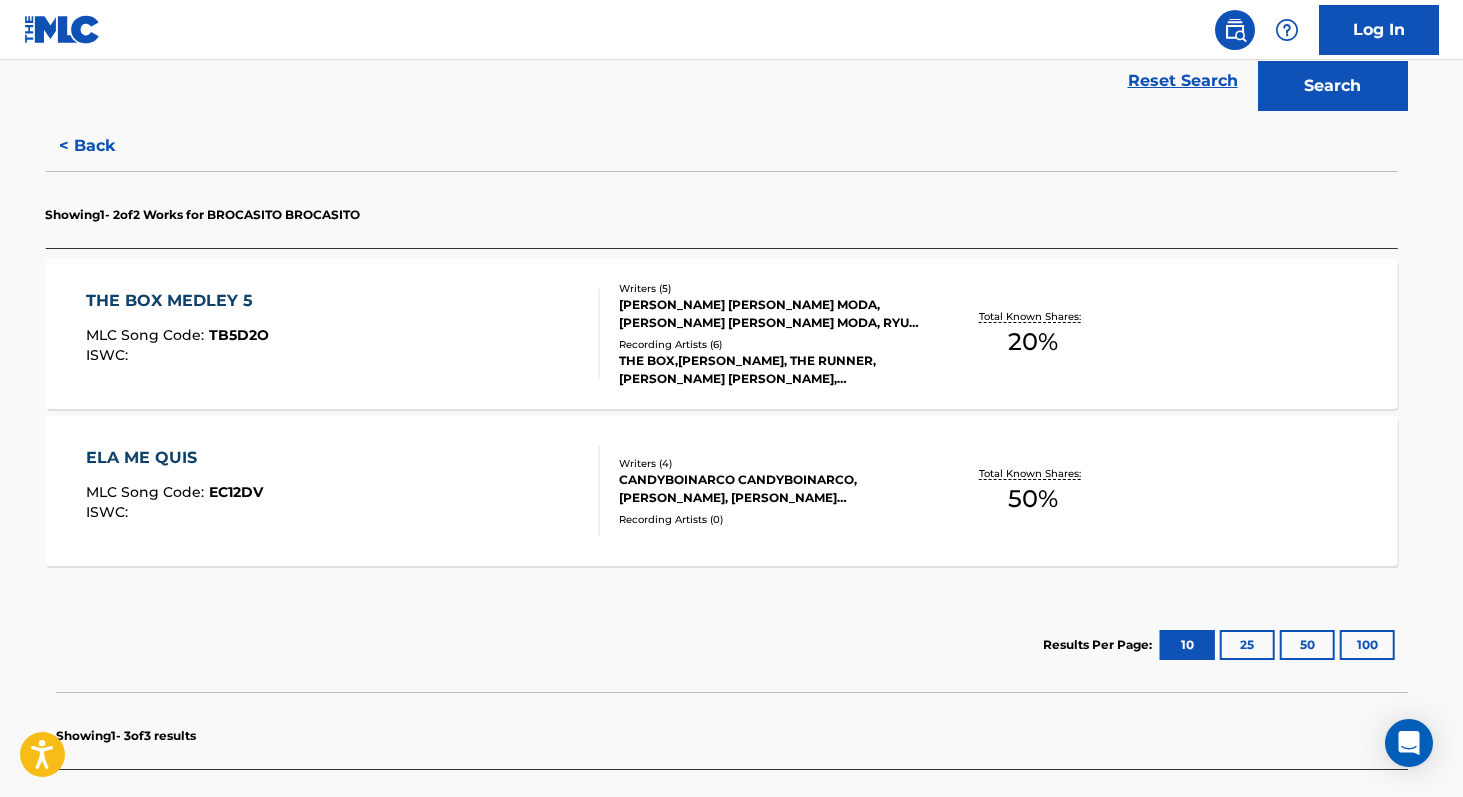 scroll, scrollTop: 304, scrollLeft: 0, axis: vertical 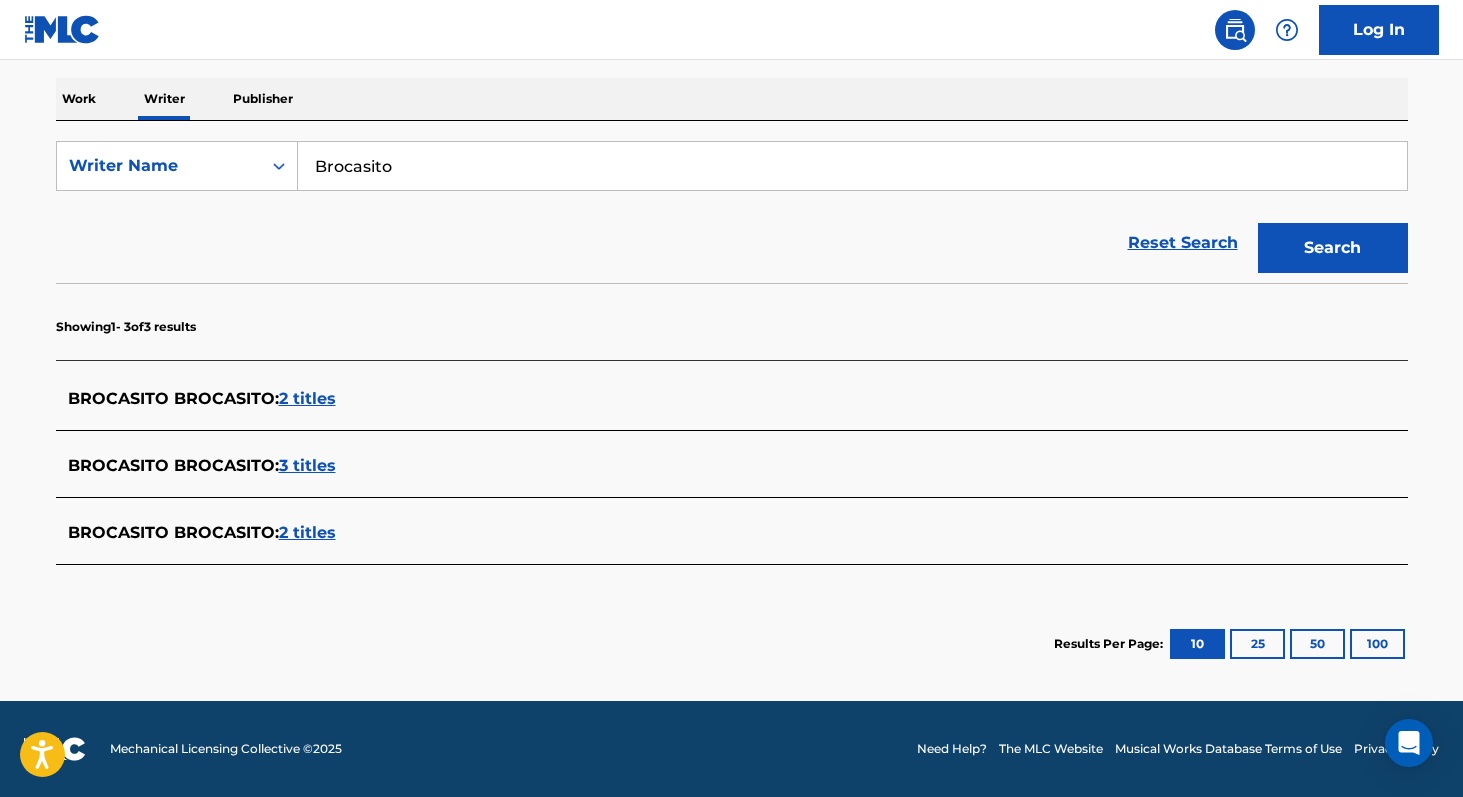 click on "2 titles" at bounding box center [307, 532] 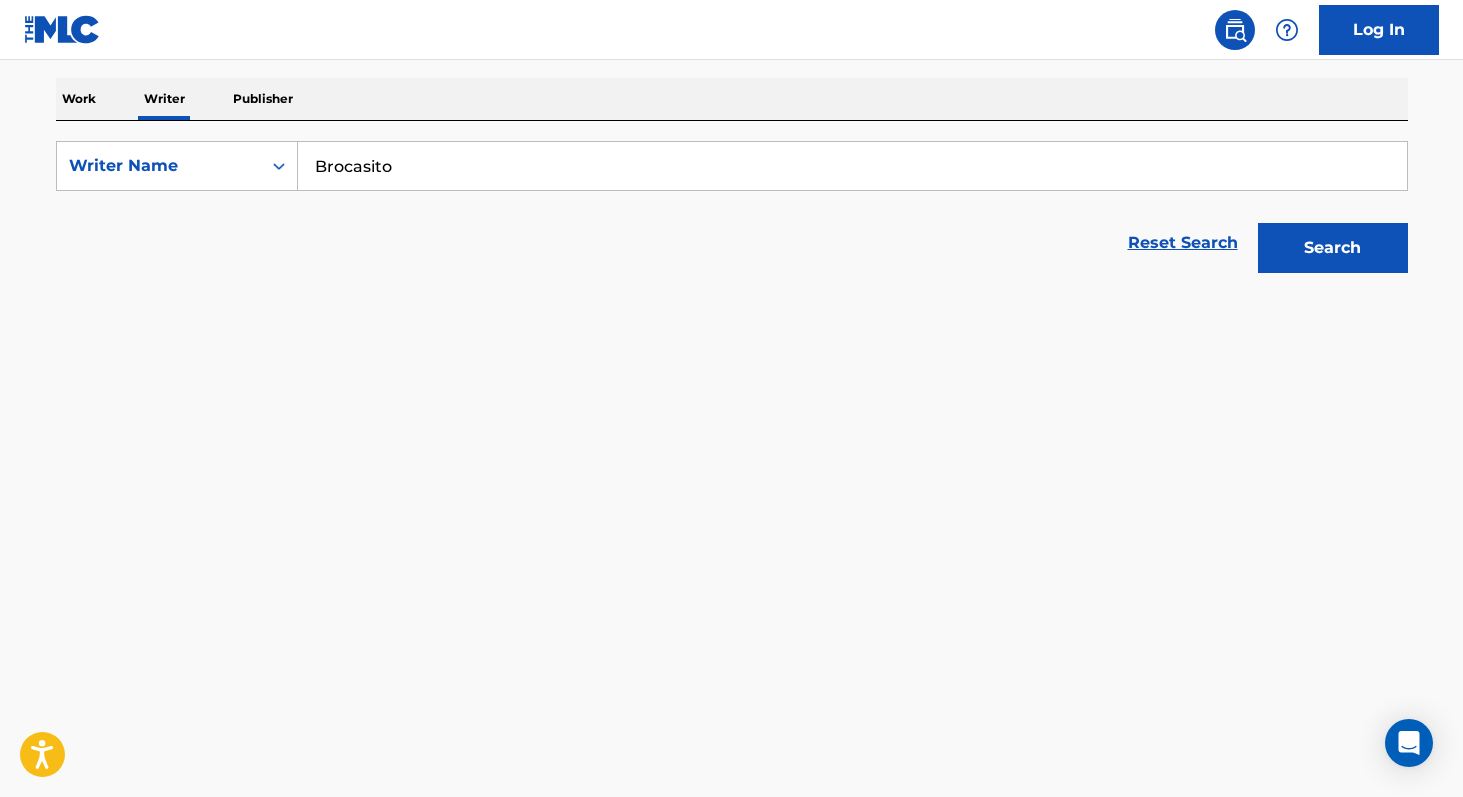 scroll, scrollTop: 466, scrollLeft: 0, axis: vertical 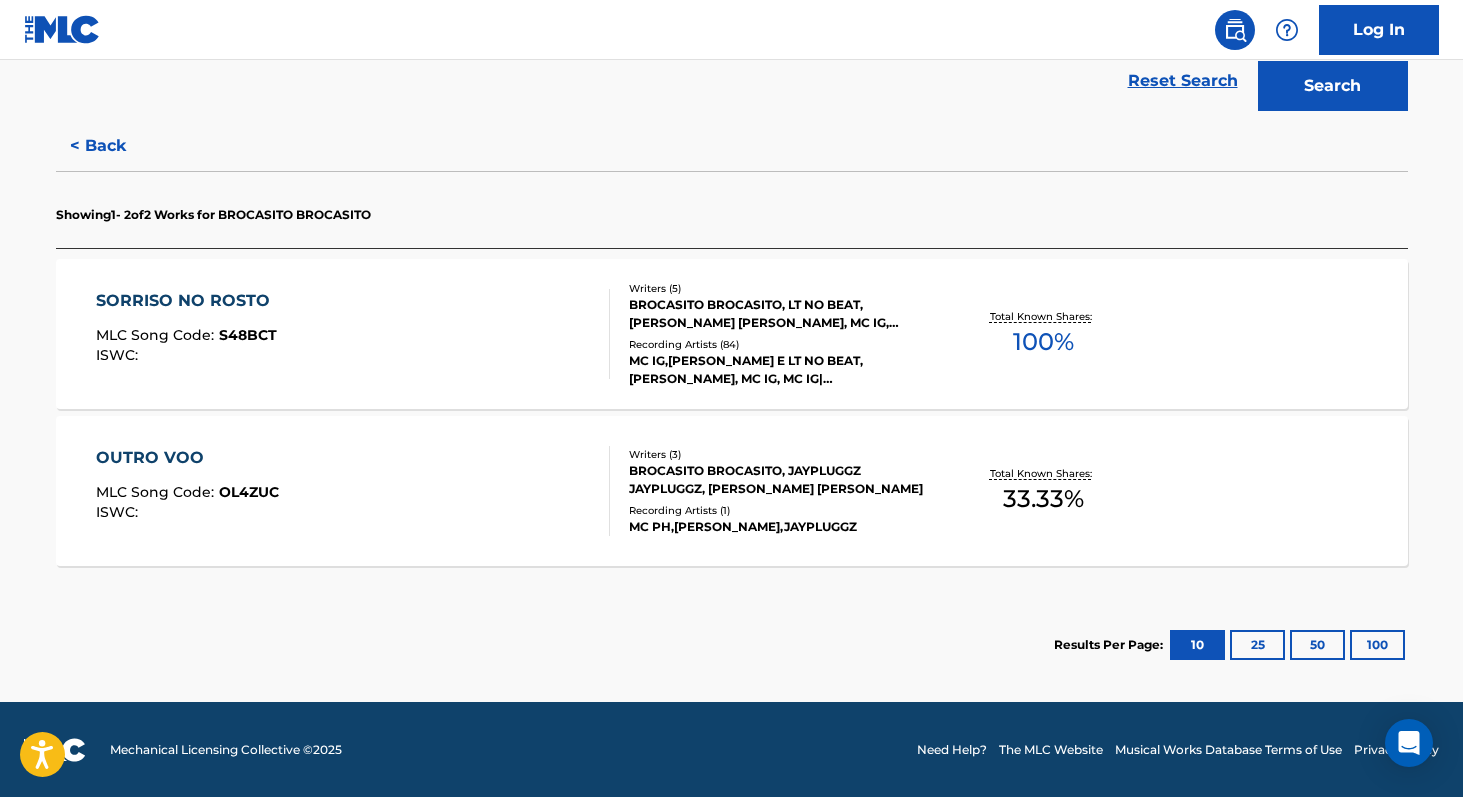 click on "100 %" at bounding box center [1043, 342] 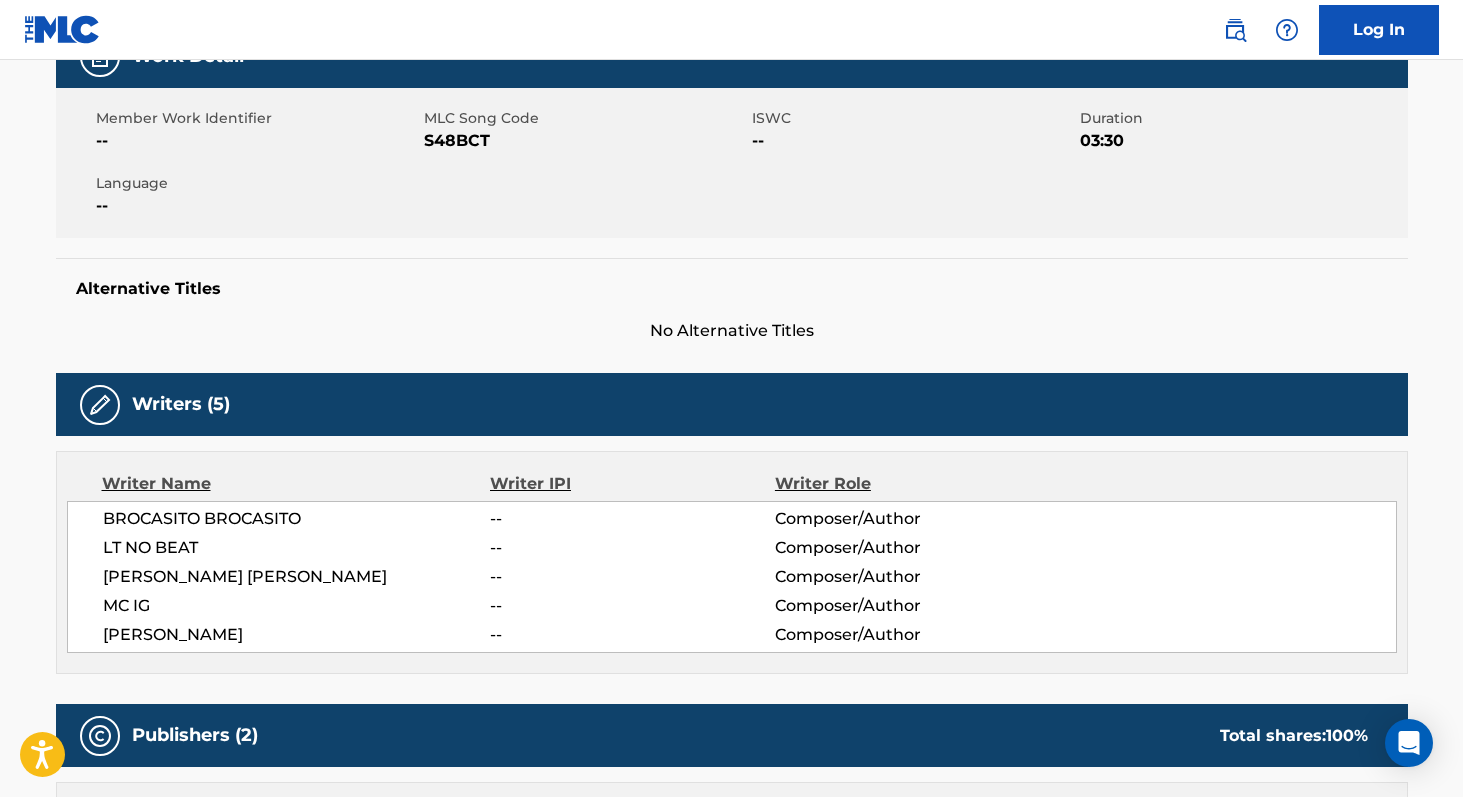 scroll, scrollTop: 317, scrollLeft: 0, axis: vertical 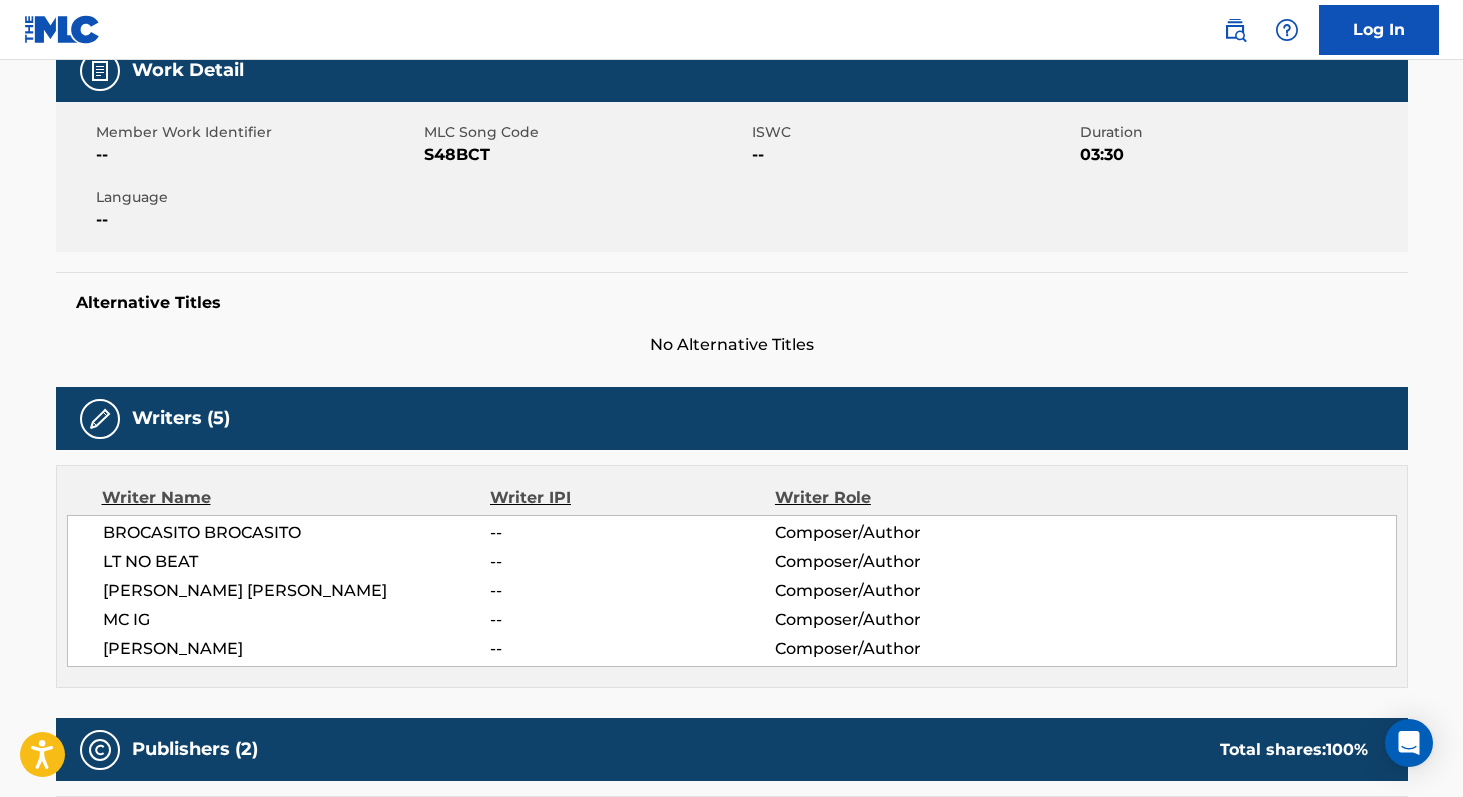 click on "S48BCT" at bounding box center [585, 155] 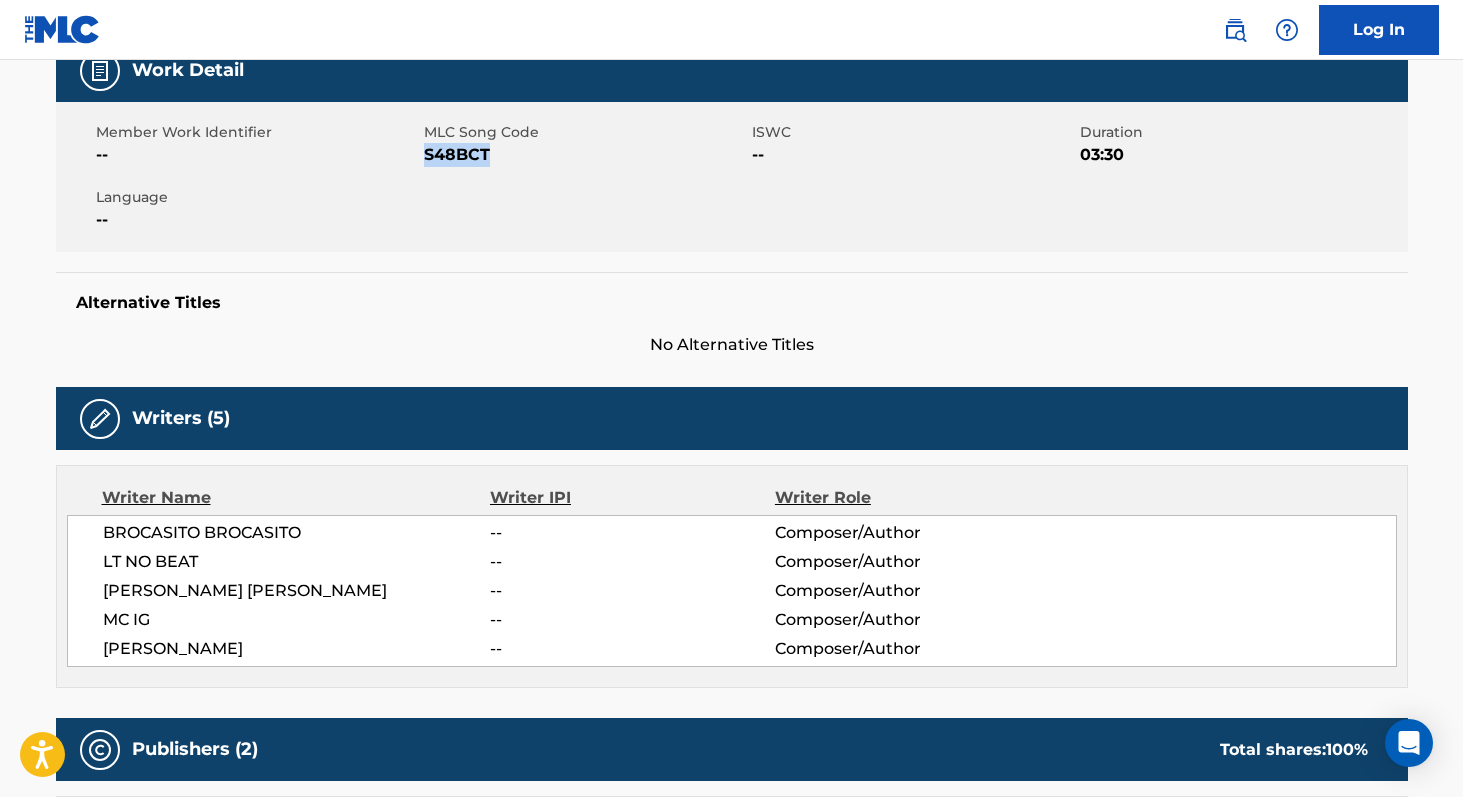 click on "S48BCT" at bounding box center (585, 155) 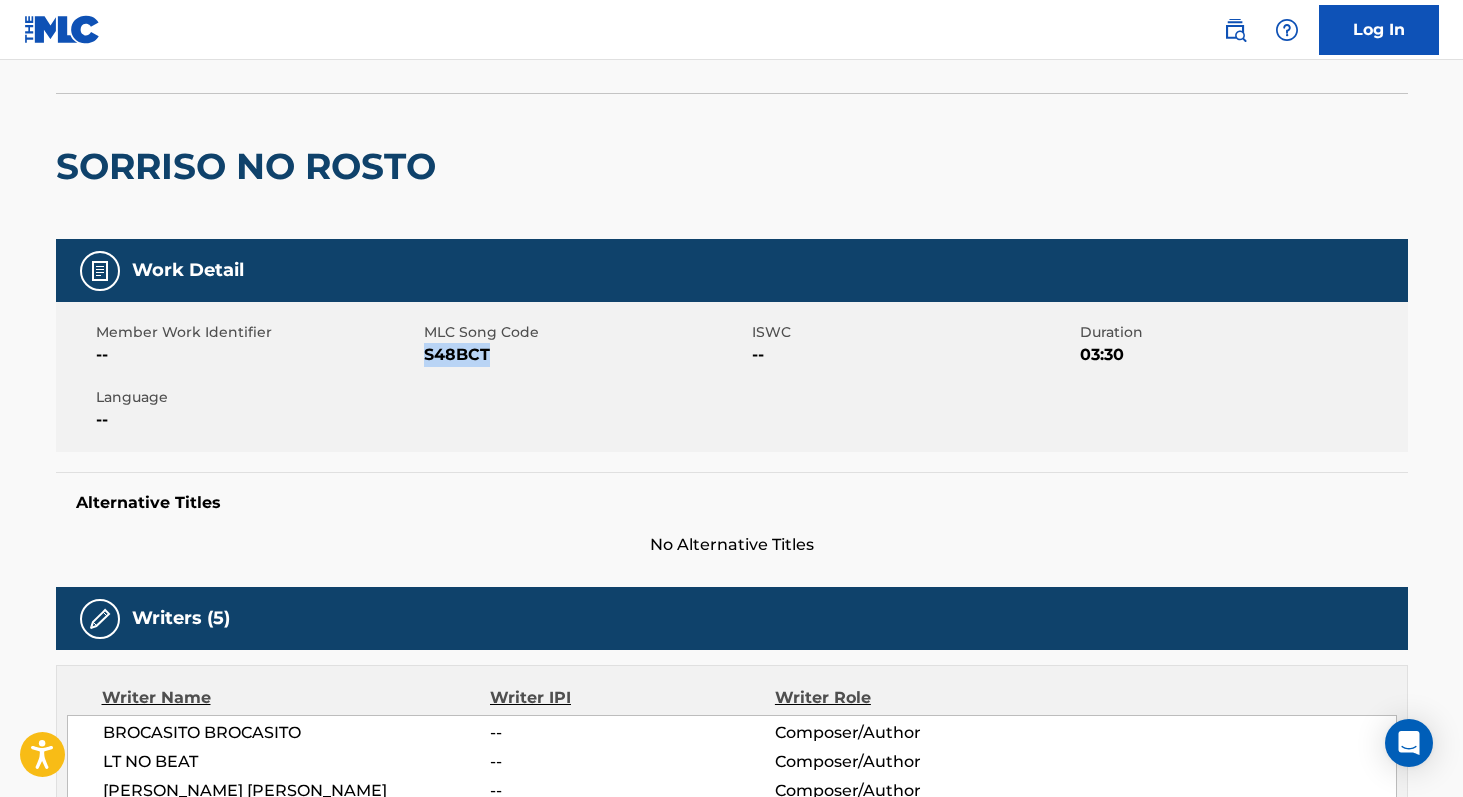 scroll, scrollTop: 0, scrollLeft: 0, axis: both 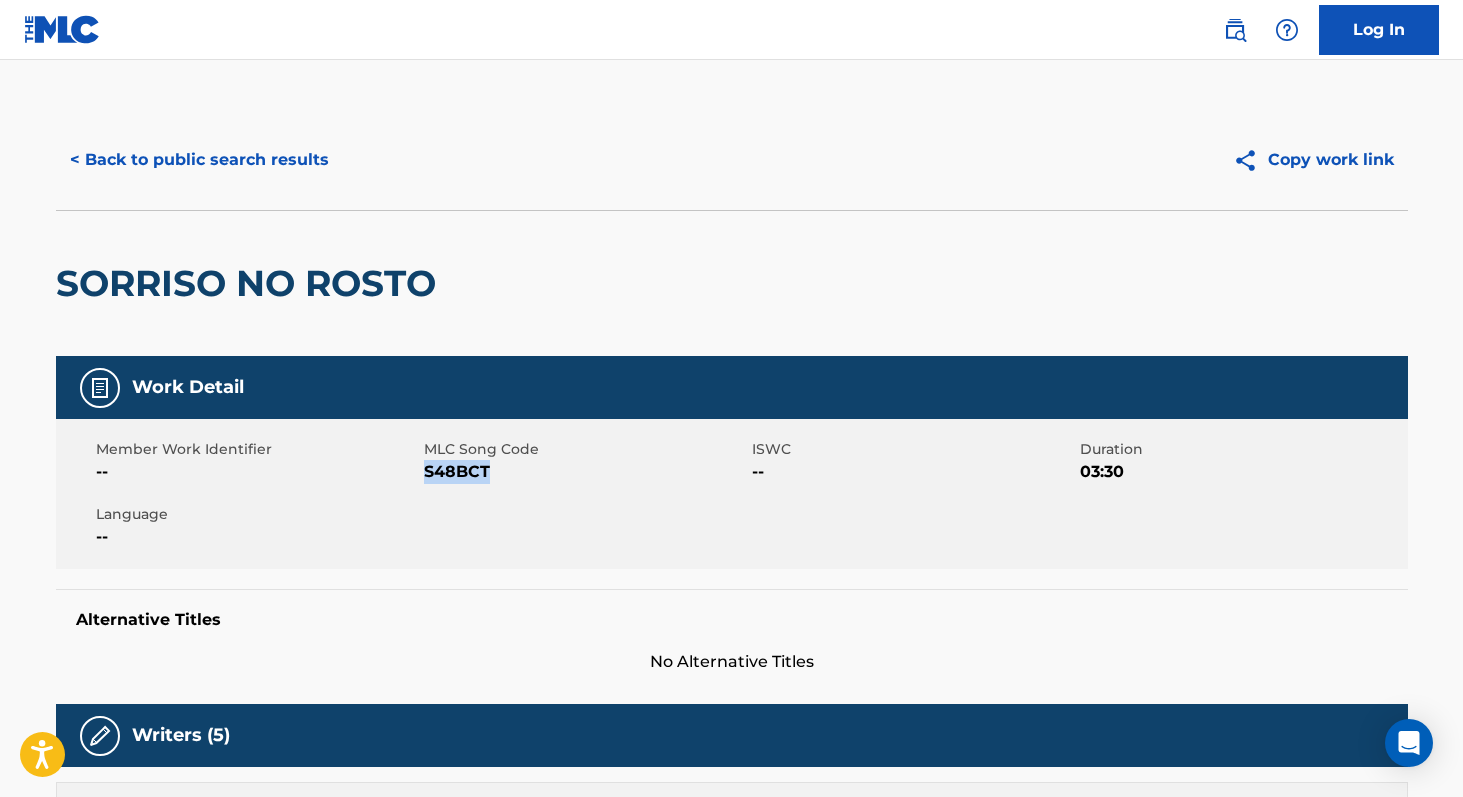 click on "< Back to public search results" at bounding box center [199, 160] 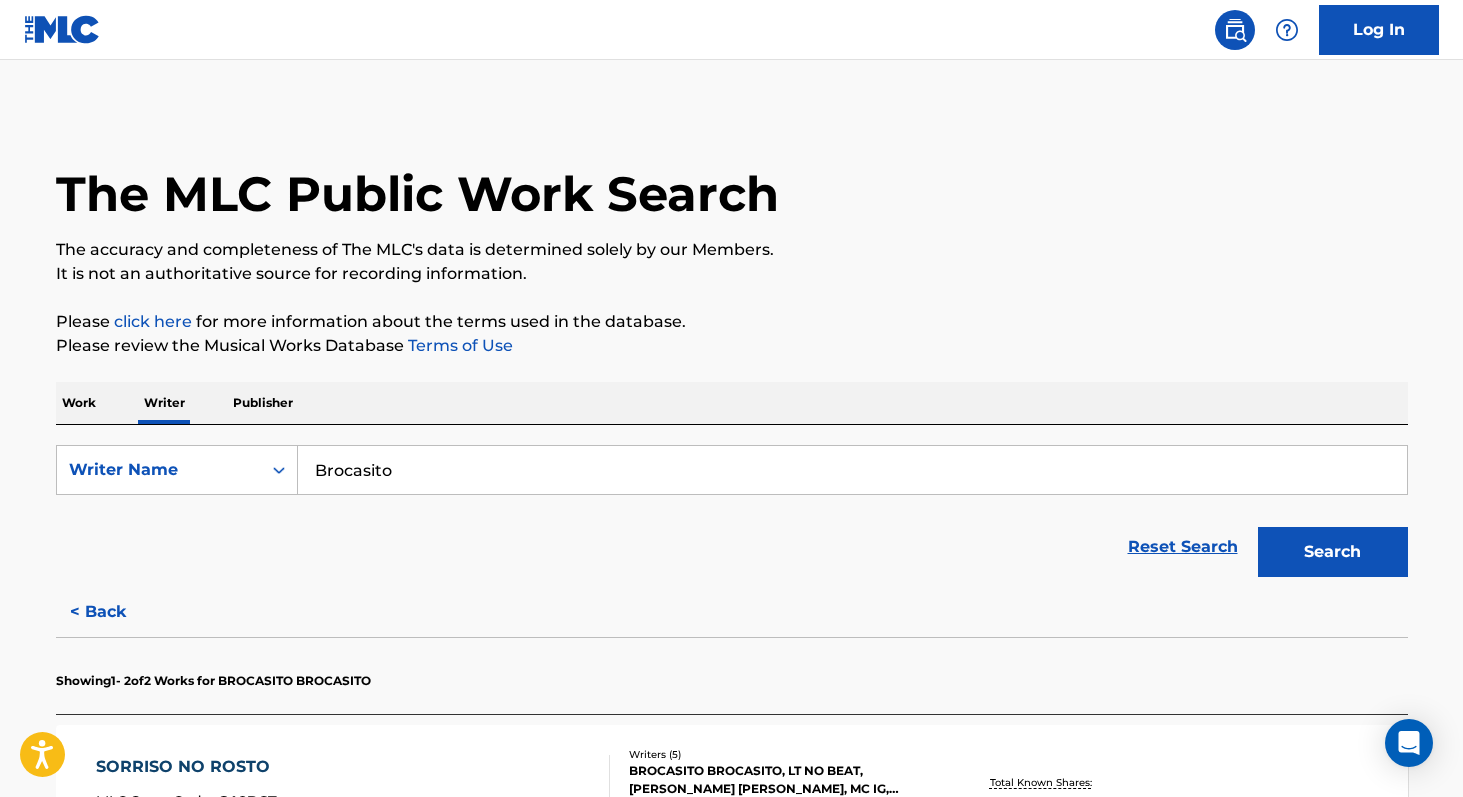 click on "Work" at bounding box center [79, 403] 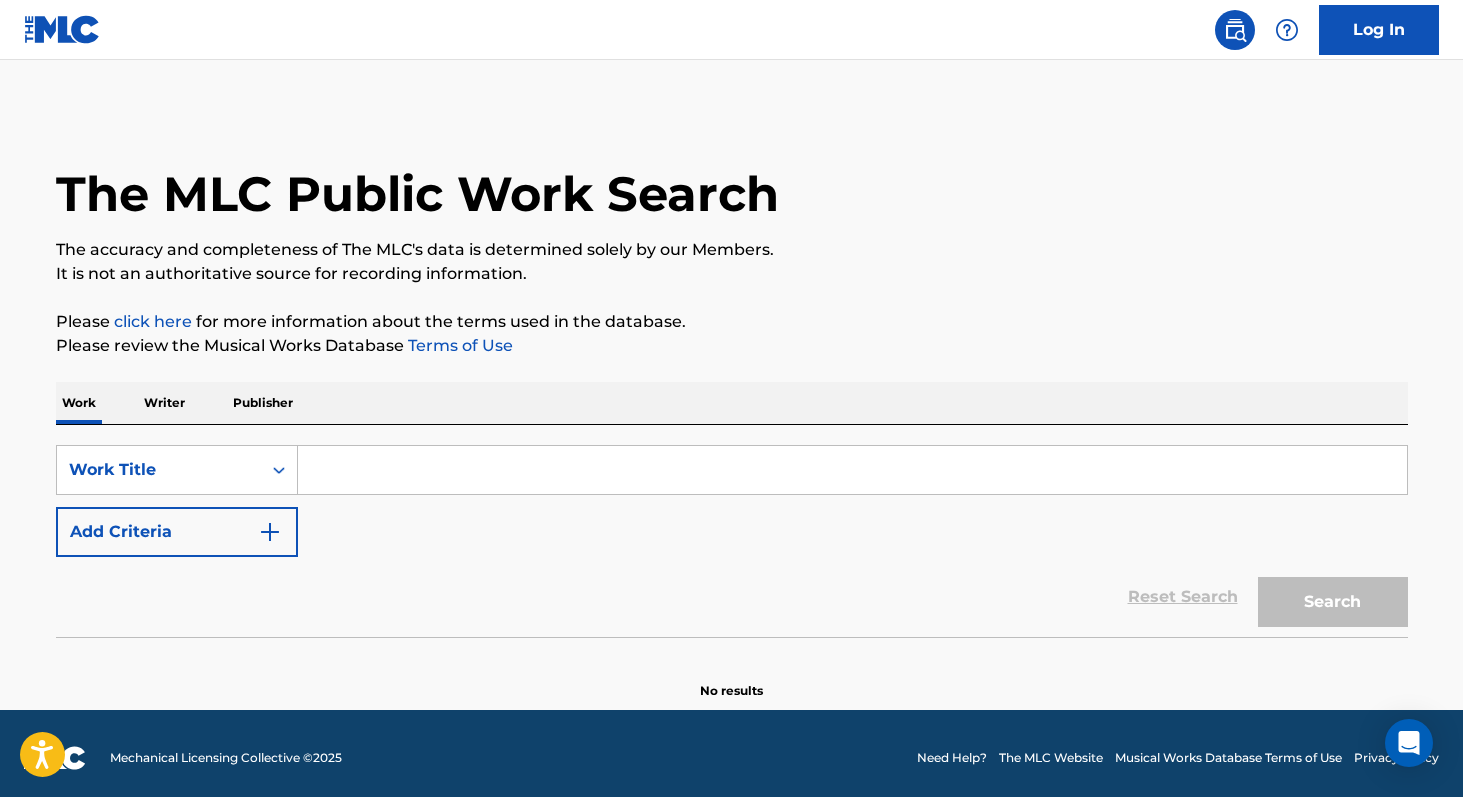 click at bounding box center [852, 470] 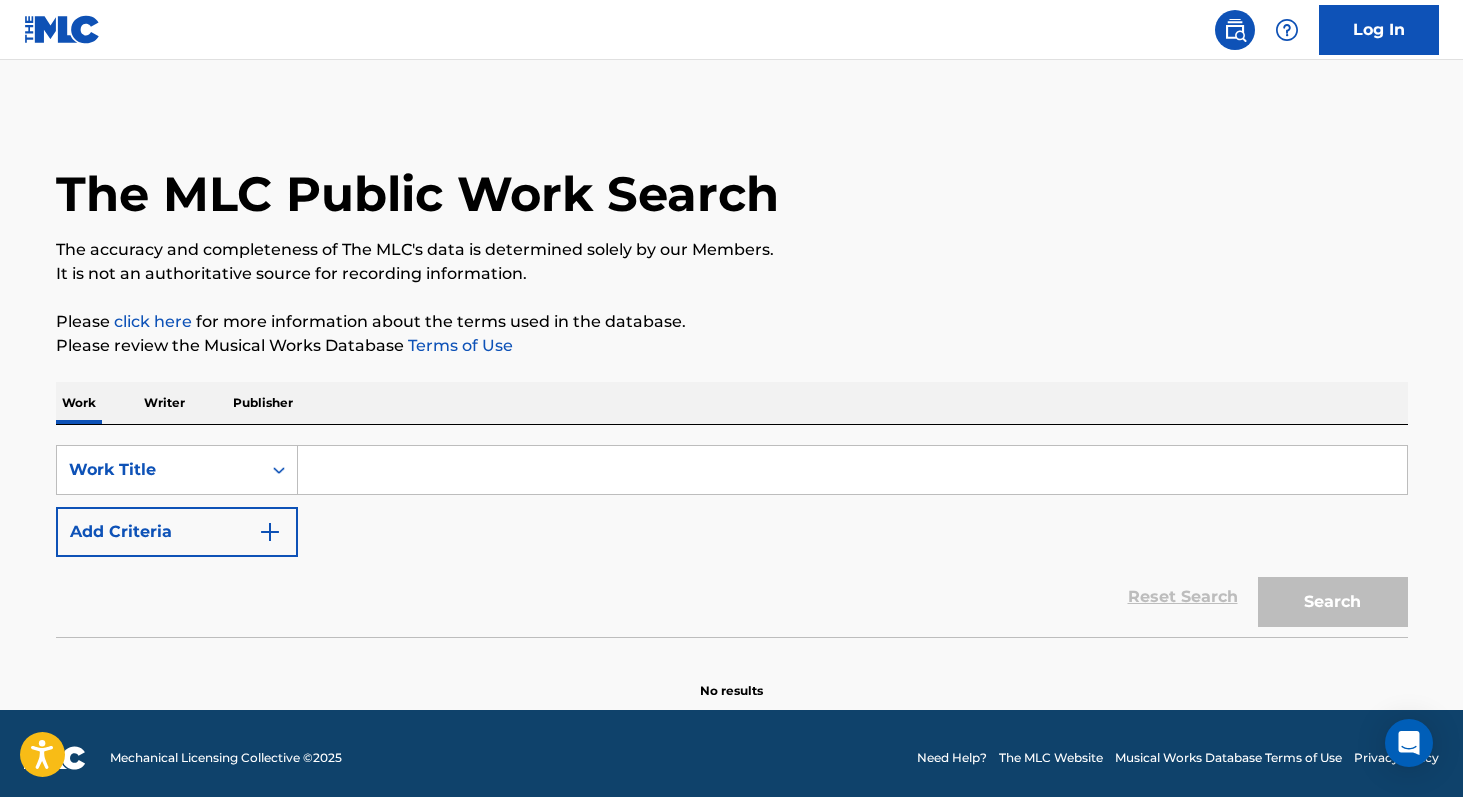 paste on "RITMO ZELDA" 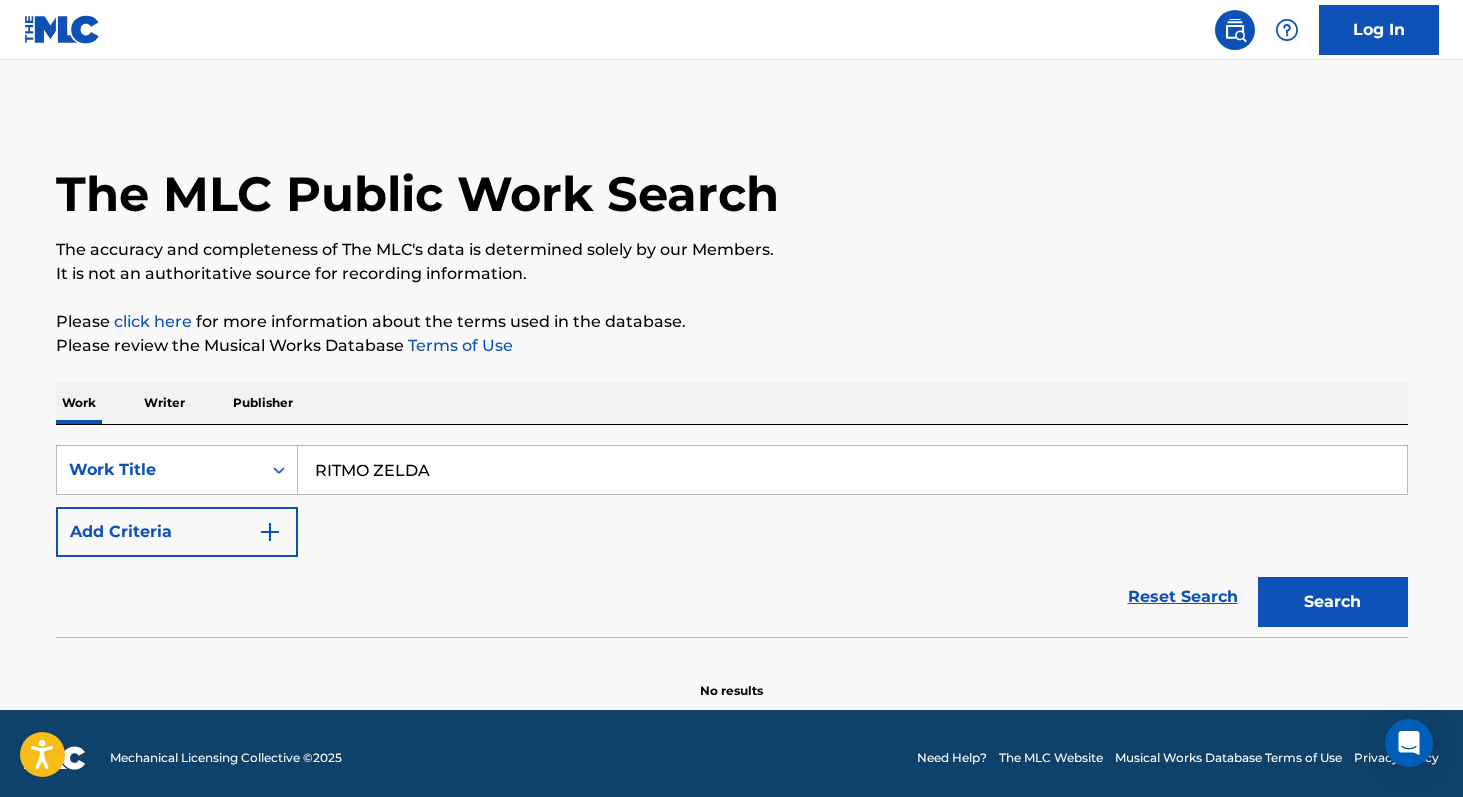 type on "RITMO ZELDA" 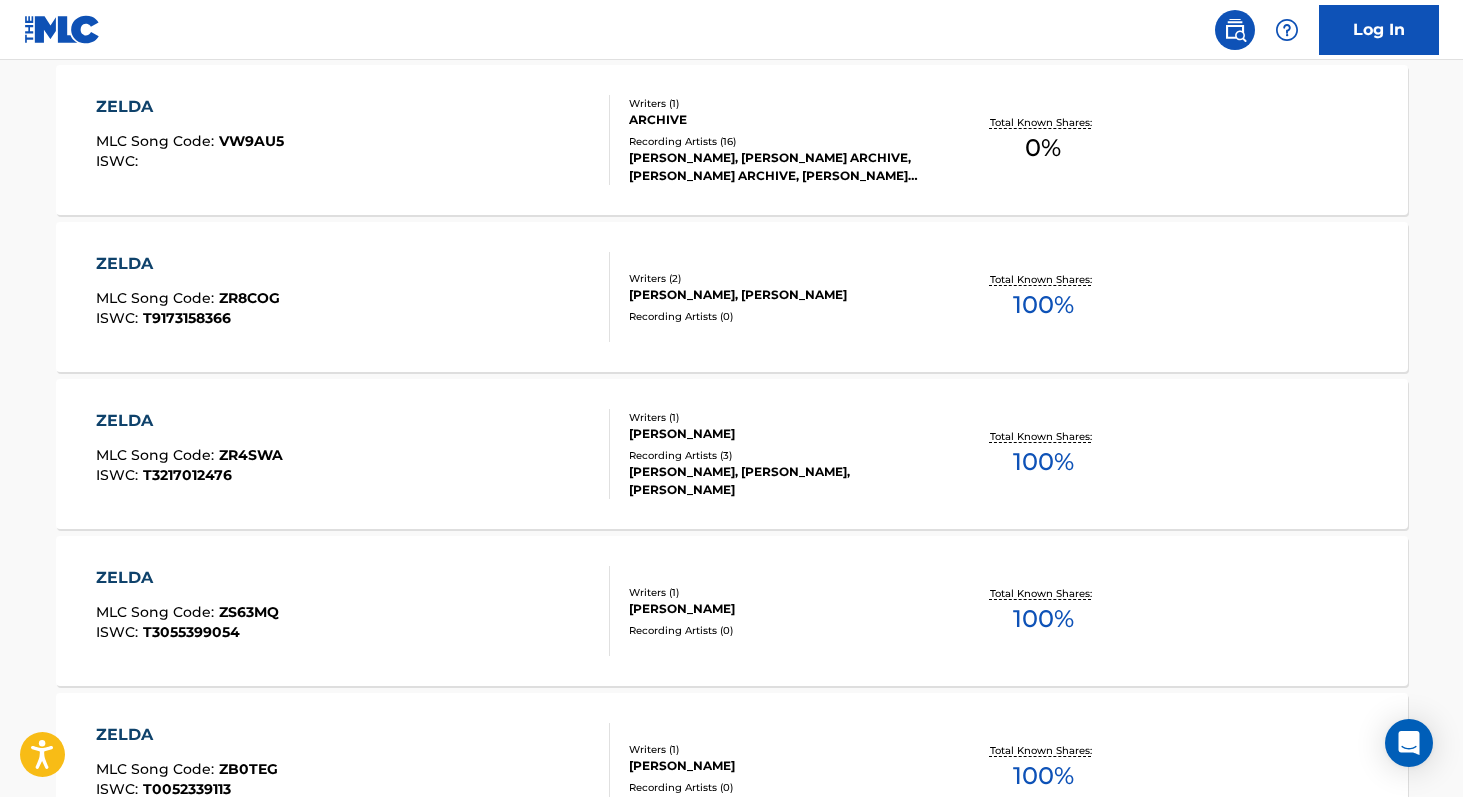 scroll, scrollTop: 604, scrollLeft: 0, axis: vertical 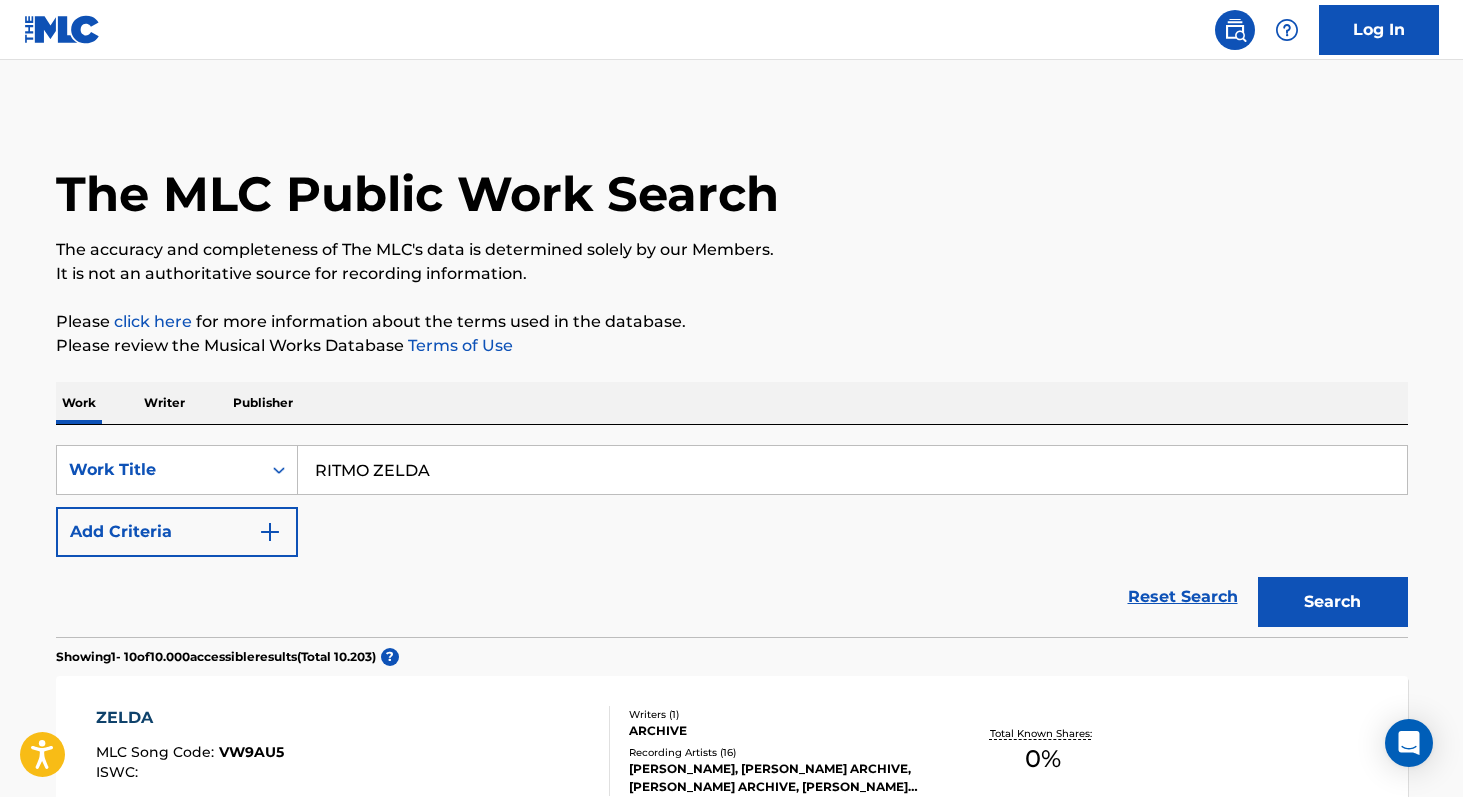 click on "Writer" at bounding box center (164, 403) 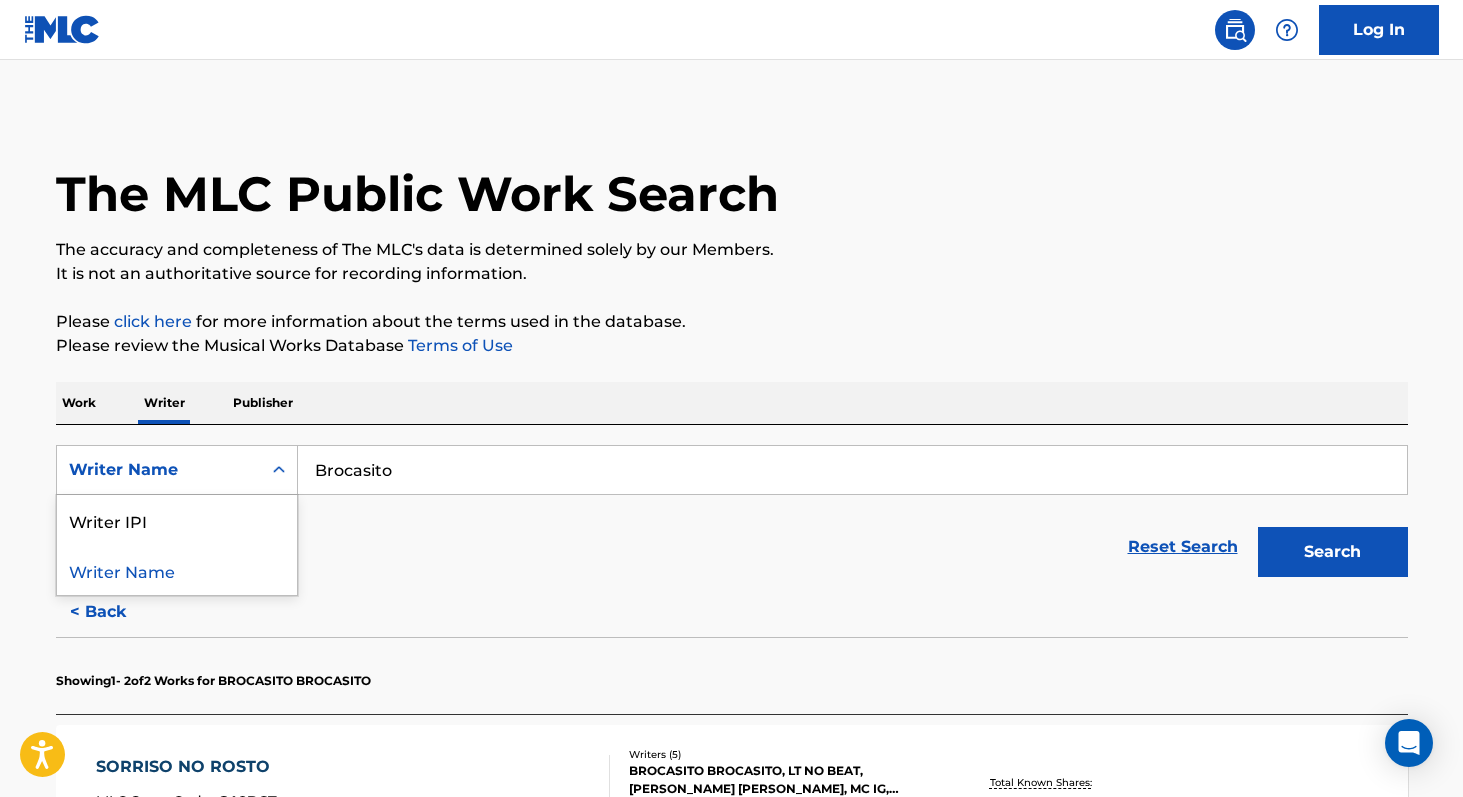 click on "Writer Name" at bounding box center [159, 470] 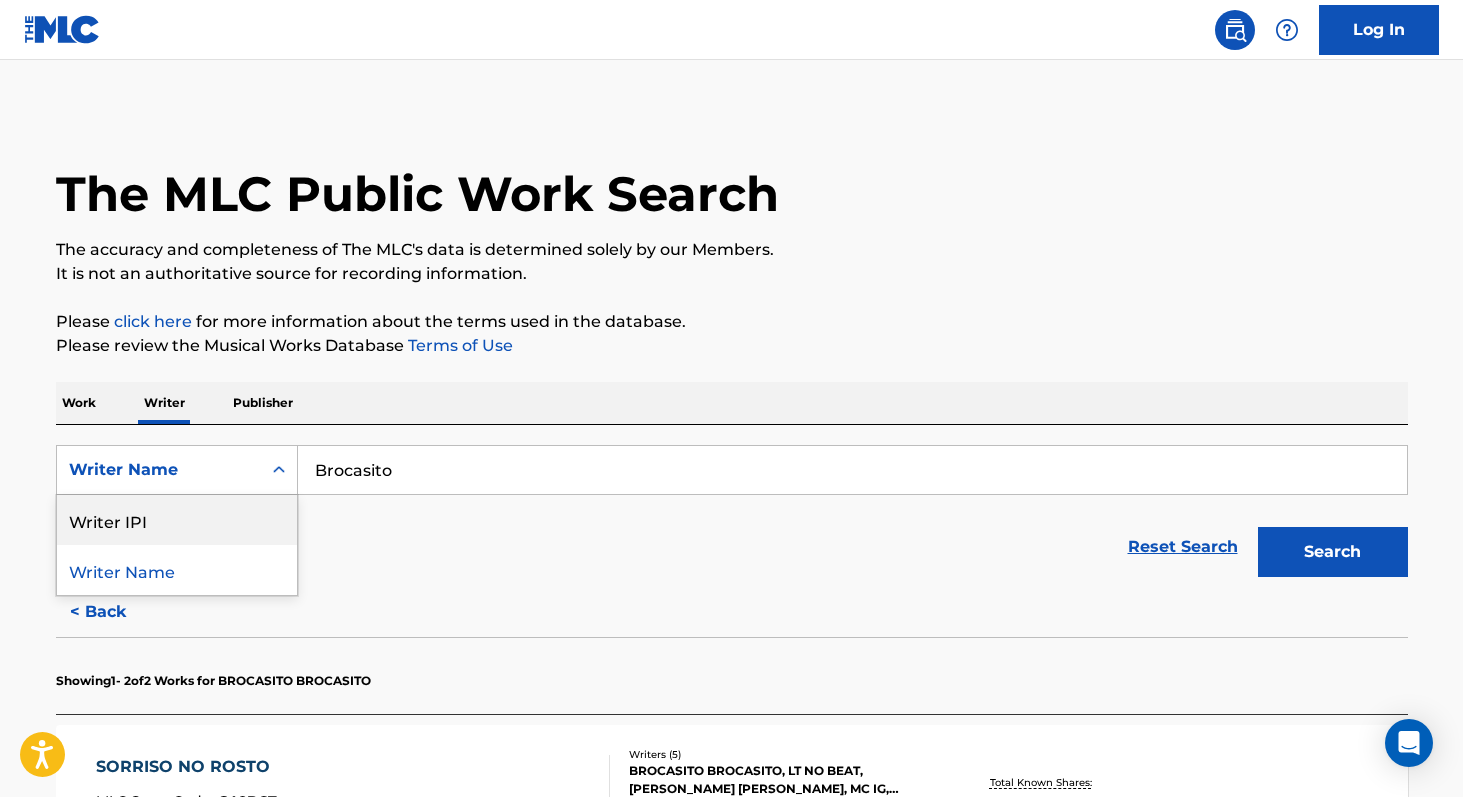 click on "Writer IPI" at bounding box center [177, 520] 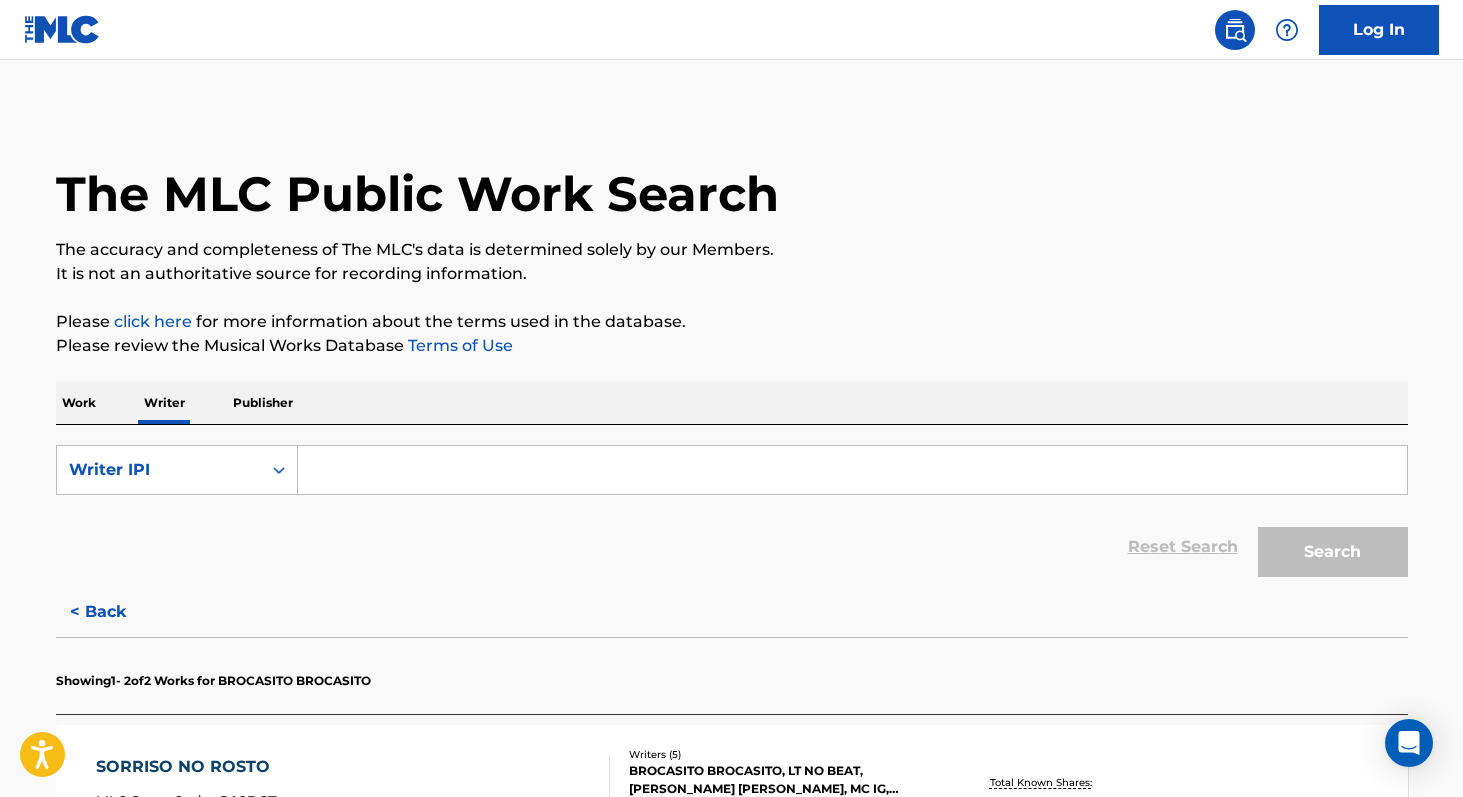 click at bounding box center (852, 470) 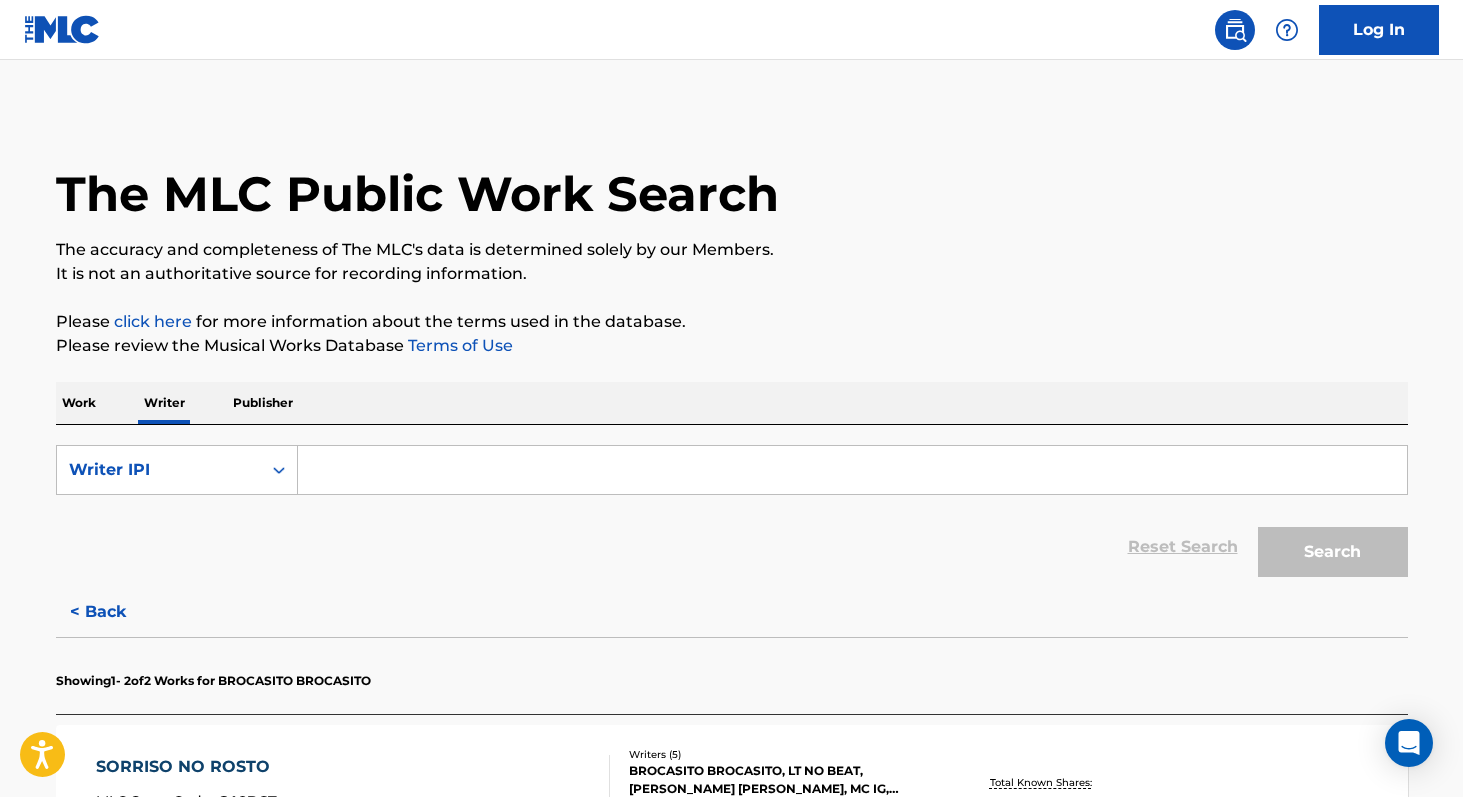 paste on "01288545409" 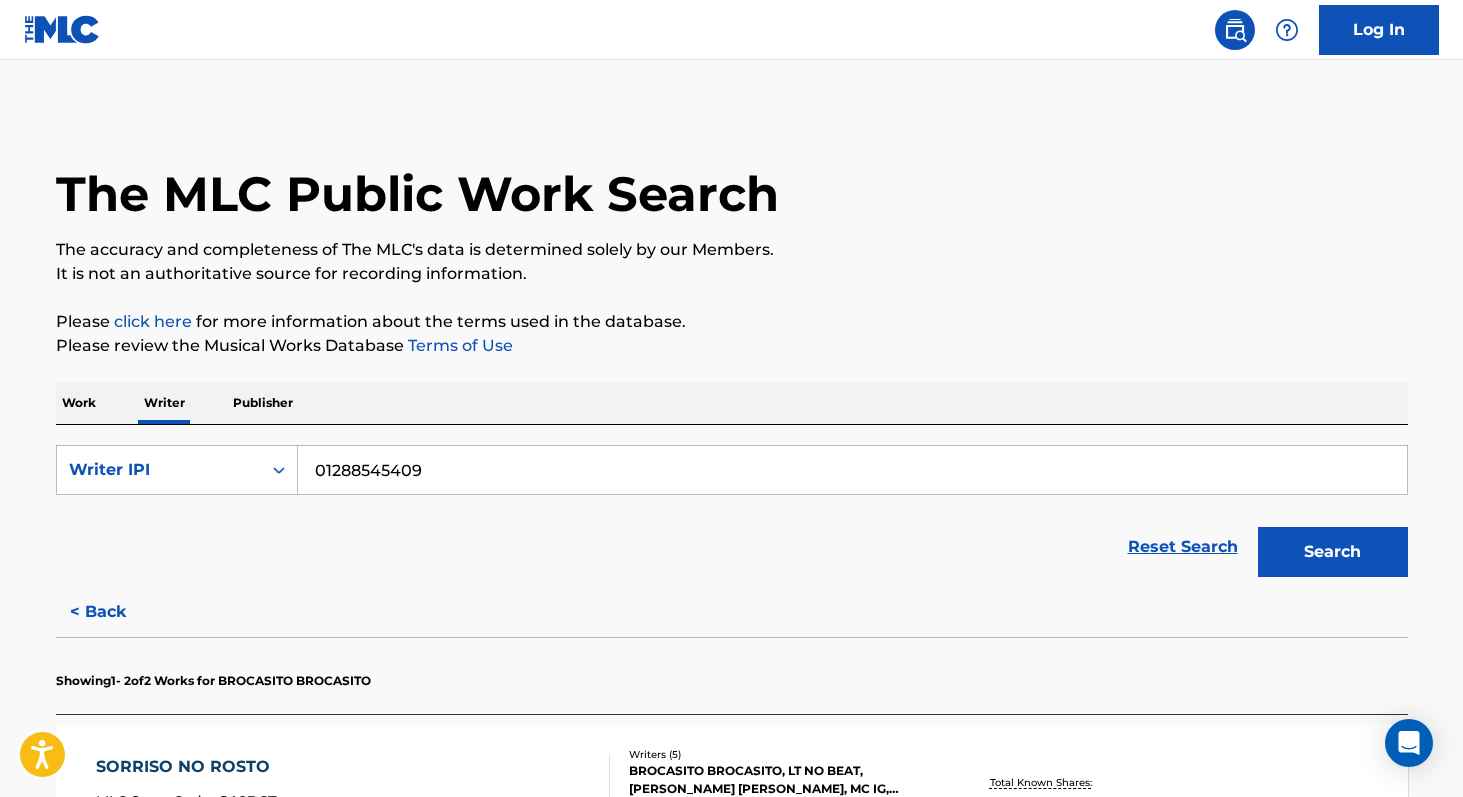 click on "Search" at bounding box center (1333, 552) 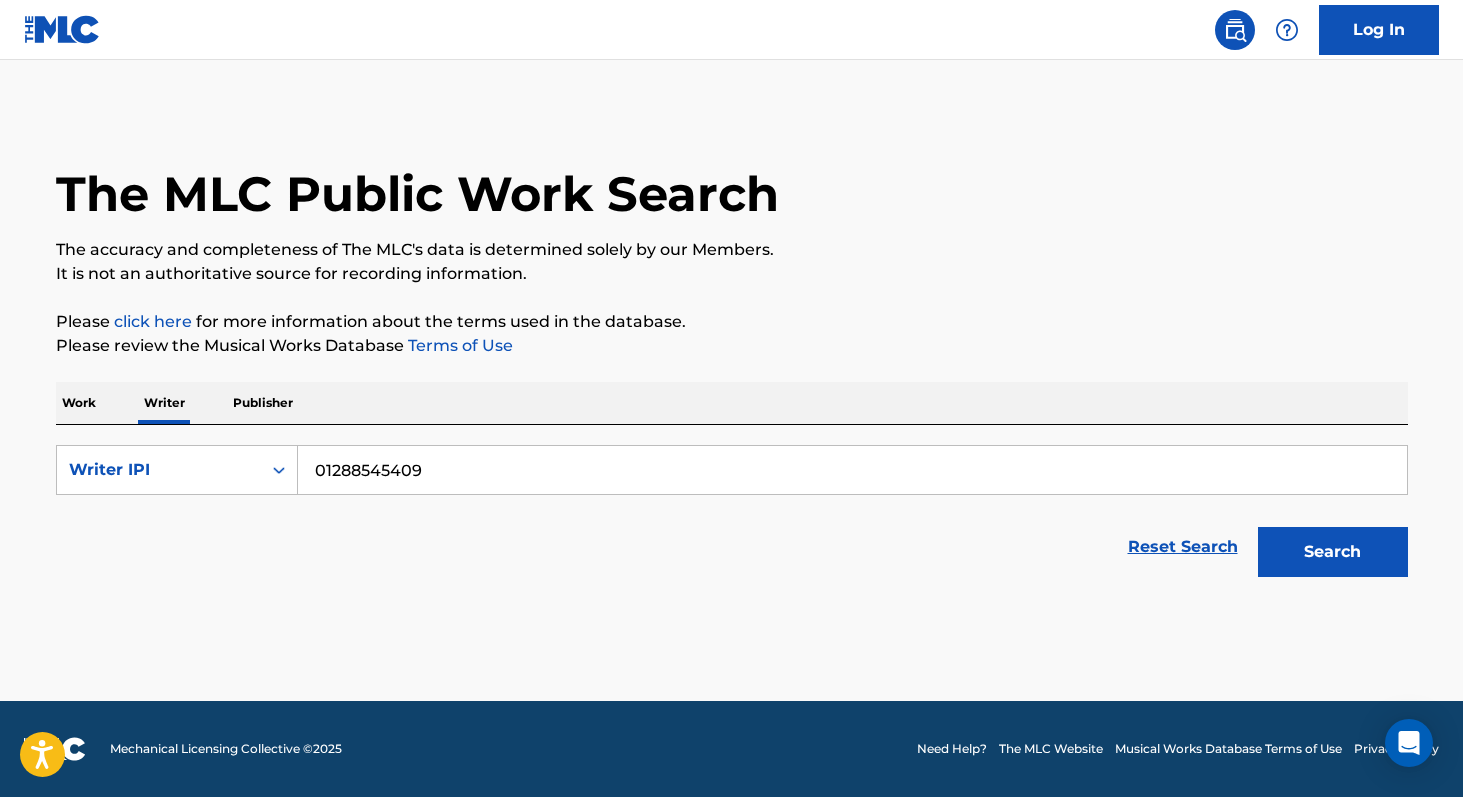 paste on "73266636" 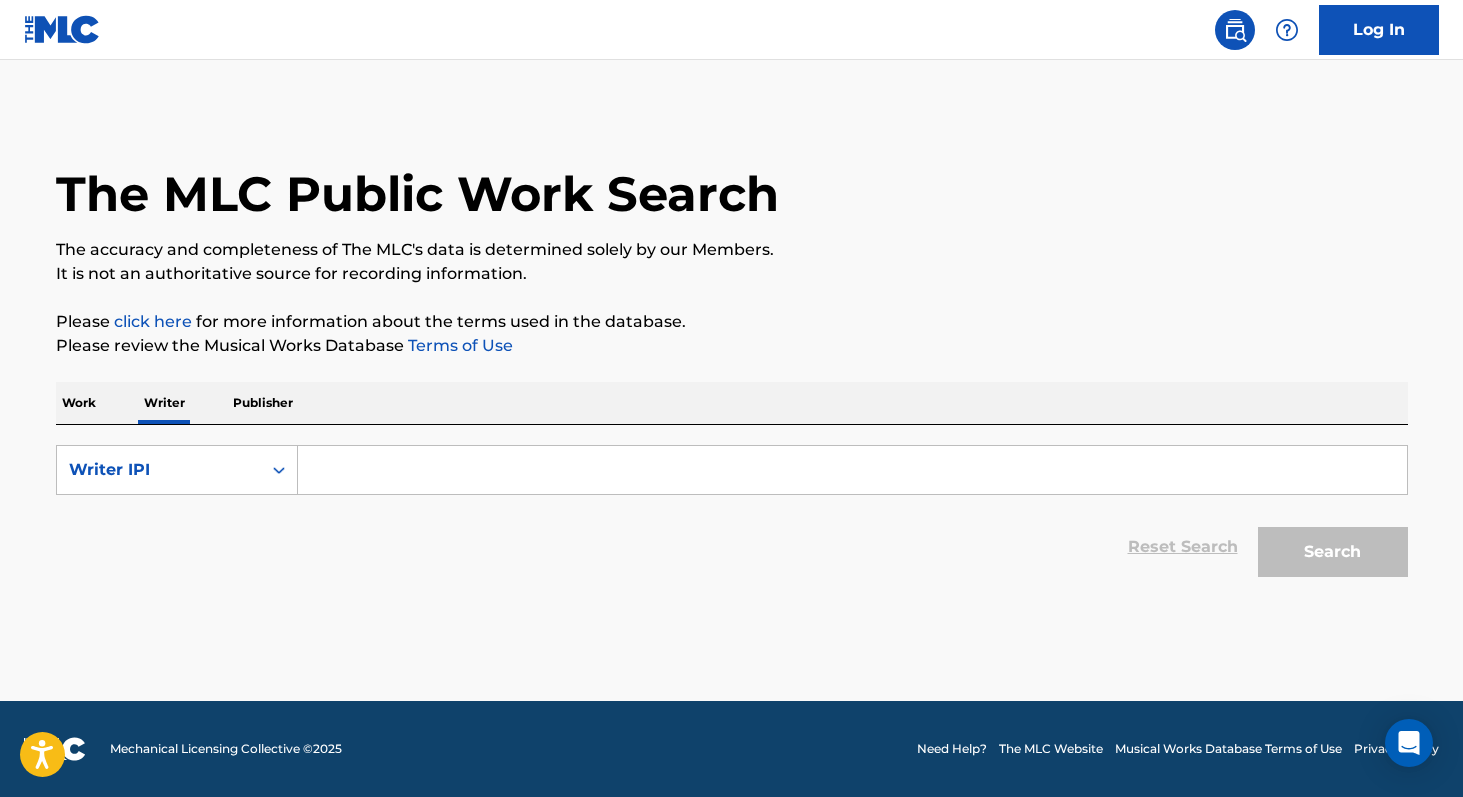 type 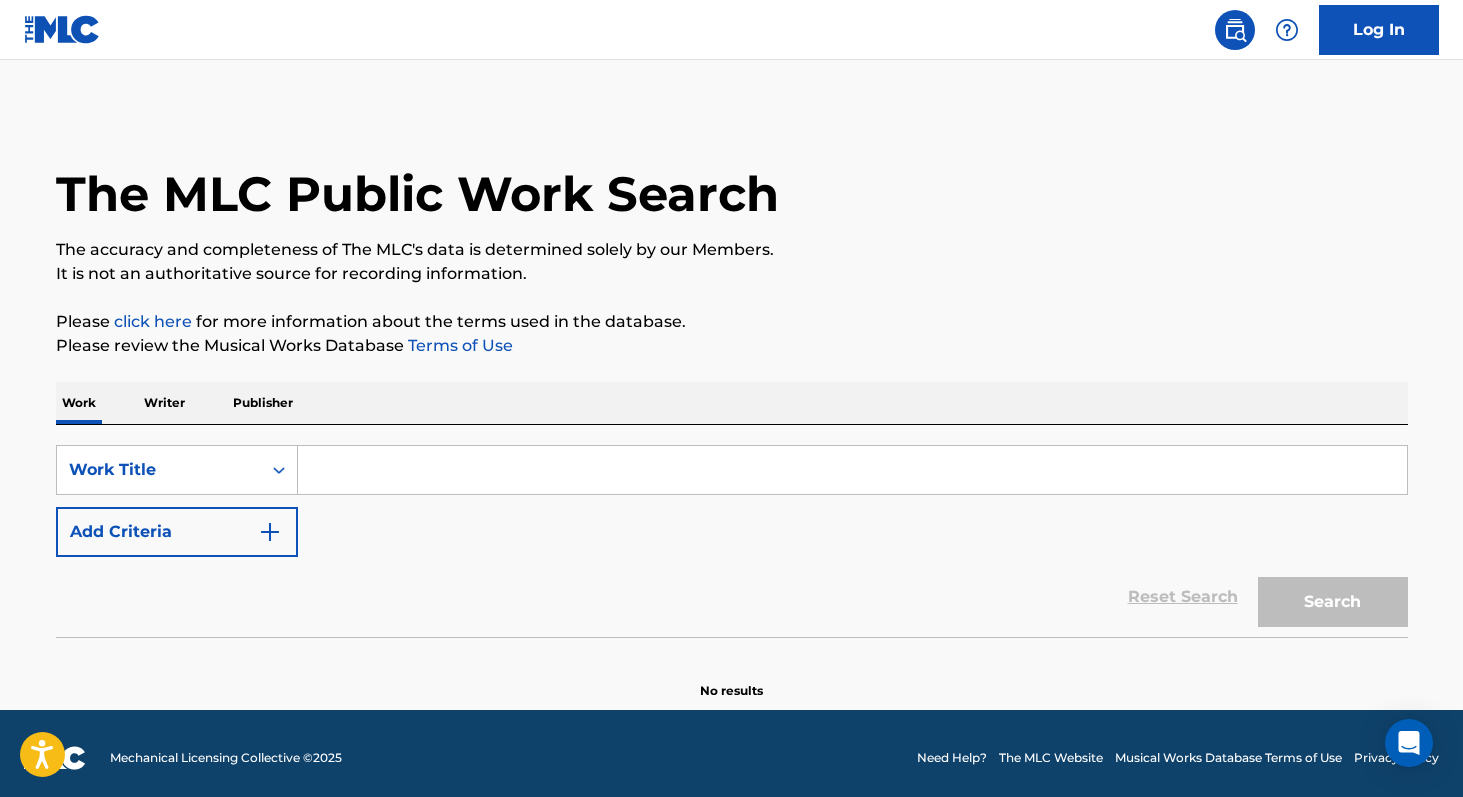 click at bounding box center [852, 470] 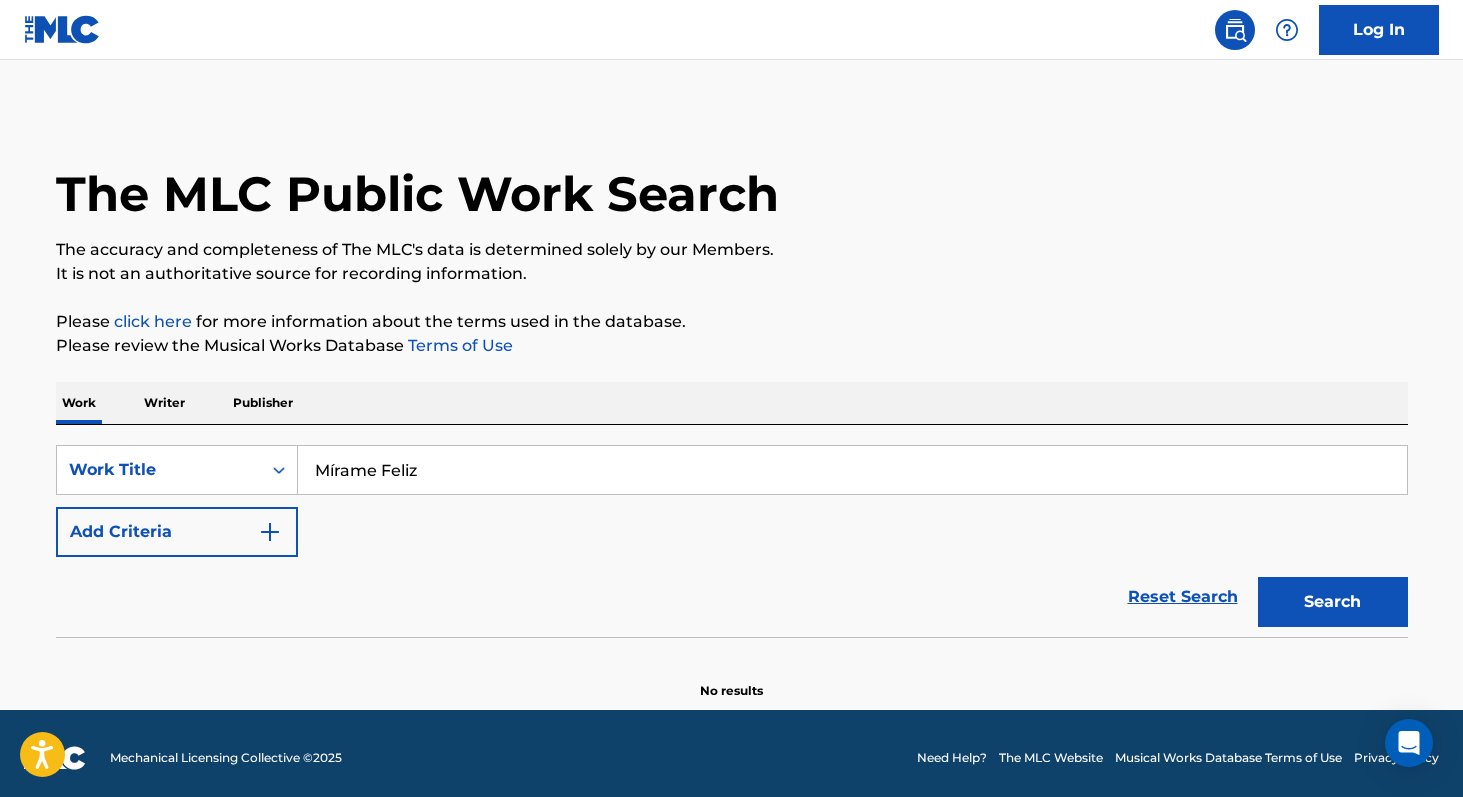 type on "Mírame Feliz" 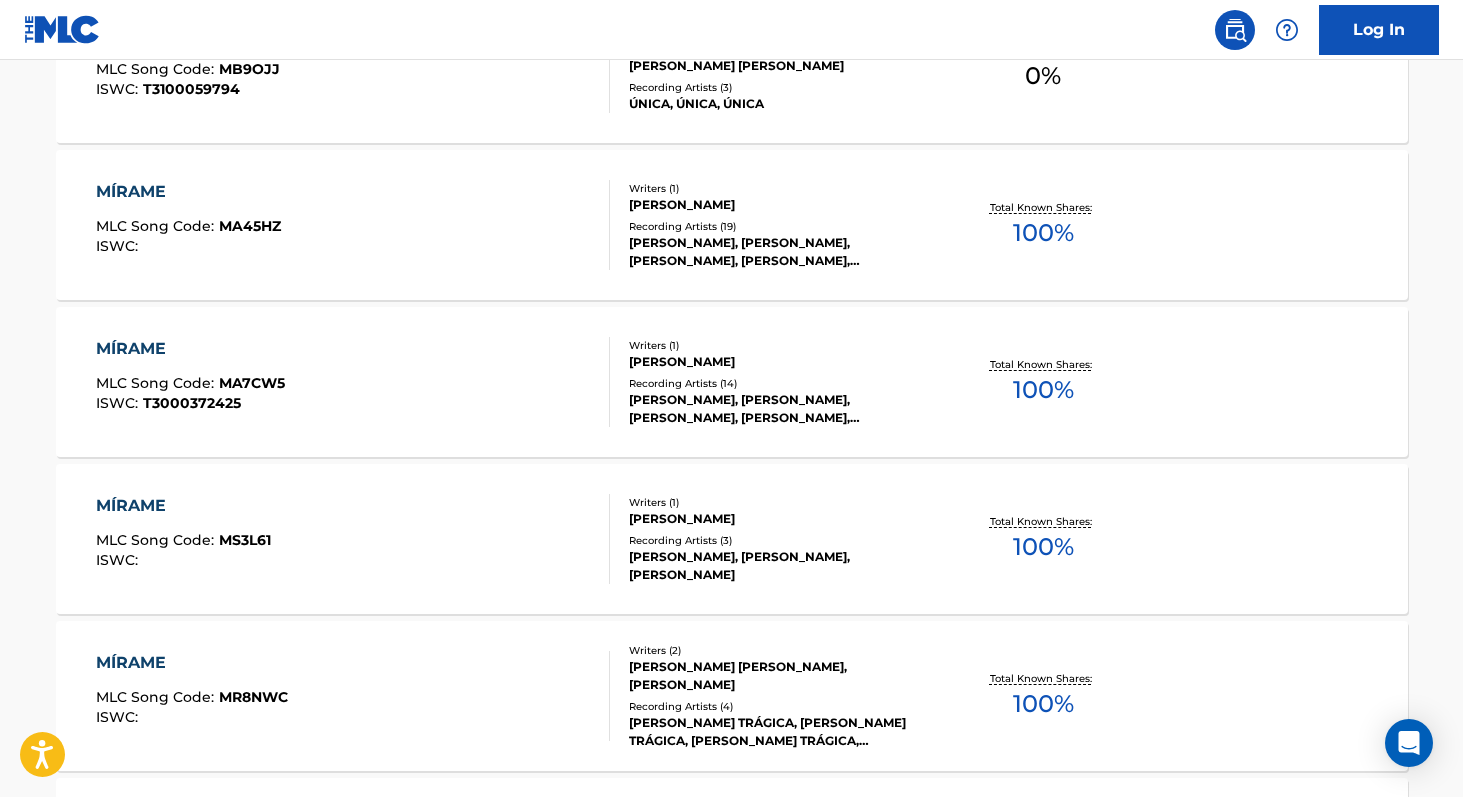 scroll, scrollTop: 845, scrollLeft: 0, axis: vertical 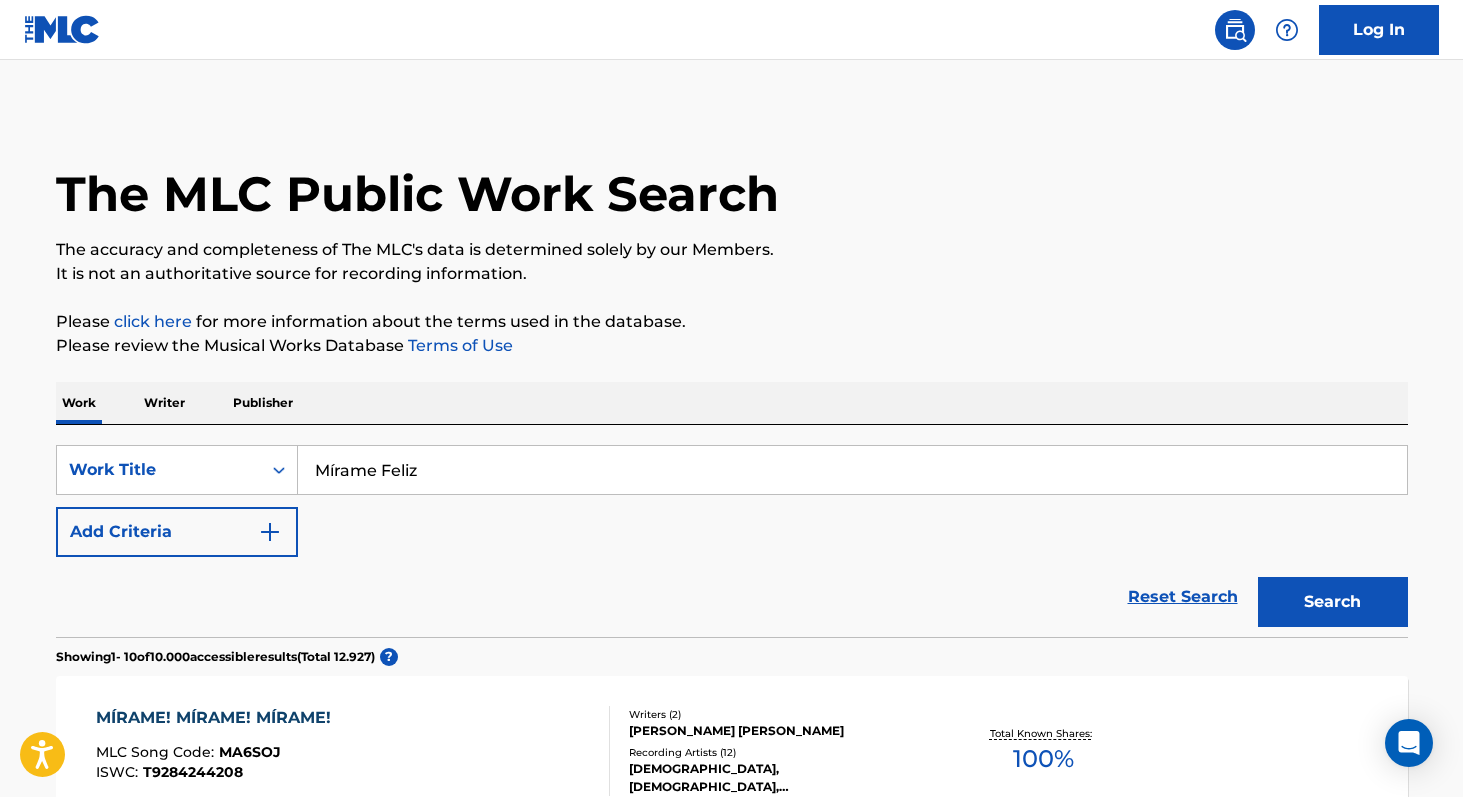 click on "Writer" at bounding box center [164, 403] 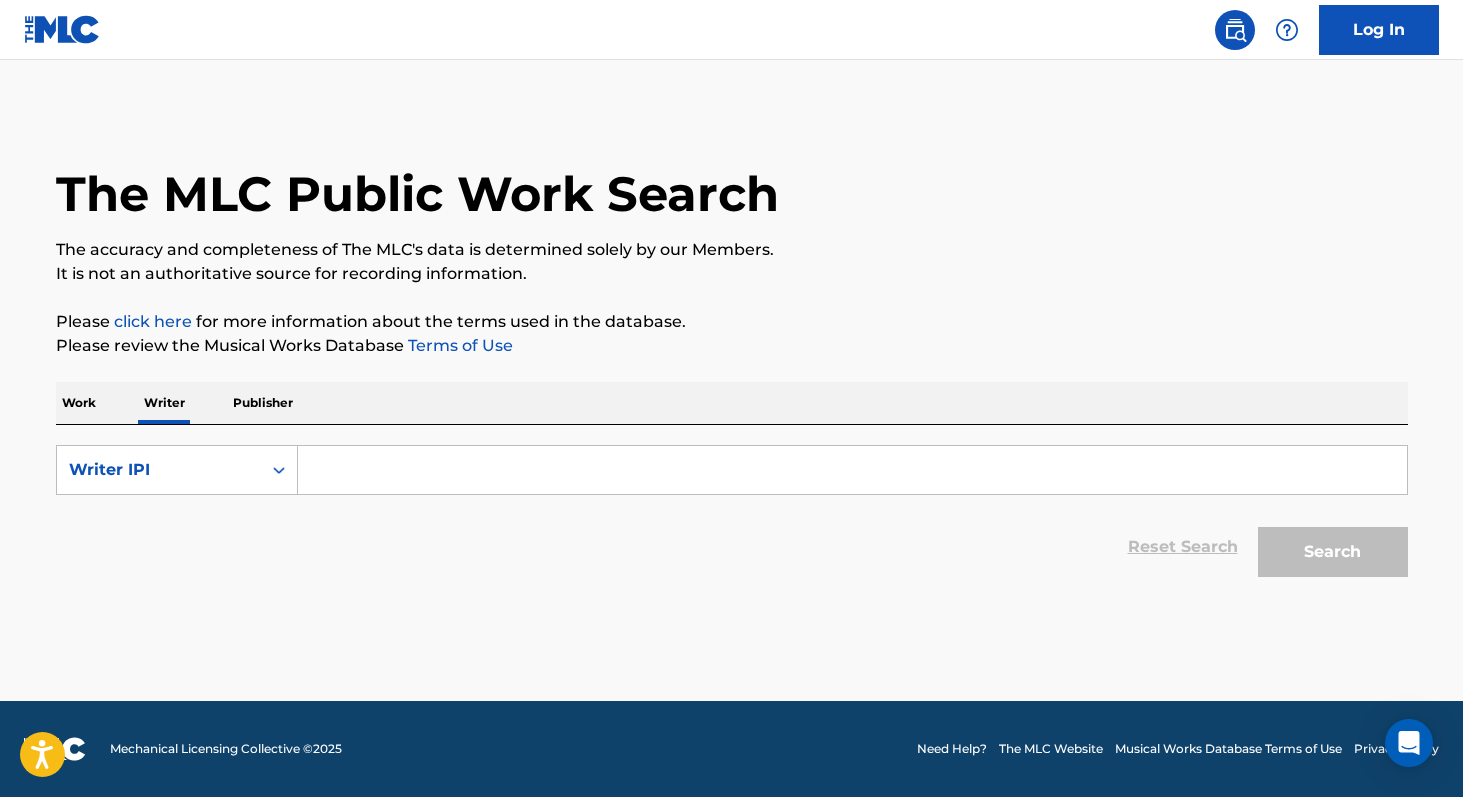 click at bounding box center (852, 470) 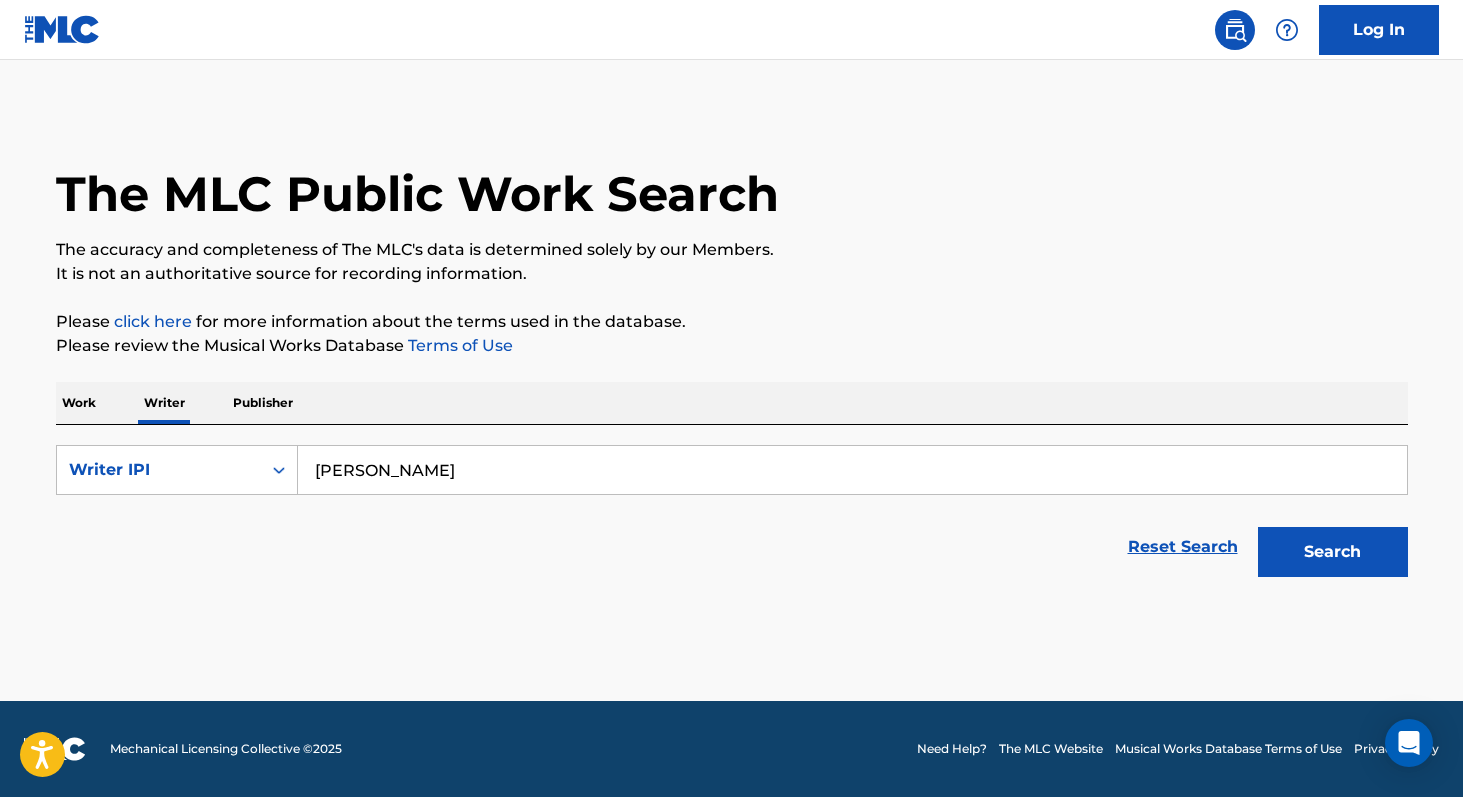 type on "[PERSON_NAME]" 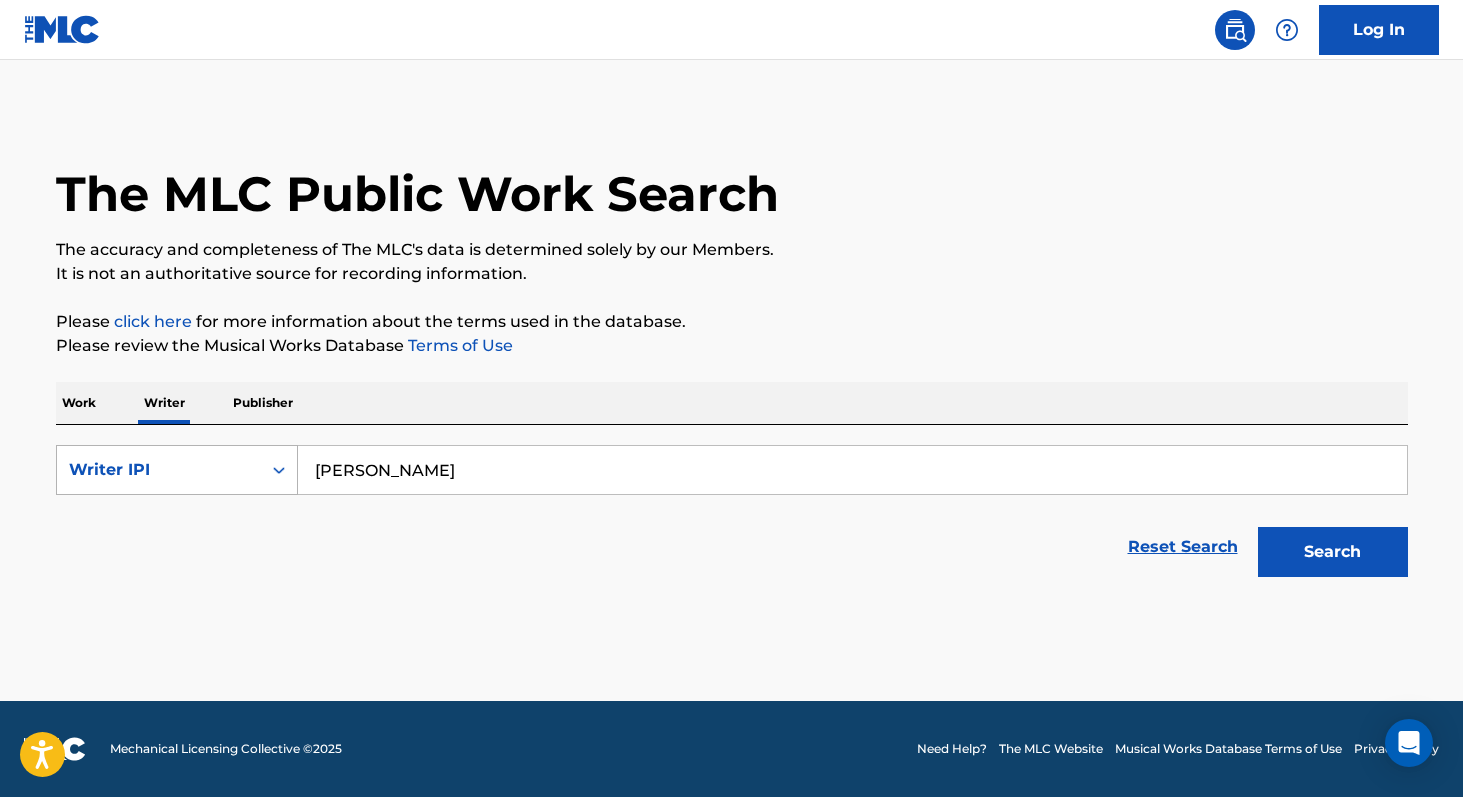 click on "Writer IPI" at bounding box center (159, 470) 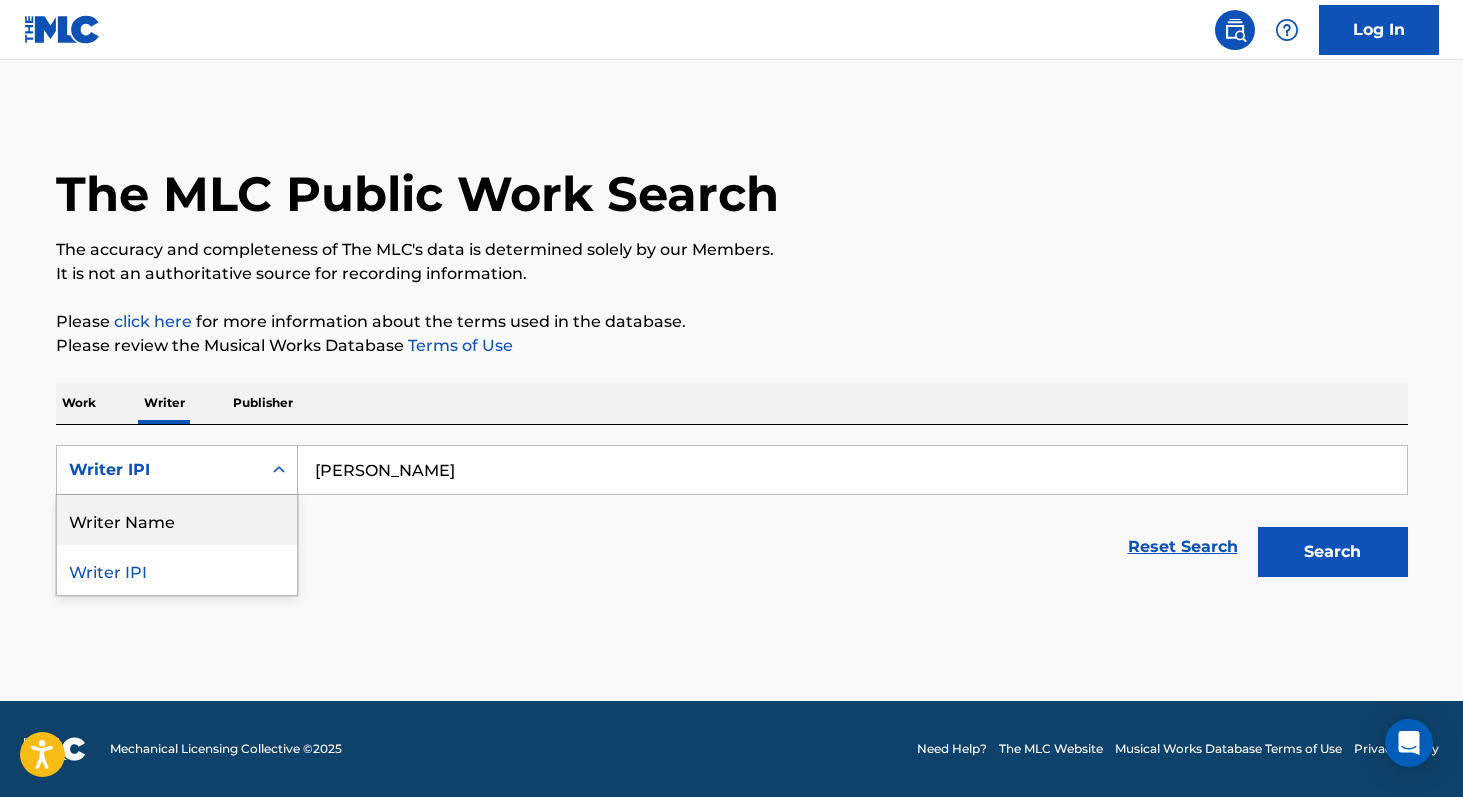 click on "Writer Name" at bounding box center (177, 520) 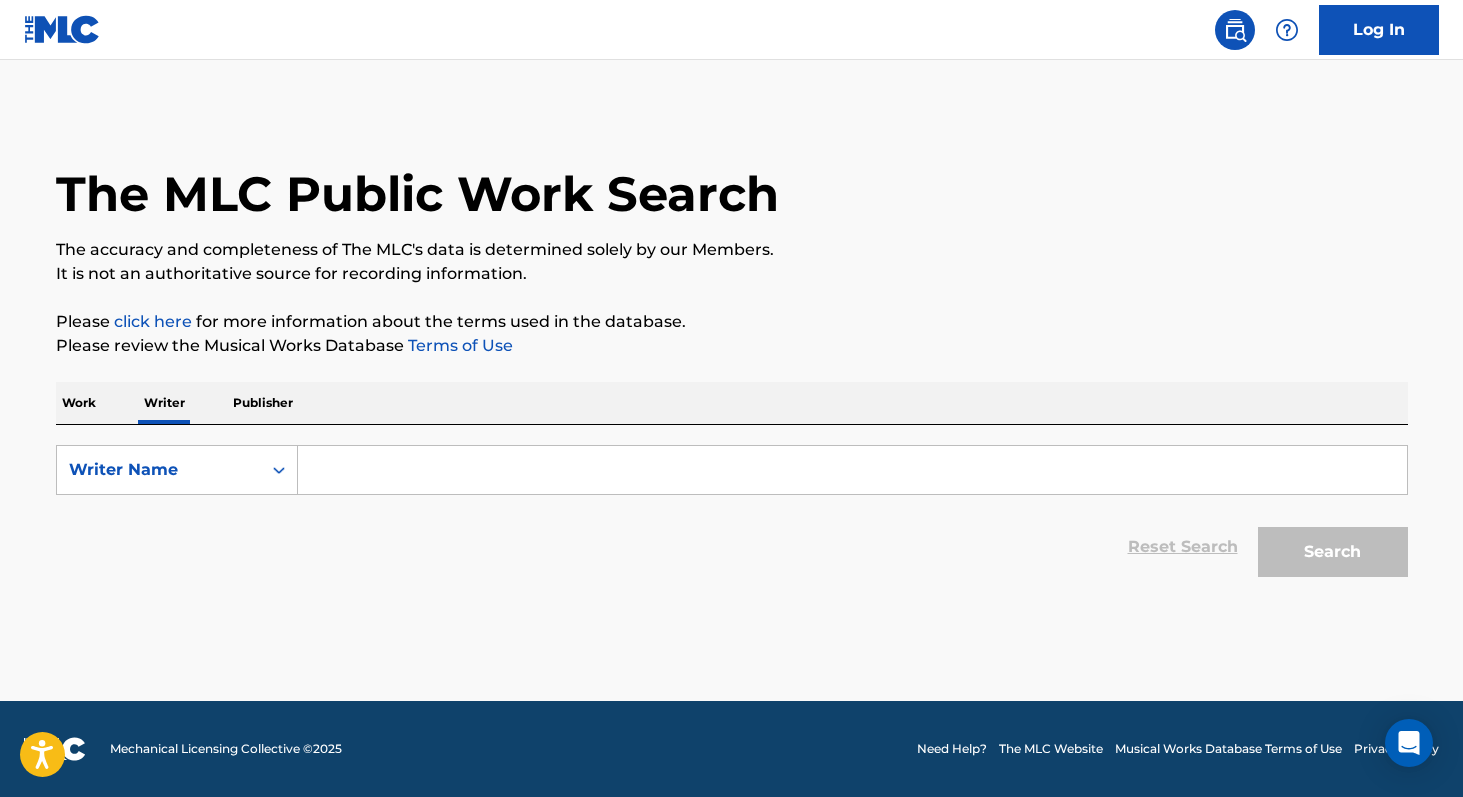 click at bounding box center (852, 470) 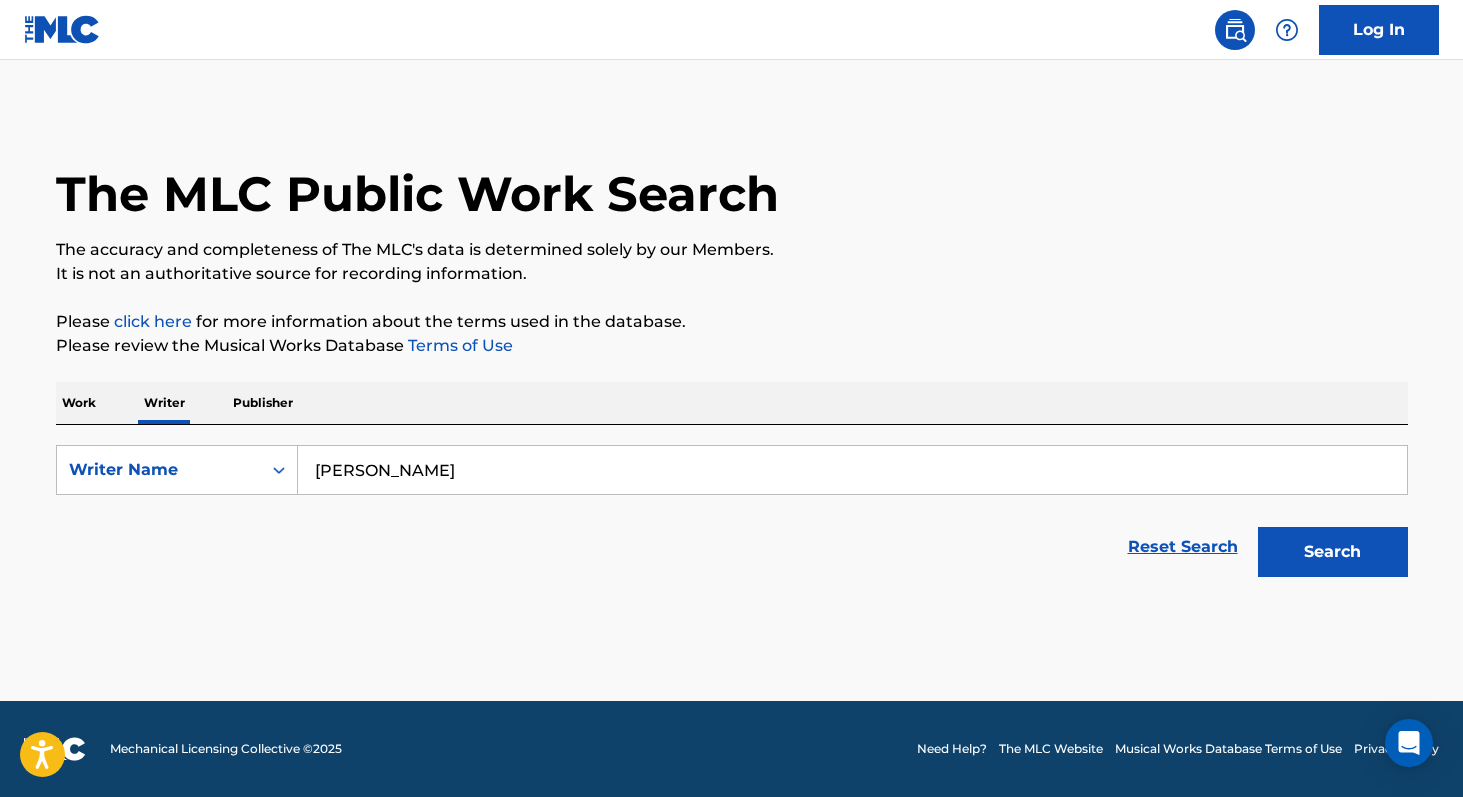 type on "[PERSON_NAME]" 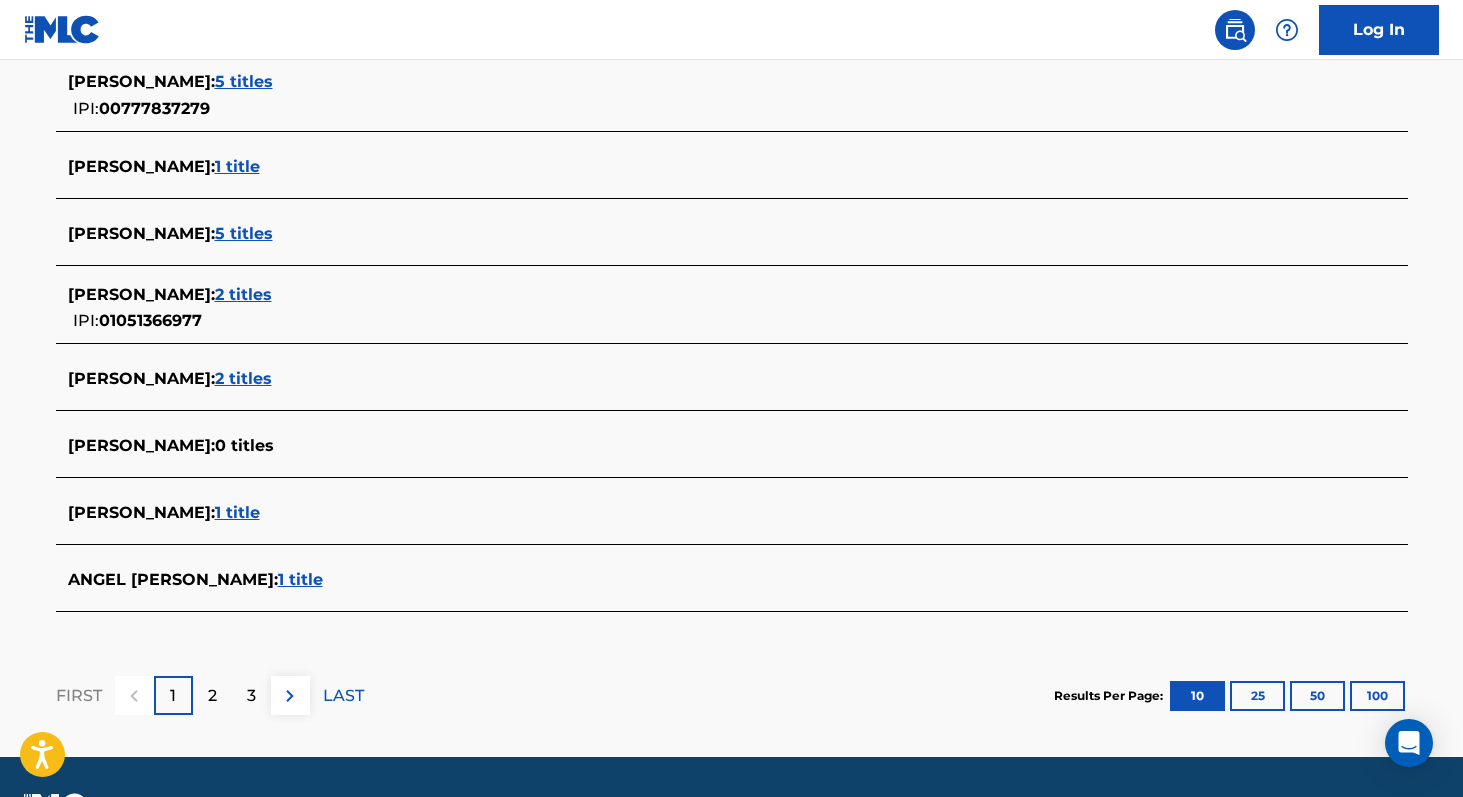 scroll, scrollTop: 777, scrollLeft: 0, axis: vertical 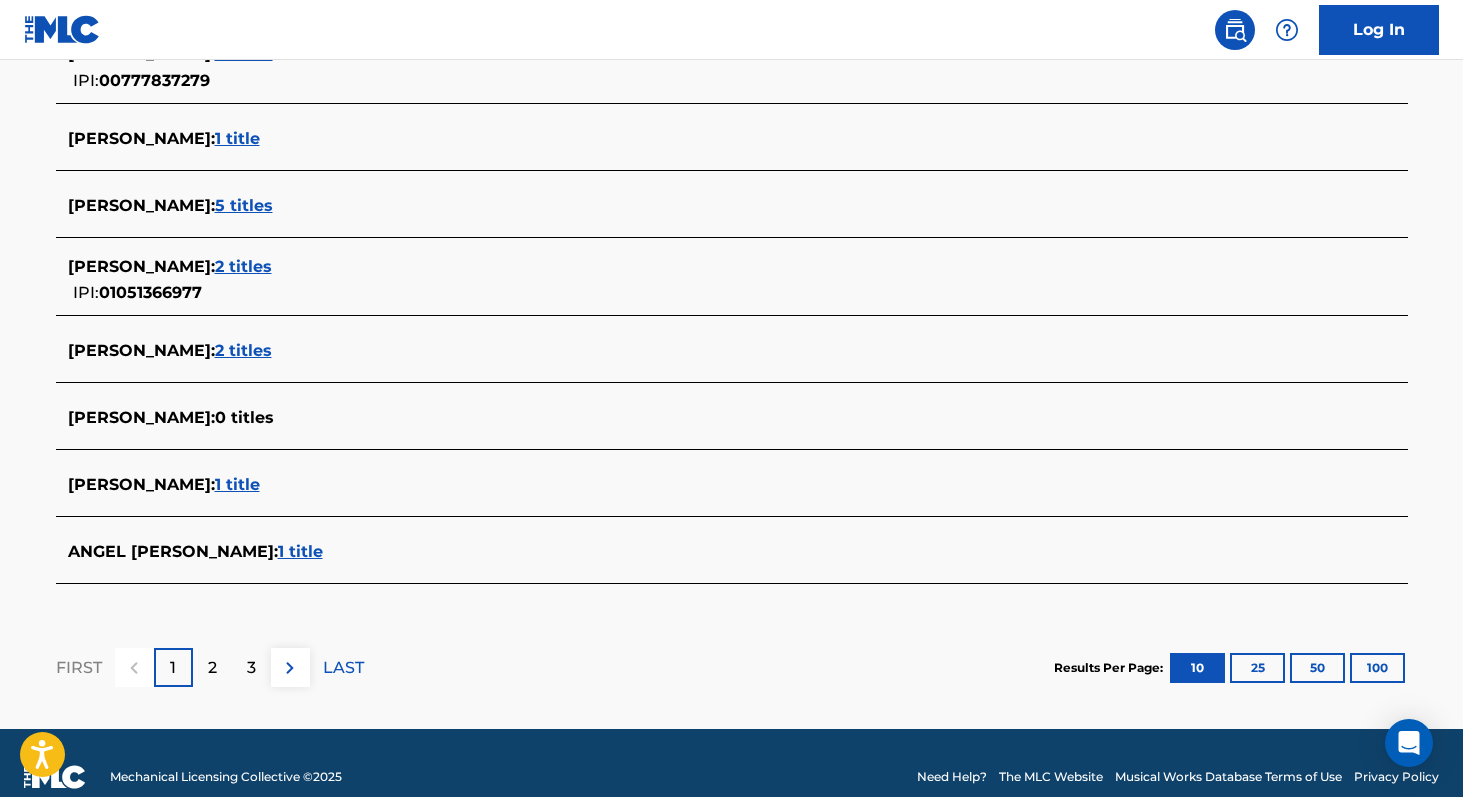 click on "1 title" at bounding box center [300, 551] 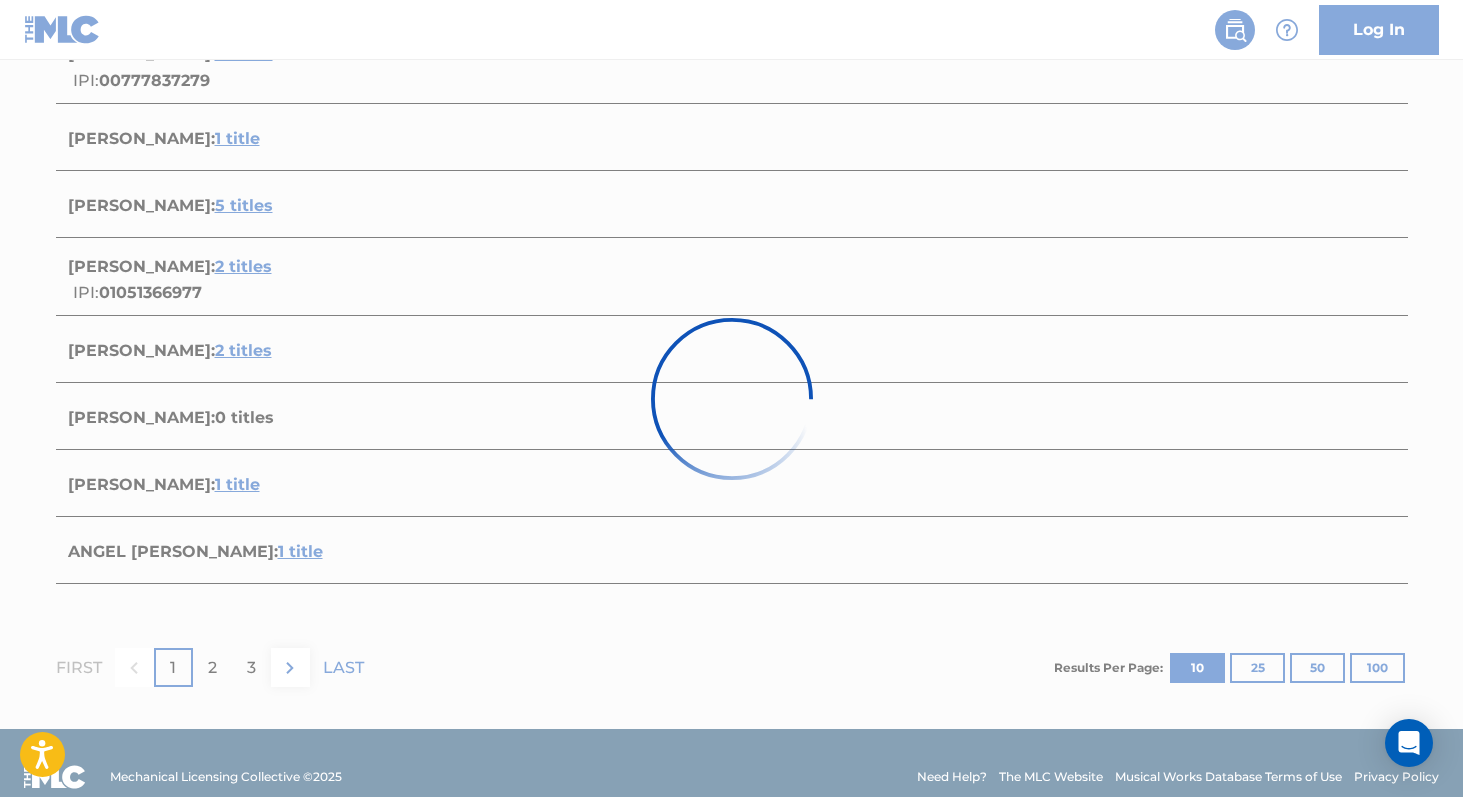 scroll, scrollTop: 310, scrollLeft: 0, axis: vertical 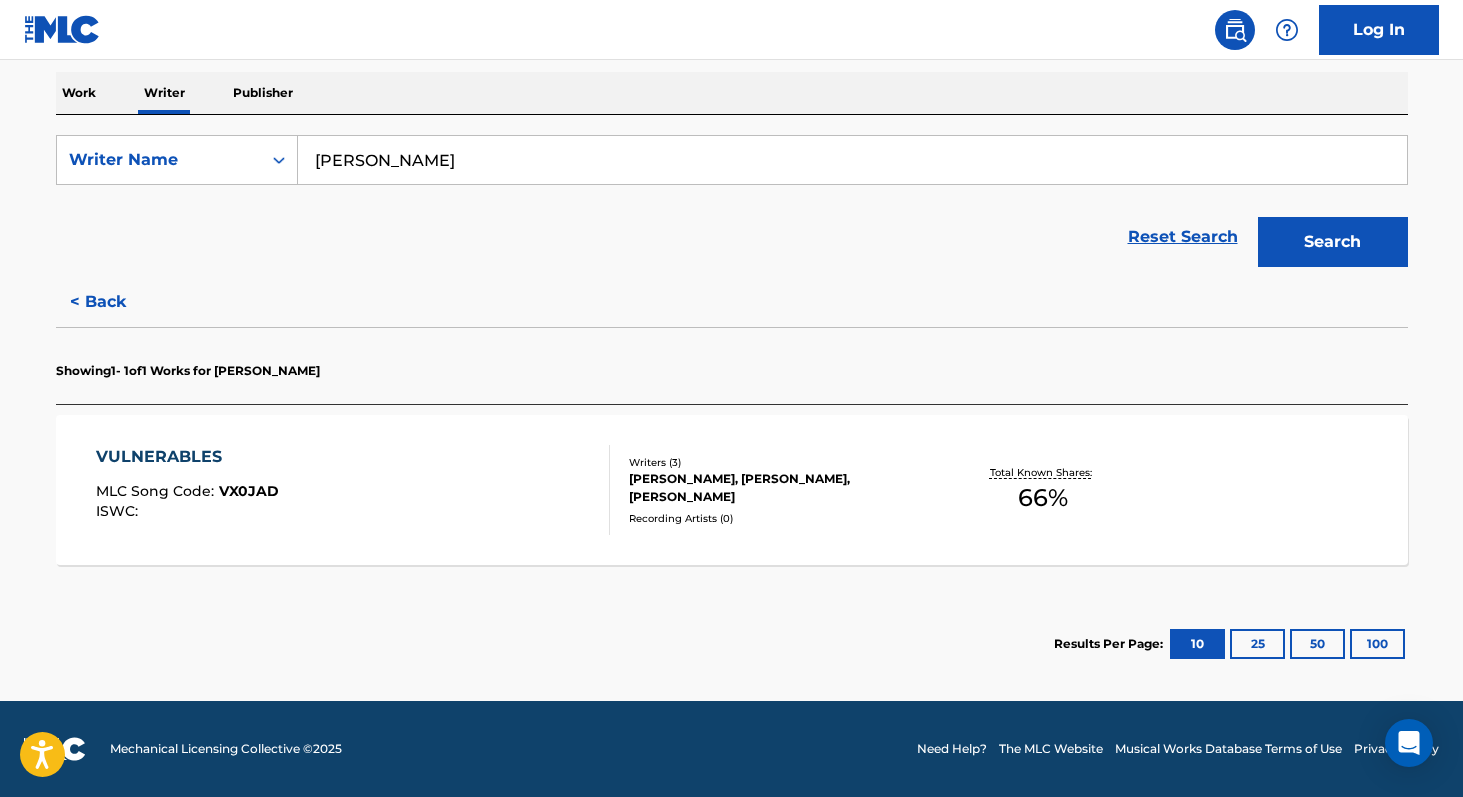 click on "Total Known Shares: 66 %" at bounding box center (1043, 490) 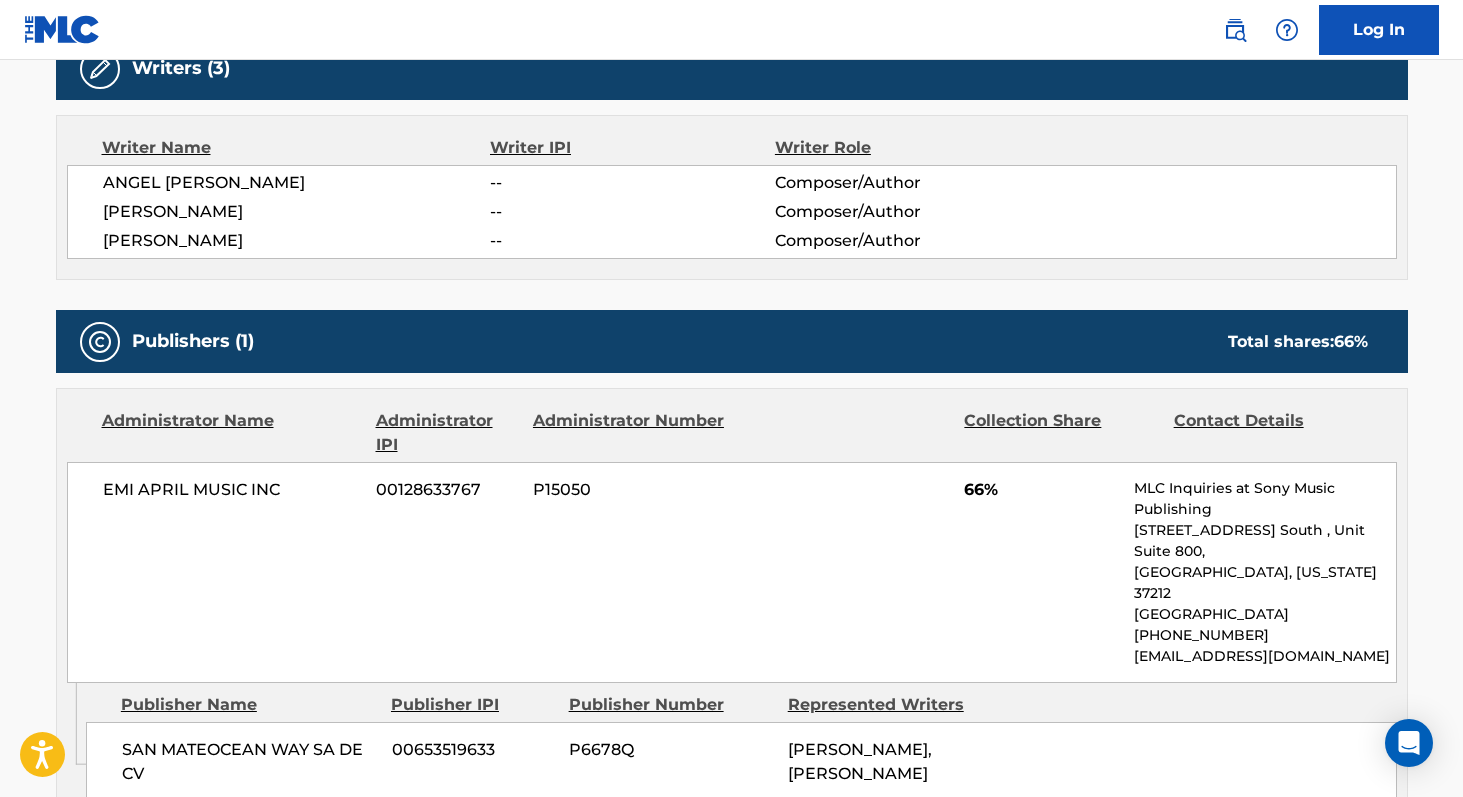 scroll, scrollTop: 647, scrollLeft: 0, axis: vertical 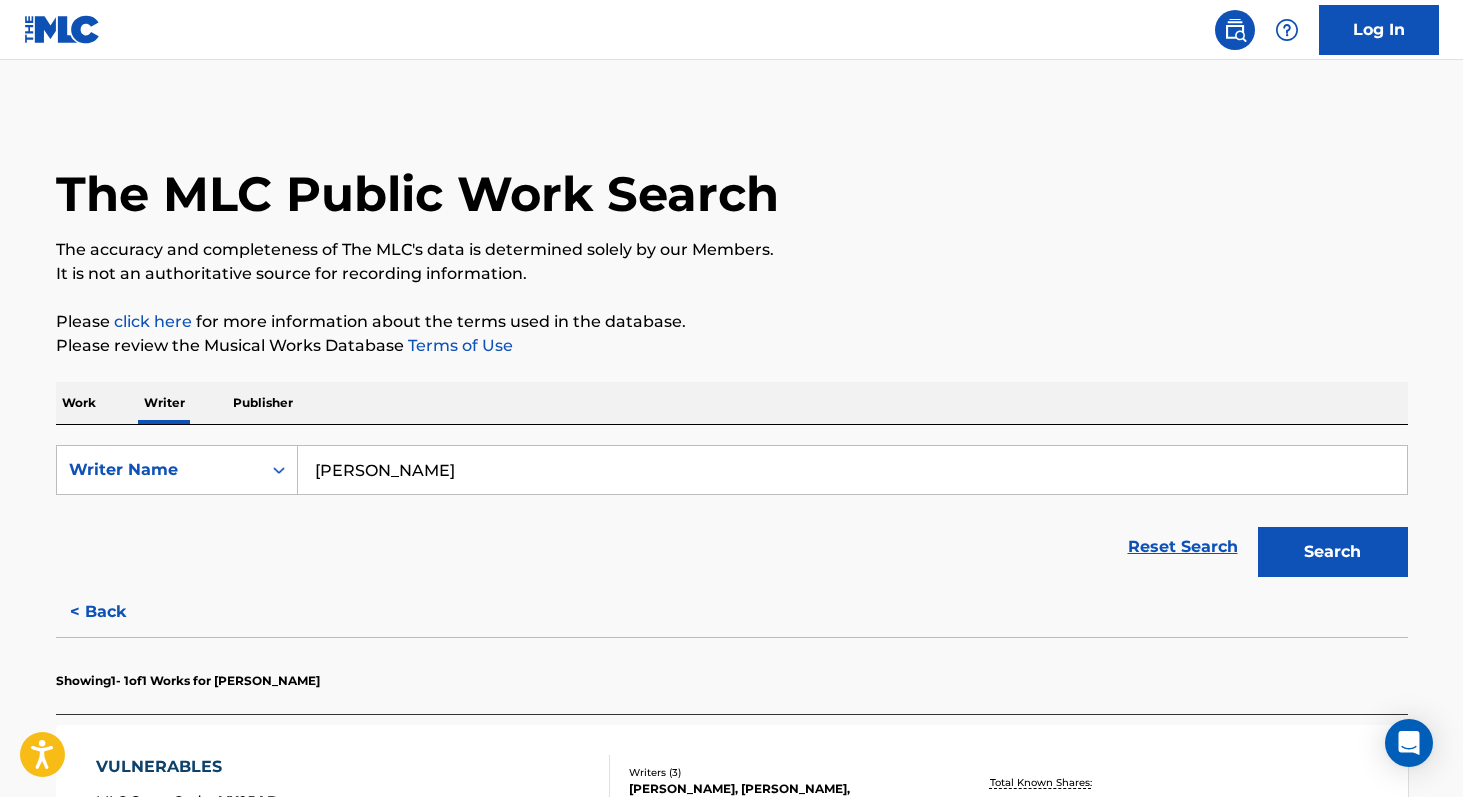 click on "< Back" at bounding box center (116, 612) 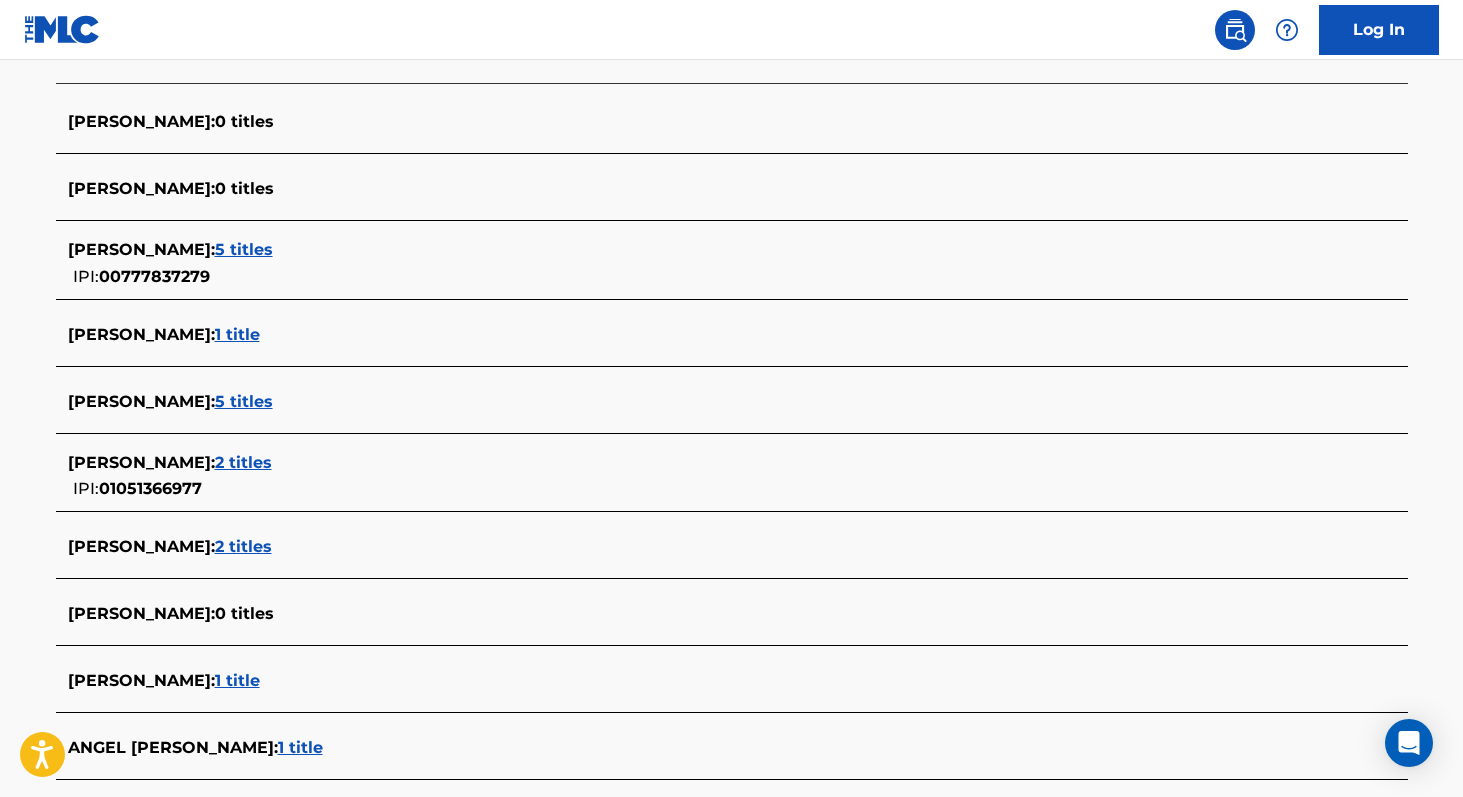 scroll, scrollTop: 583, scrollLeft: 0, axis: vertical 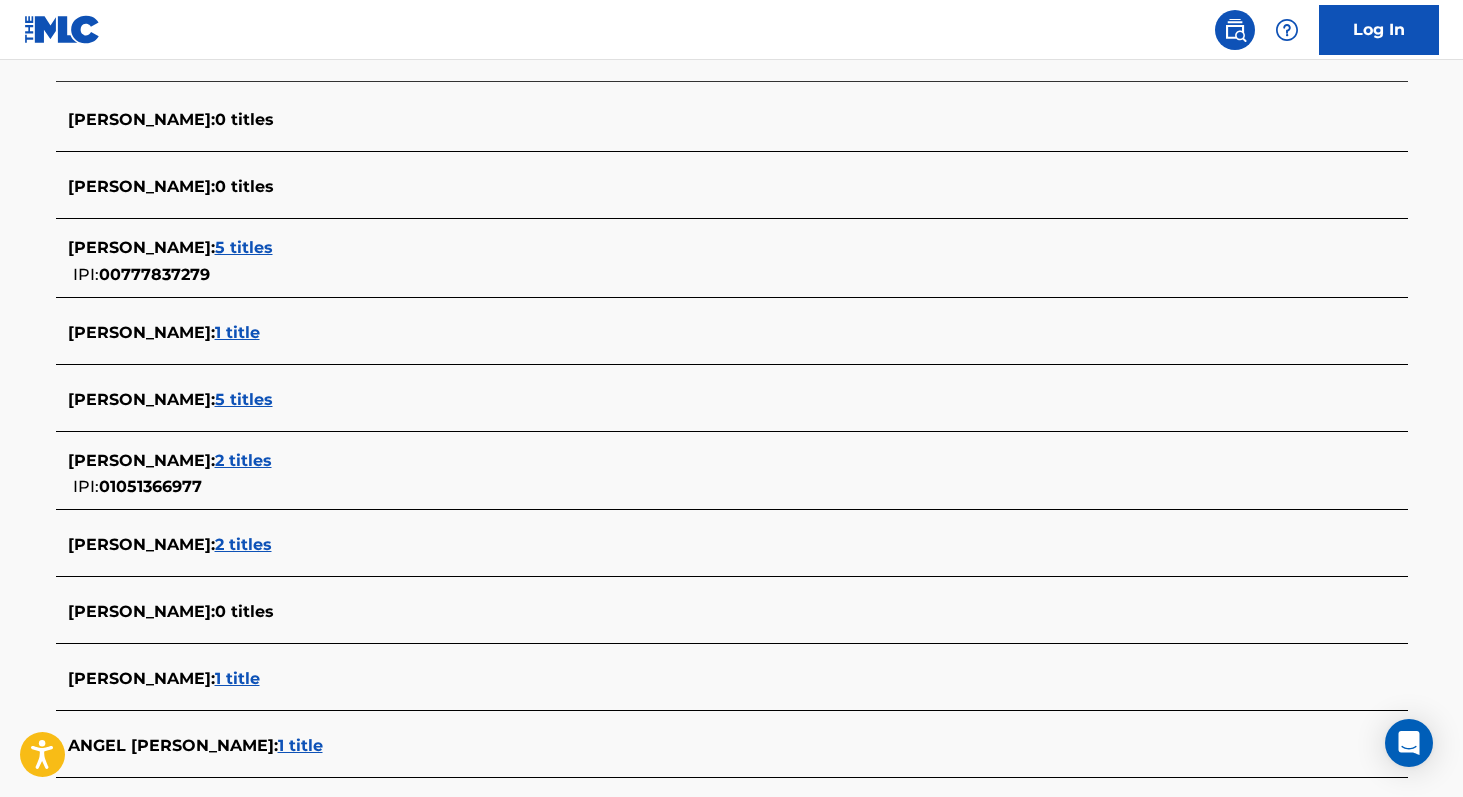 click on "1 title" at bounding box center [237, 678] 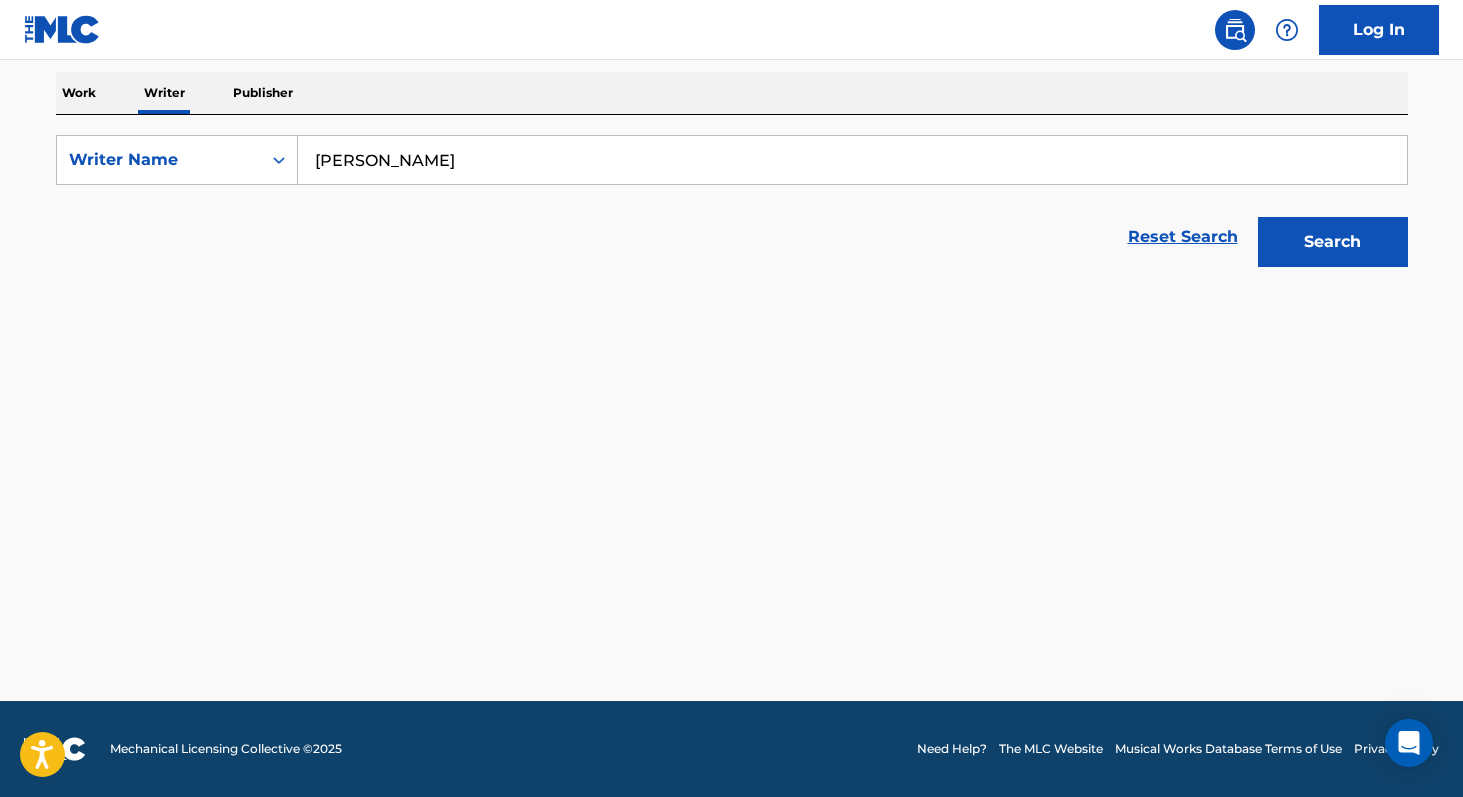 scroll, scrollTop: 310, scrollLeft: 0, axis: vertical 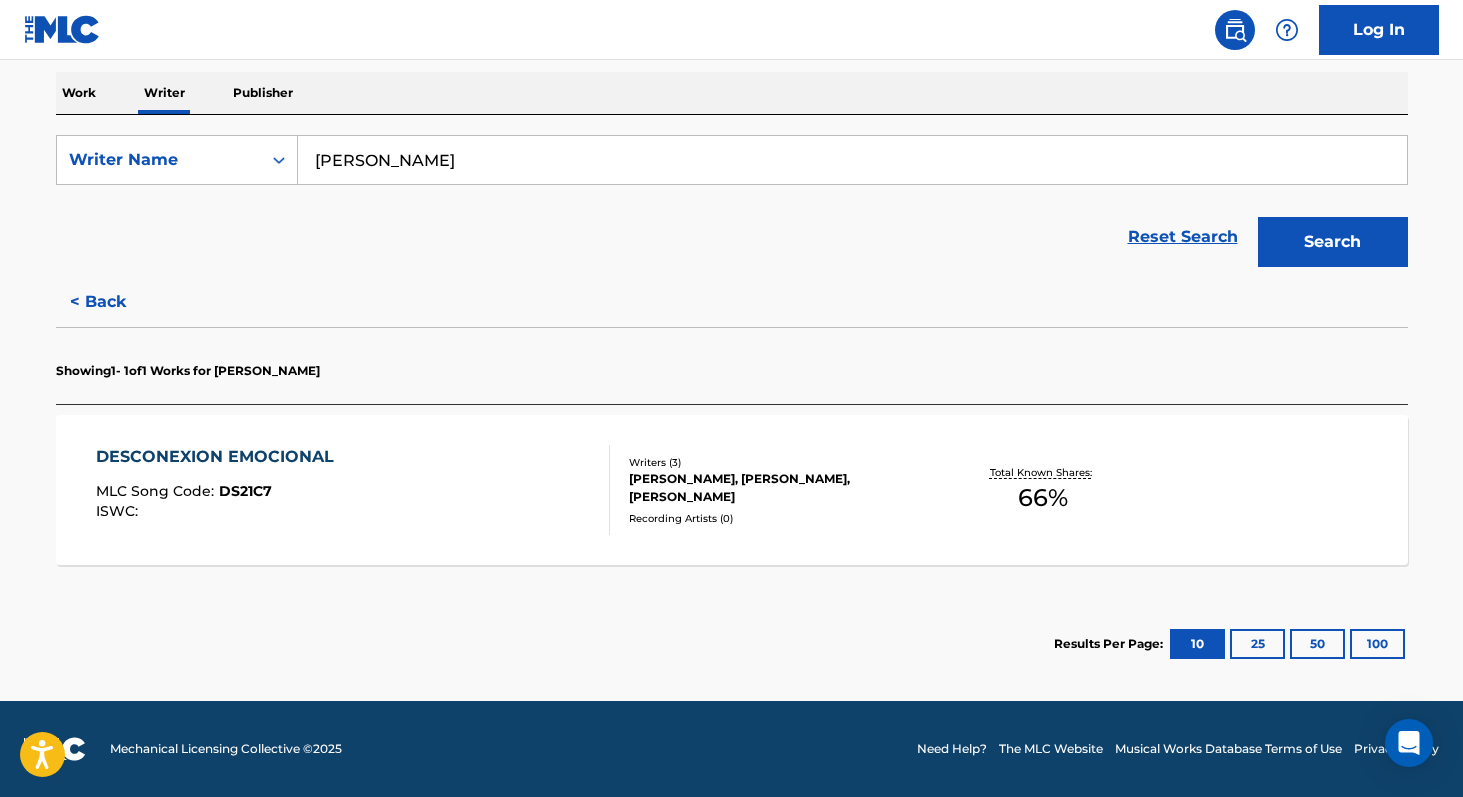 click on "Total Known Shares: 66 %" at bounding box center (1043, 490) 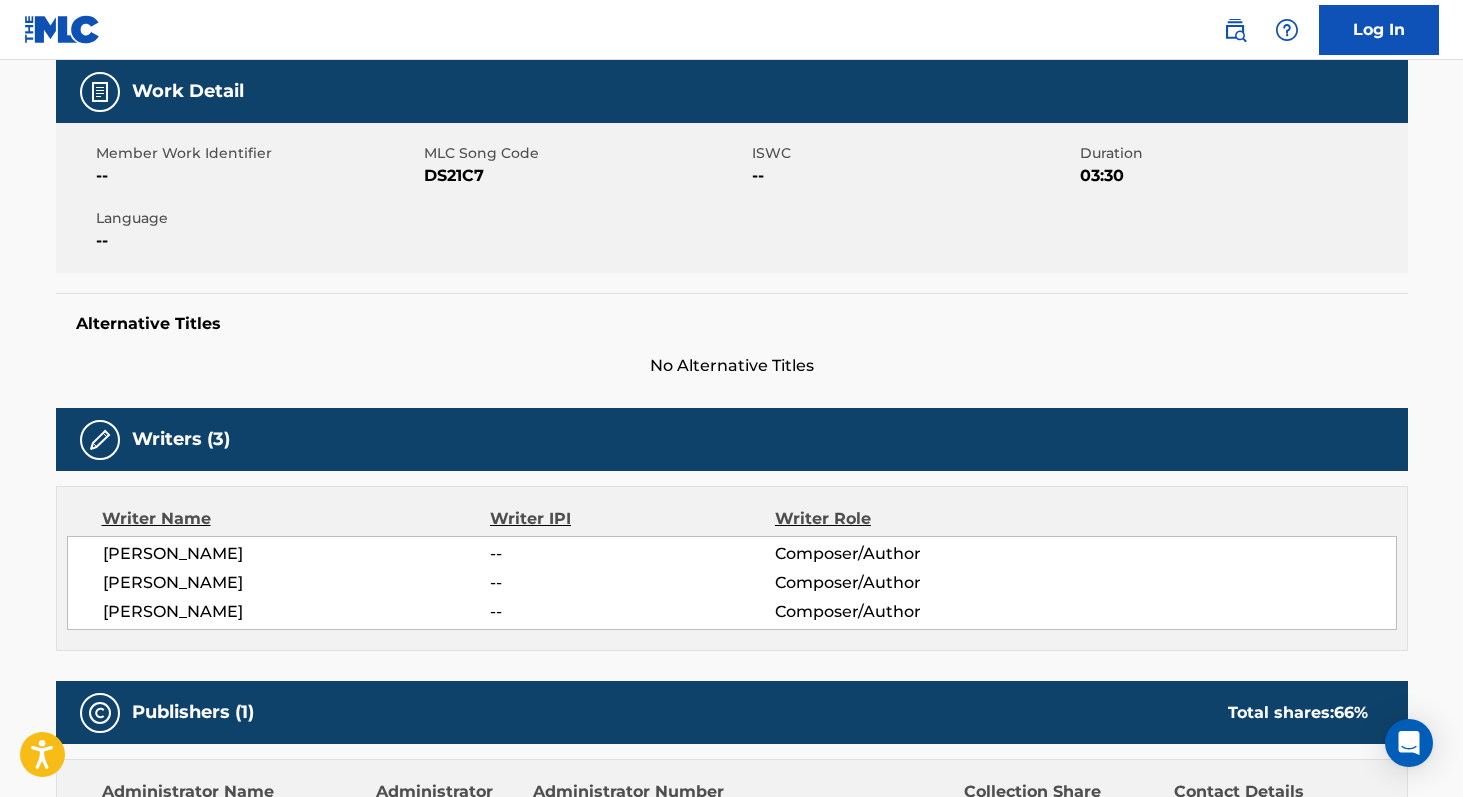 scroll, scrollTop: 0, scrollLeft: 0, axis: both 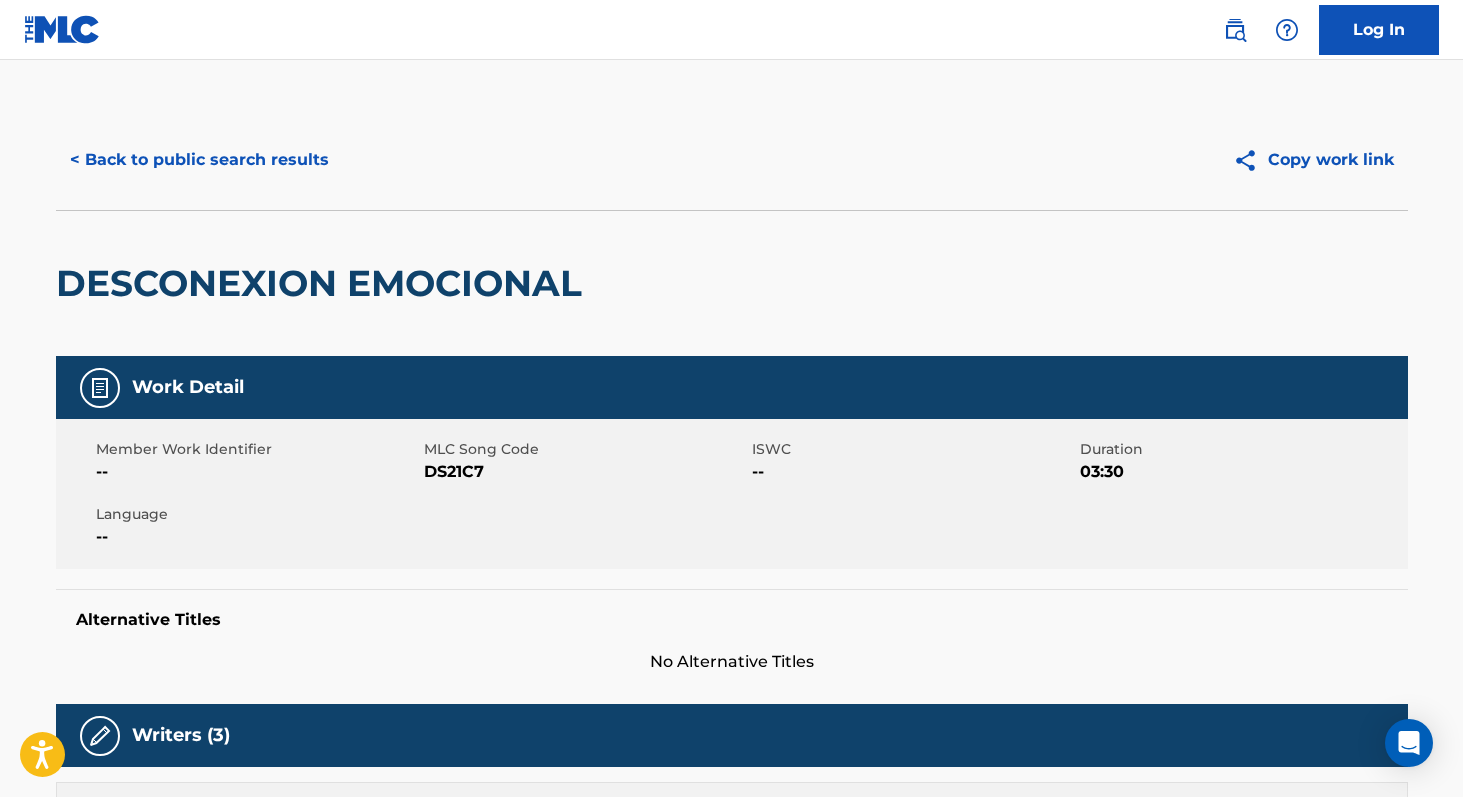 click on "< Back to public search results" at bounding box center (199, 160) 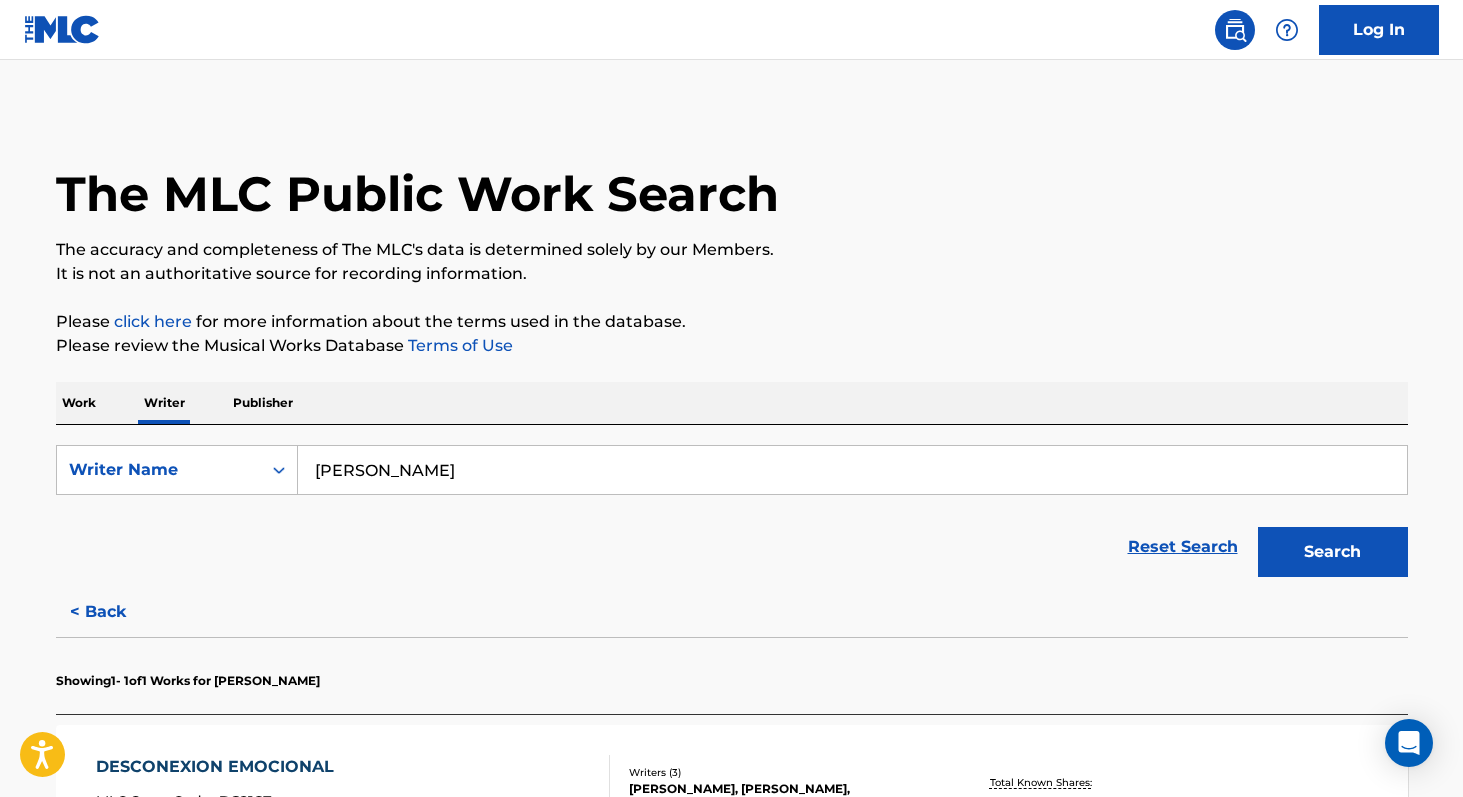click on "[PERSON_NAME]" at bounding box center [852, 470] 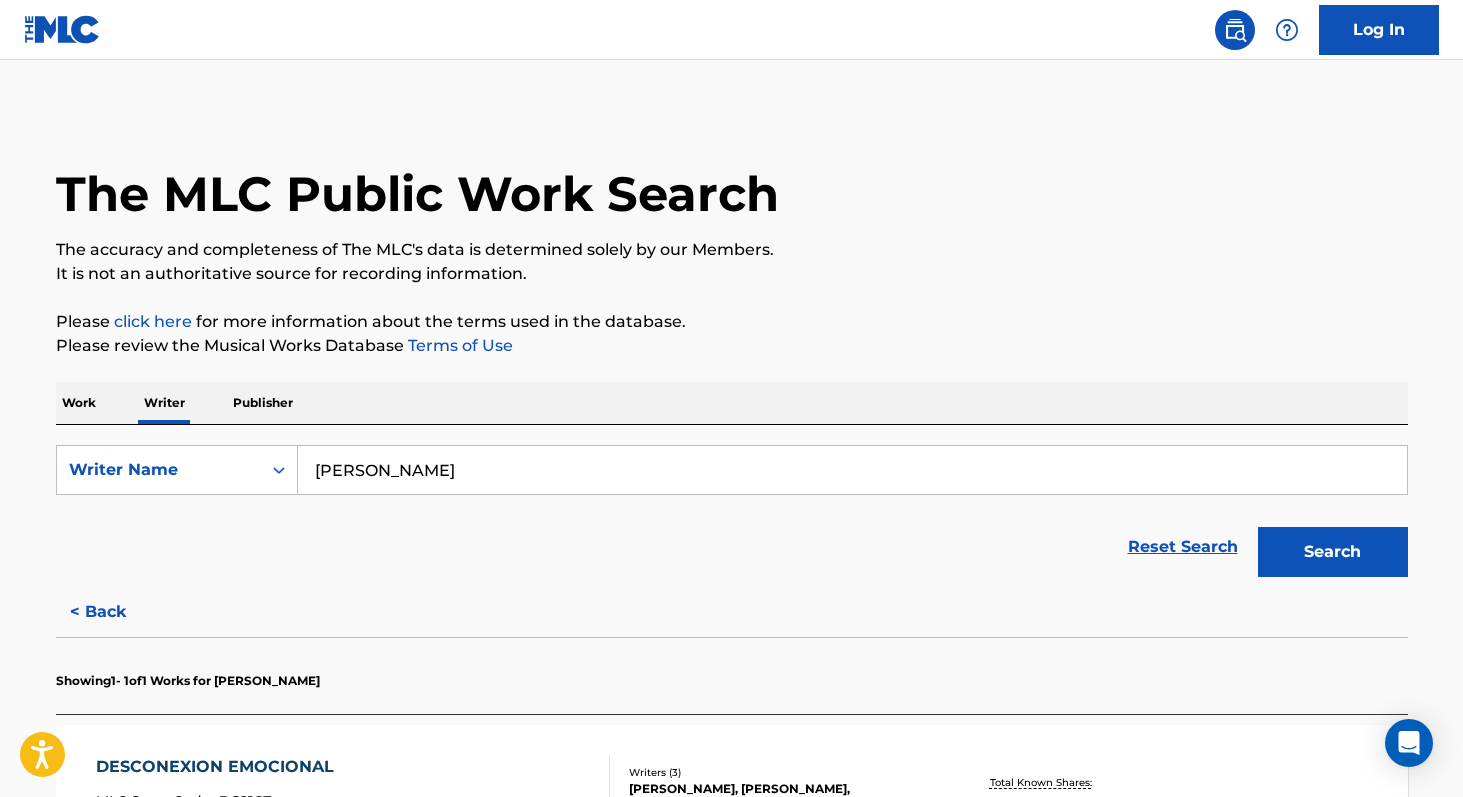 paste on "oises Zulaic" 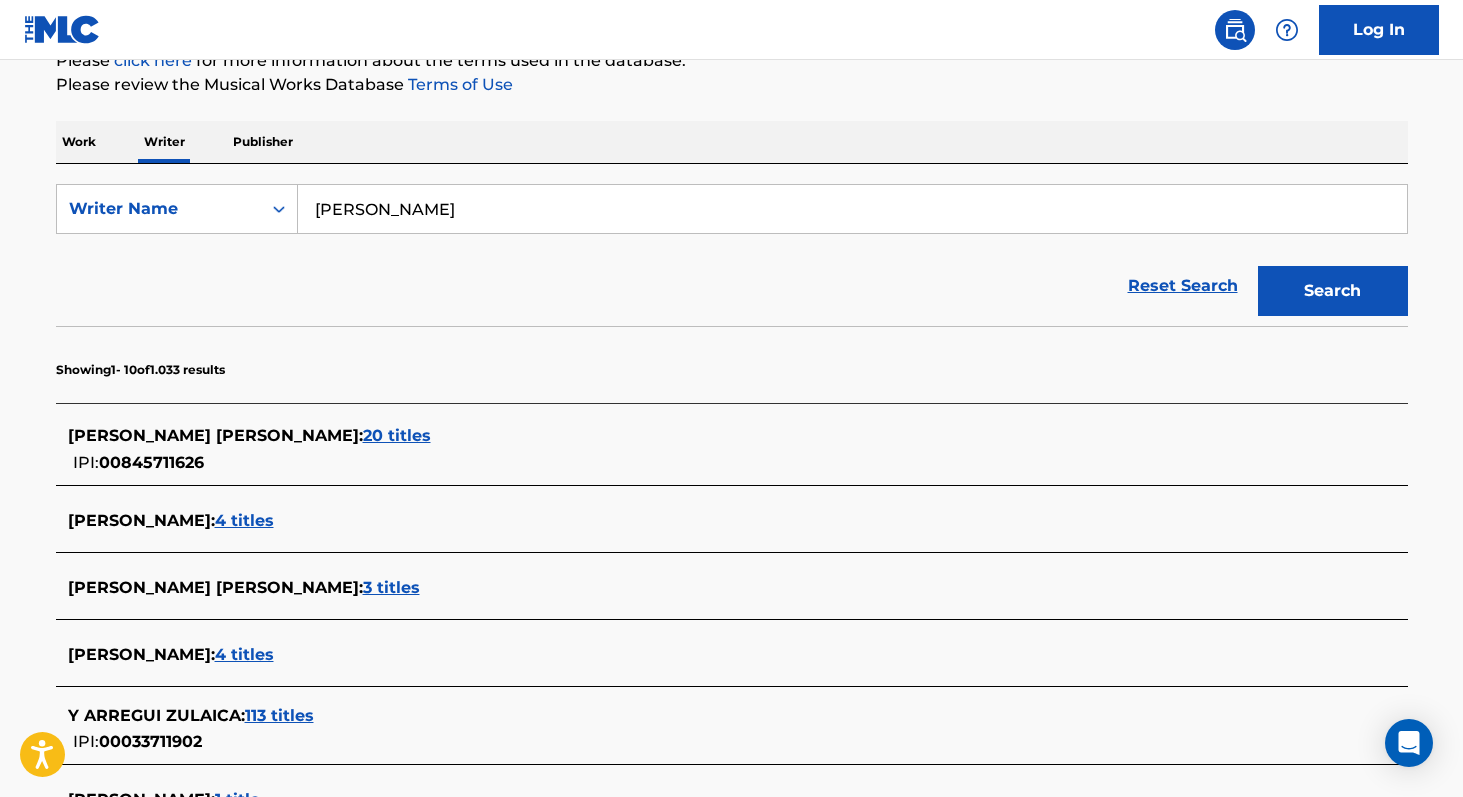 scroll, scrollTop: 268, scrollLeft: 0, axis: vertical 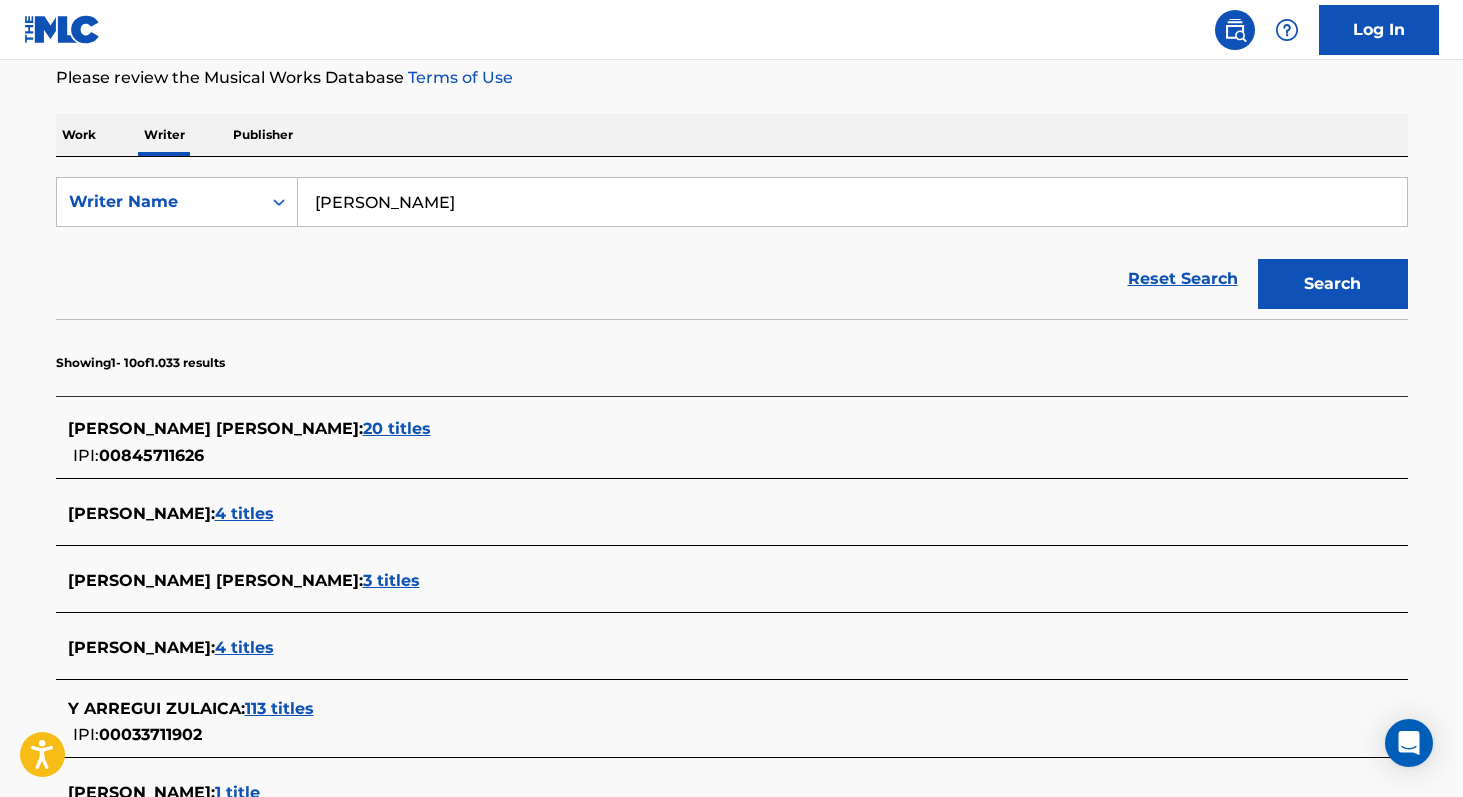 click on "20 titles" at bounding box center (397, 428) 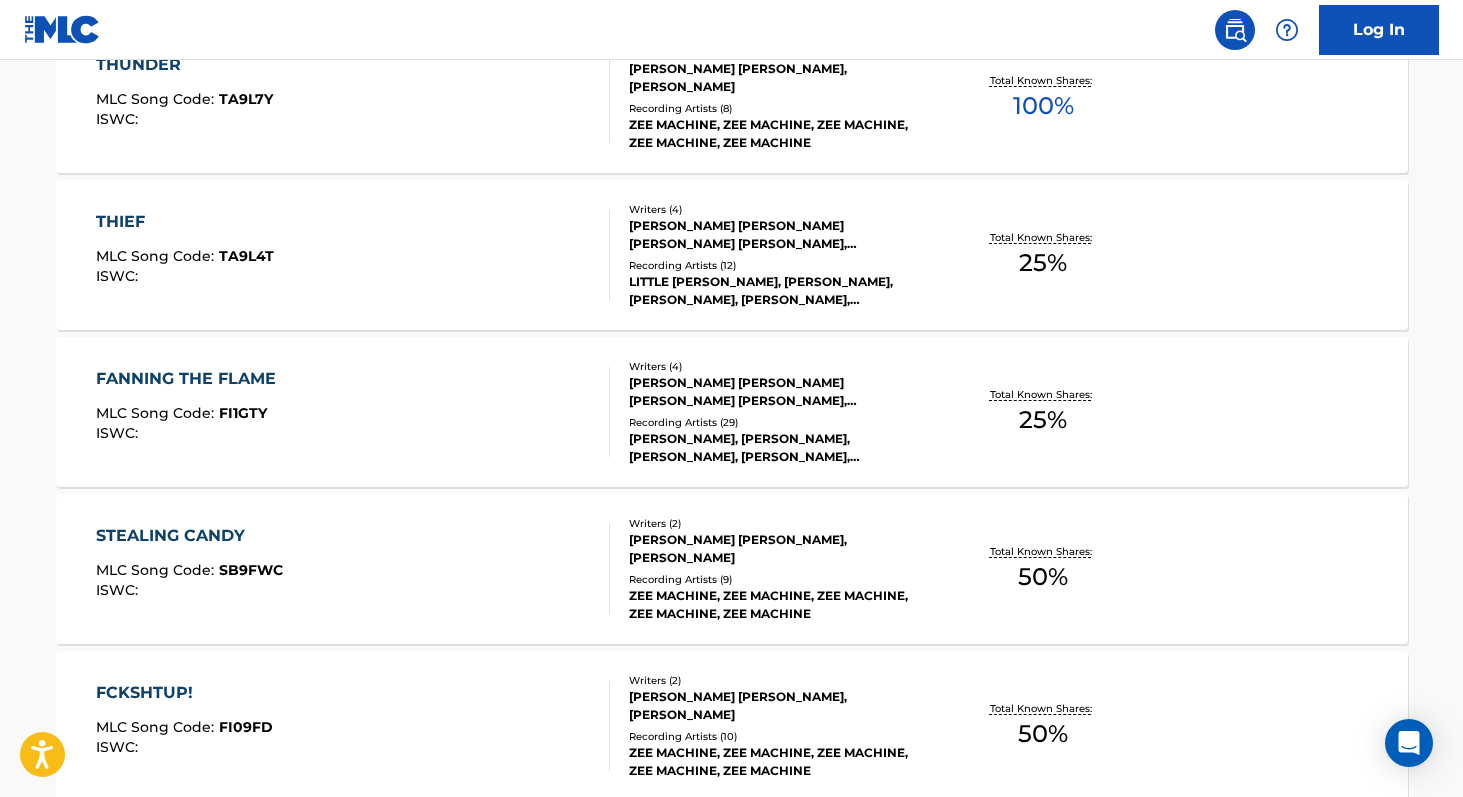 scroll, scrollTop: 1483, scrollLeft: 0, axis: vertical 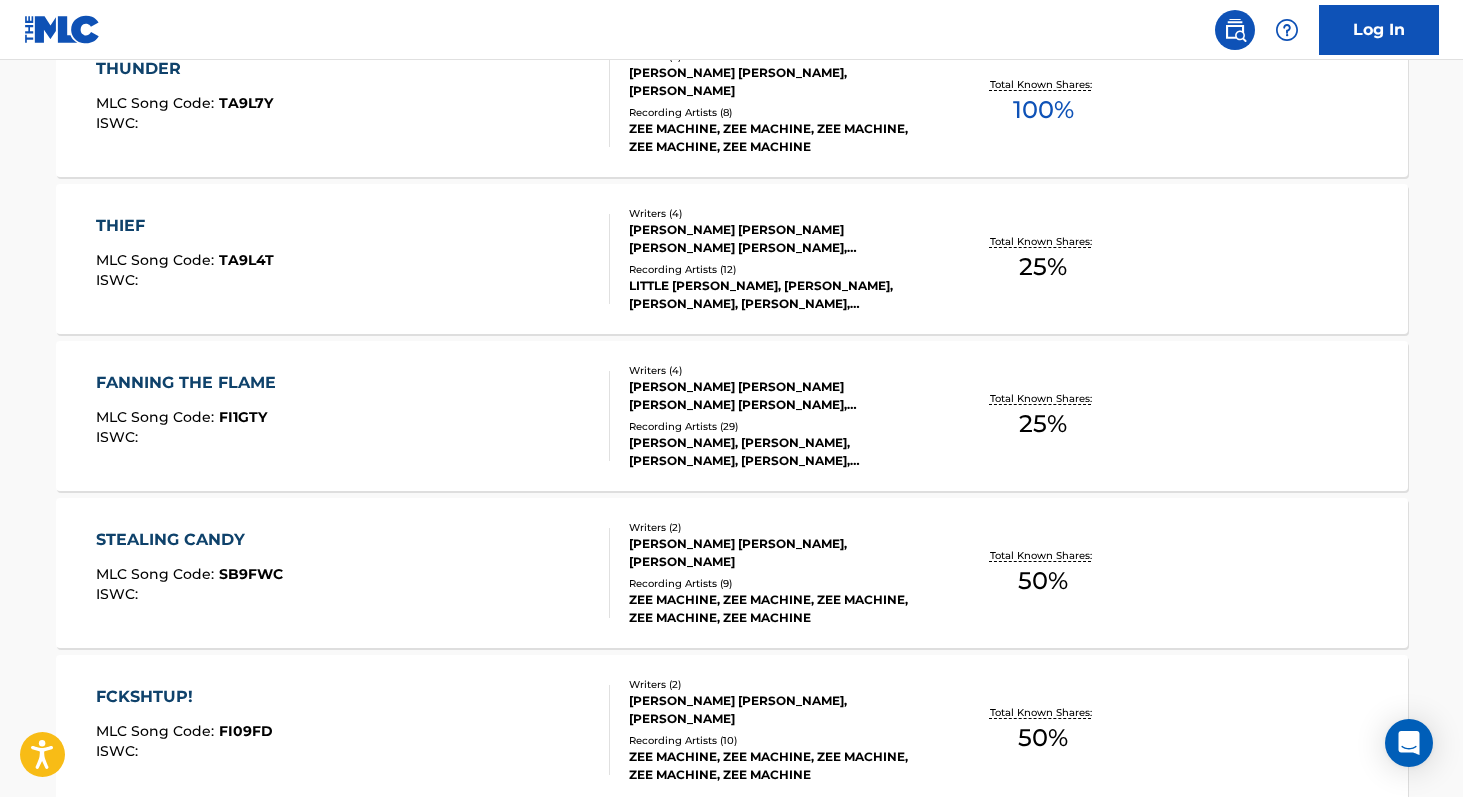 click on "MLC Song Code :" at bounding box center [157, 103] 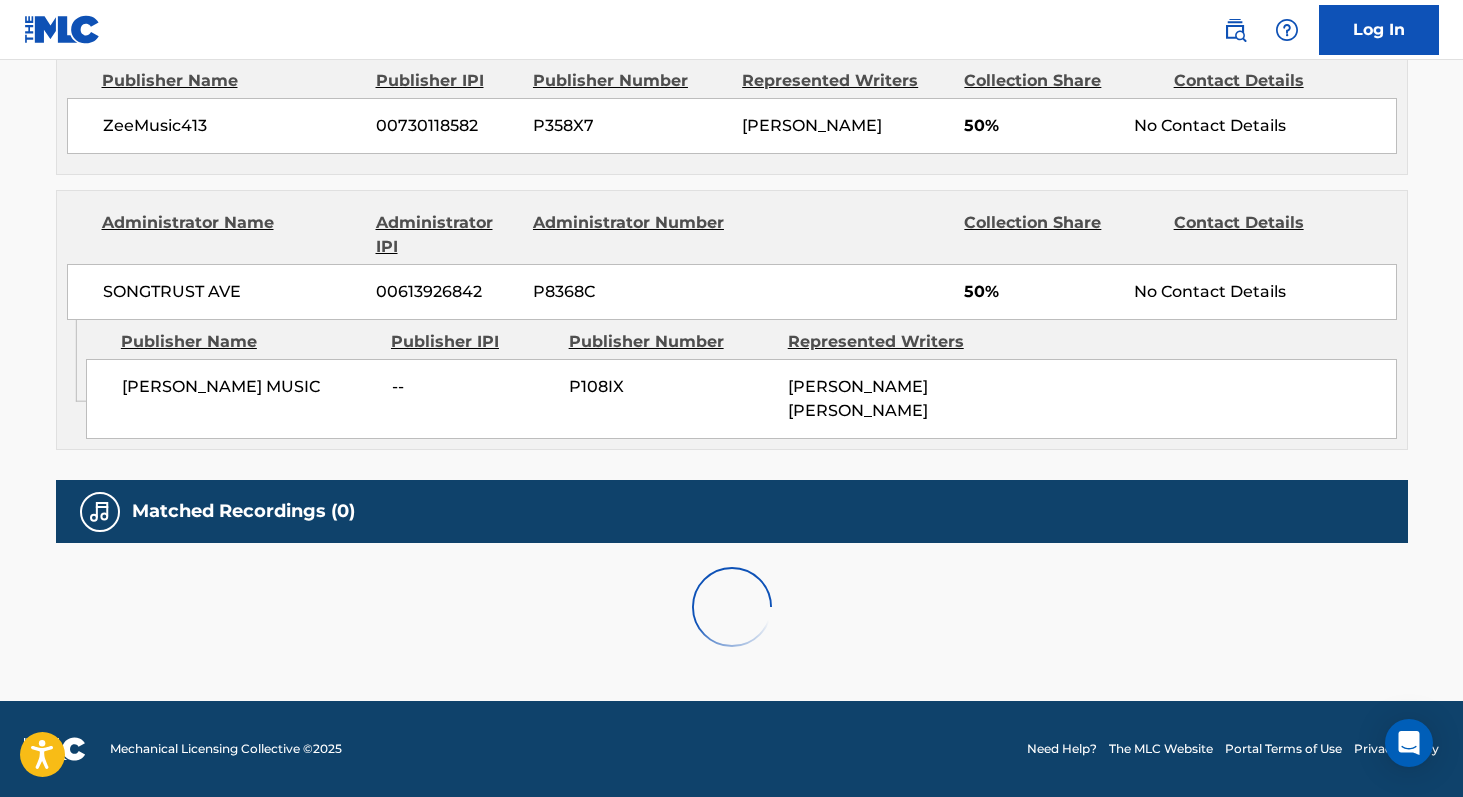 scroll, scrollTop: 0, scrollLeft: 0, axis: both 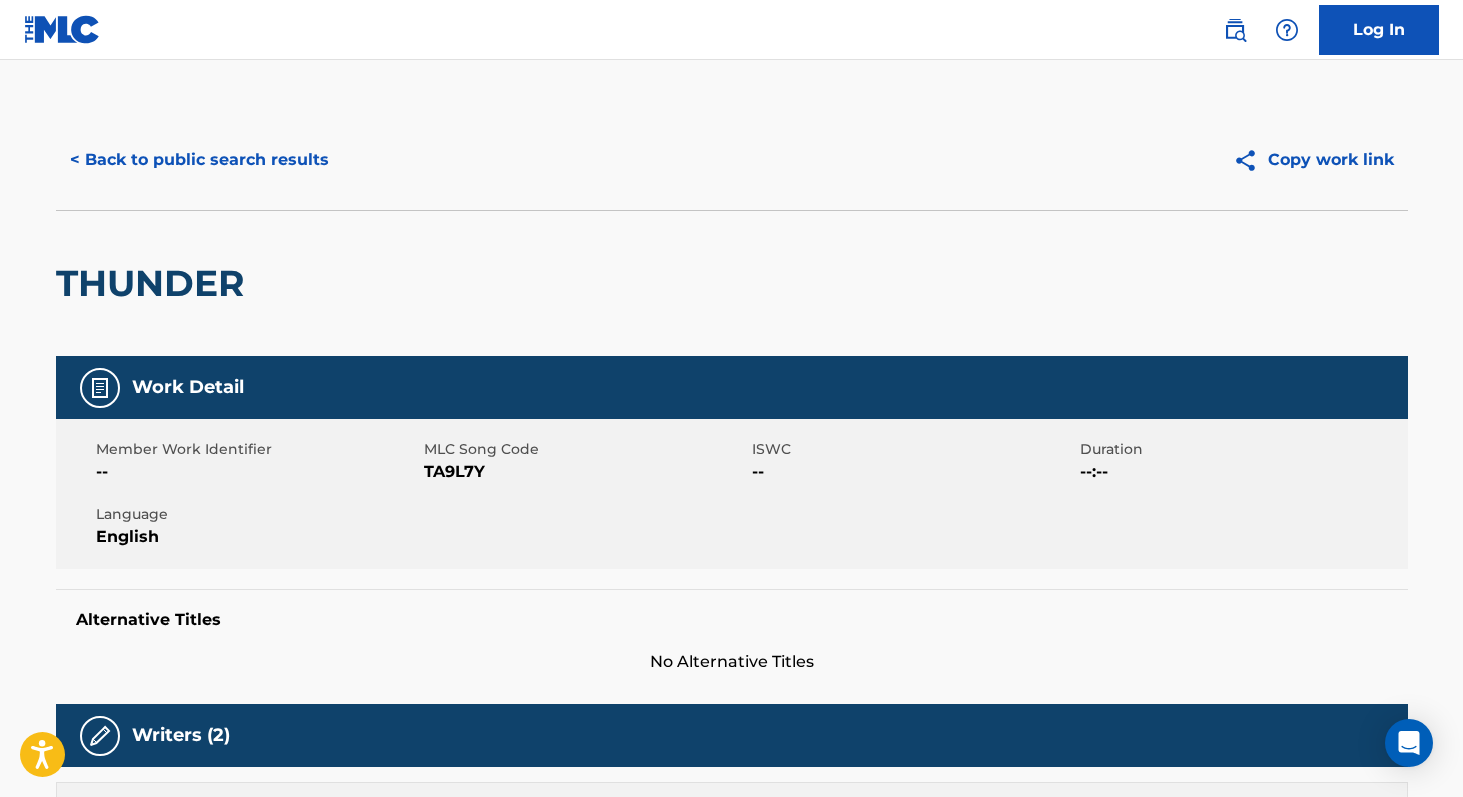 click on "< Back to public search results" at bounding box center [199, 160] 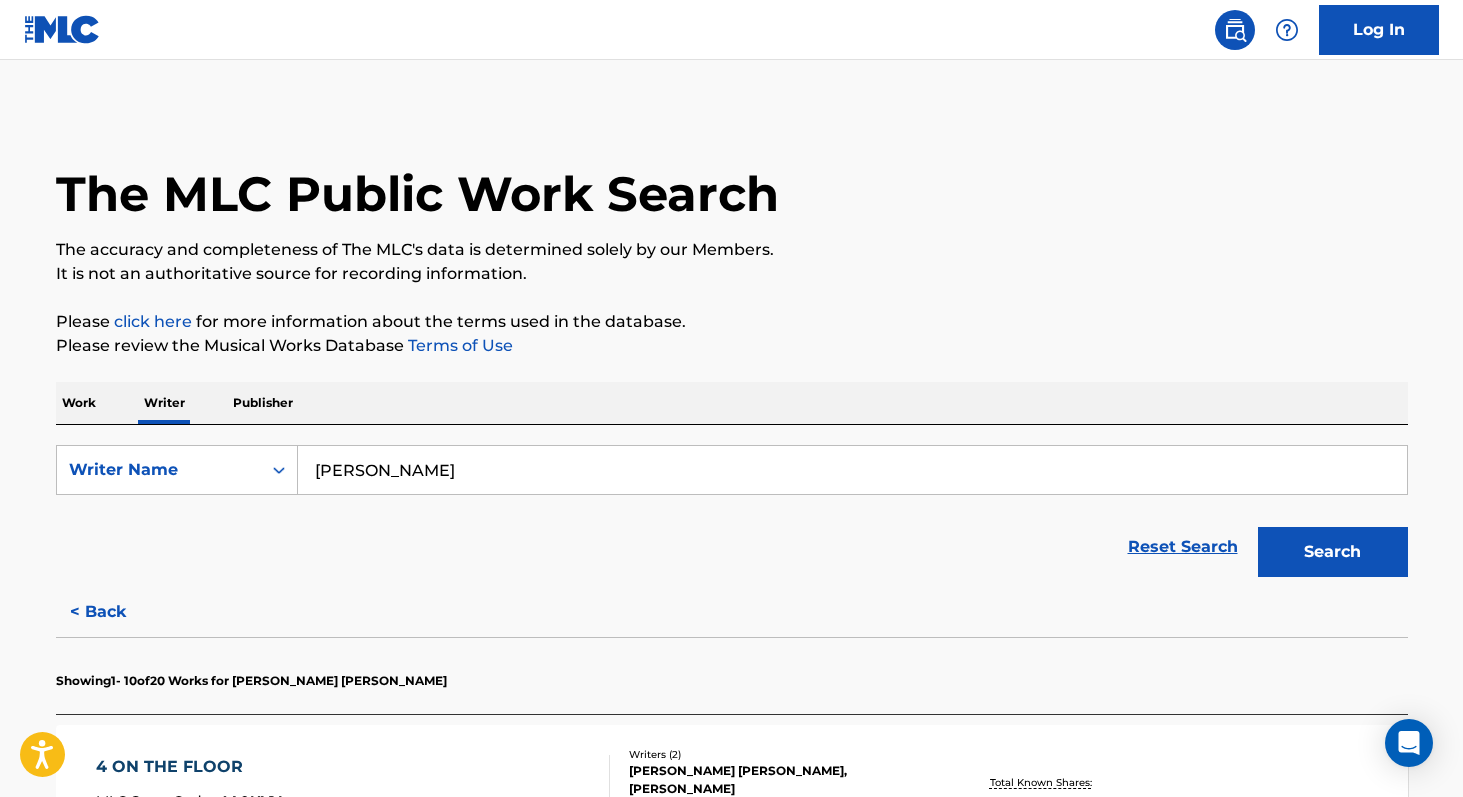 click on "Work" at bounding box center [79, 403] 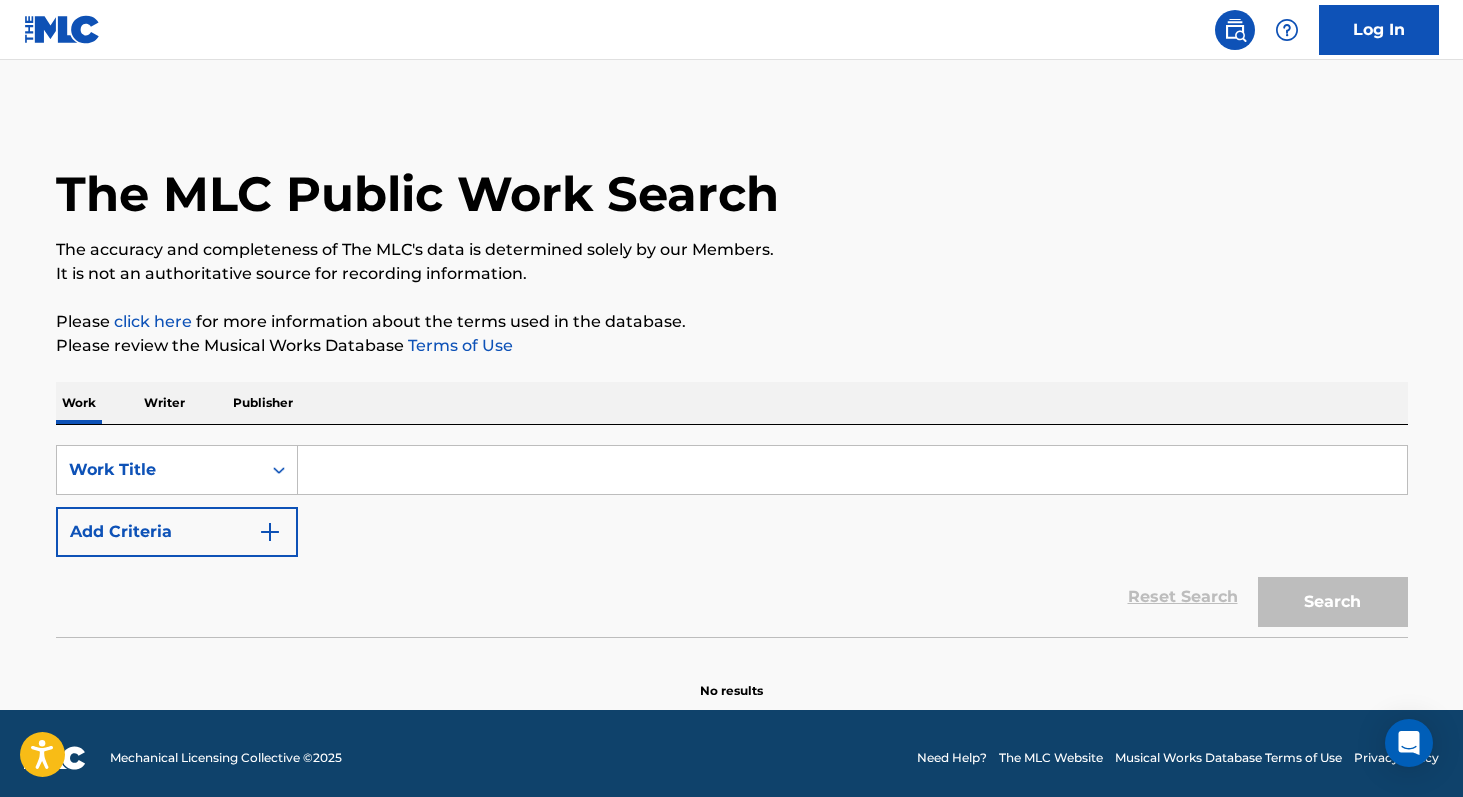 click at bounding box center (852, 470) 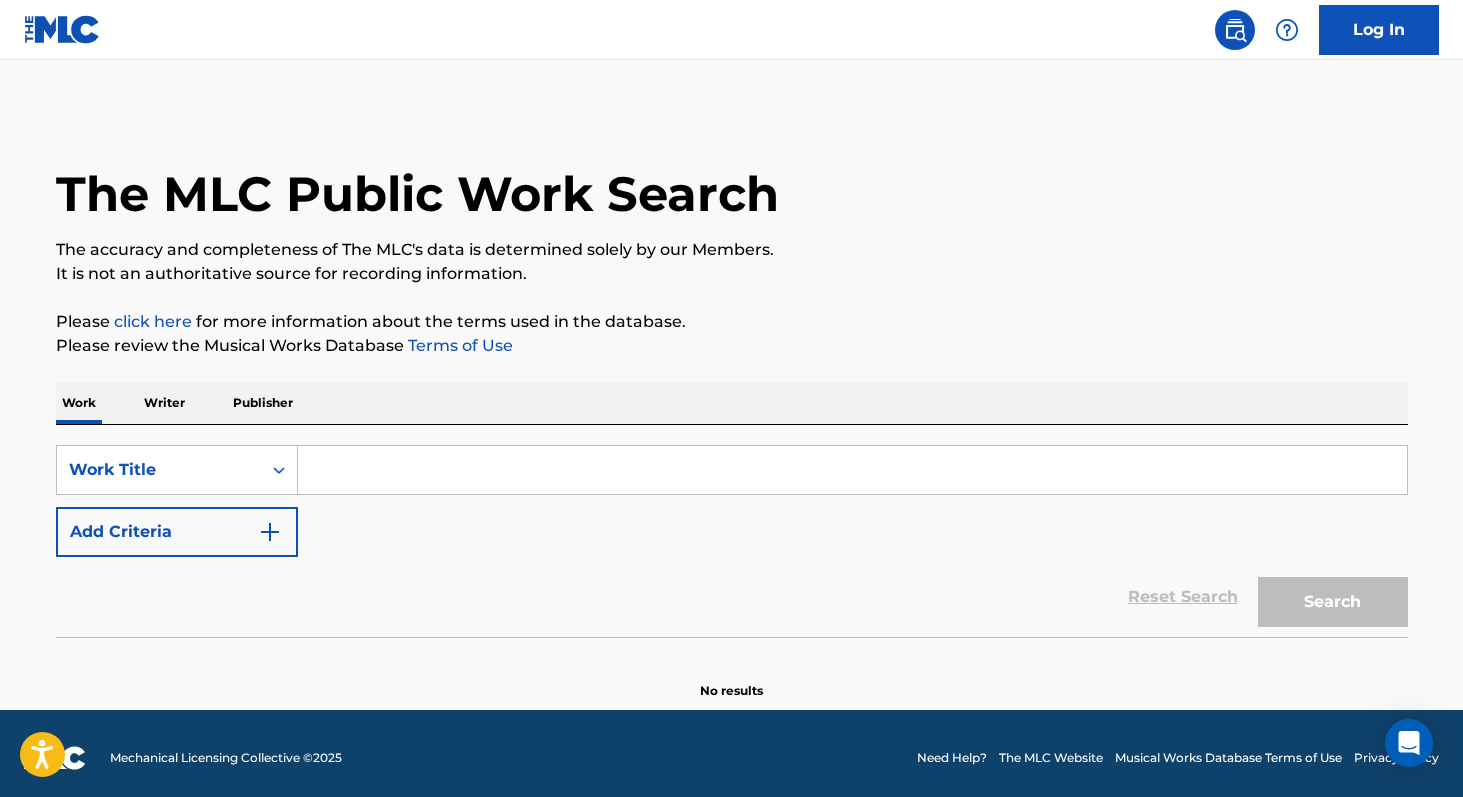 paste on "El Científico" 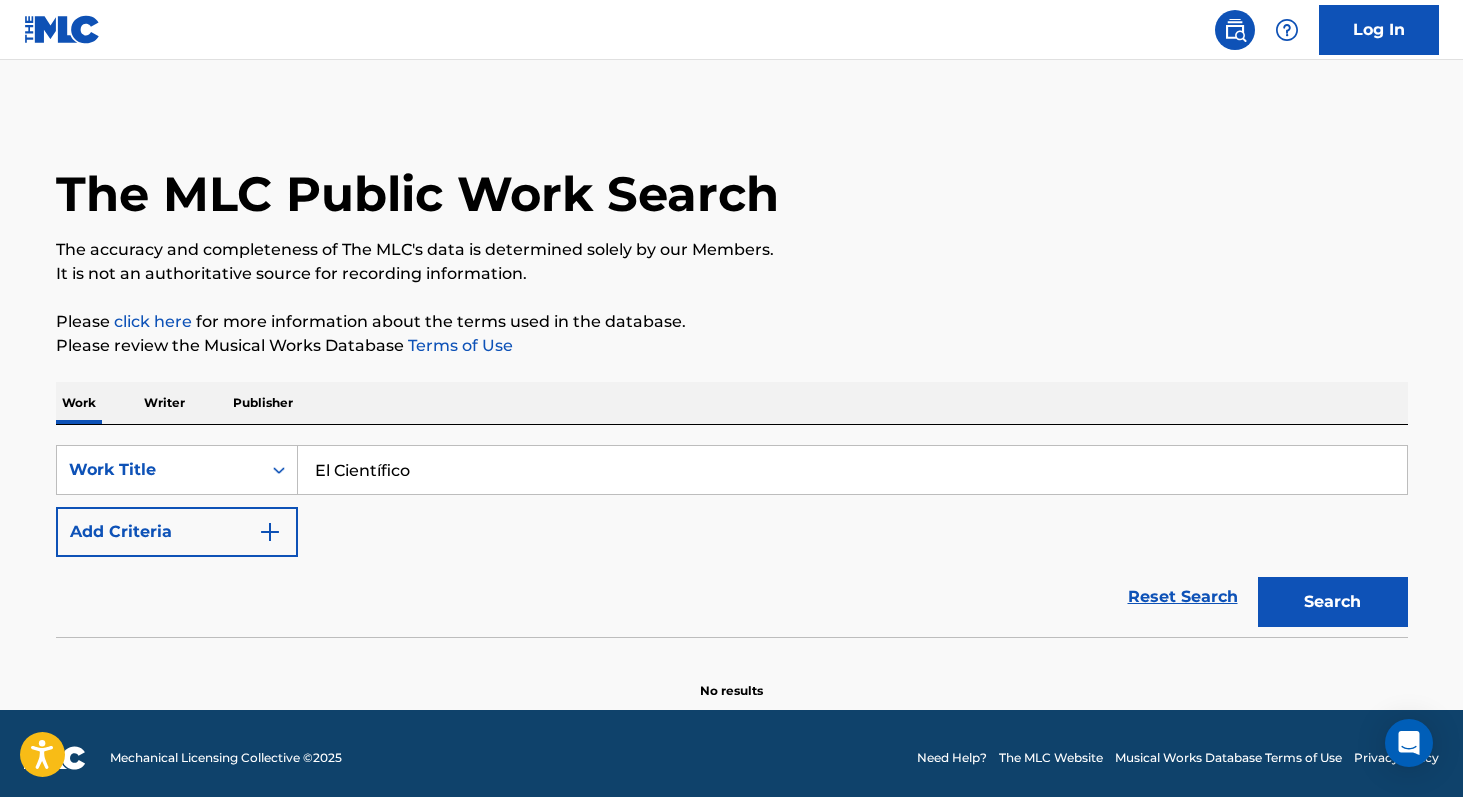 type on "El Científico" 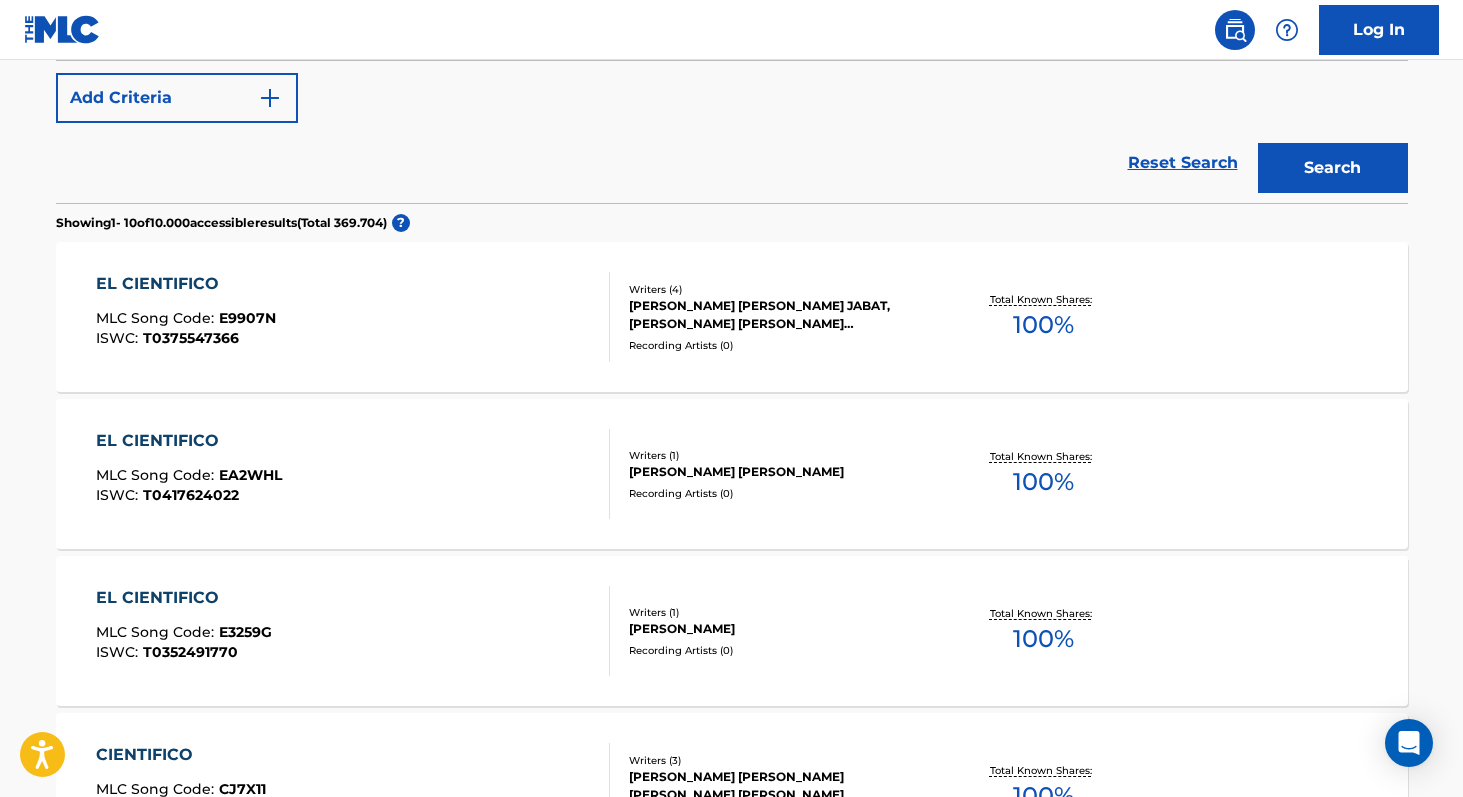 scroll, scrollTop: 408, scrollLeft: 0, axis: vertical 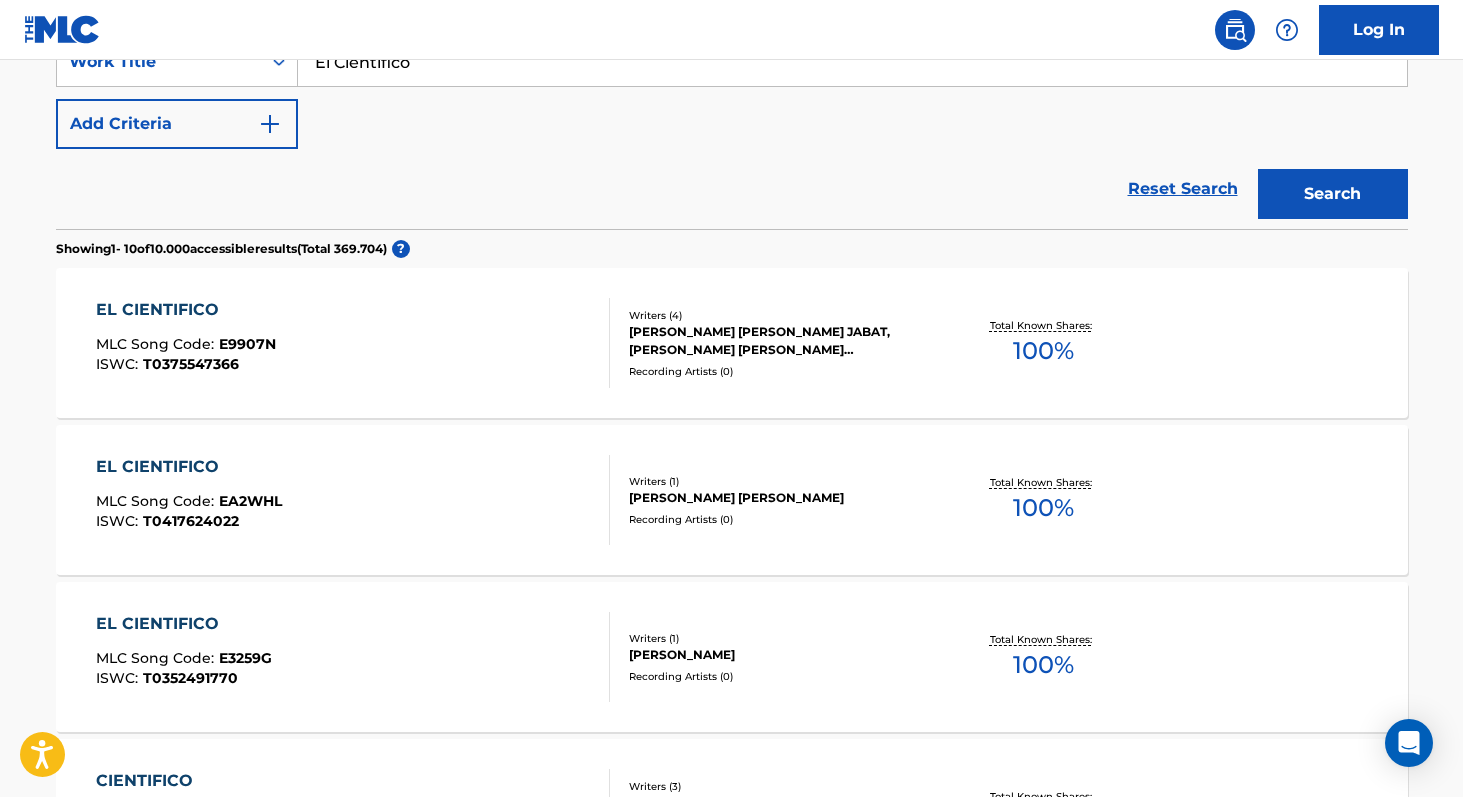 click on "100 %" at bounding box center (1043, 351) 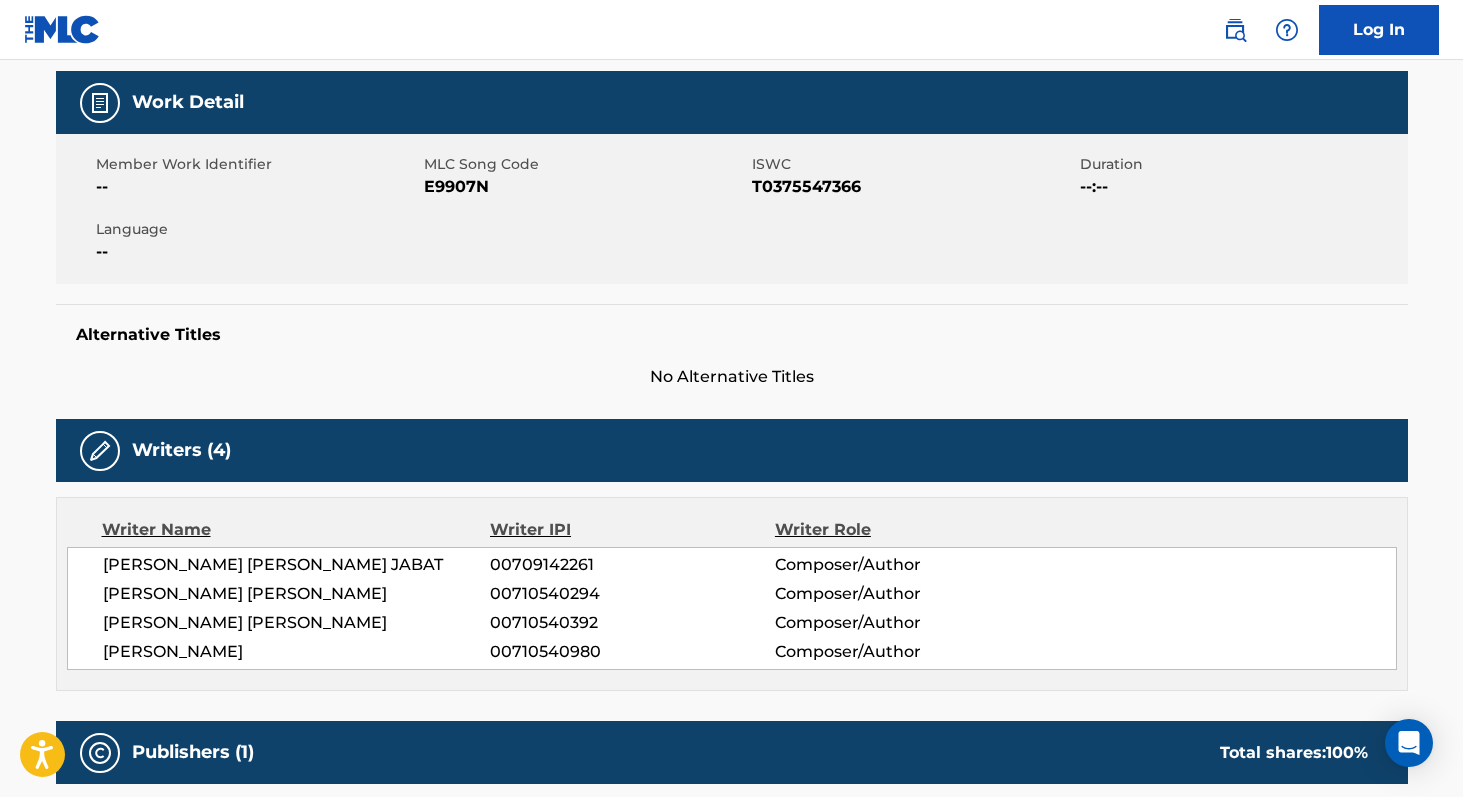 scroll, scrollTop: 0, scrollLeft: 0, axis: both 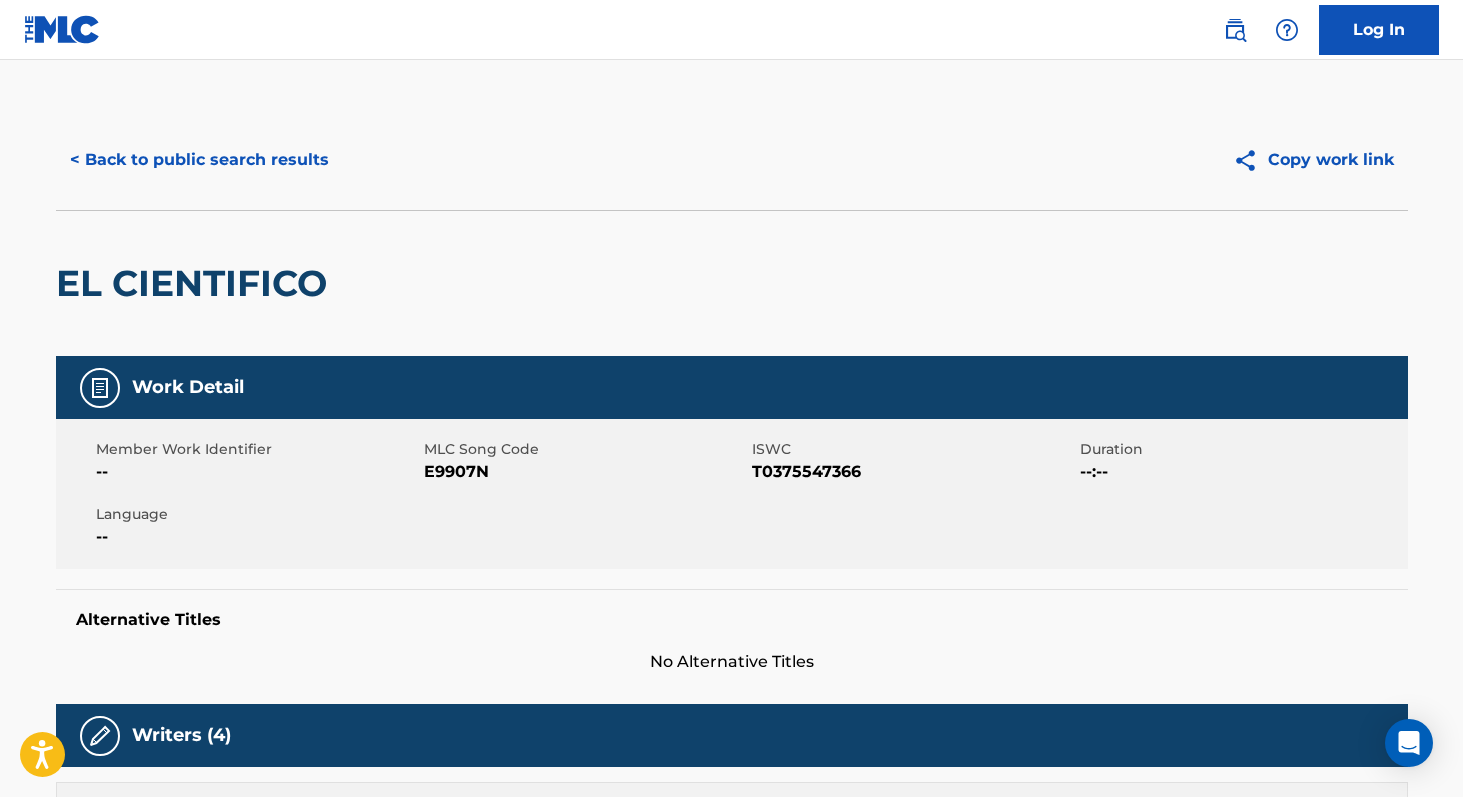 click on "< Back to public search results" at bounding box center [199, 160] 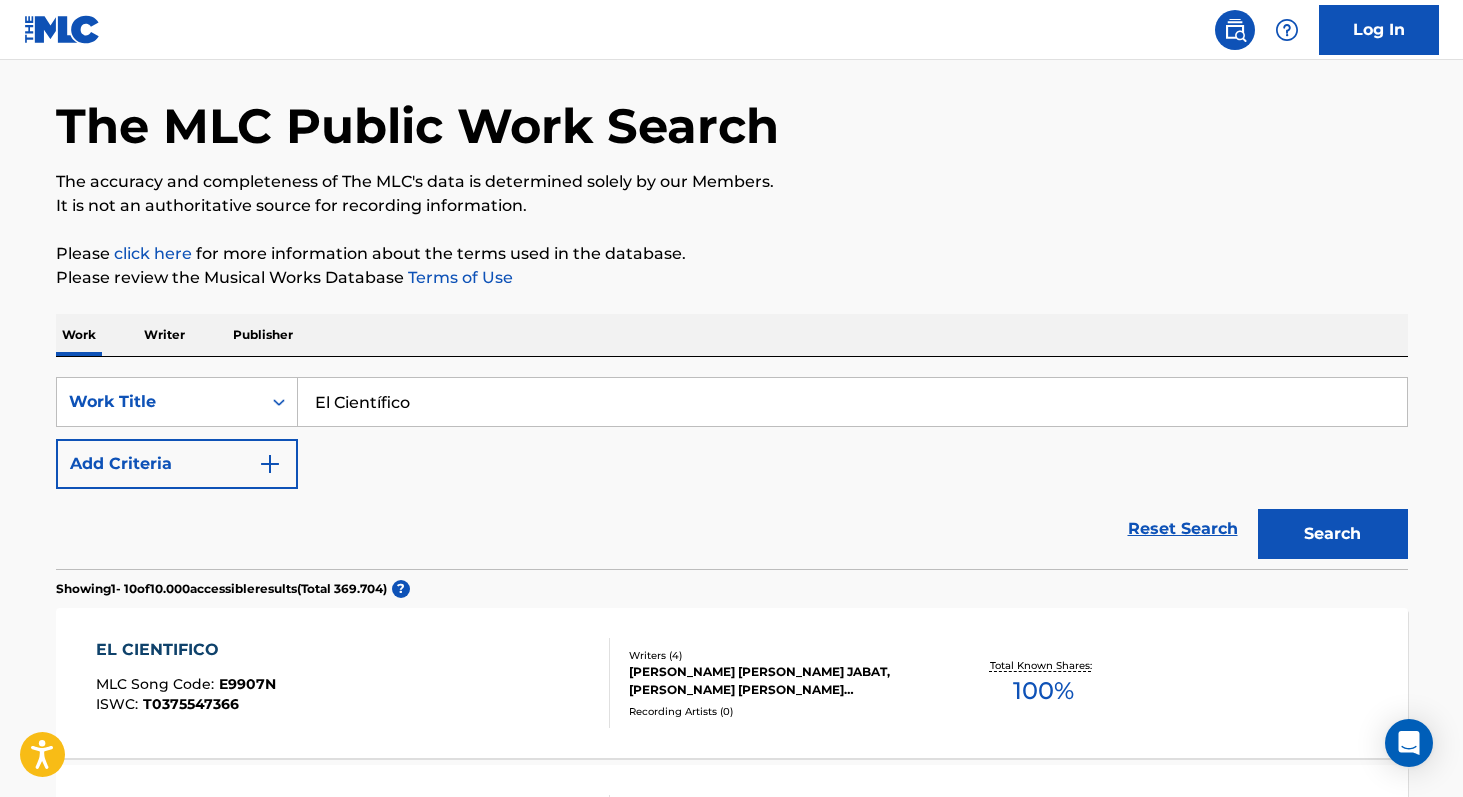 scroll, scrollTop: 0, scrollLeft: 0, axis: both 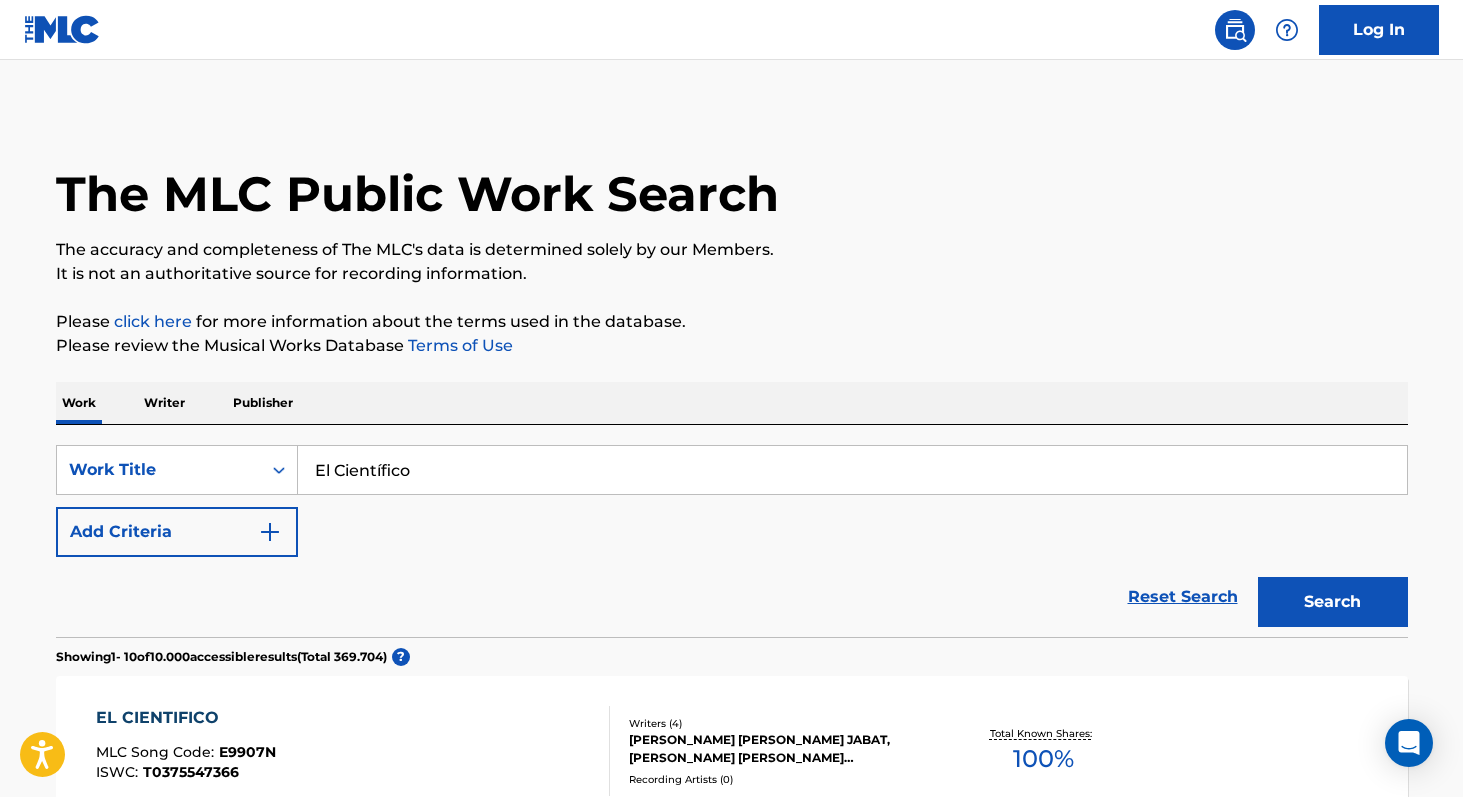 click on "Writer" at bounding box center (164, 403) 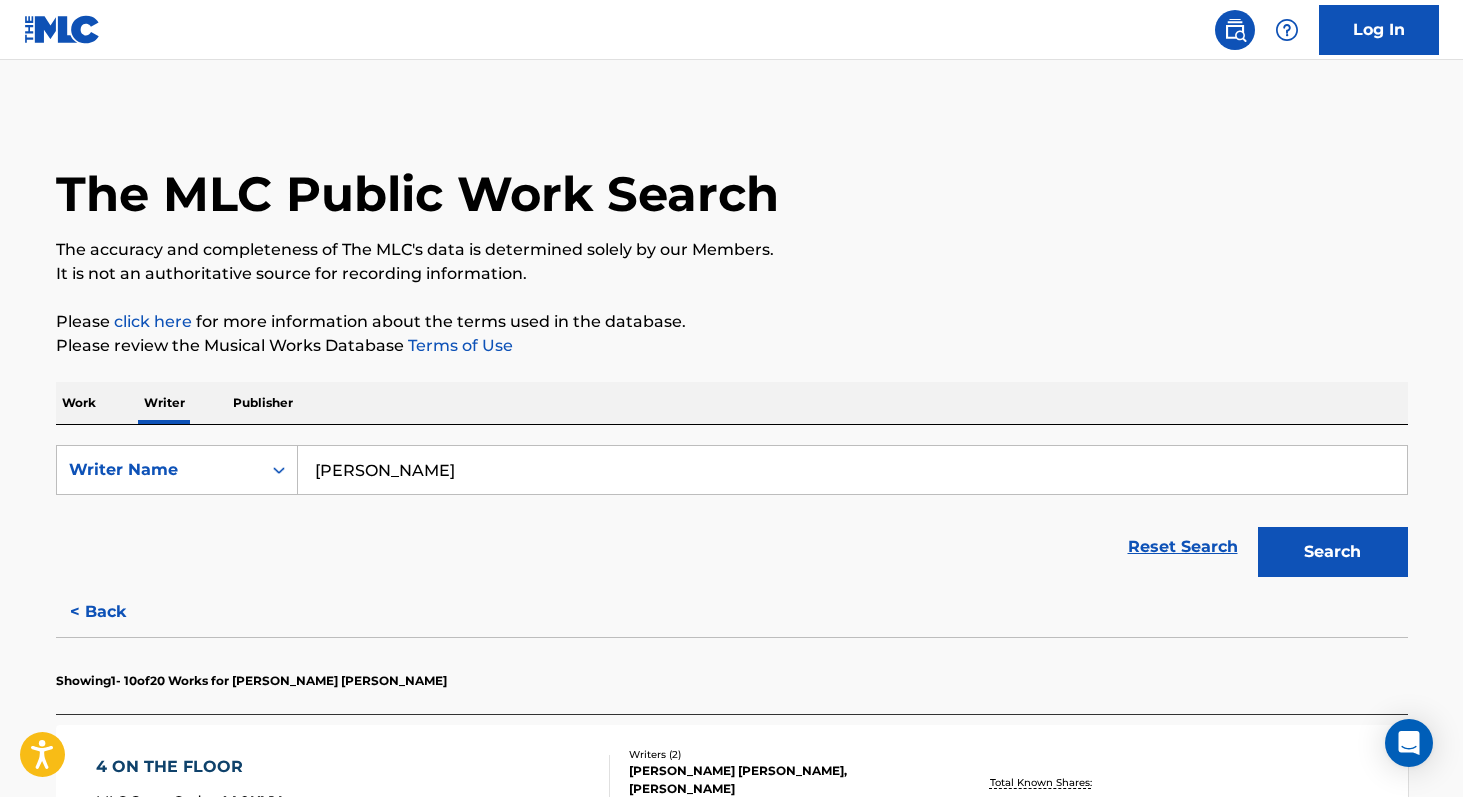 click on "[PERSON_NAME]" at bounding box center (852, 470) 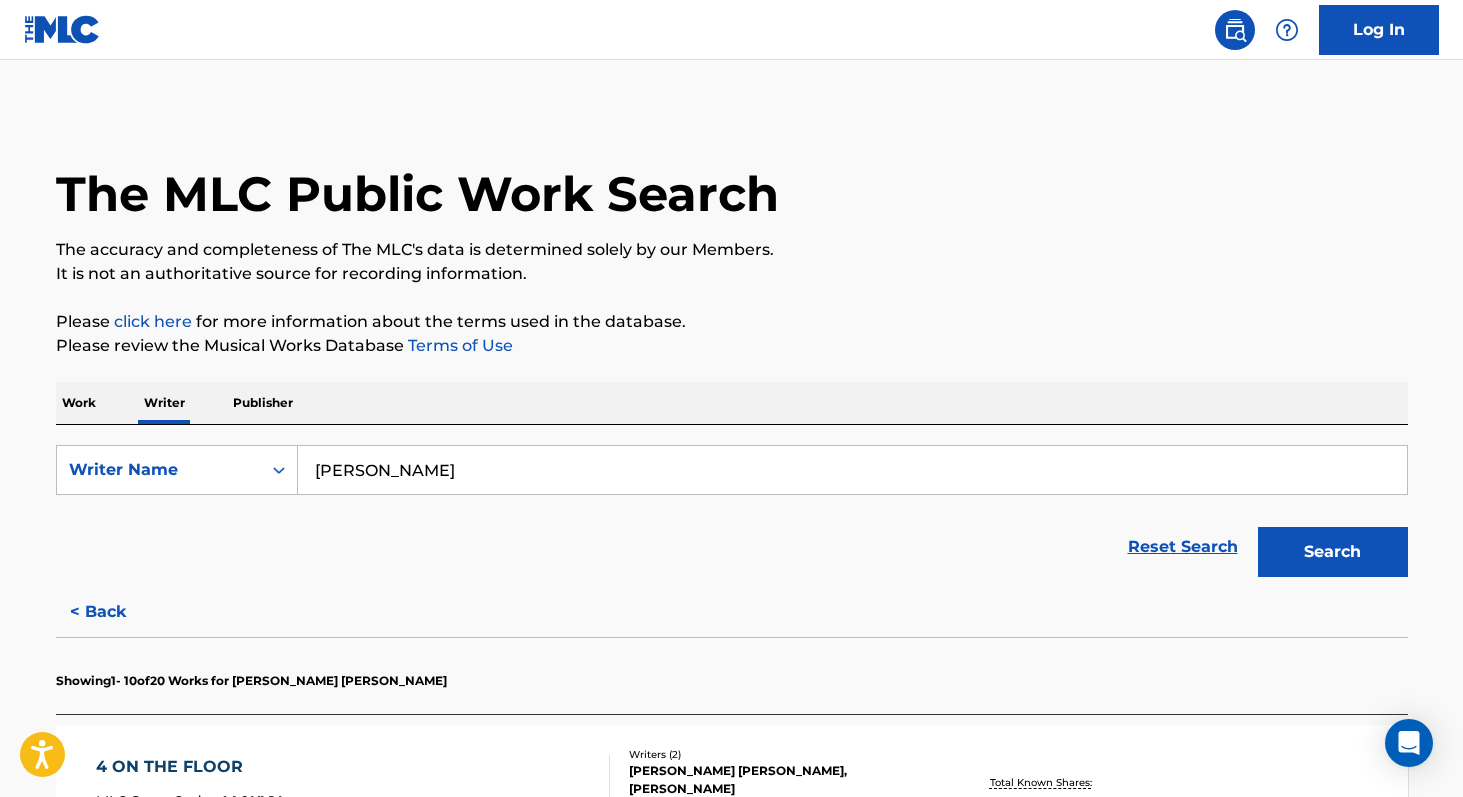 type on "[PERSON_NAME]" 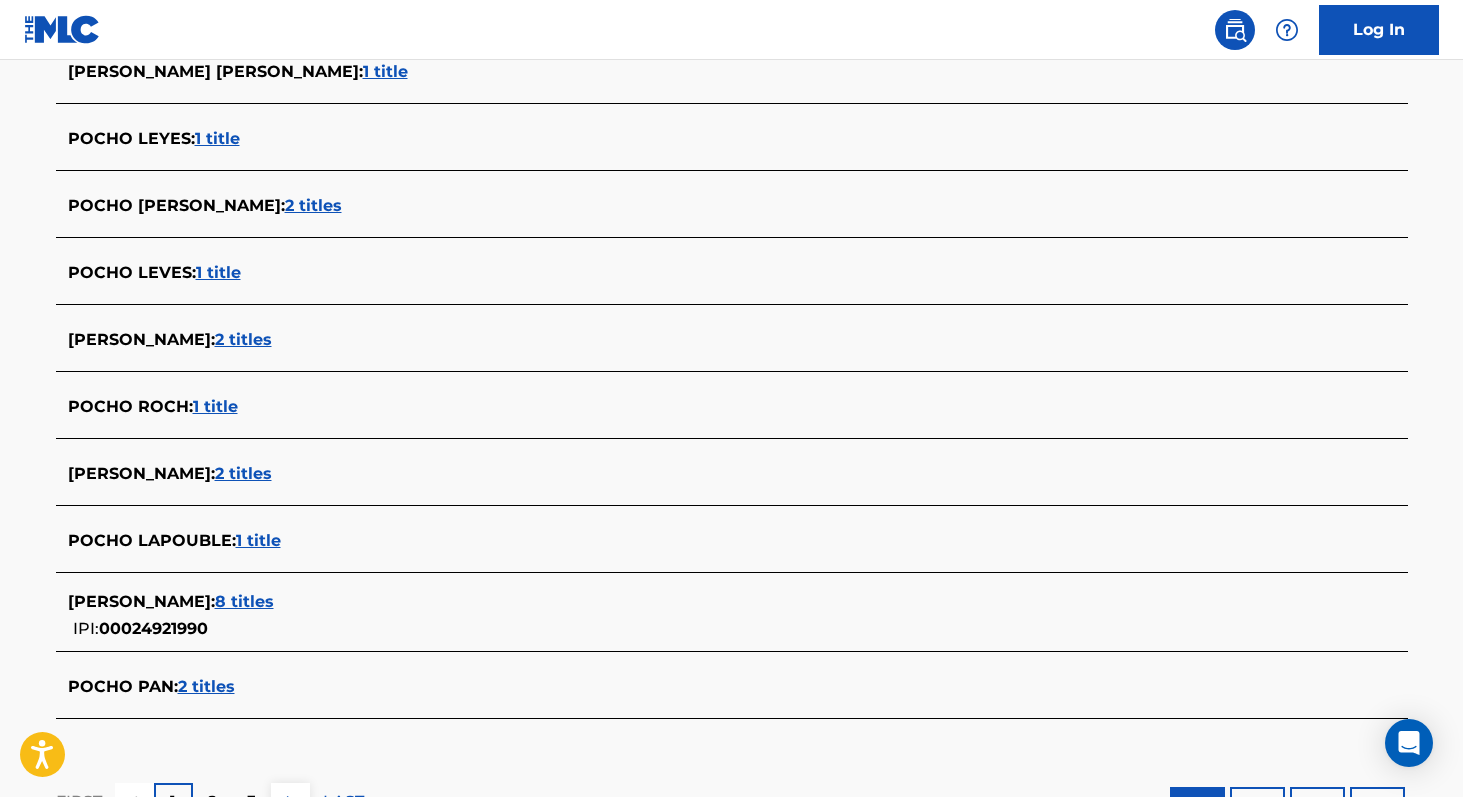 scroll, scrollTop: 637, scrollLeft: 0, axis: vertical 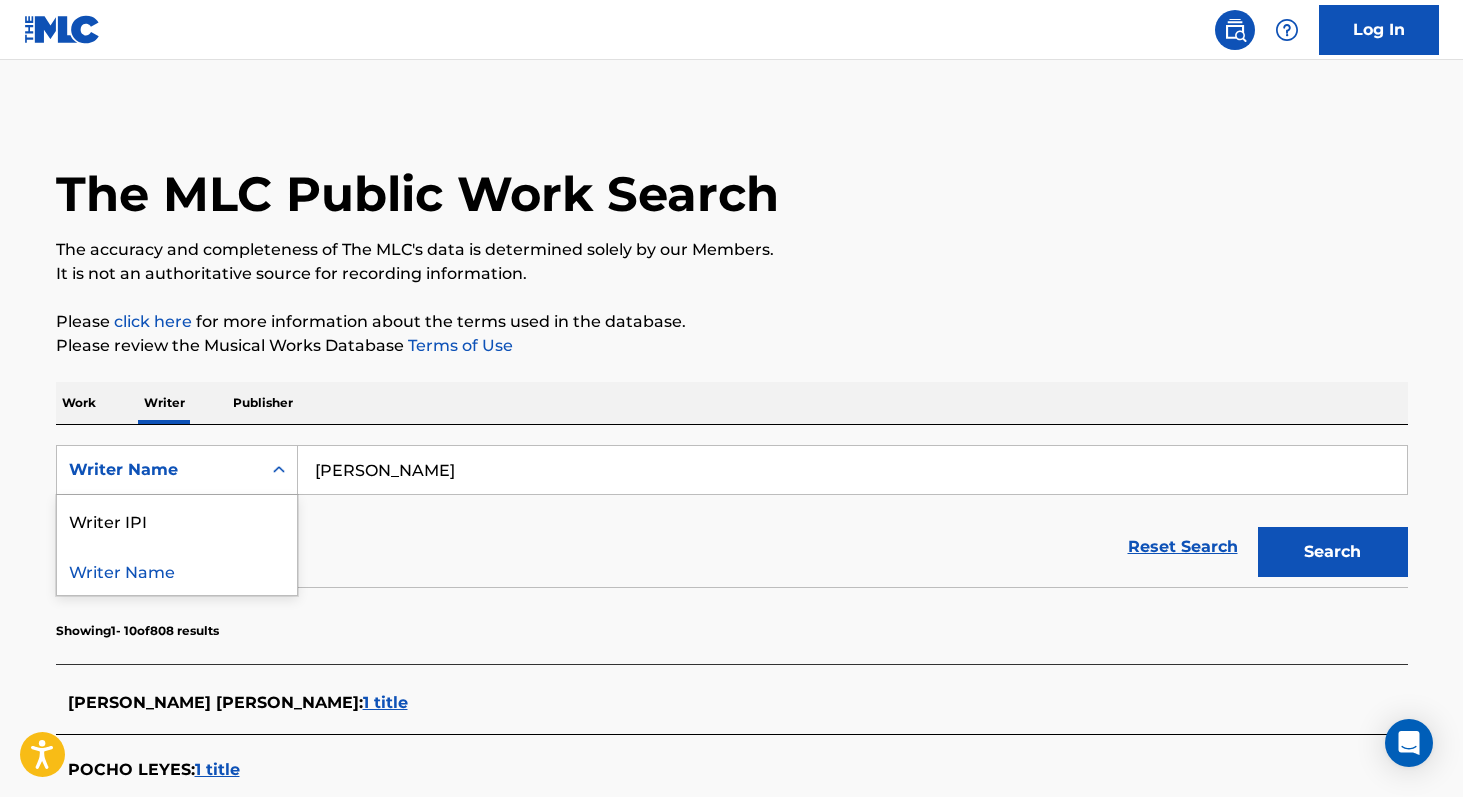 click on "Writer Name" at bounding box center (159, 470) 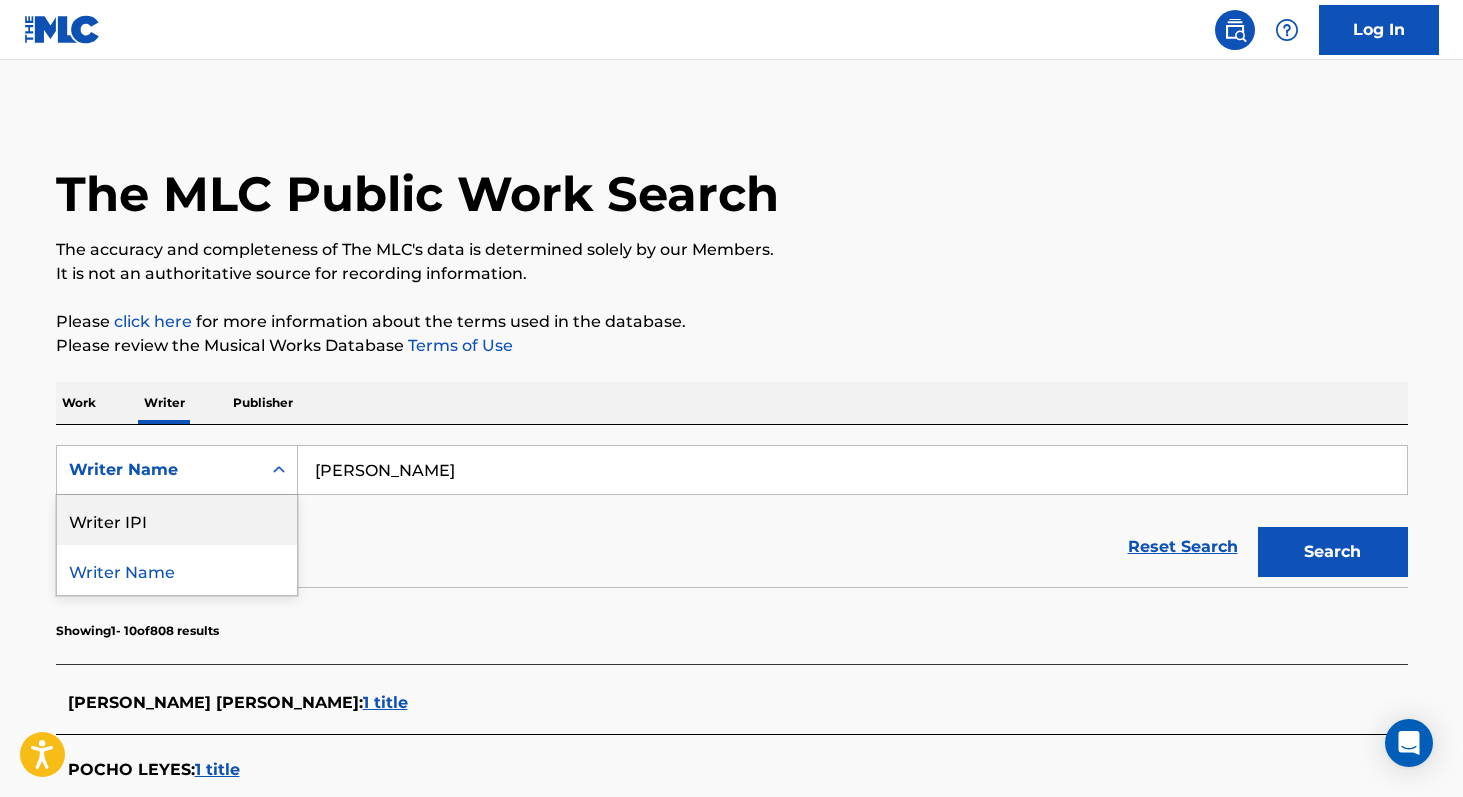 click on "Writer IPI" at bounding box center (177, 520) 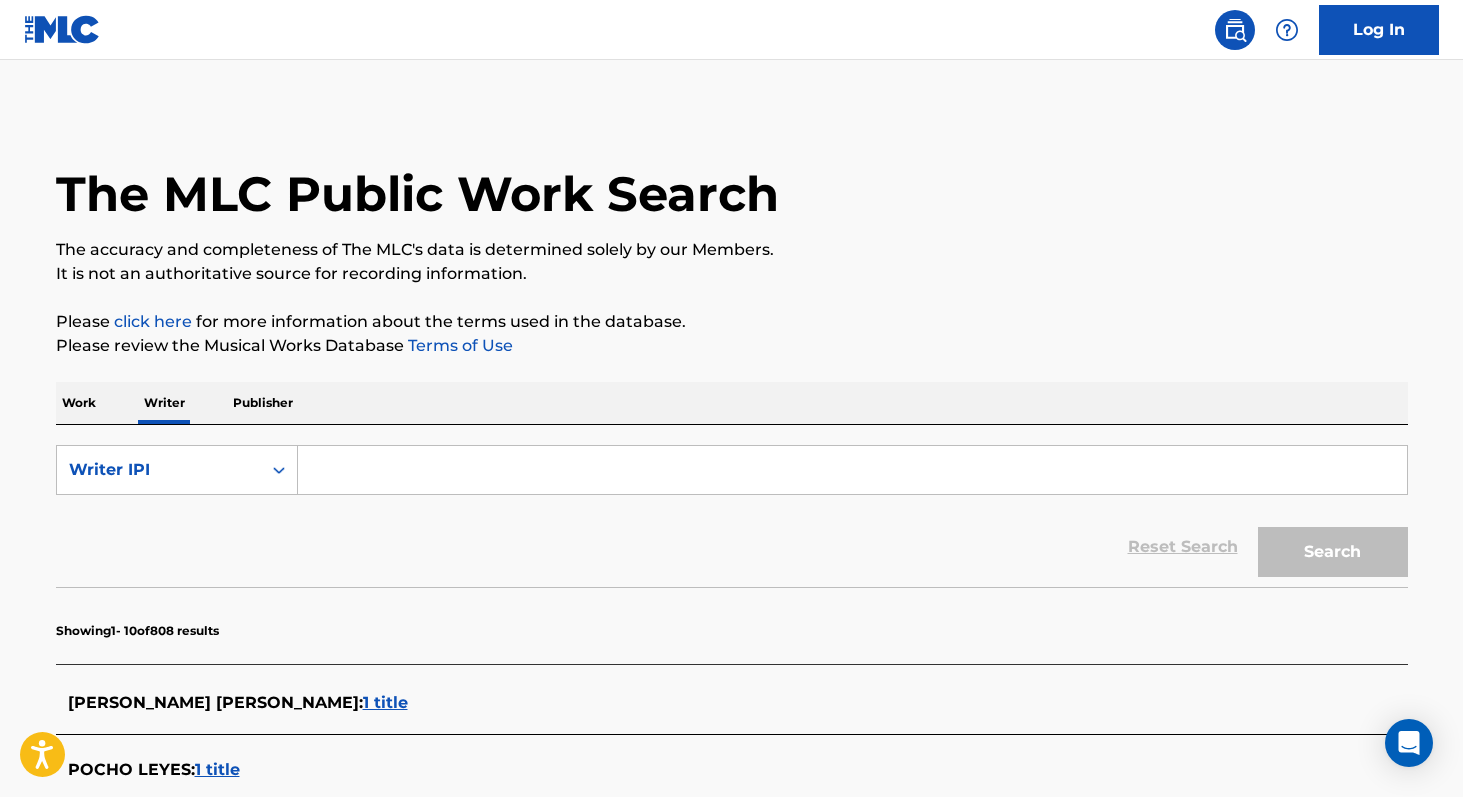 click at bounding box center [852, 470] 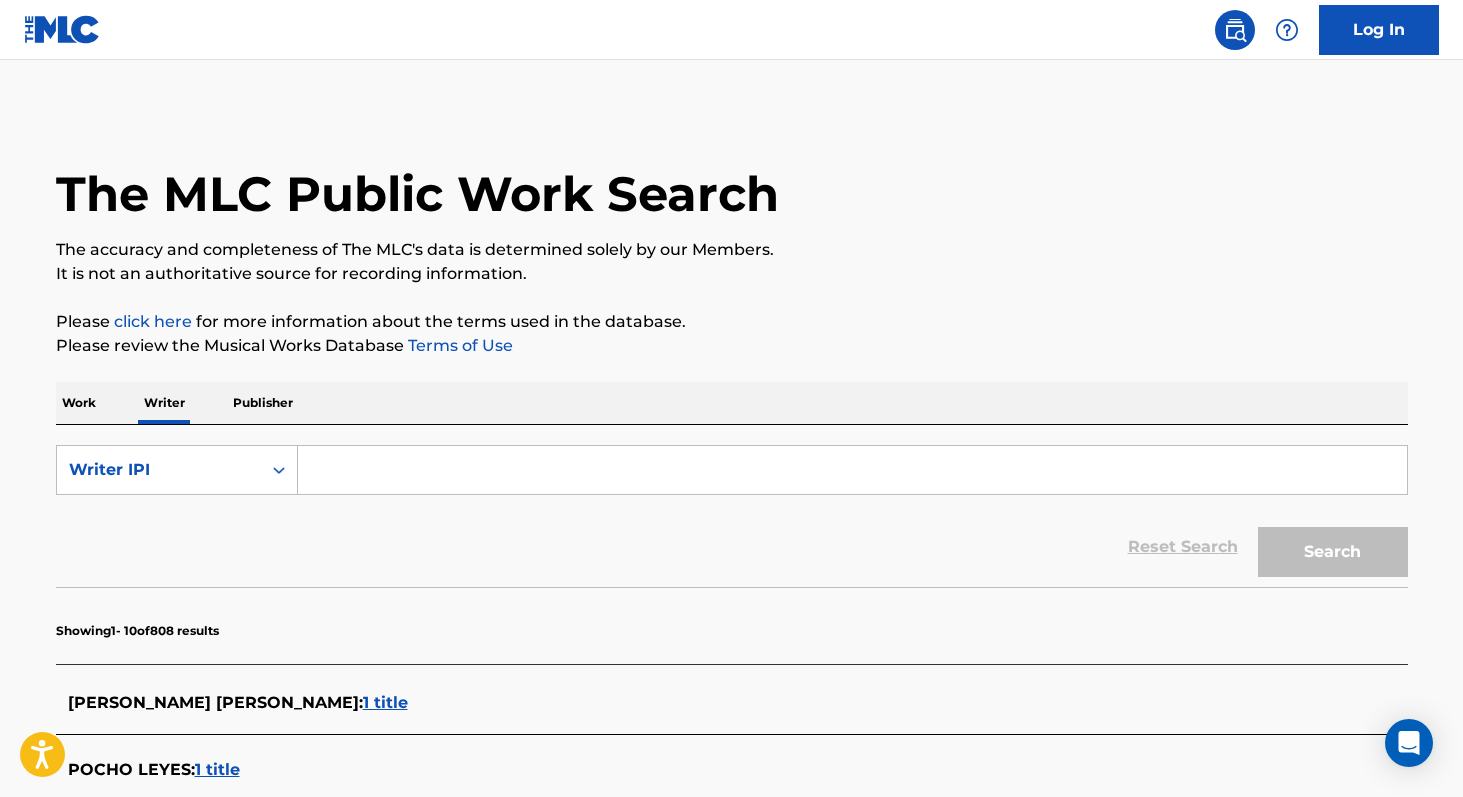 paste on "00287066536" 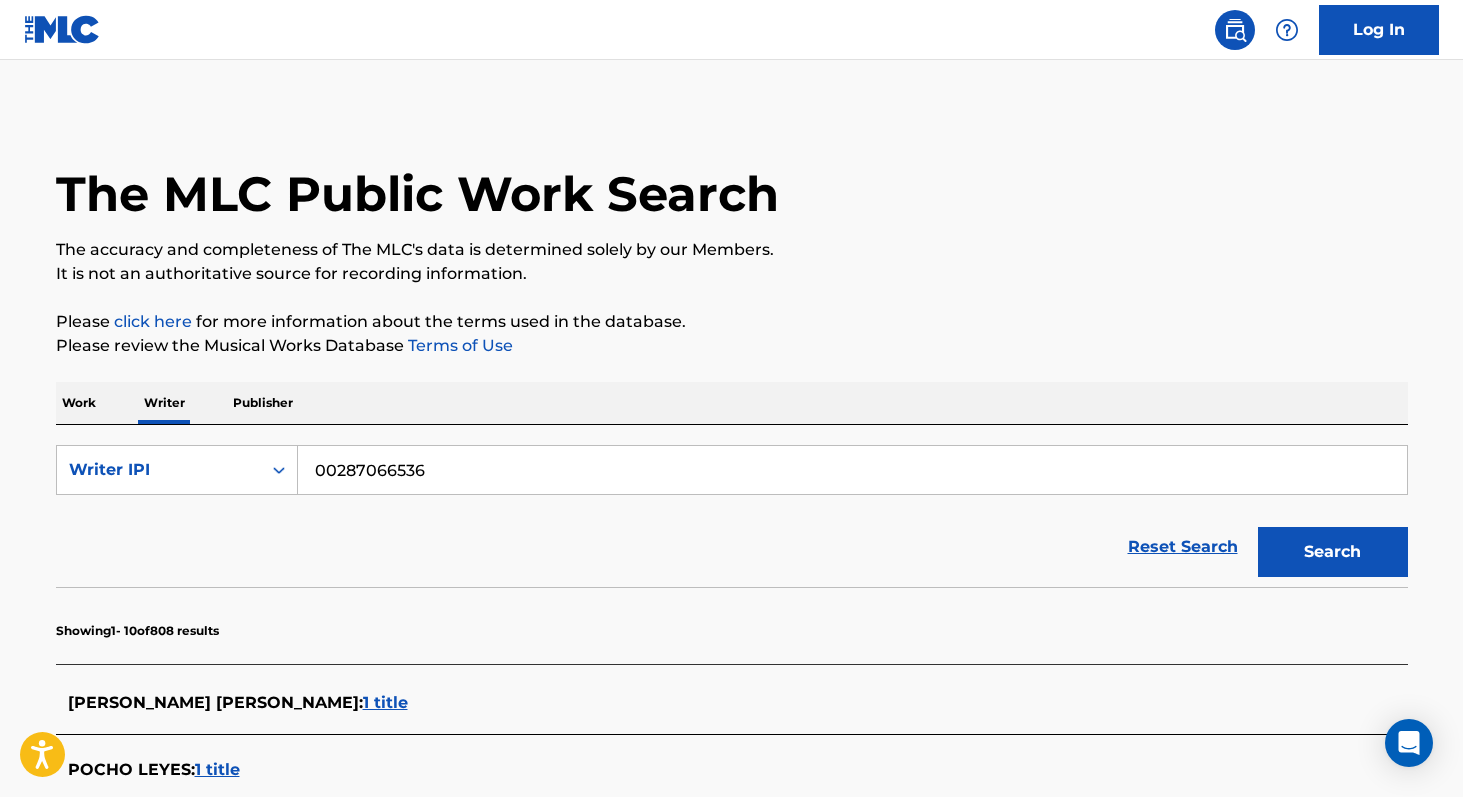 click on "Search" at bounding box center (1333, 552) 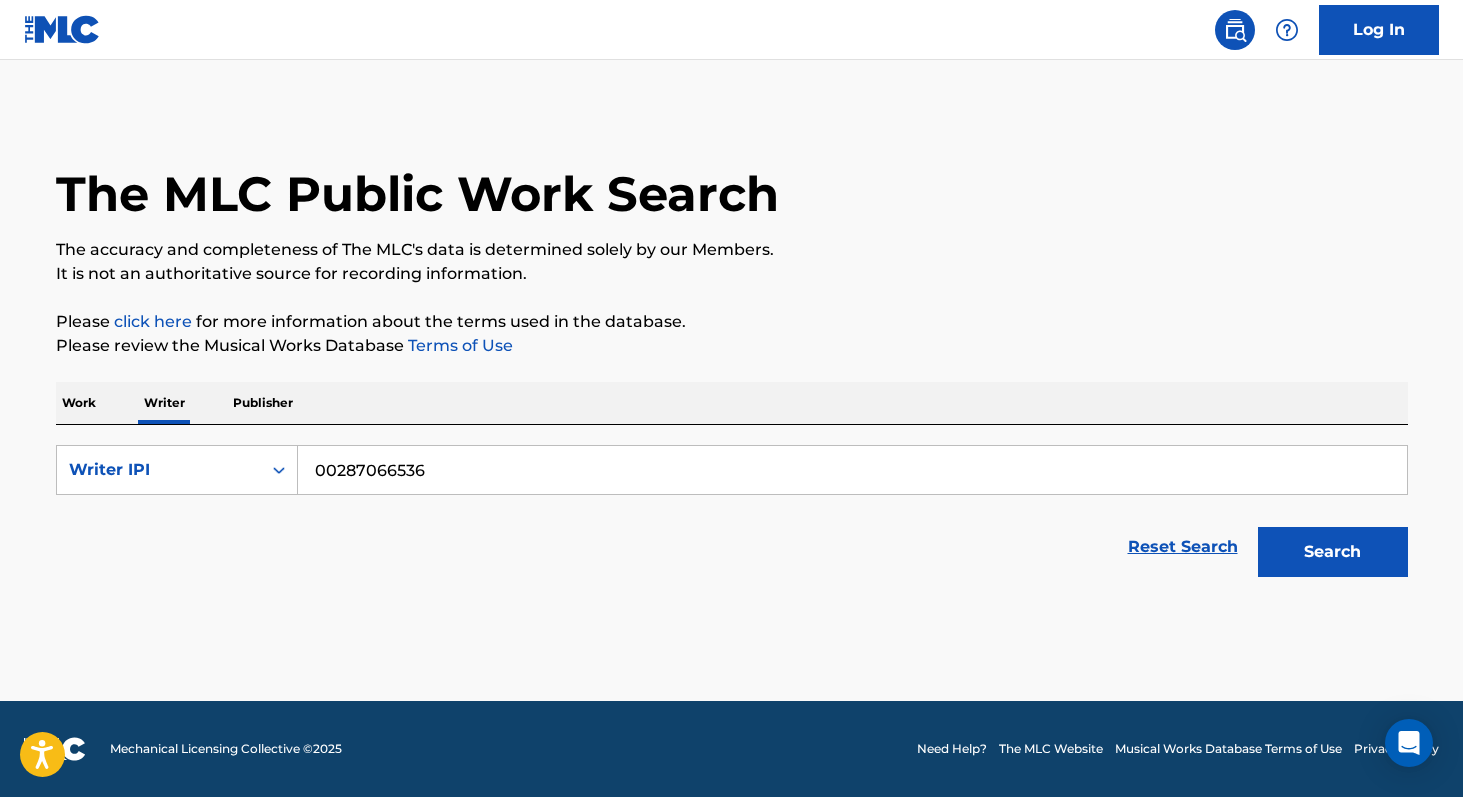 paste on "04" 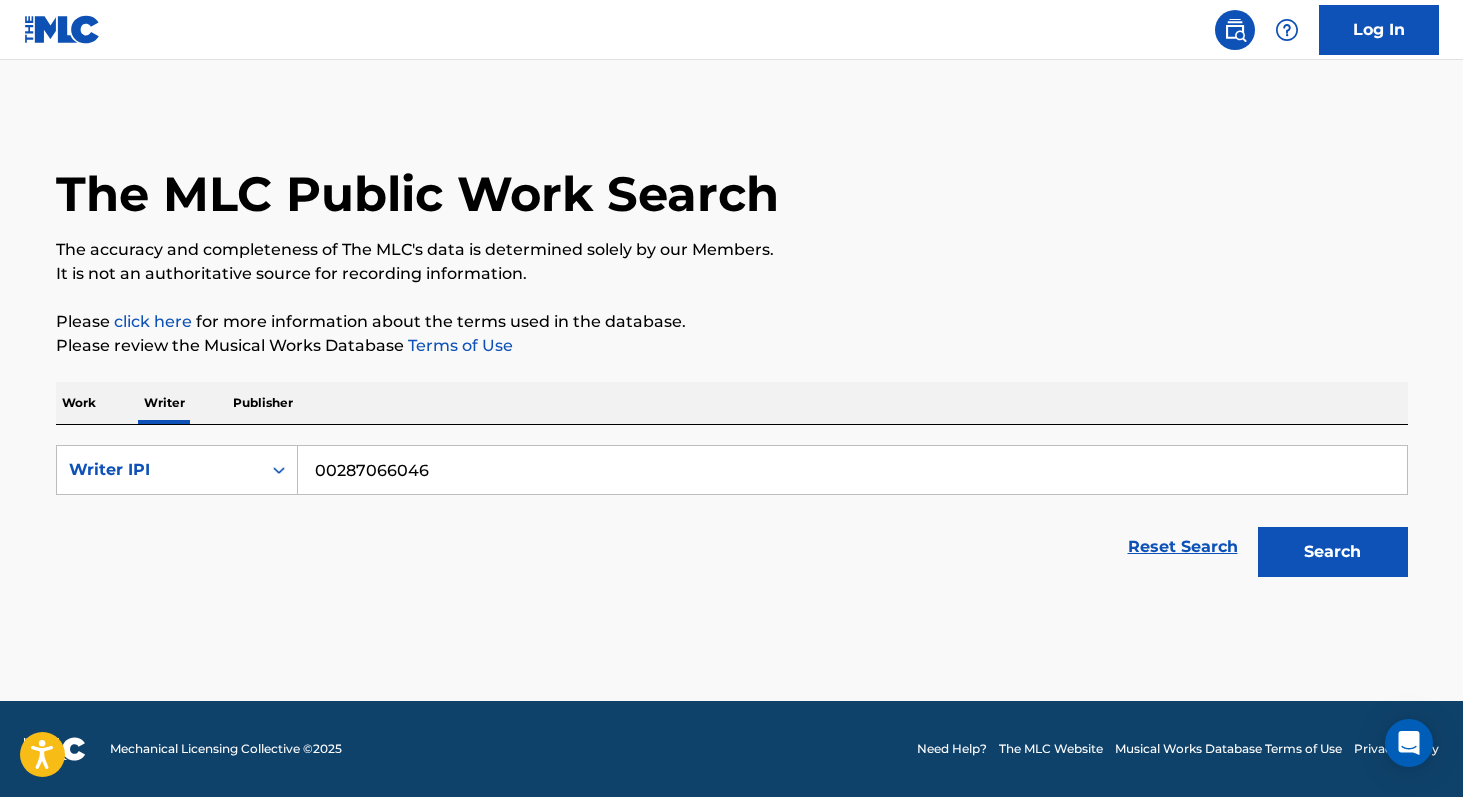 type on "00287066046" 